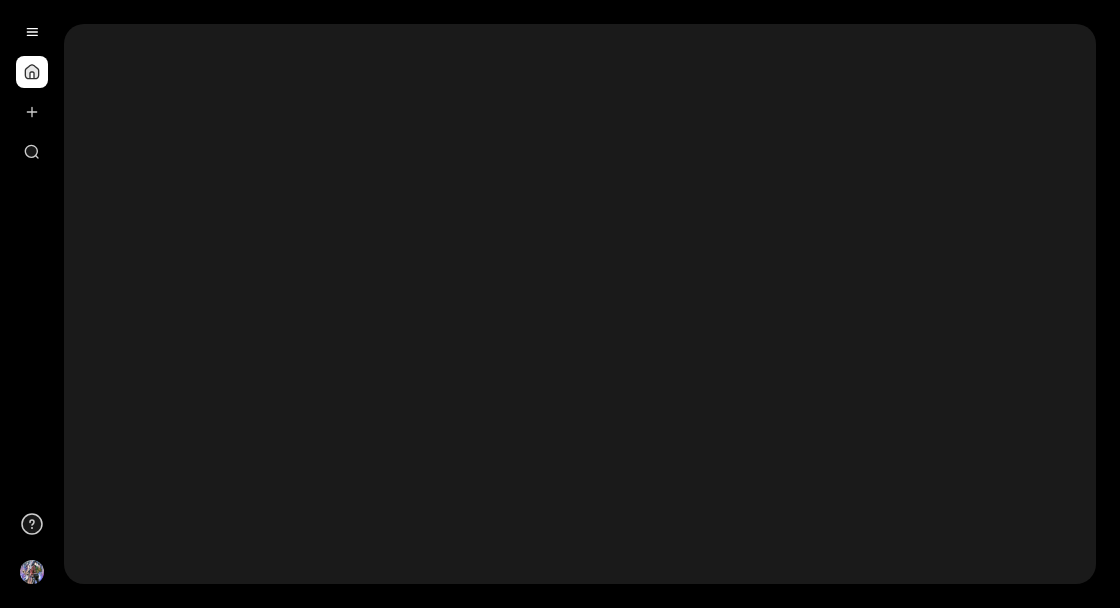 scroll, scrollTop: 0, scrollLeft: 0, axis: both 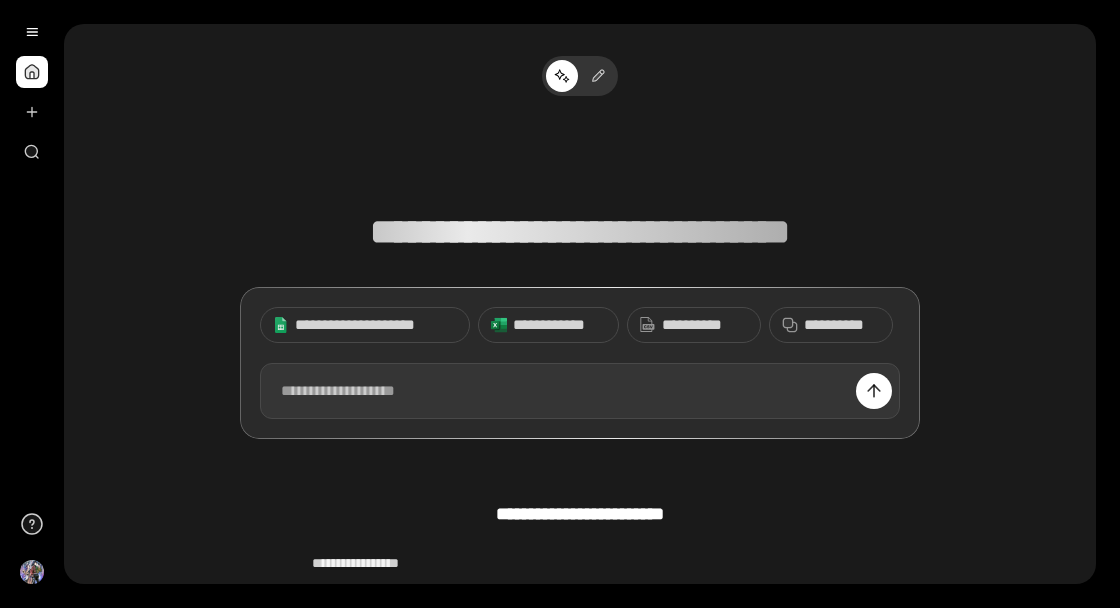 click on "**********" at bounding box center [559, 325] 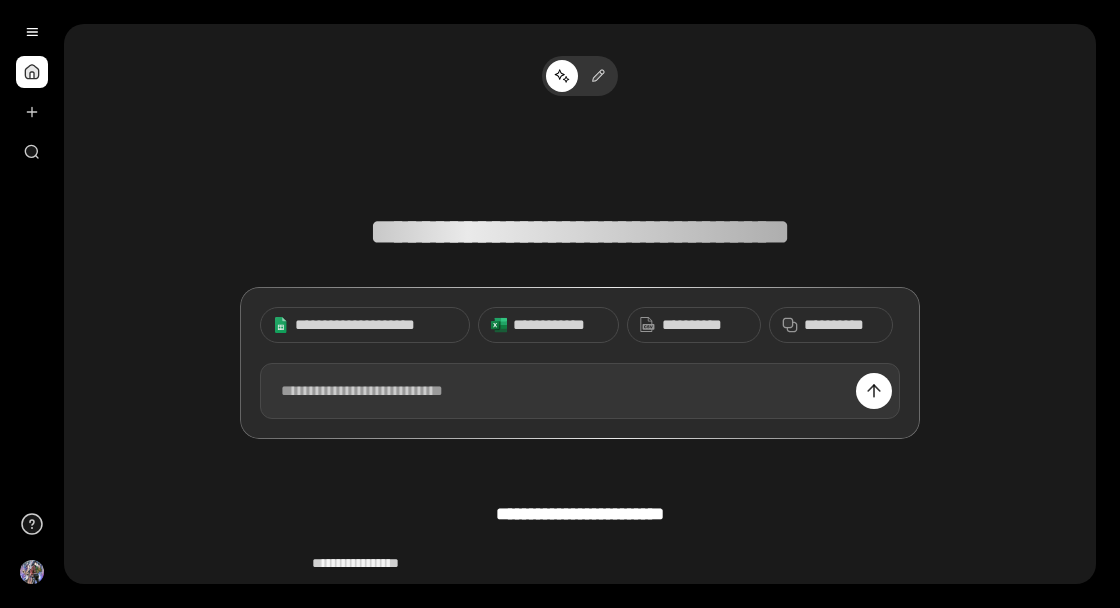 click at bounding box center [580, 391] 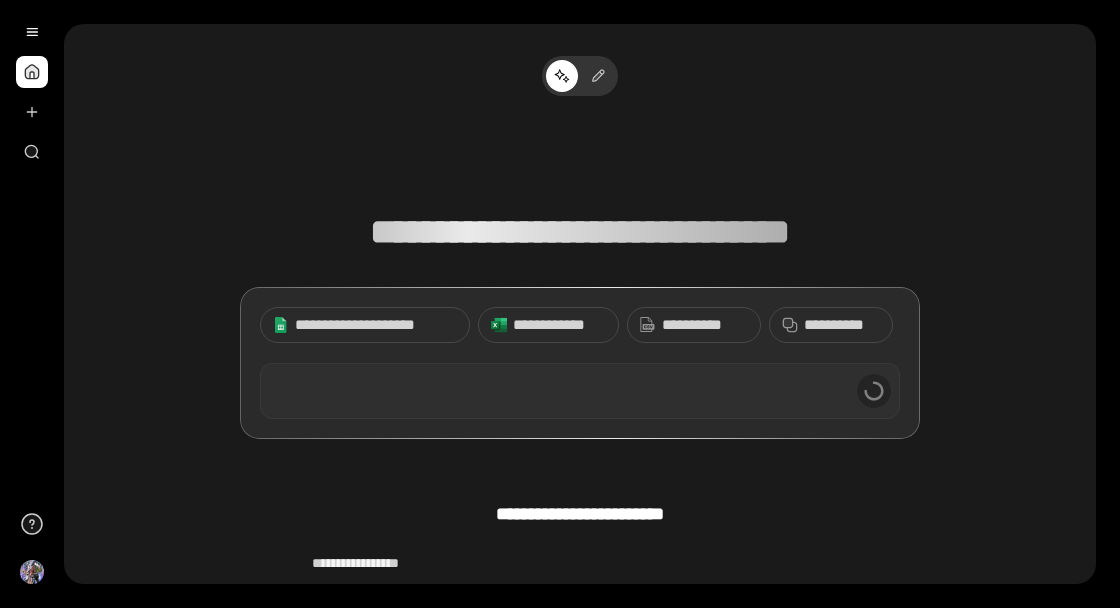 type 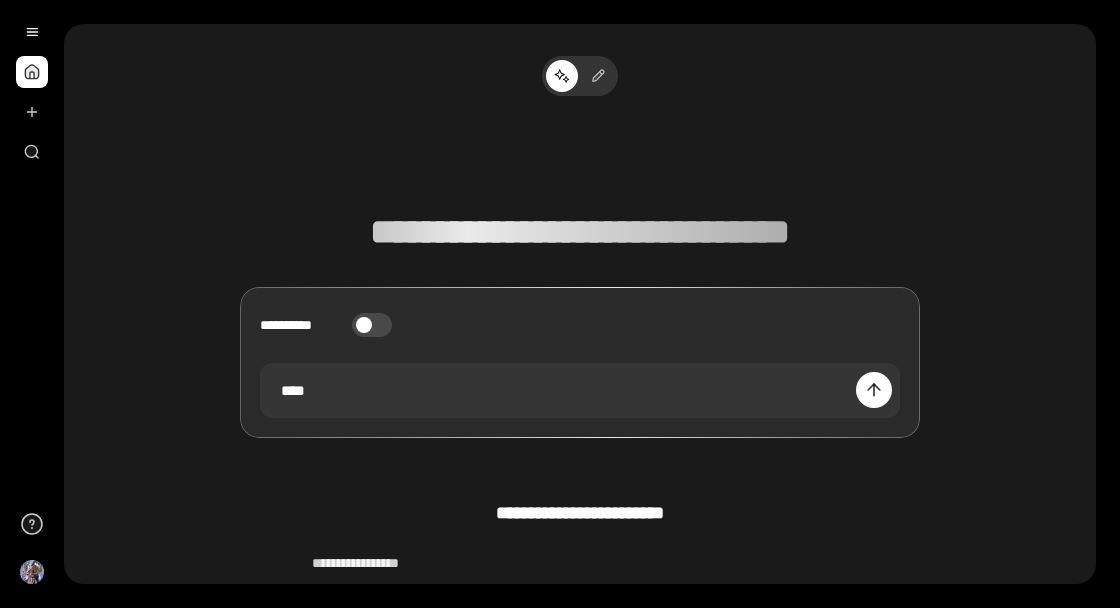 click on "**********" at bounding box center (372, 325) 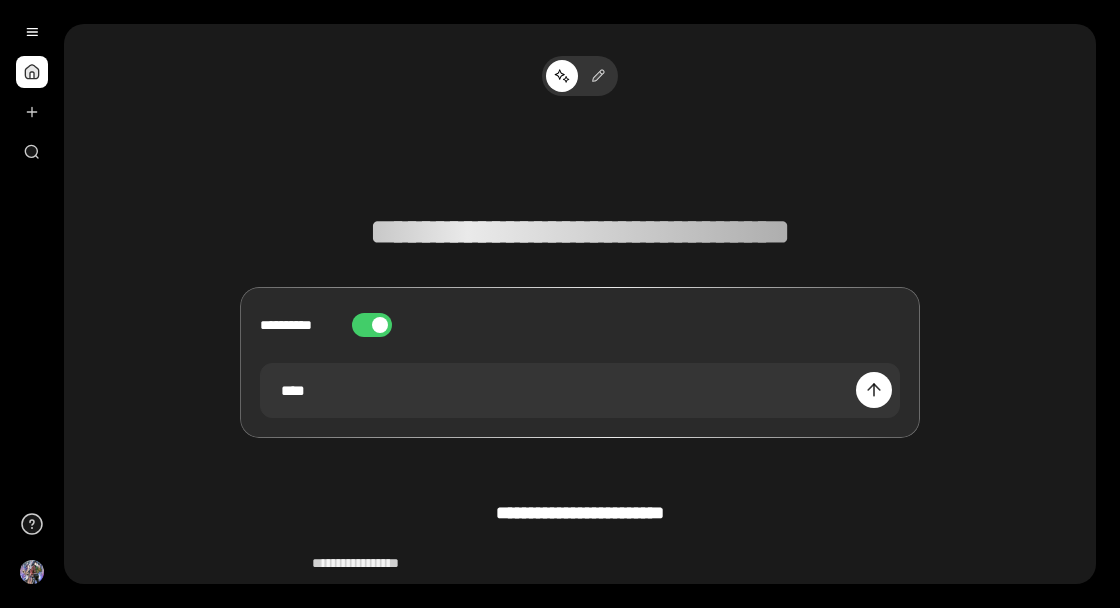 click on "**********" at bounding box center [372, 325] 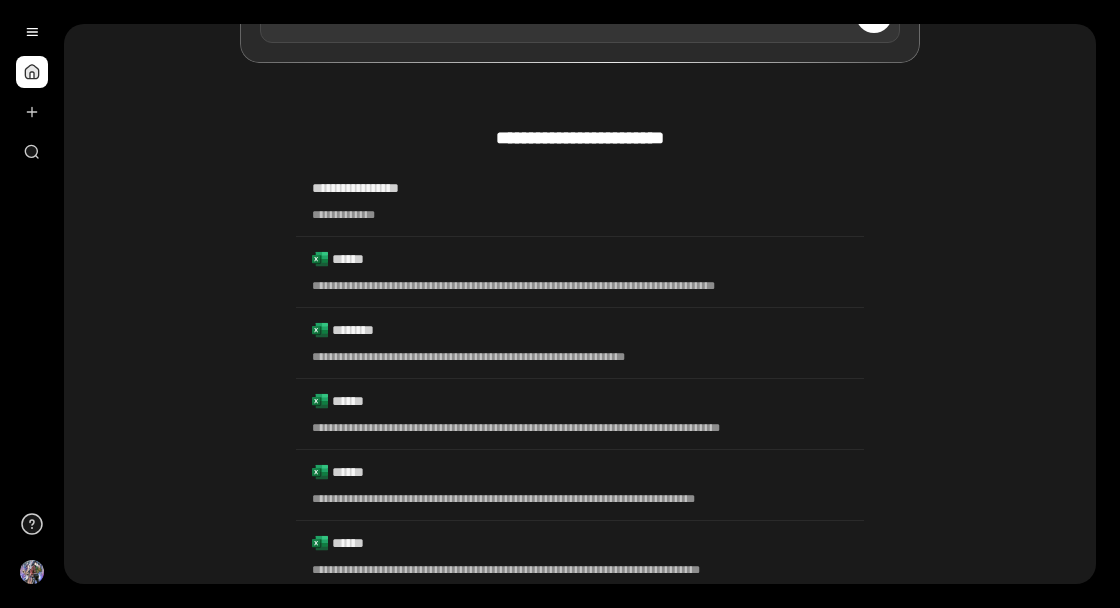 scroll, scrollTop: 0, scrollLeft: 0, axis: both 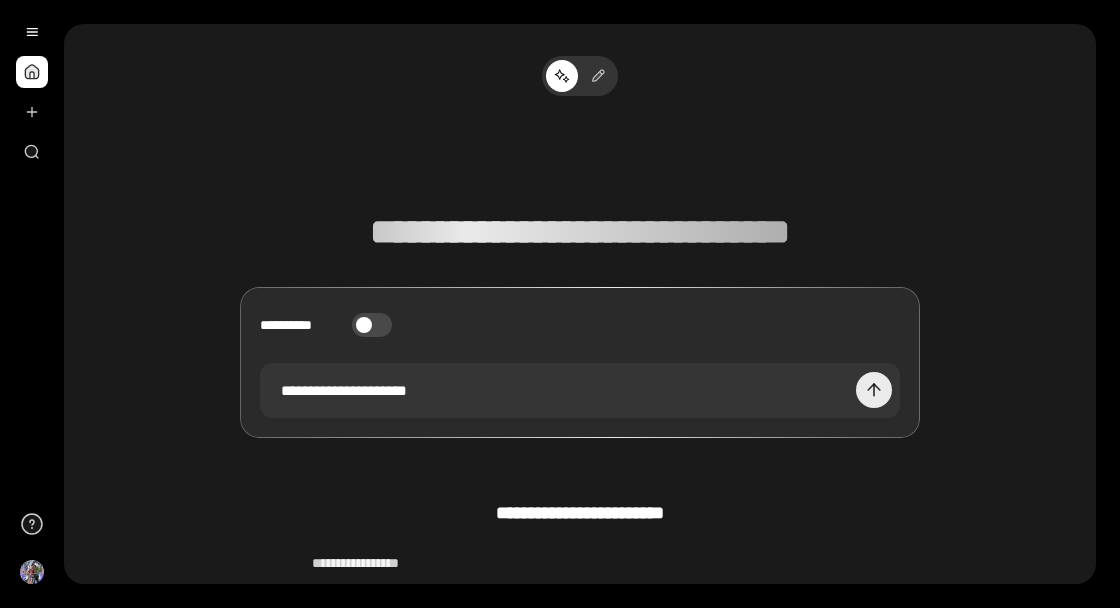 click at bounding box center (874, 390) 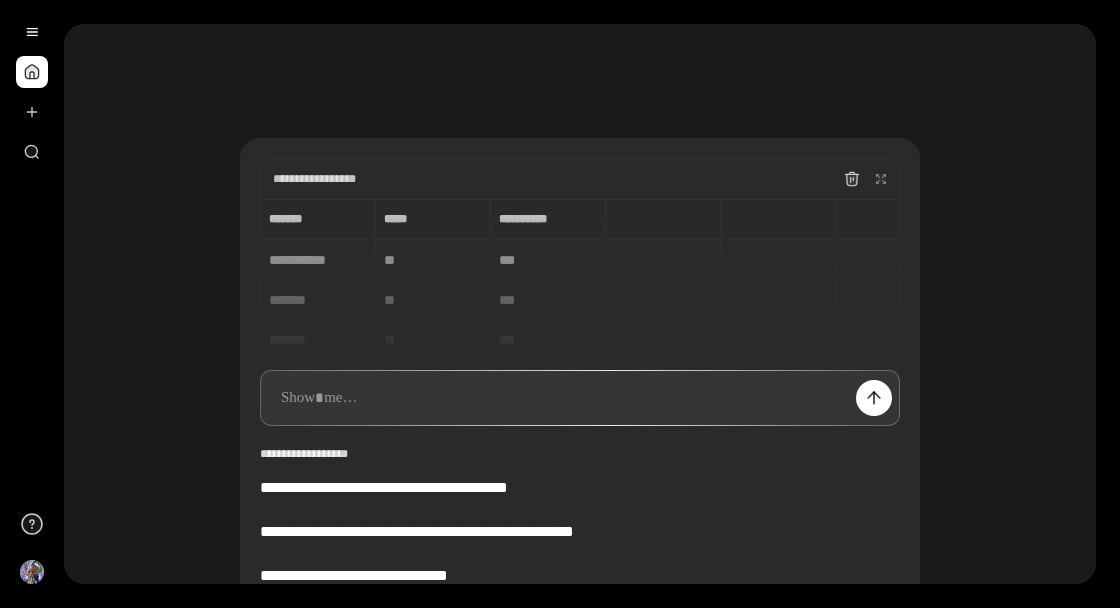 click at bounding box center (851, 179) 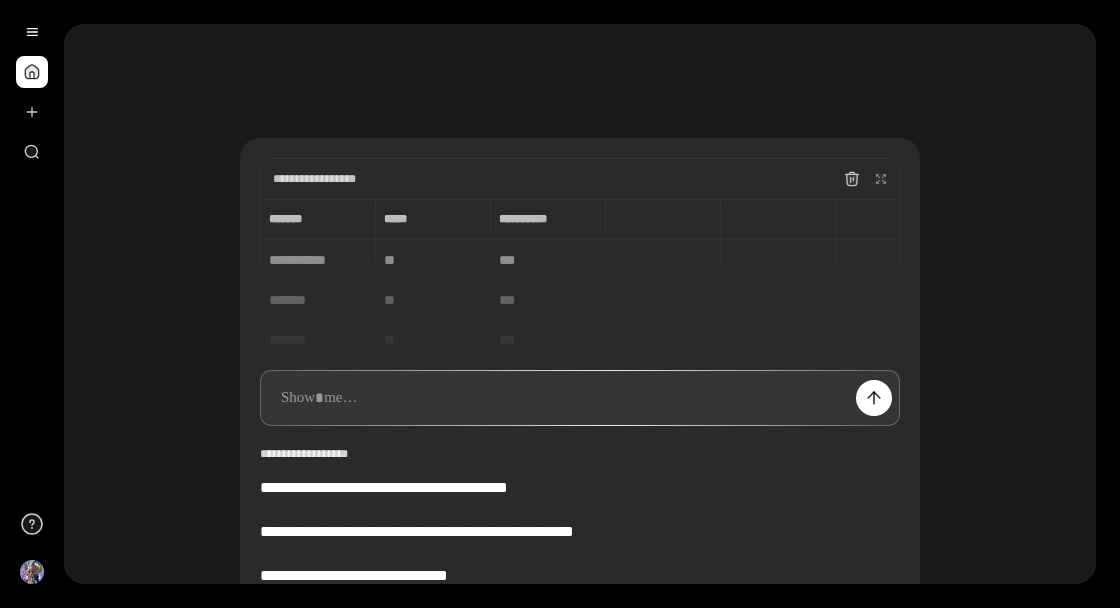click at bounding box center (852, 179) 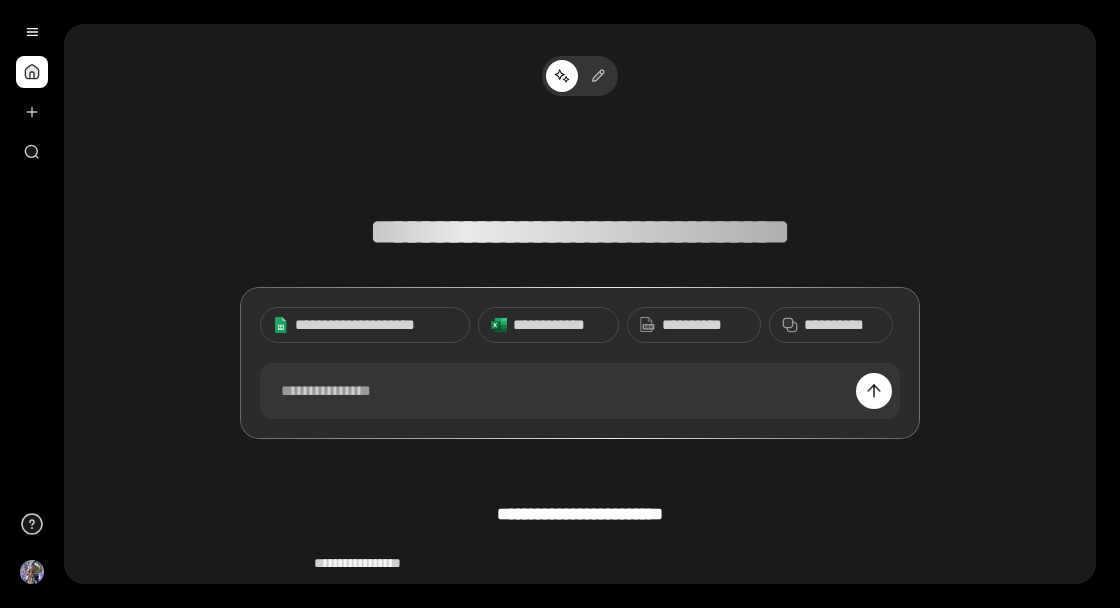 click on "**********" at bounding box center [580, 283] 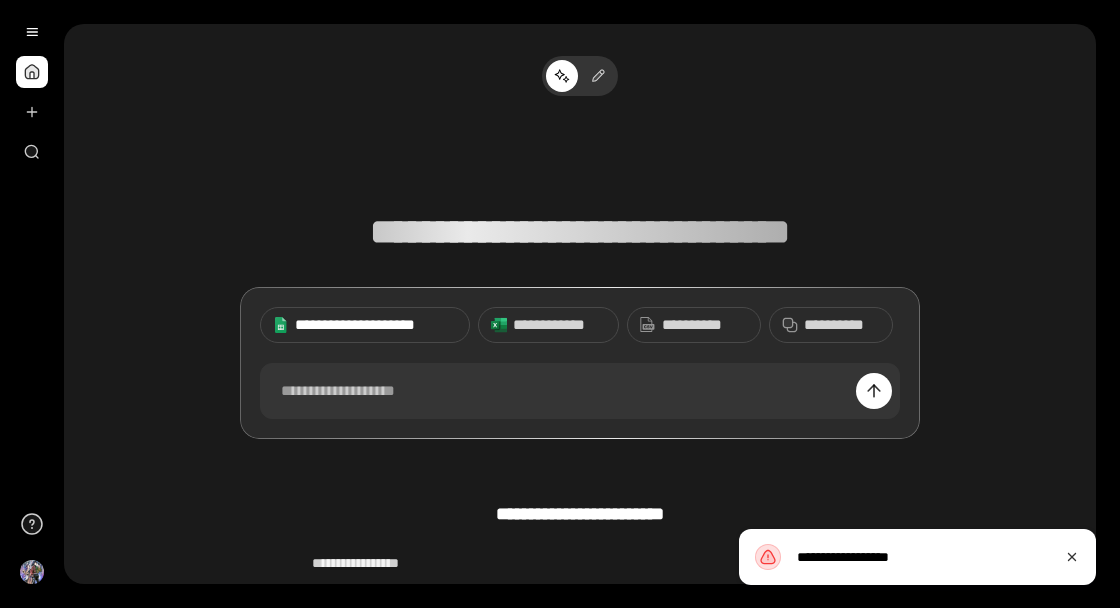 click on "**********" at bounding box center [376, 325] 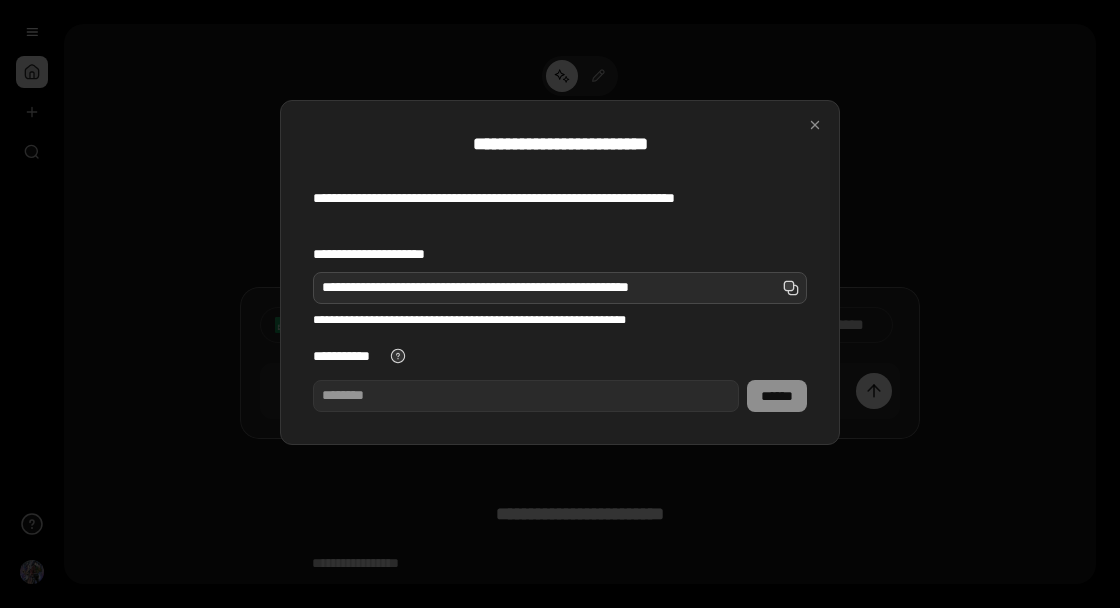 click on "**********" at bounding box center (560, 288) 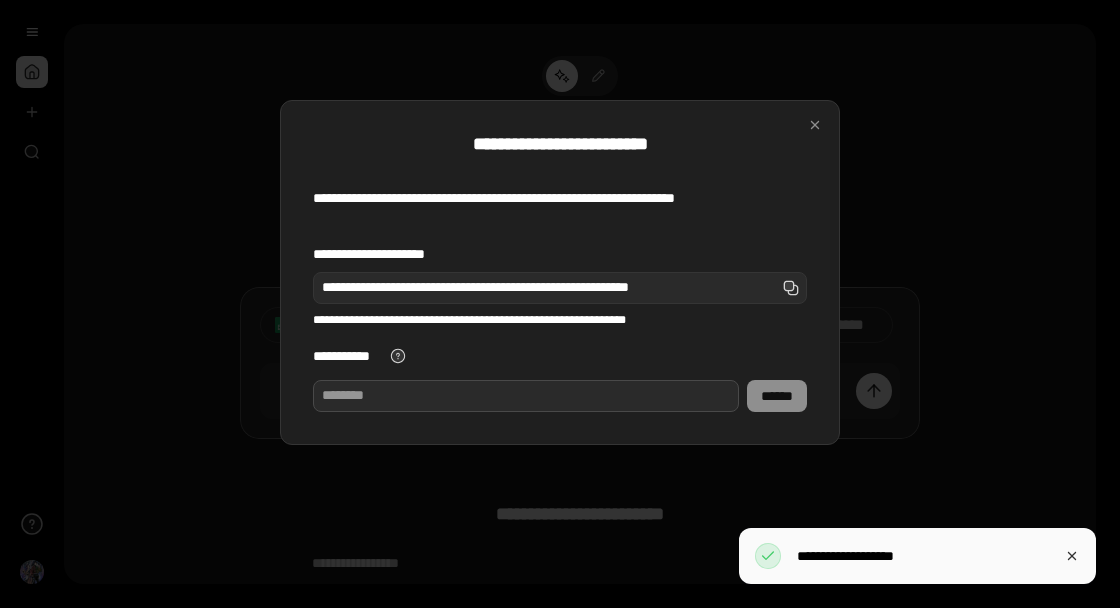 click on "**********" at bounding box center (526, 396) 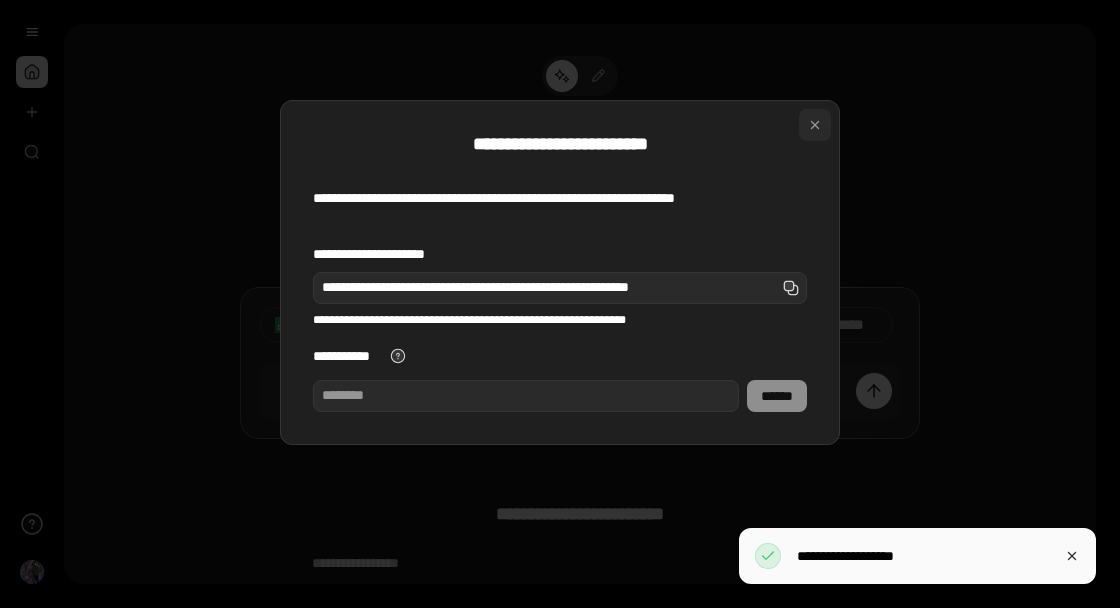 click at bounding box center [815, 125] 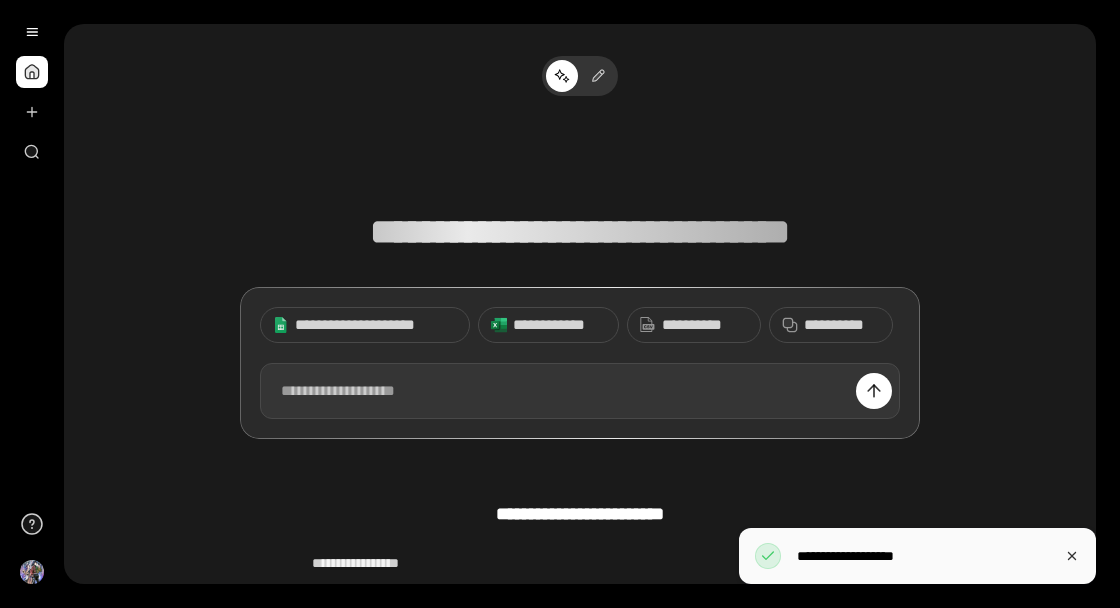 click on "**********" at bounding box center [559, 325] 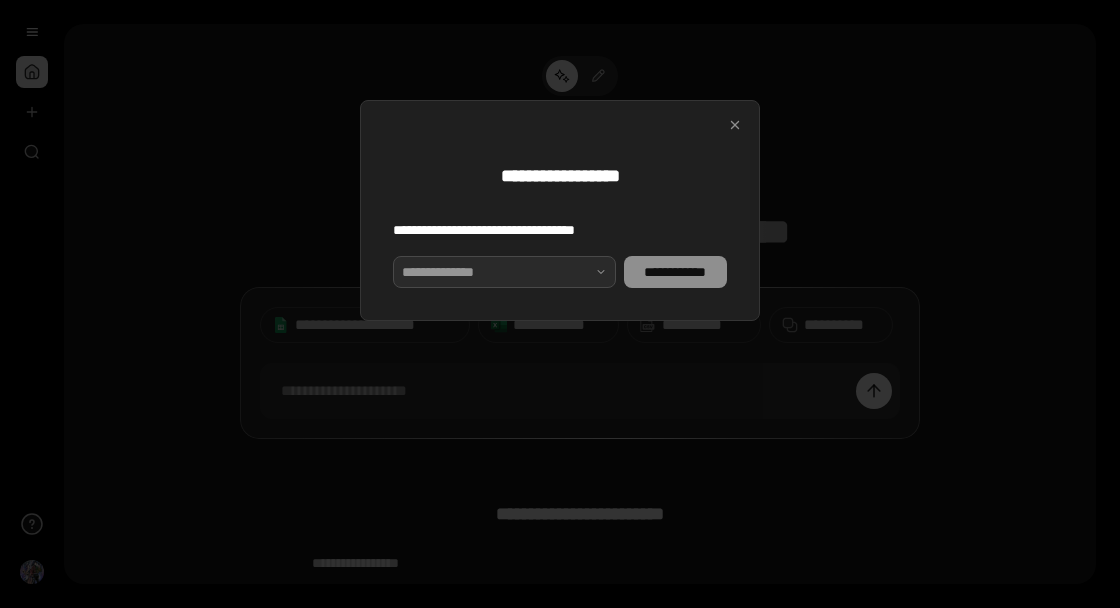 click at bounding box center [504, 272] 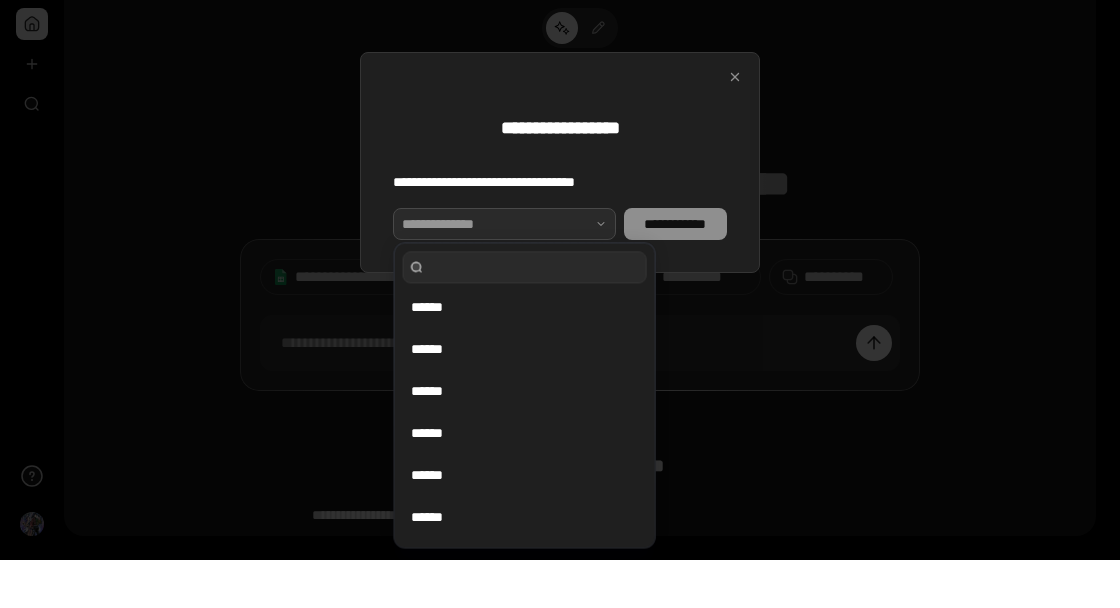click on "******" at bounding box center (525, 481) 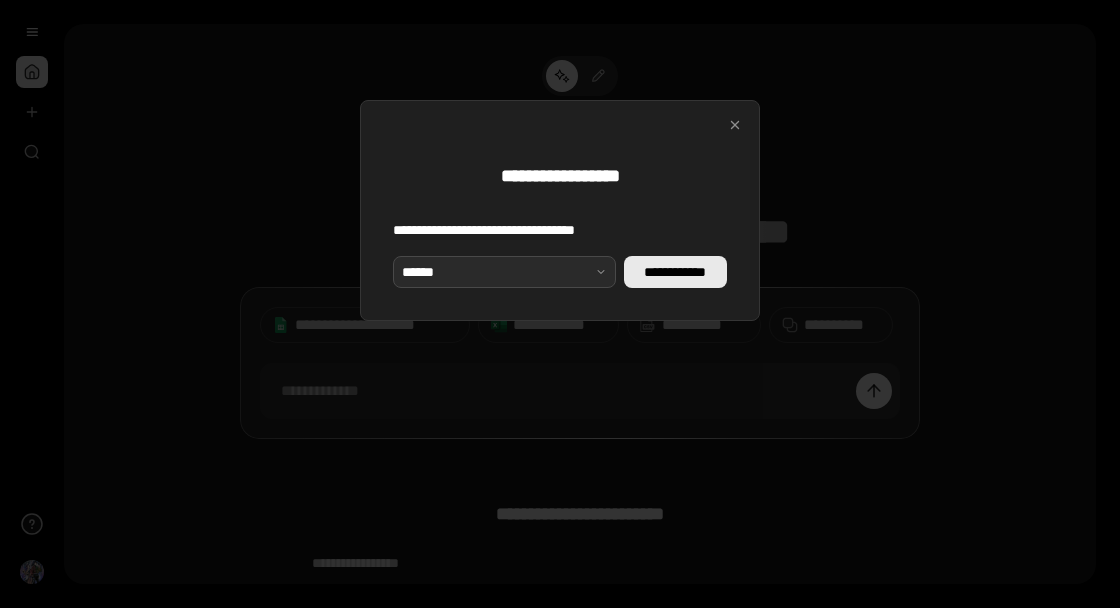 click on "**********" at bounding box center [675, 272] 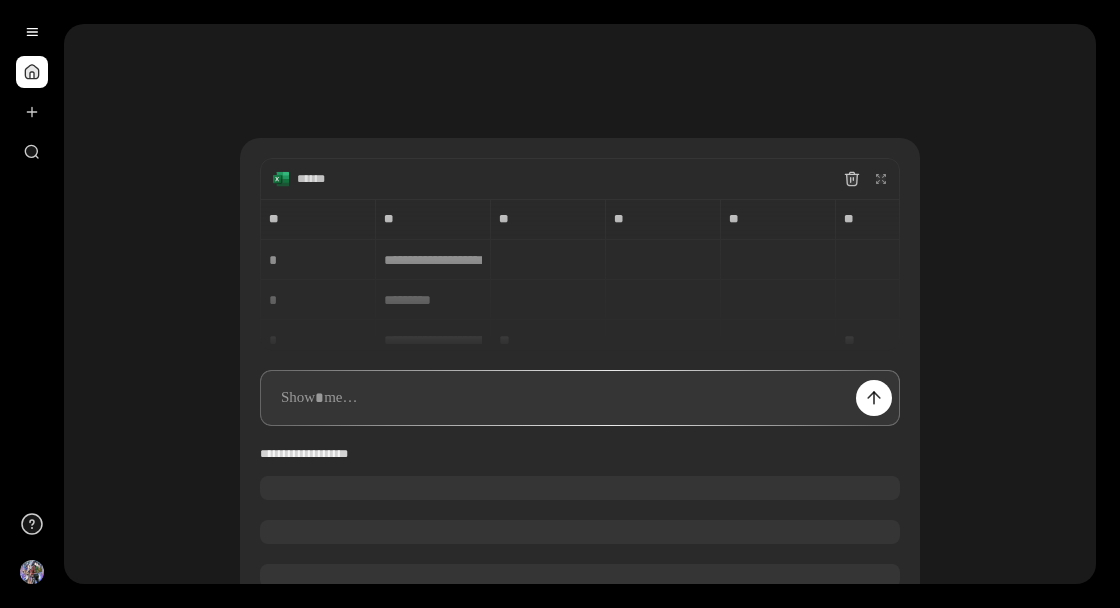 click at bounding box center [580, 398] 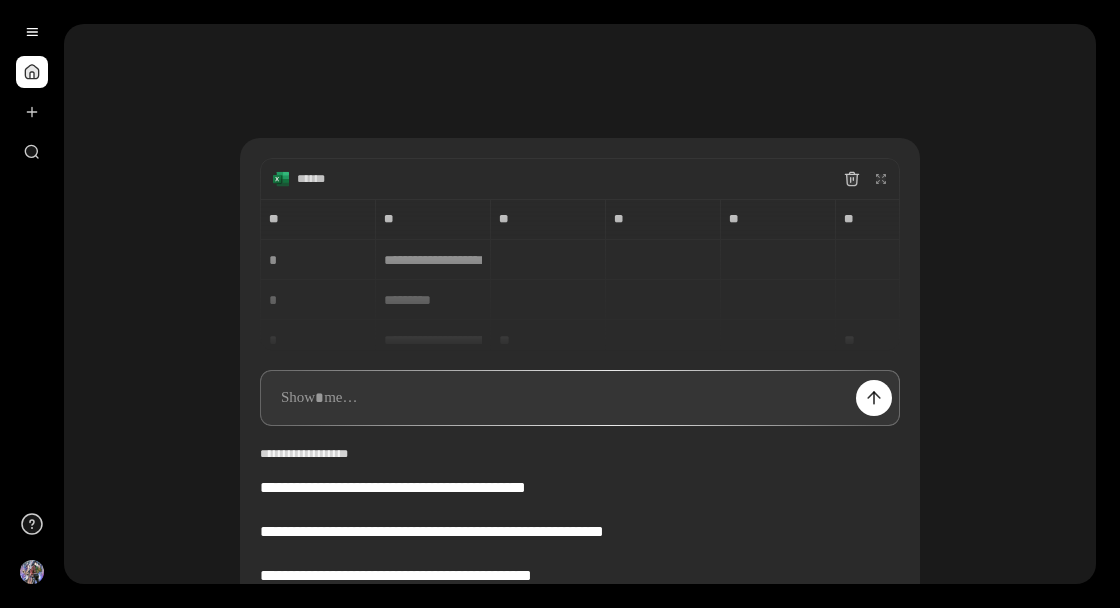 type 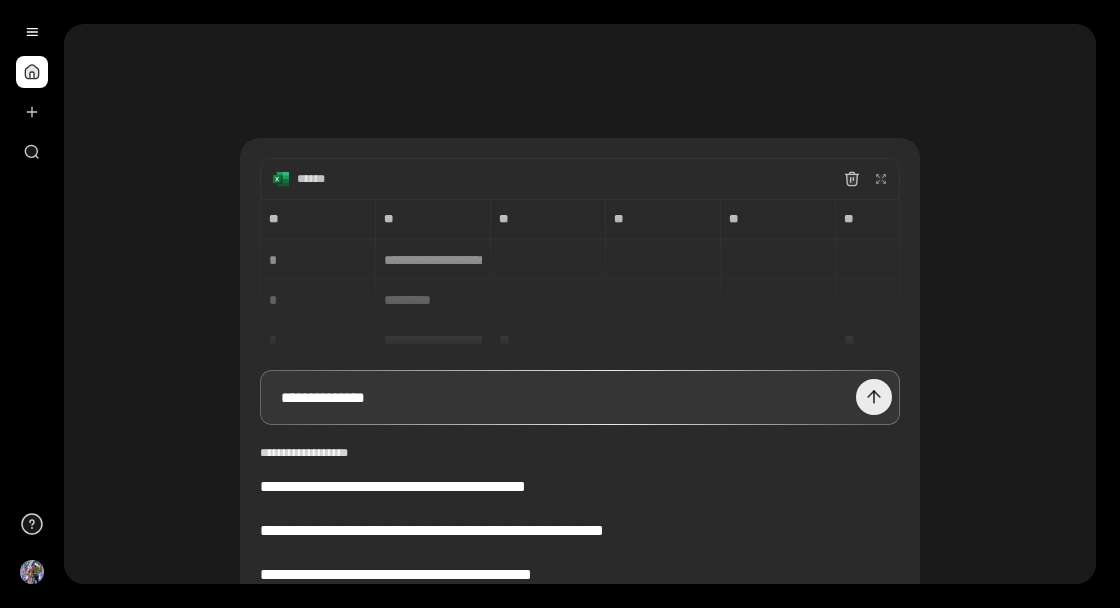 click at bounding box center [874, 397] 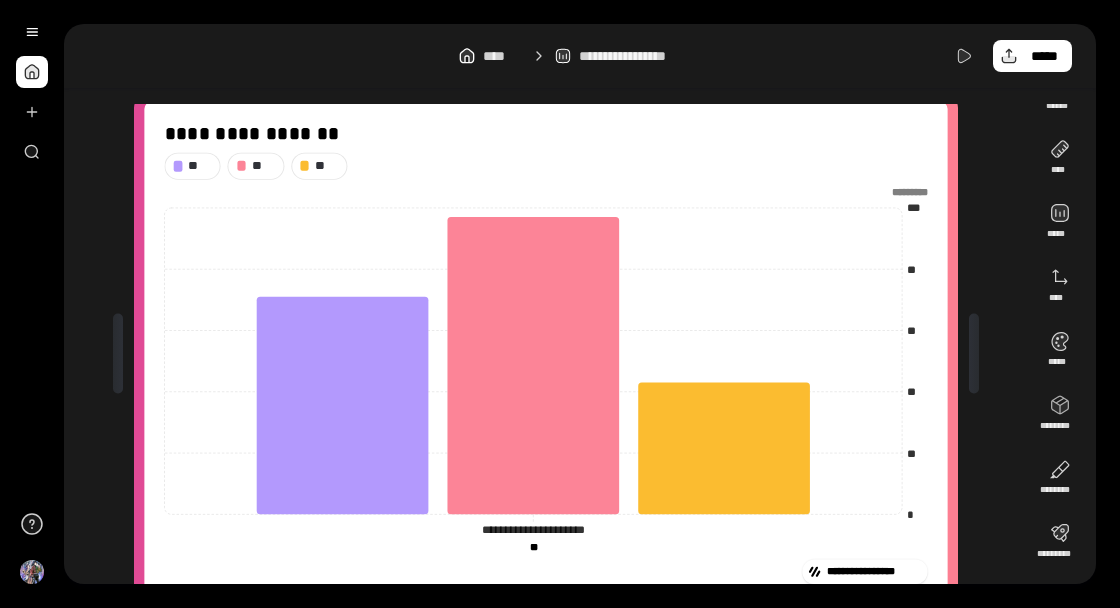 scroll, scrollTop: 26, scrollLeft: 0, axis: vertical 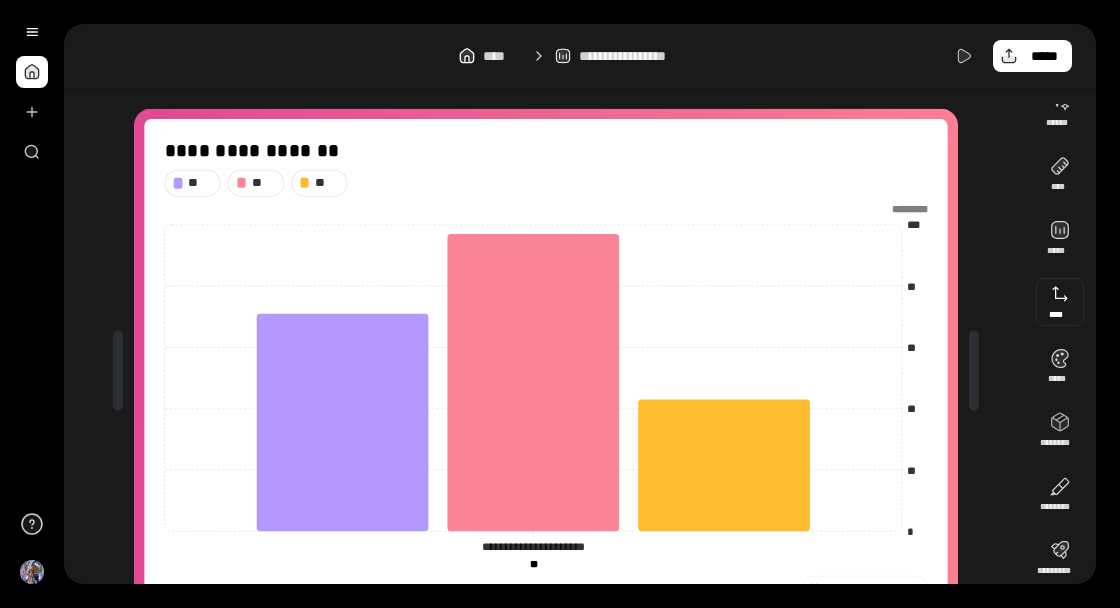 click at bounding box center (1060, 302) 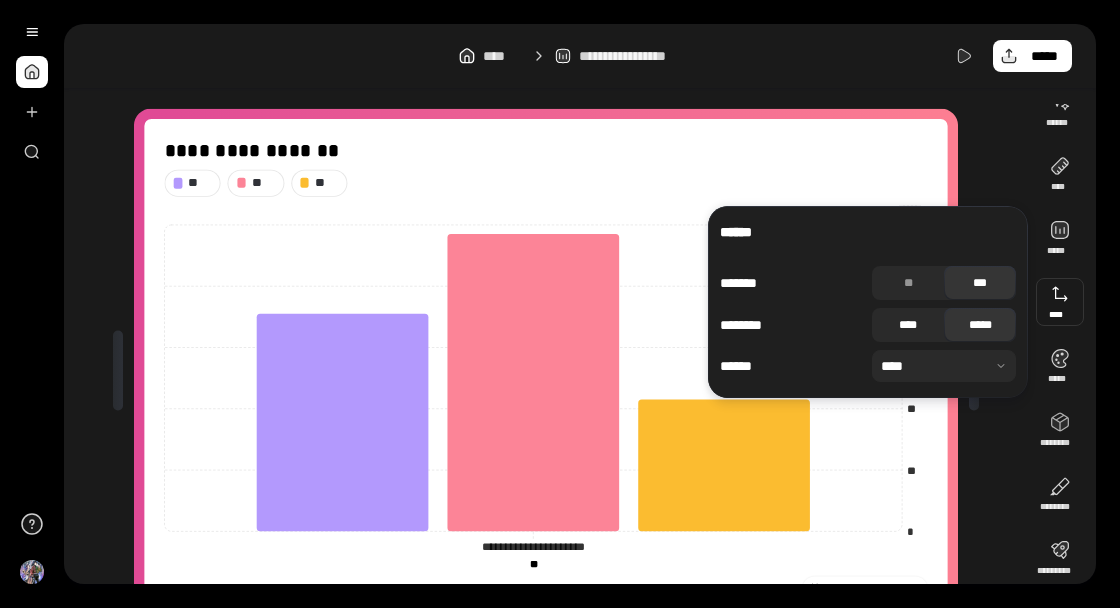 click on "****" at bounding box center (908, 325) 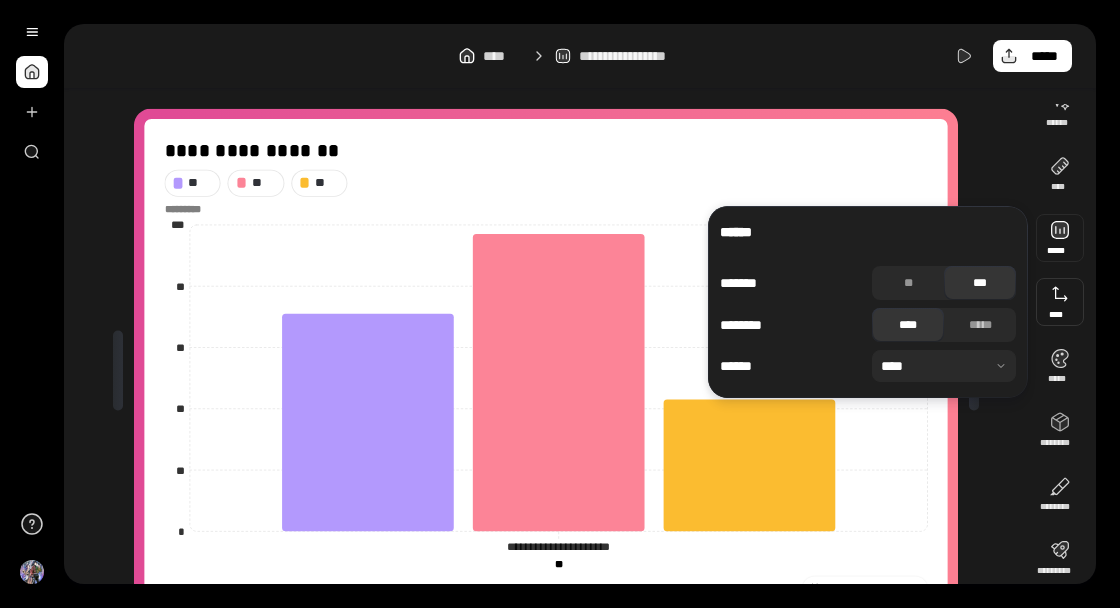 click at bounding box center (1060, 238) 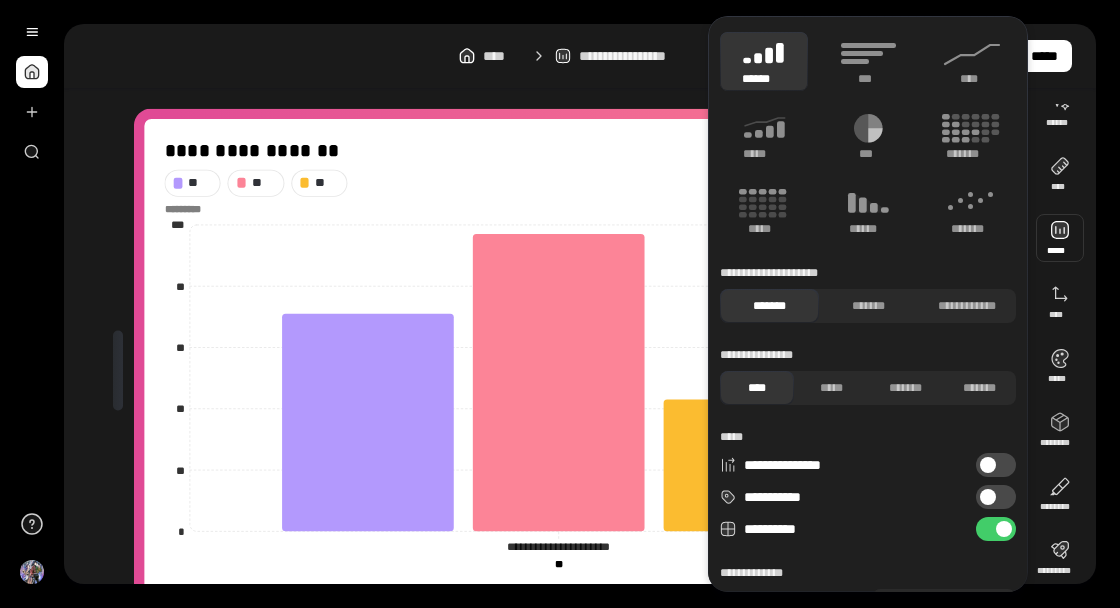 click at bounding box center (988, 497) 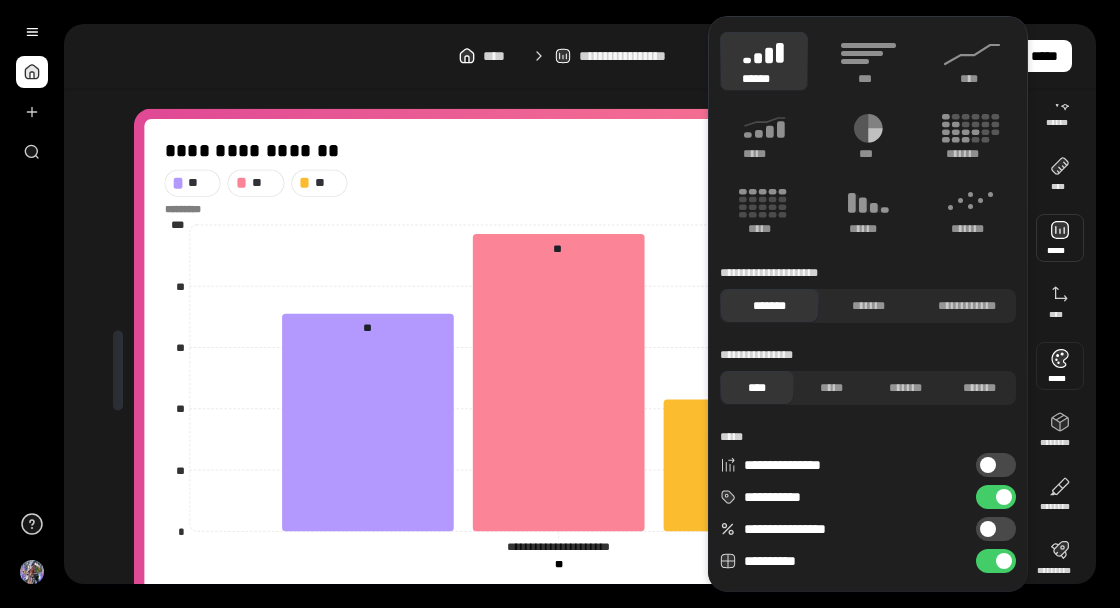 click at bounding box center [1060, 366] 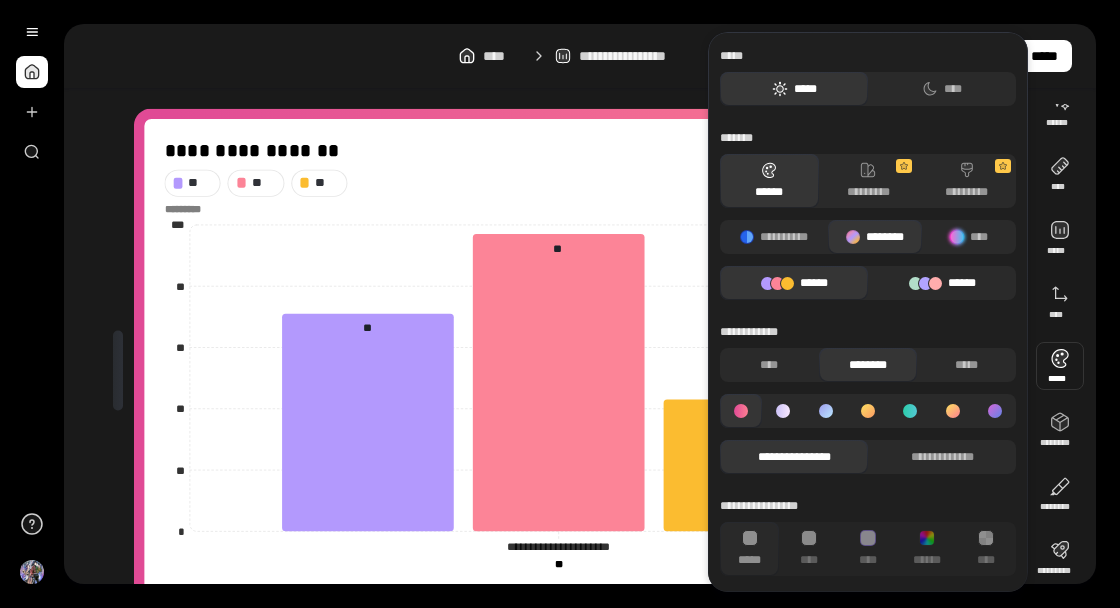 click on "******" at bounding box center [942, 283] 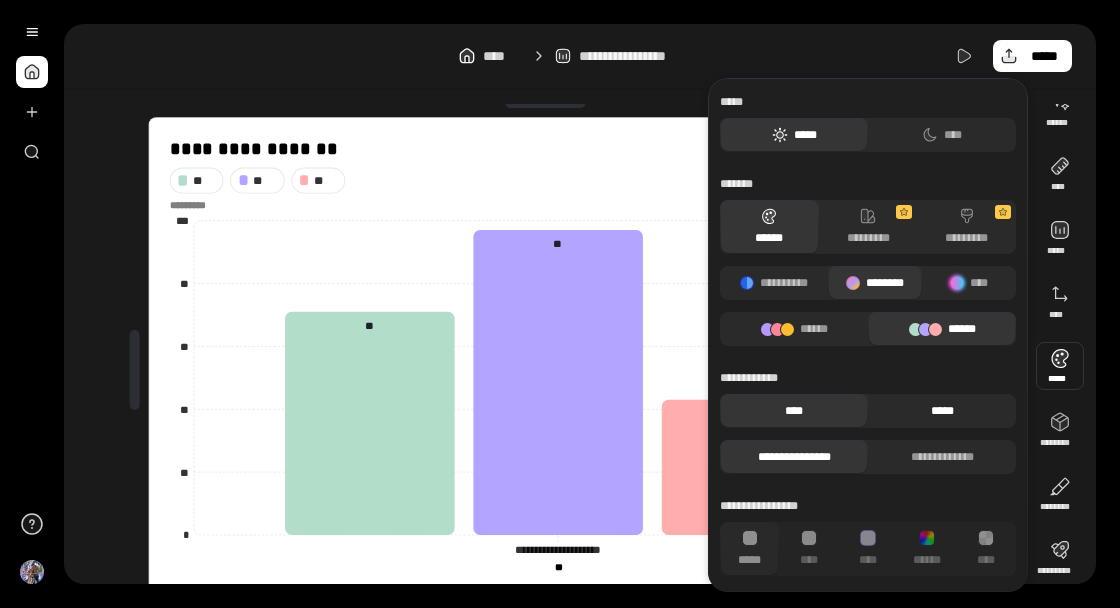 click on "*****" at bounding box center [942, 411] 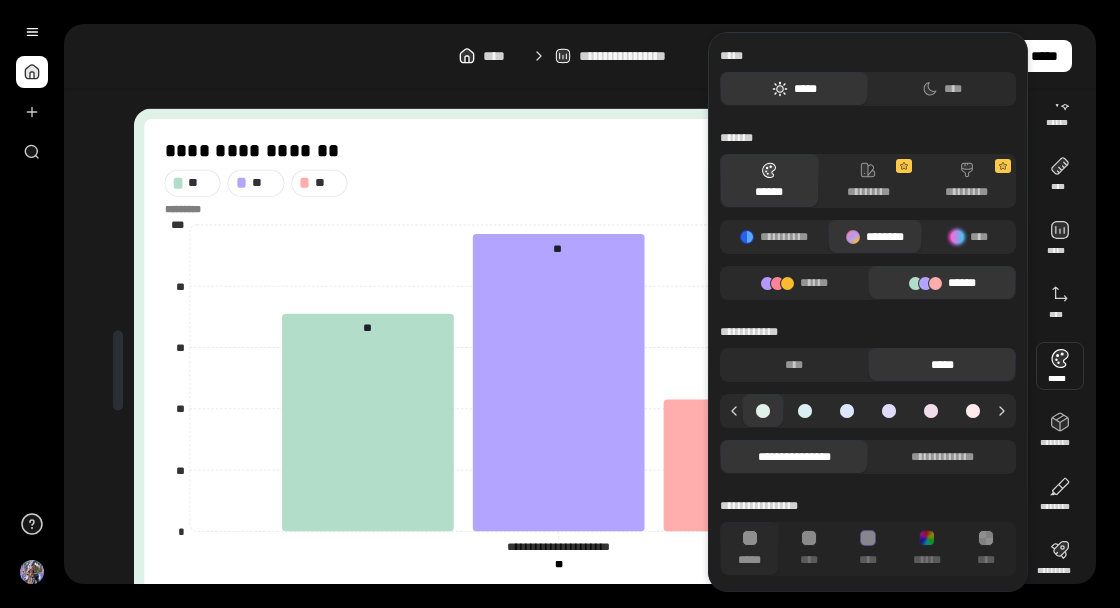 click at bounding box center (931, 411) 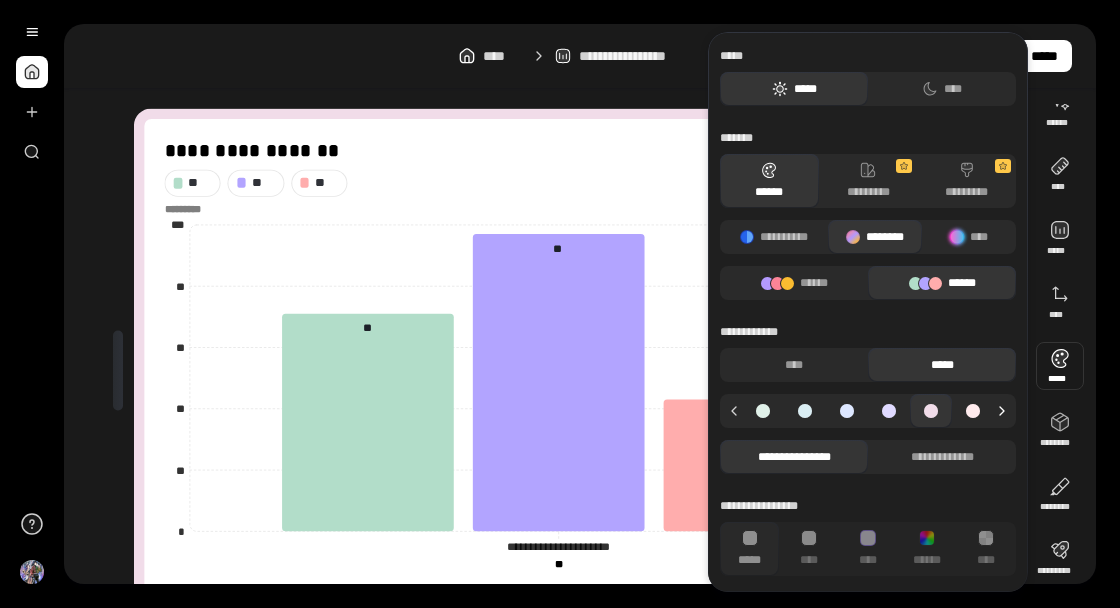 click 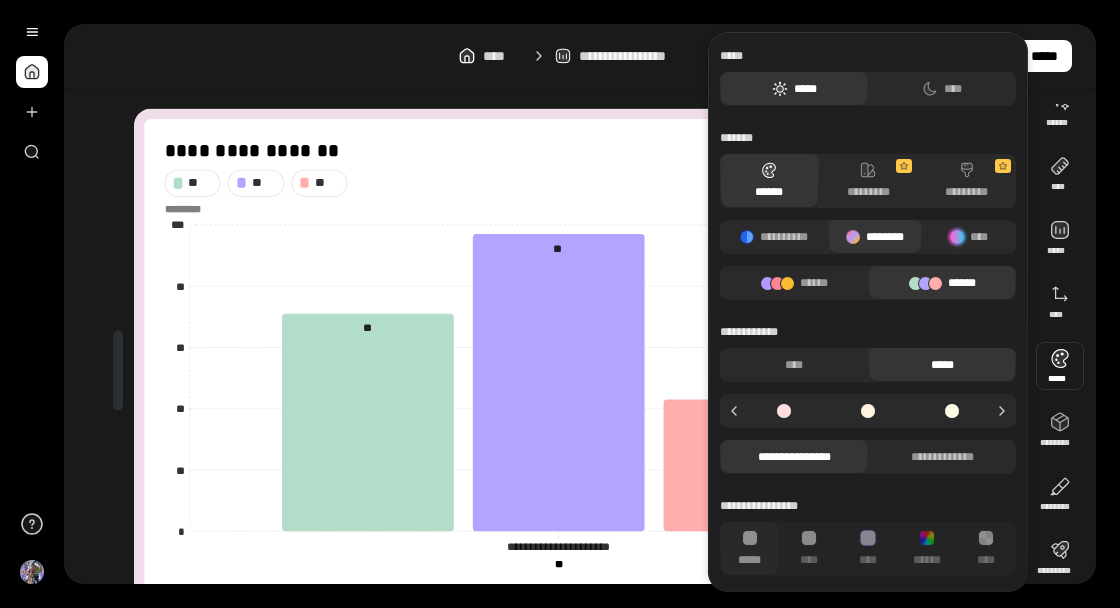 click at bounding box center (952, 411) 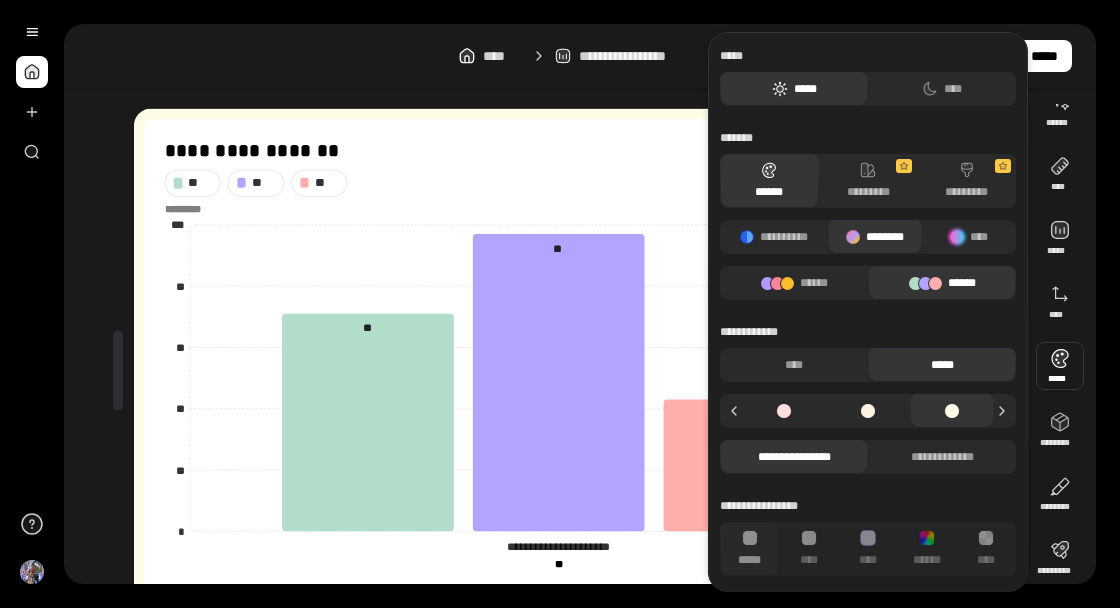 click at bounding box center (784, 411) 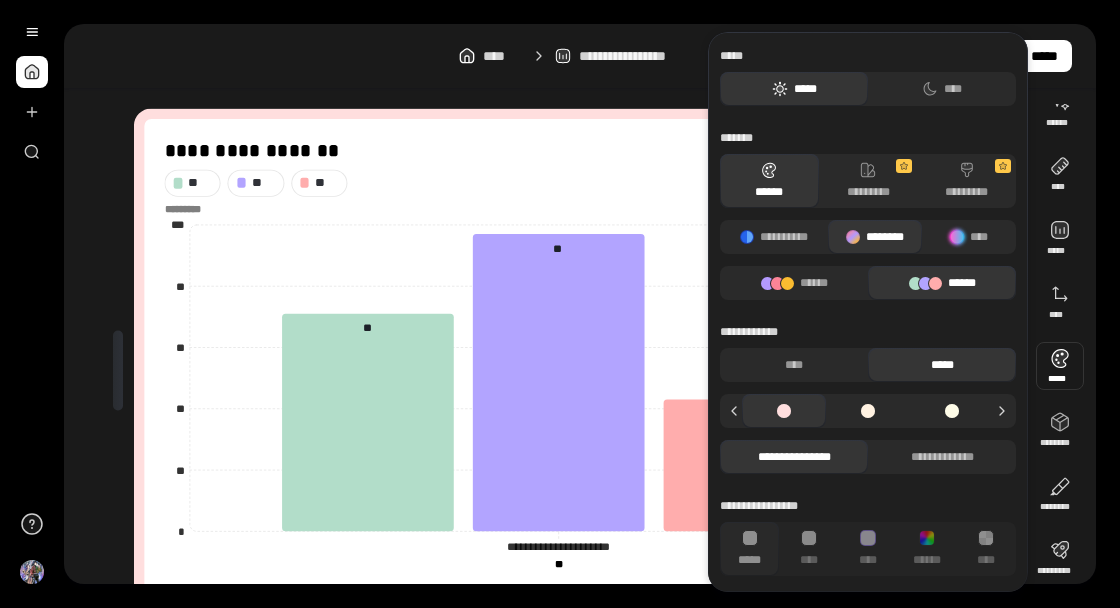 click at bounding box center (868, 411) 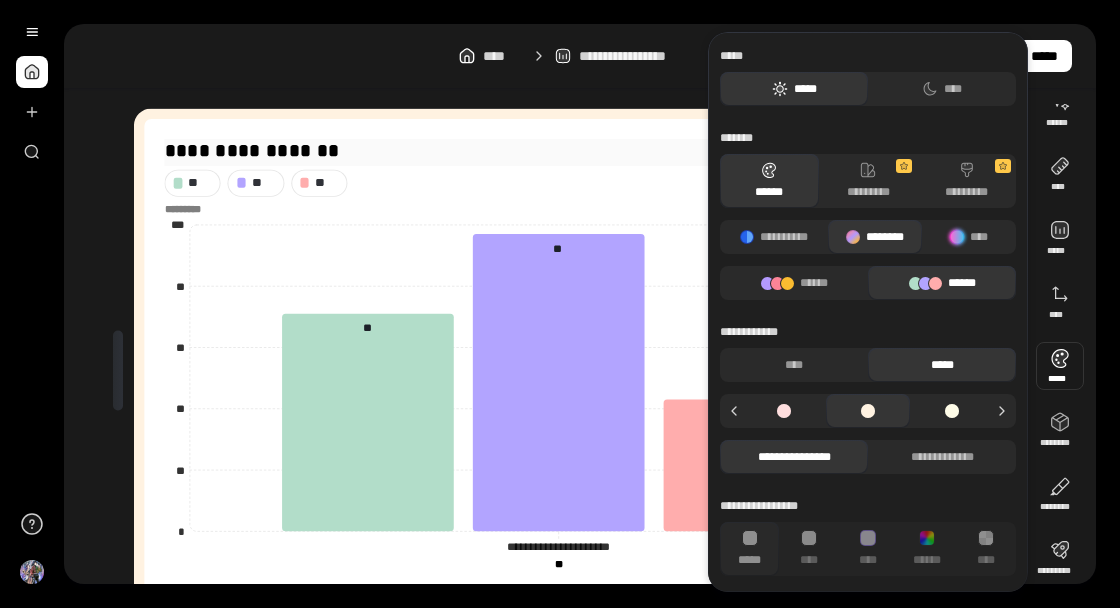 click on "**********" at bounding box center (546, 151) 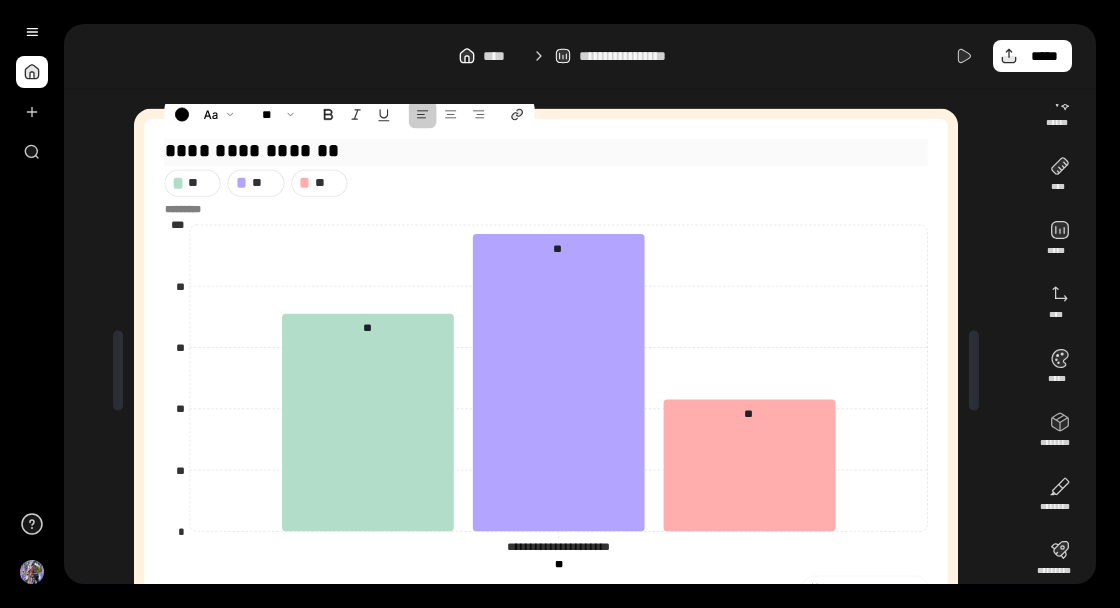 click on "**********" at bounding box center (546, 151) 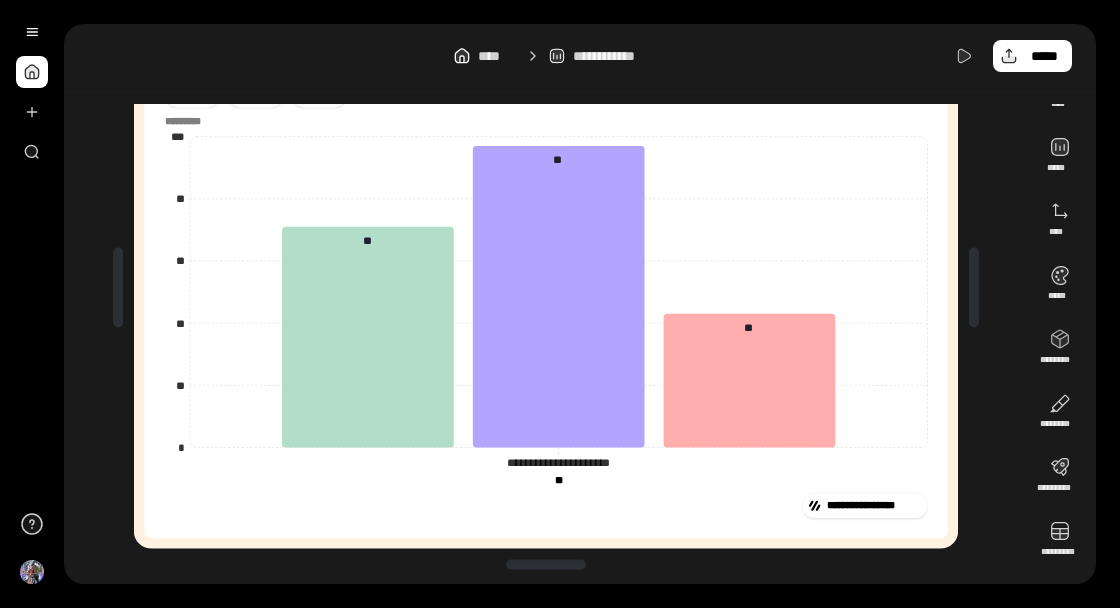 scroll, scrollTop: 0, scrollLeft: 0, axis: both 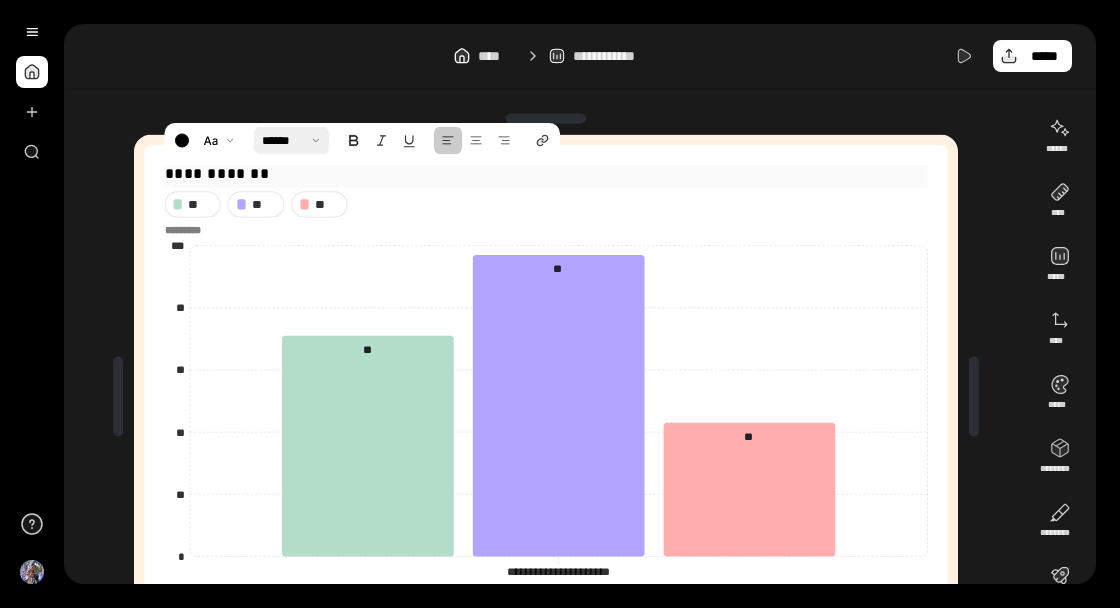 click at bounding box center (292, 140) 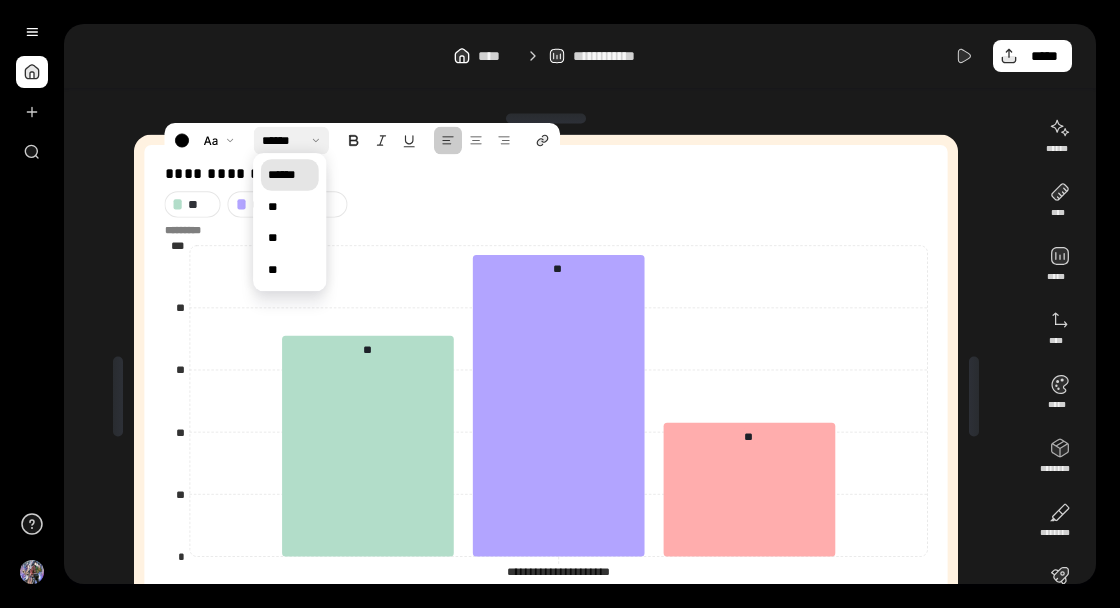 click on "**" at bounding box center [290, 270] 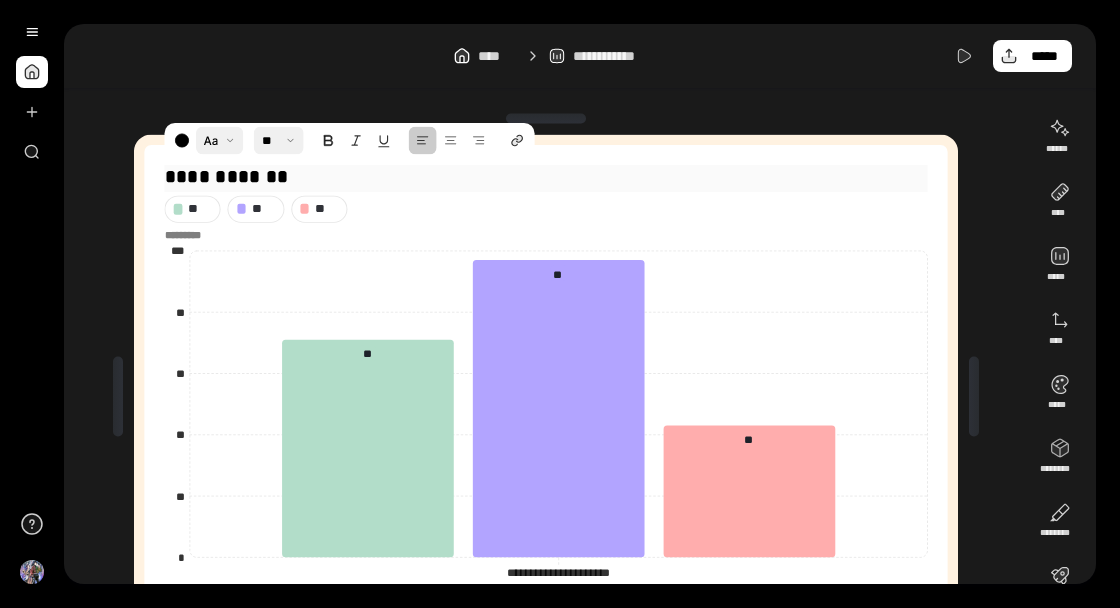 click at bounding box center [220, 140] 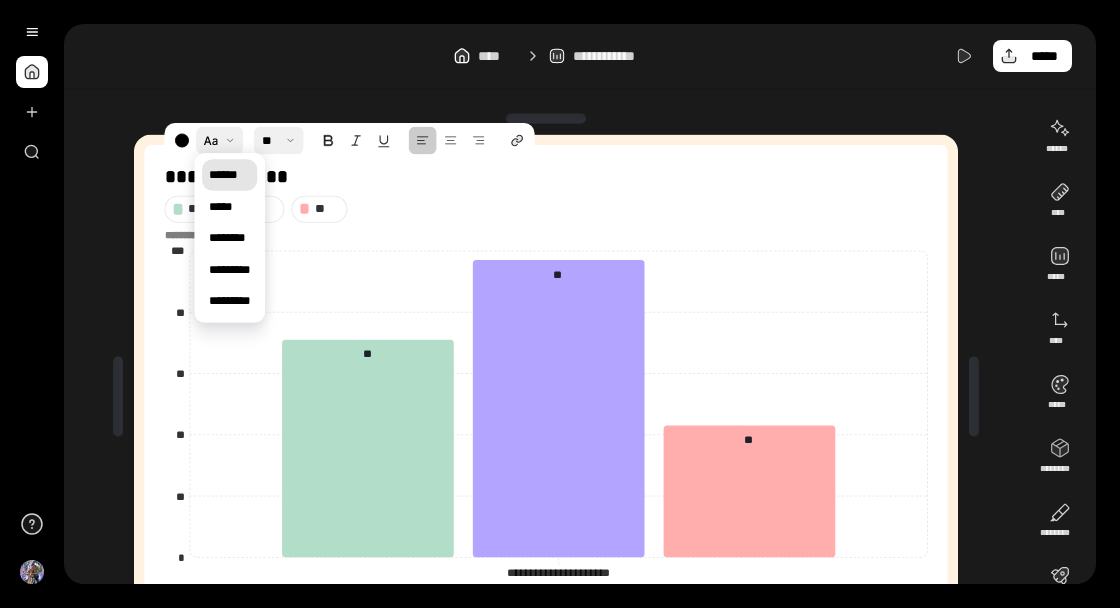 click on "*****" at bounding box center (229, 207) 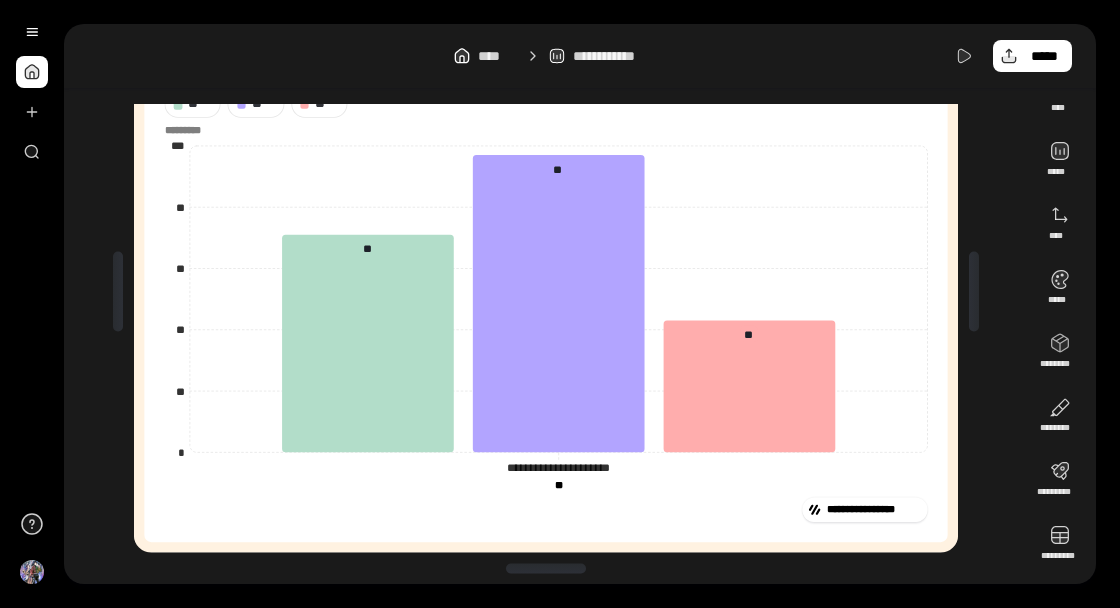 scroll, scrollTop: 109, scrollLeft: 0, axis: vertical 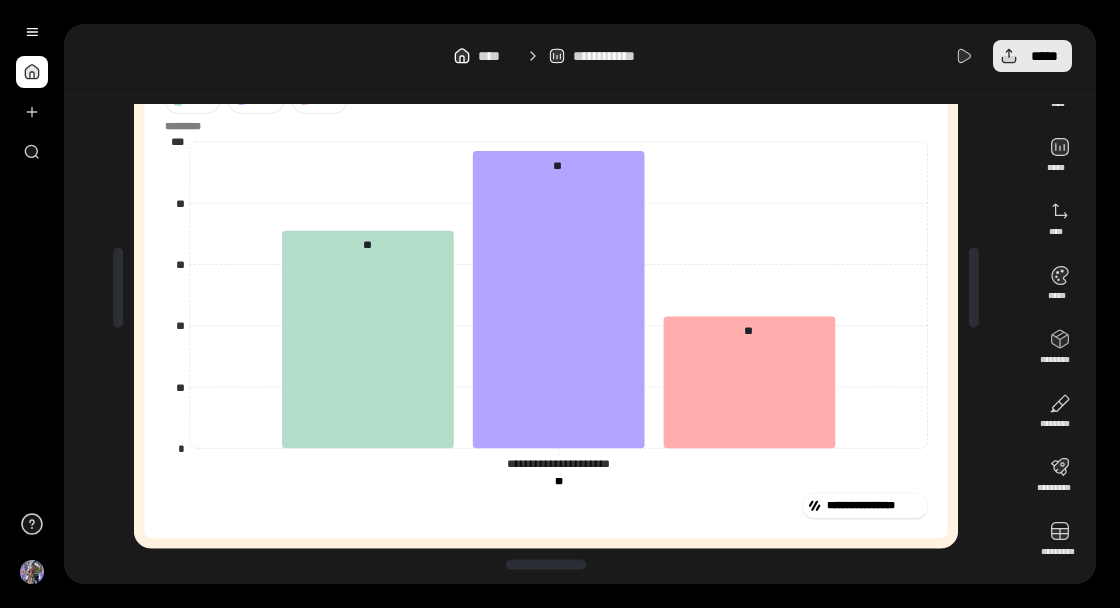 click on "*****" at bounding box center [1044, 56] 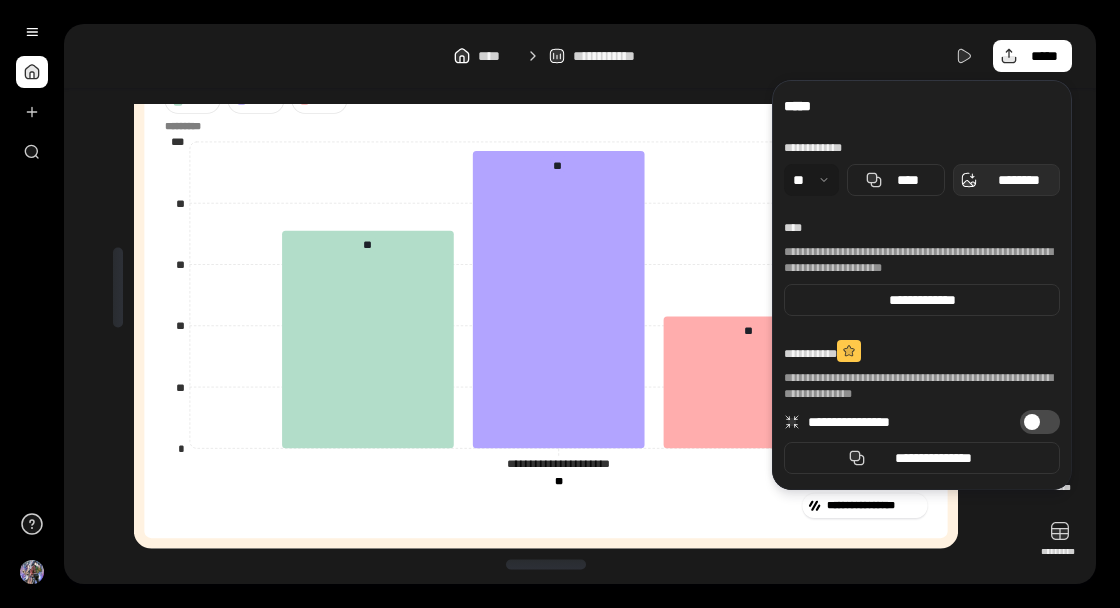 click on "********" at bounding box center [1018, 180] 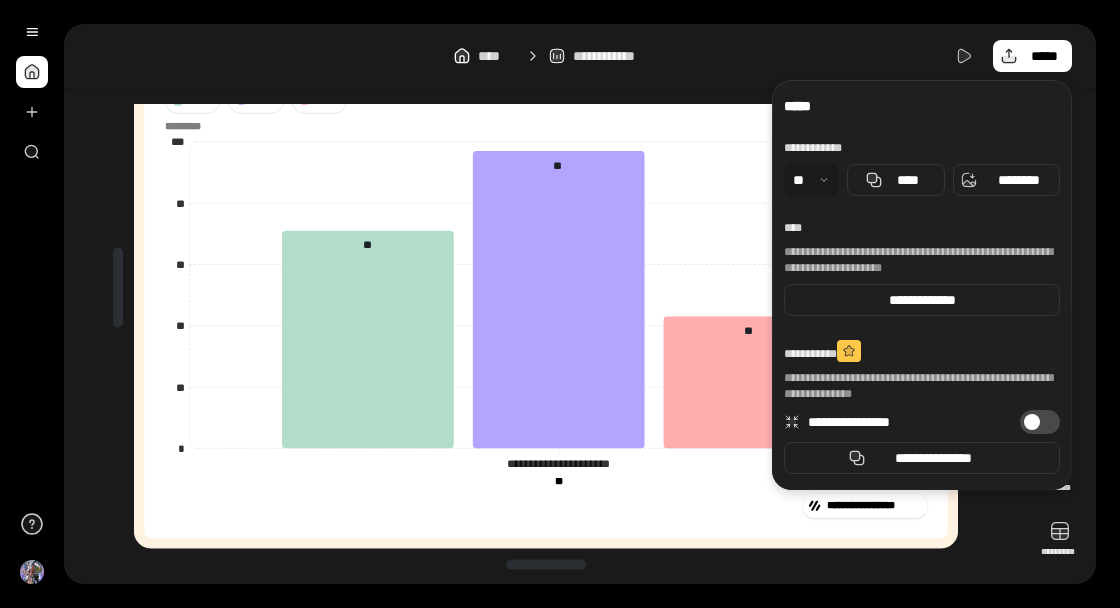 click on "**********" at bounding box center [580, 56] 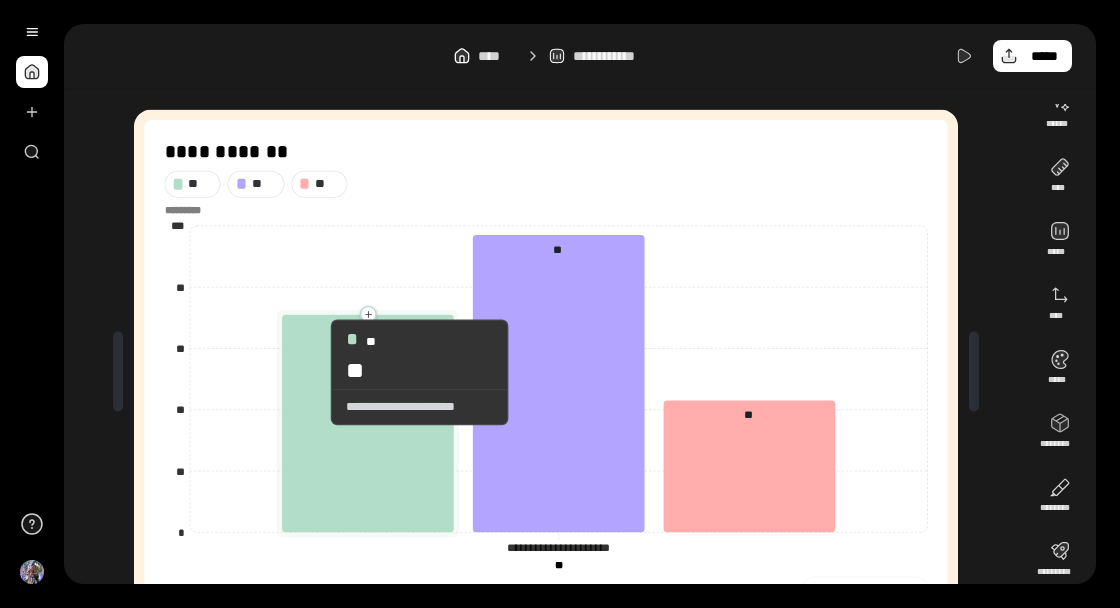 scroll, scrollTop: 0, scrollLeft: 0, axis: both 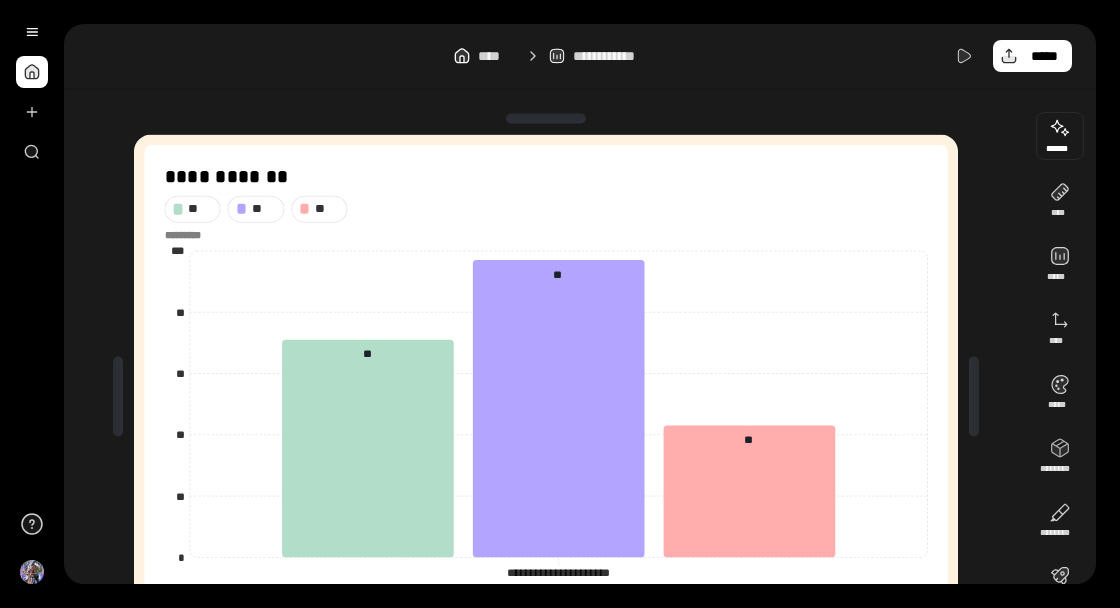 click at bounding box center [1060, 136] 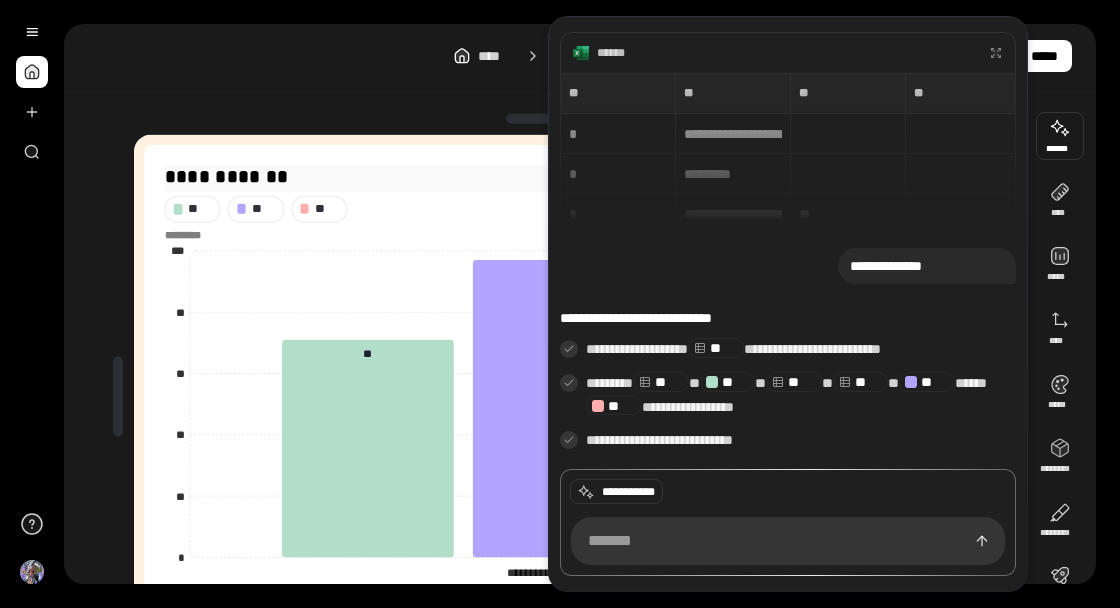 click on "**********" at bounding box center [227, 176] 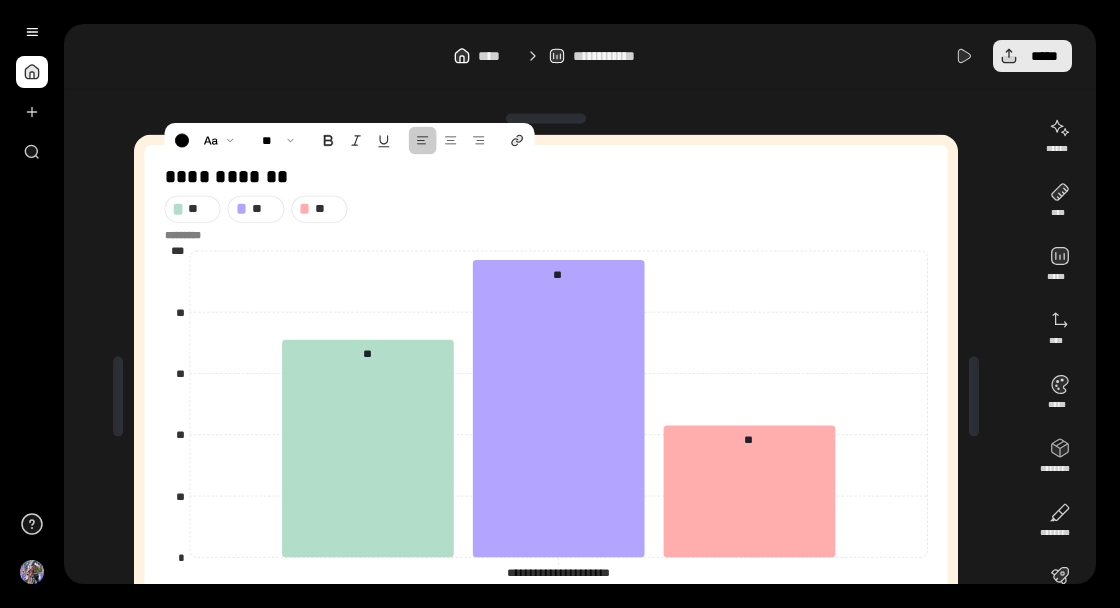 click on "*****" at bounding box center [1044, 56] 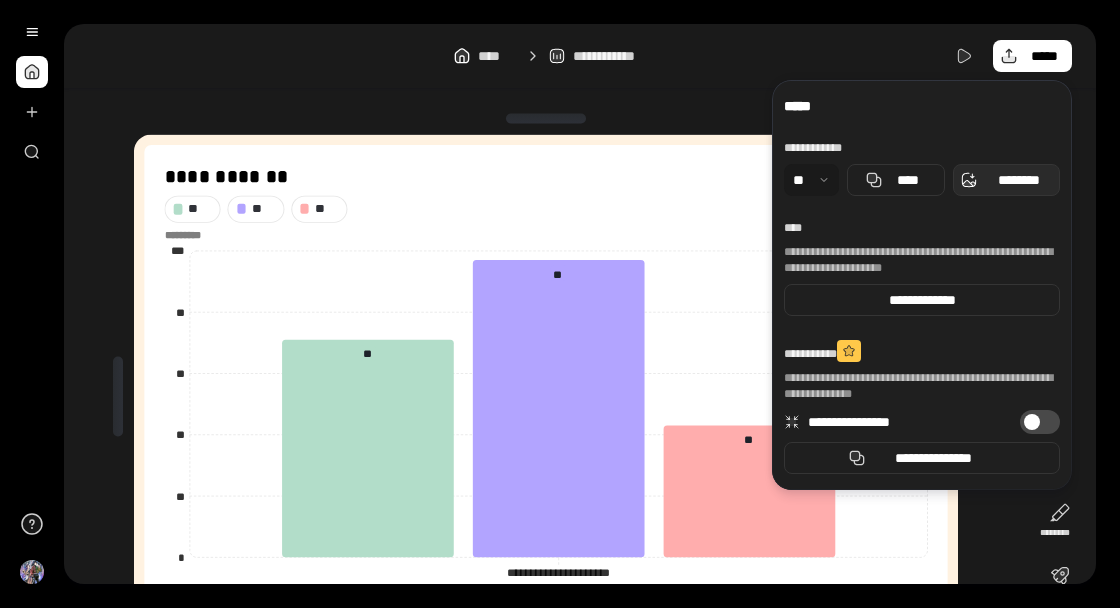 click on "********" at bounding box center (1018, 180) 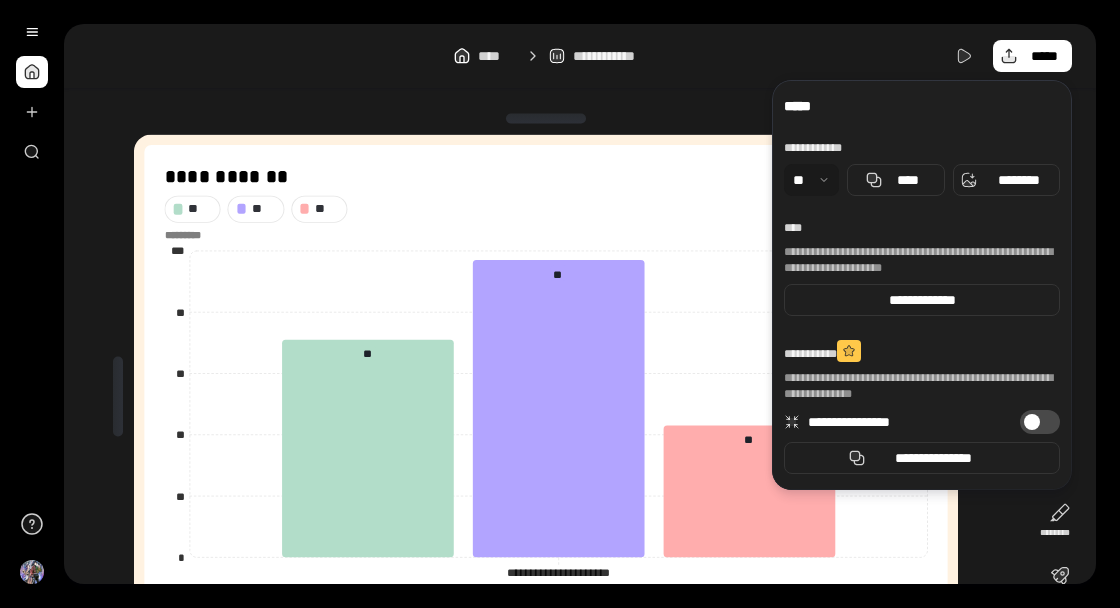 click on "**********" at bounding box center (580, 56) 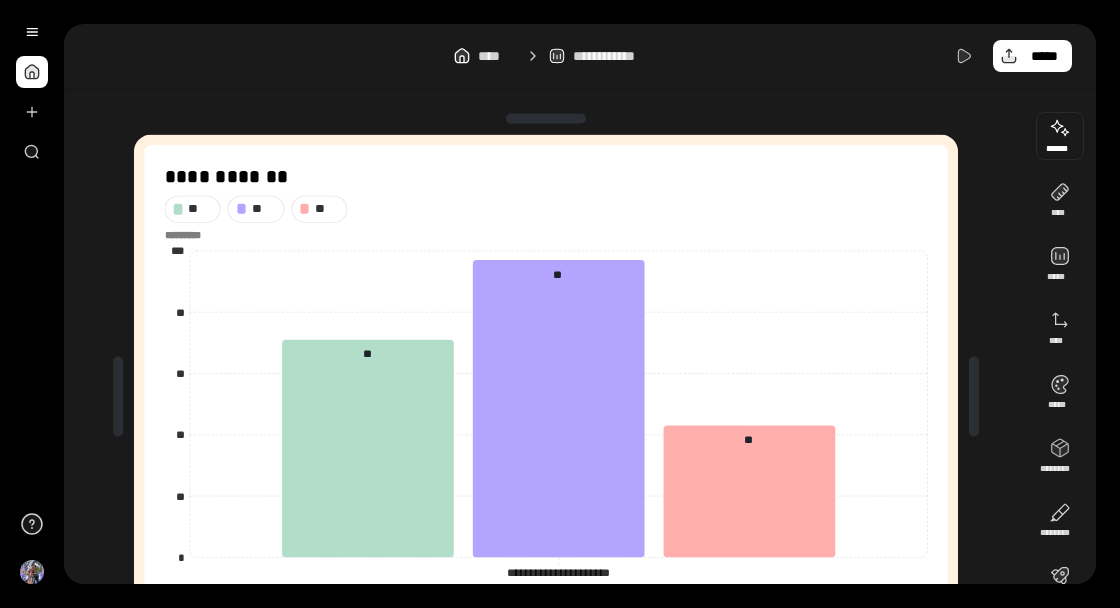 click at bounding box center [1060, 136] 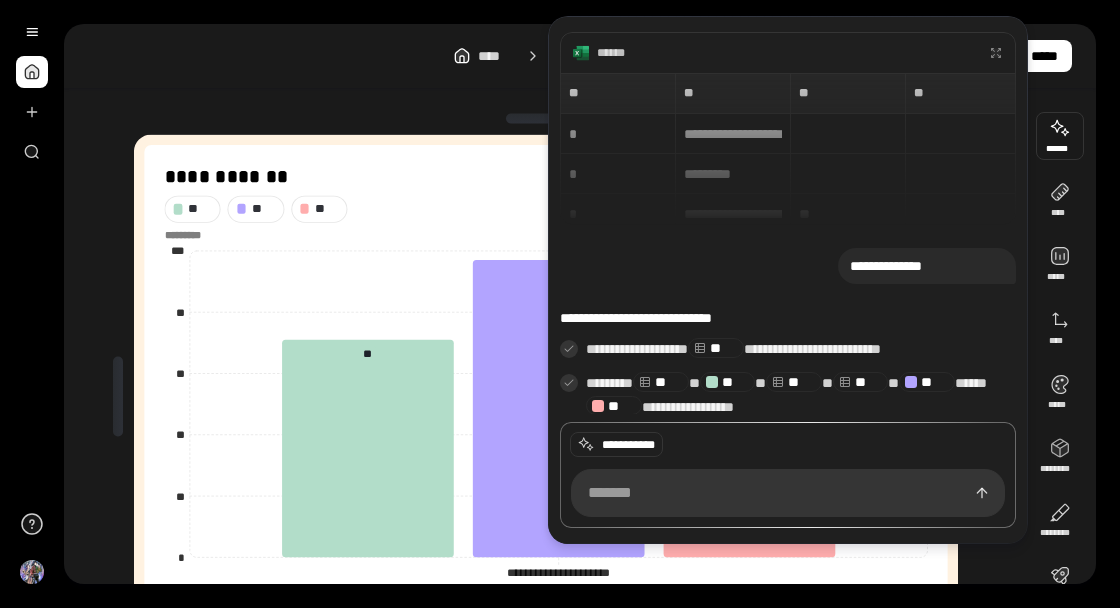 scroll, scrollTop: 46, scrollLeft: 0, axis: vertical 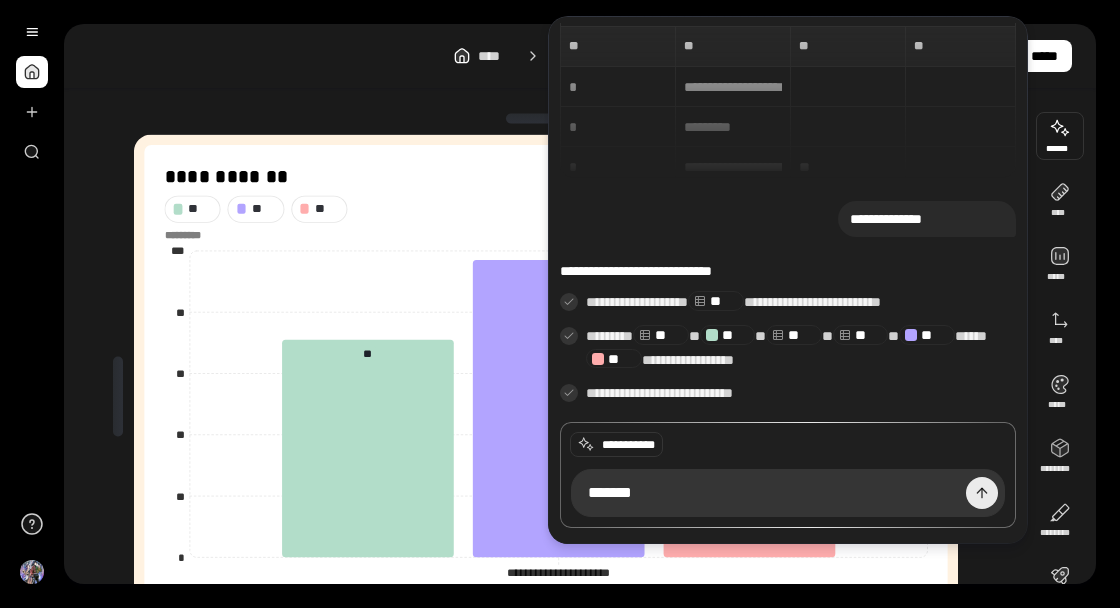 type on "*******" 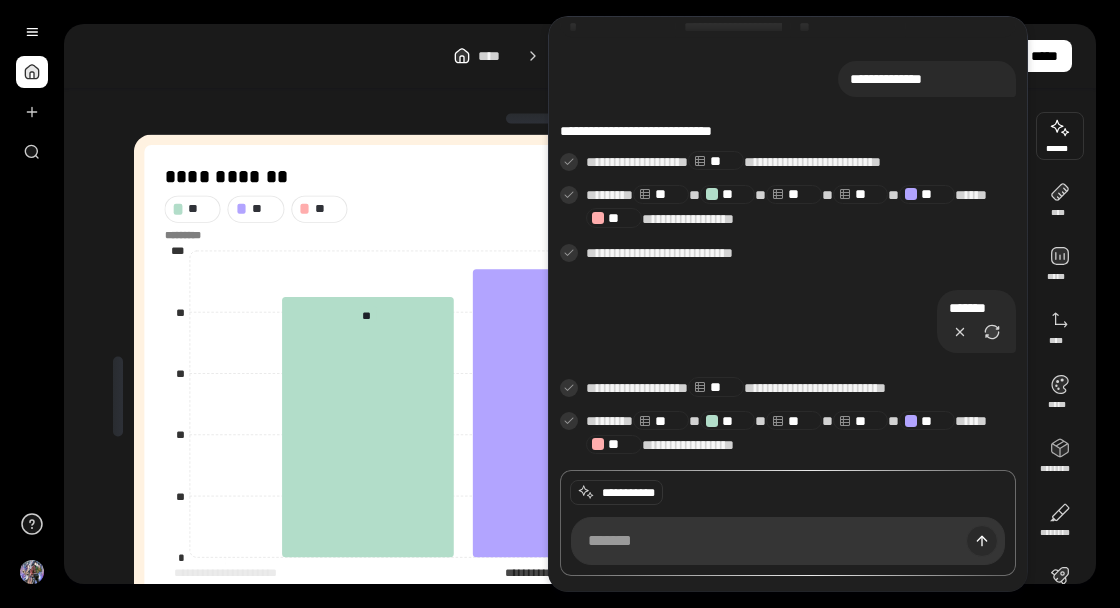 scroll, scrollTop: 190, scrollLeft: 0, axis: vertical 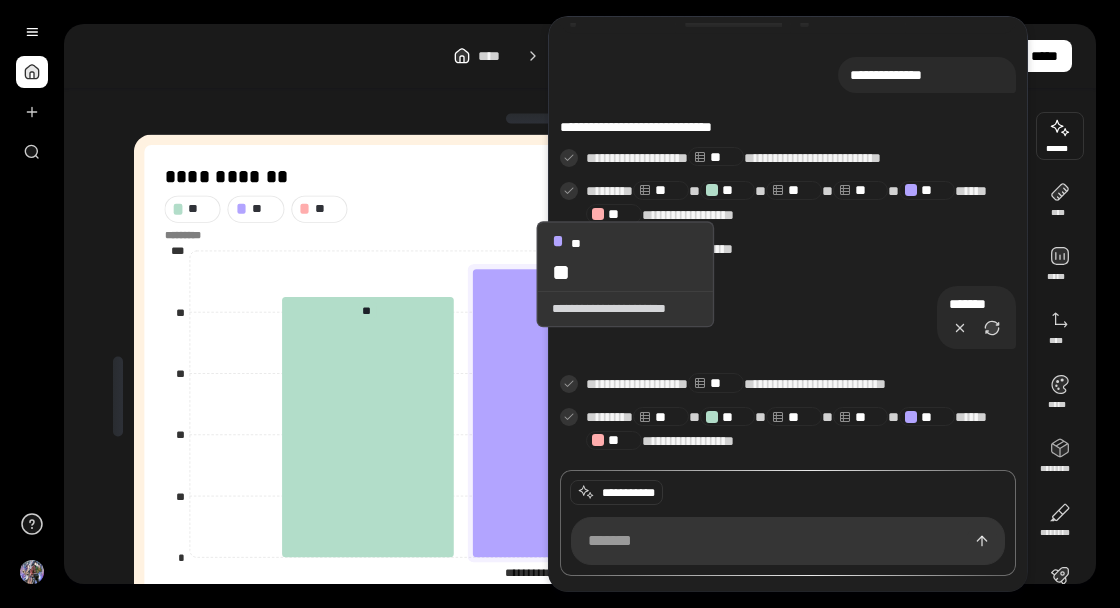 click 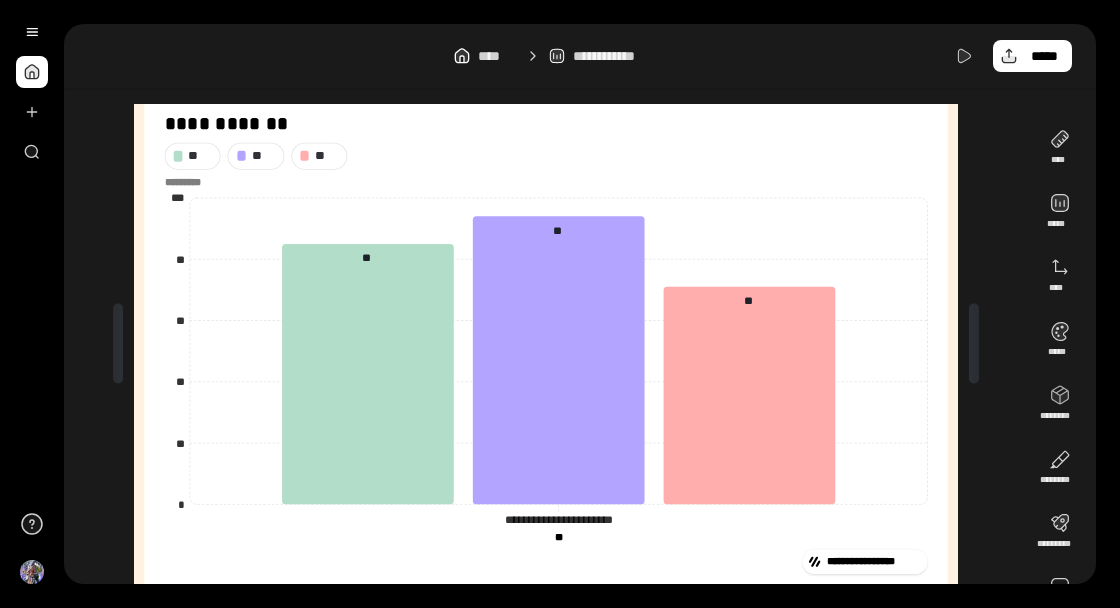 scroll, scrollTop: 52, scrollLeft: 0, axis: vertical 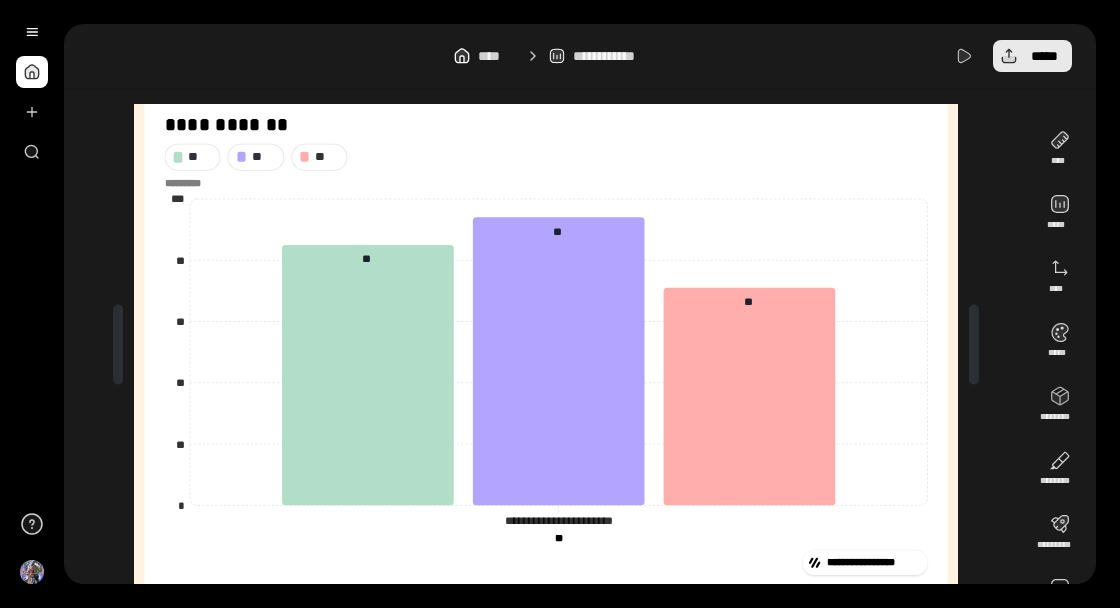 click on "*****" at bounding box center [1032, 56] 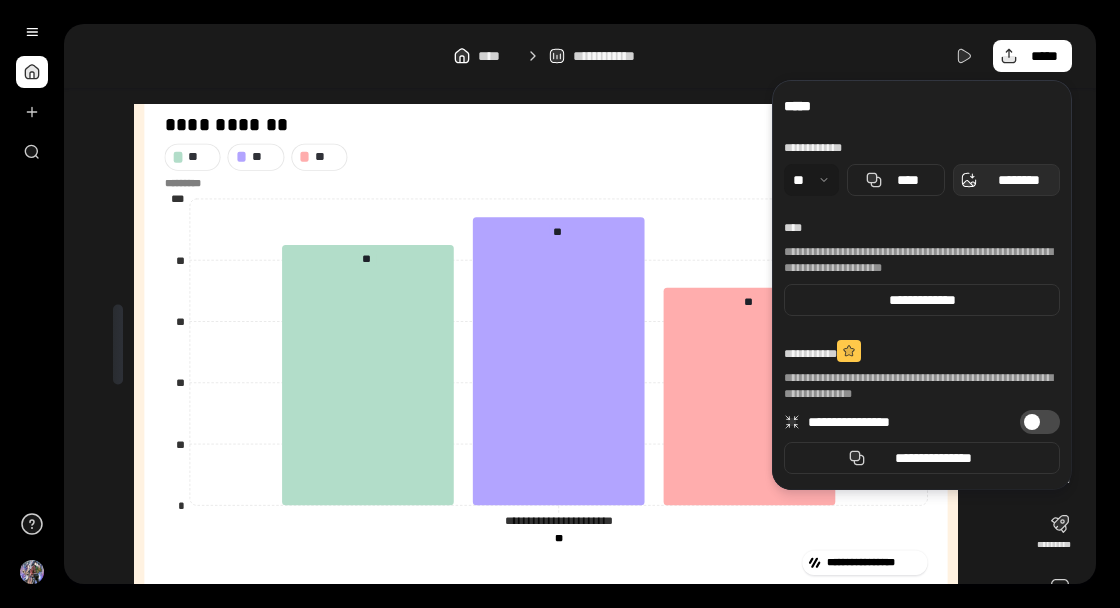 click on "********" at bounding box center [1018, 180] 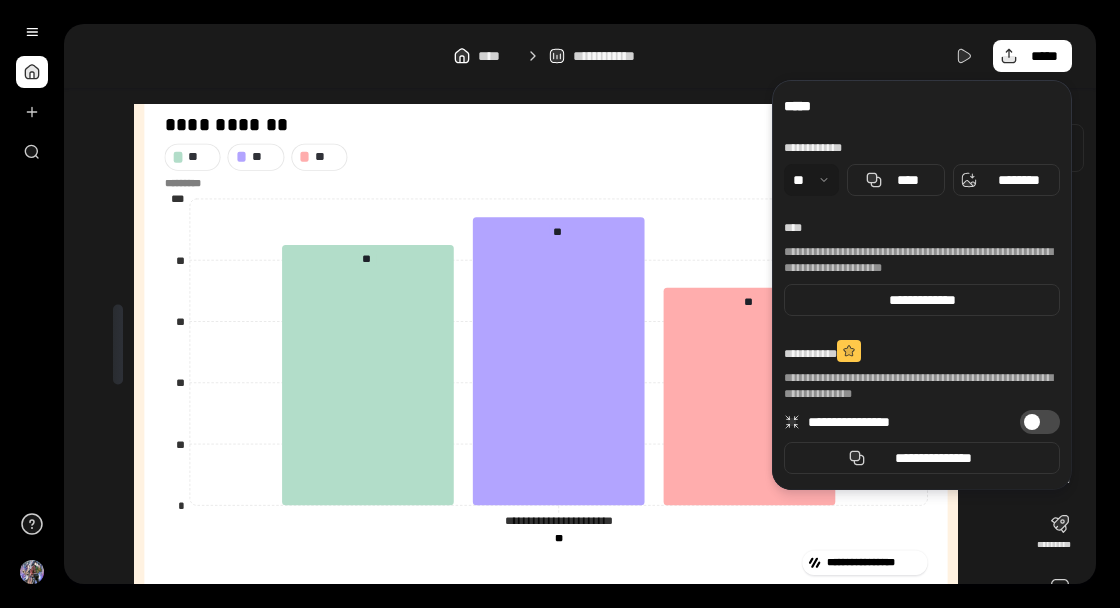 click at bounding box center (1060, 148) 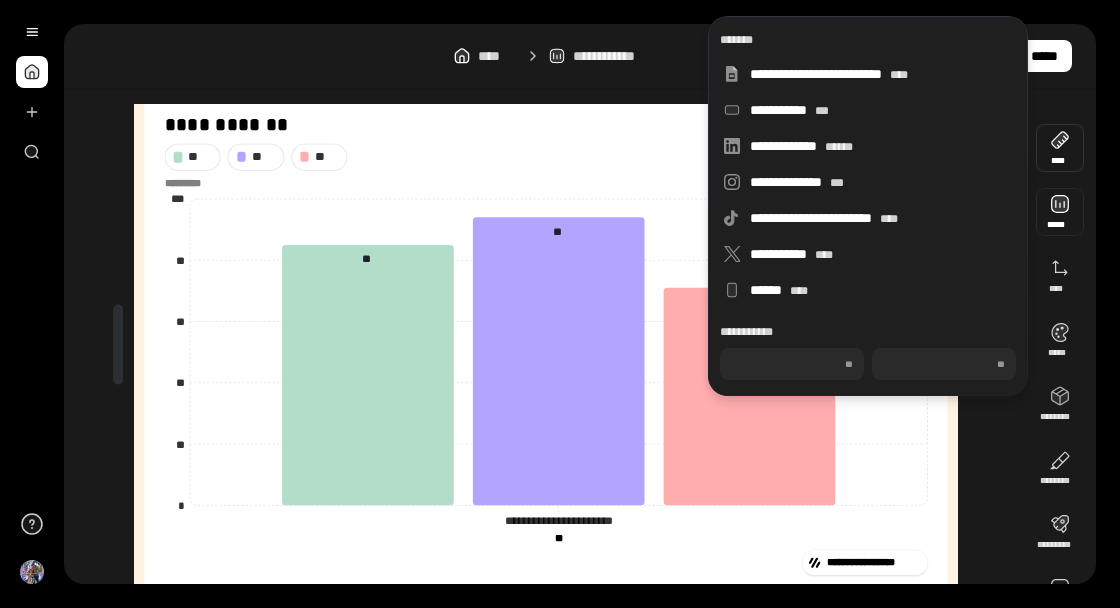 click at bounding box center [1060, 212] 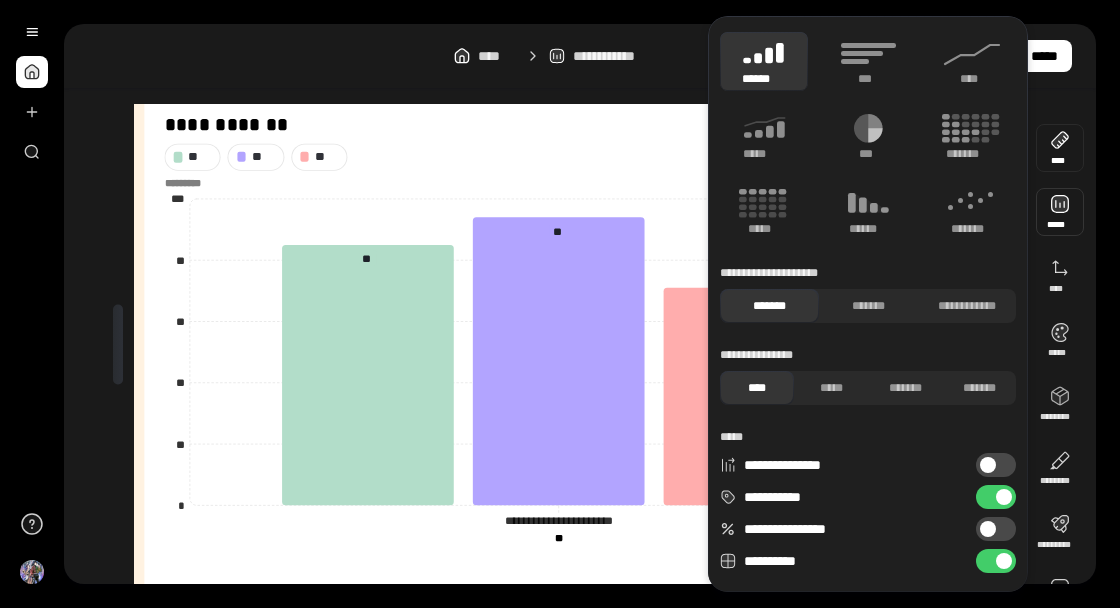 click at bounding box center [1060, 148] 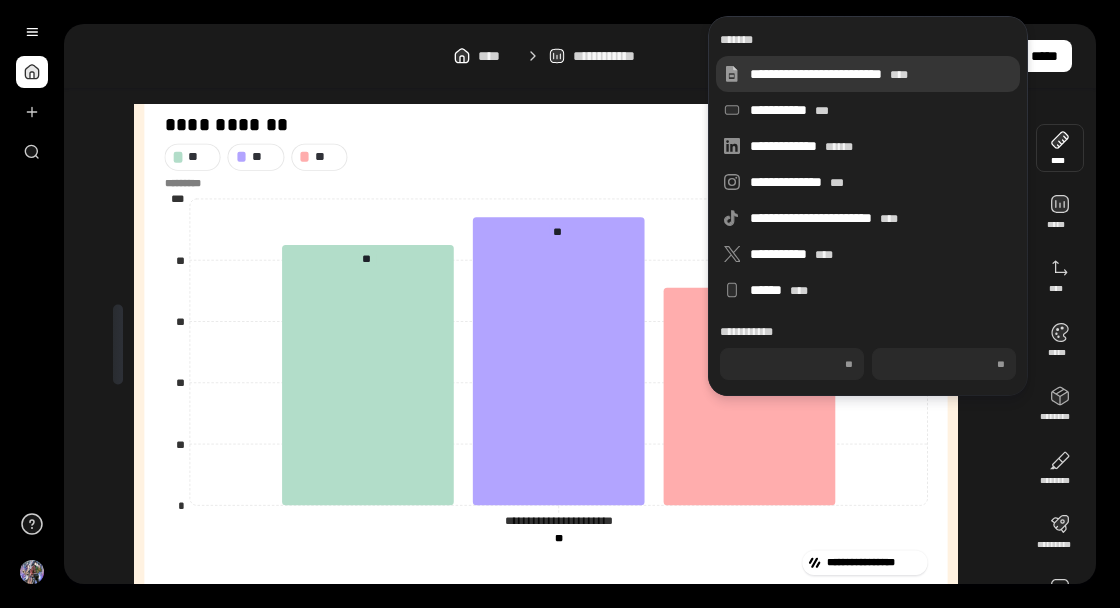 click on "****" at bounding box center (899, 75) 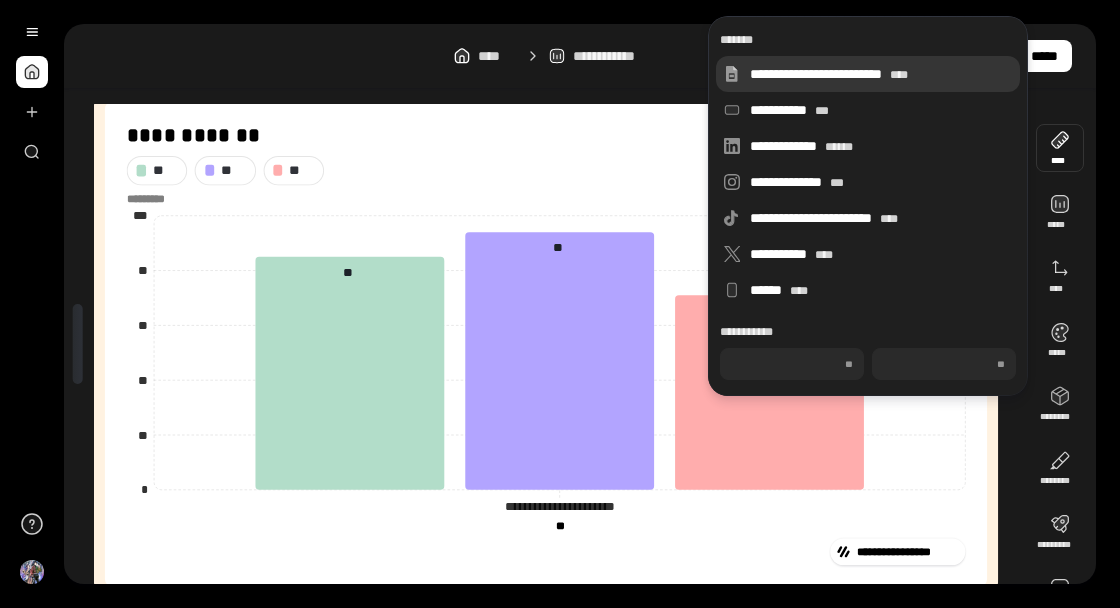click on "****" at bounding box center (899, 75) 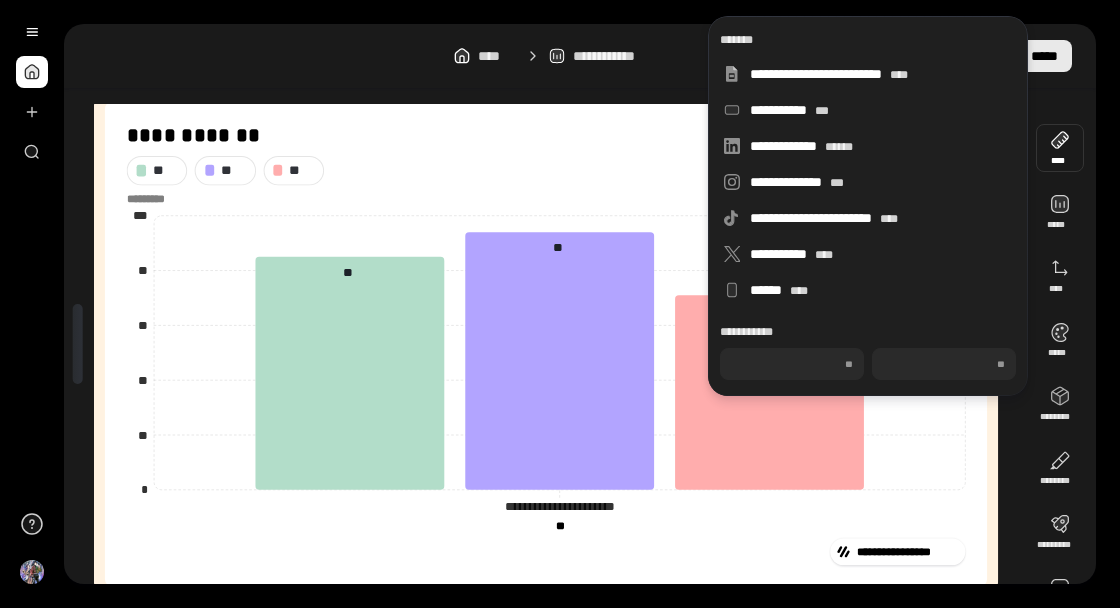 click on "*****" at bounding box center (1044, 56) 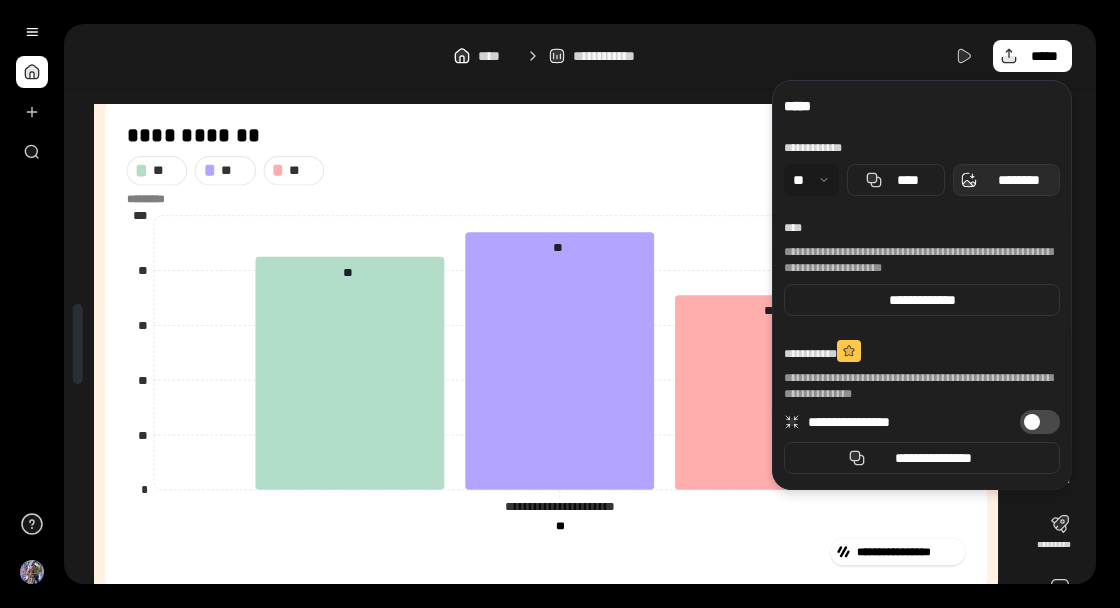 click on "********" at bounding box center [1018, 180] 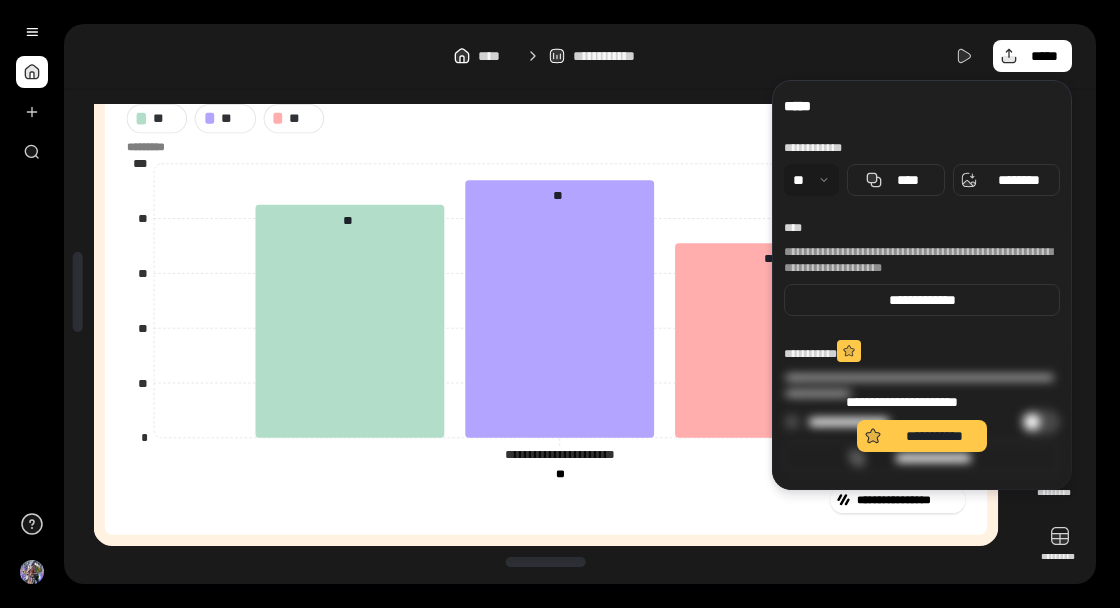 click on "**********" at bounding box center [922, 422] 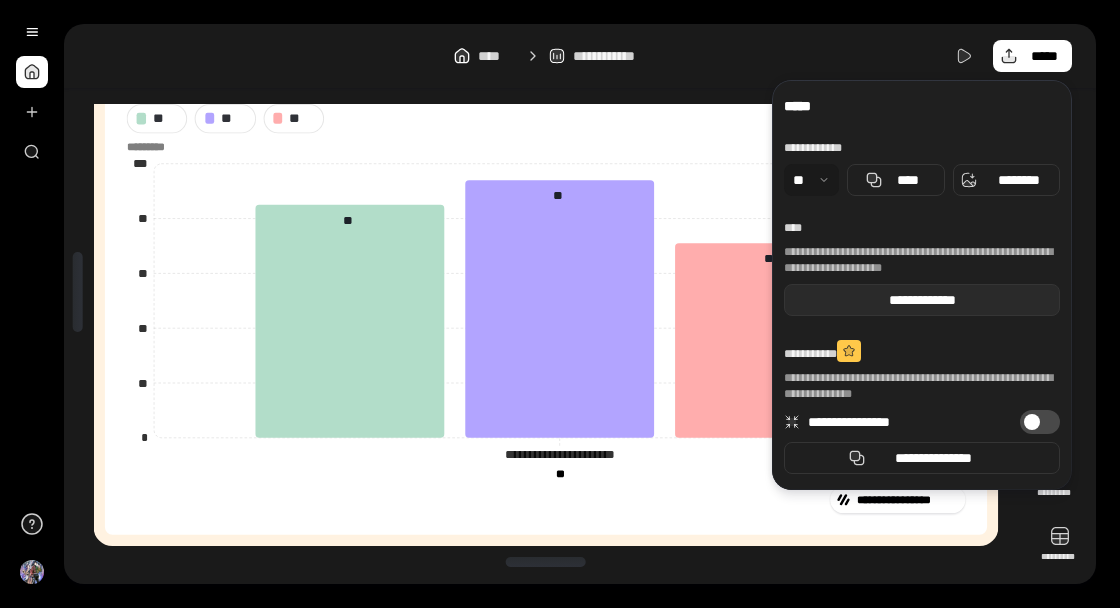 click on "**********" at bounding box center [922, 300] 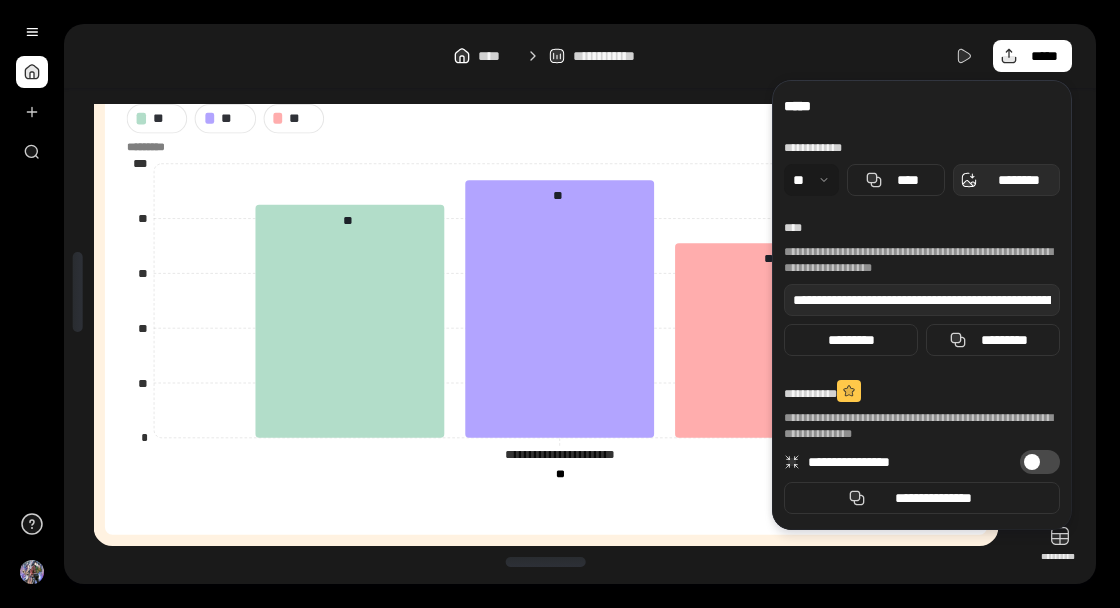 click on "********" at bounding box center [1006, 180] 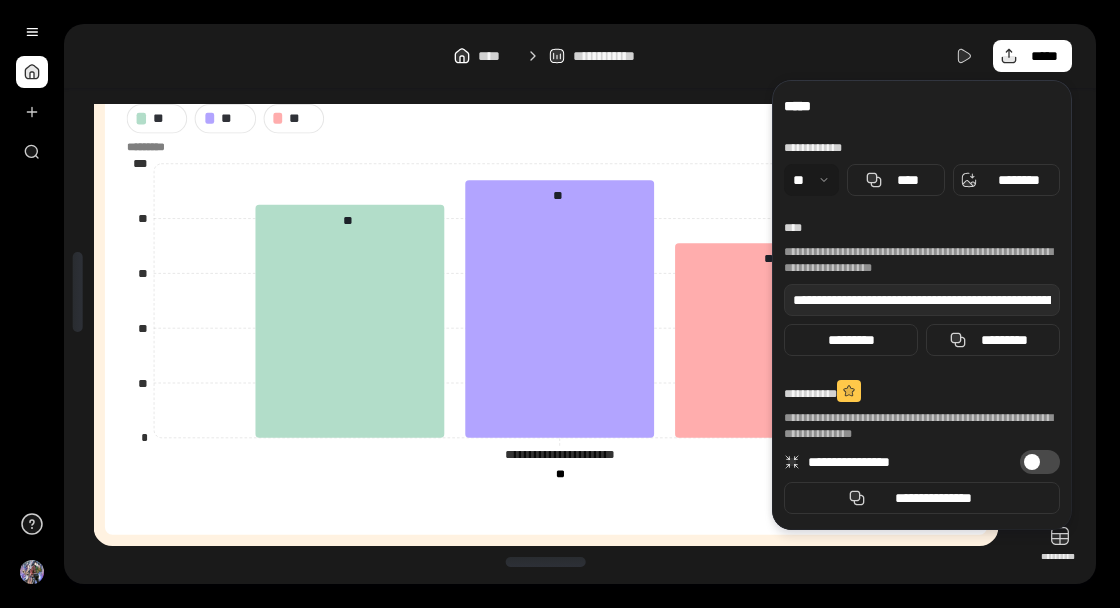 click on "**********" at bounding box center (592, 304) 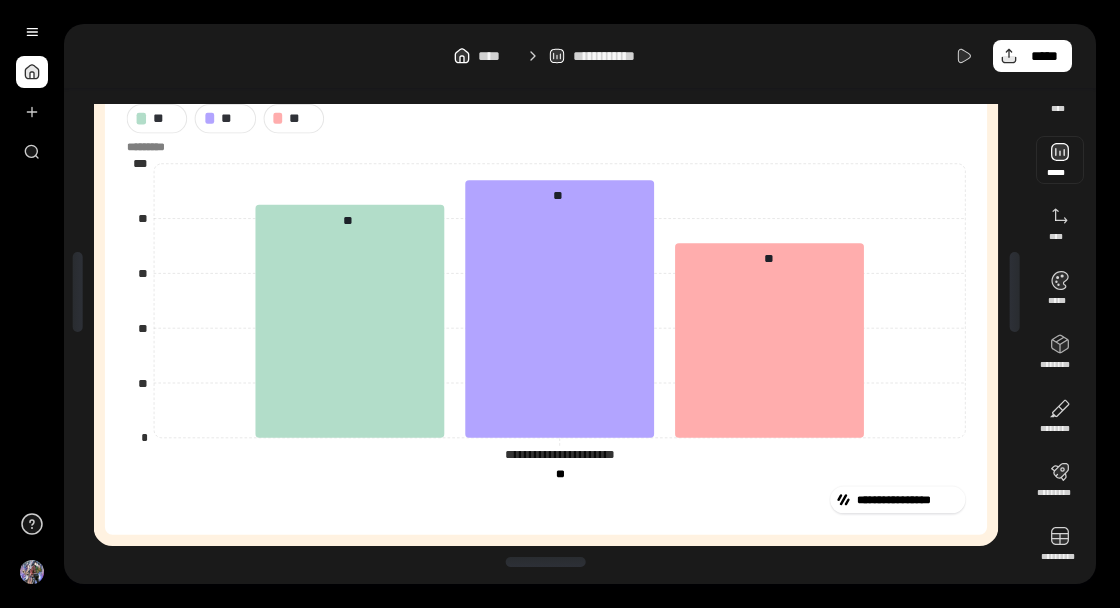 click at bounding box center (1060, 160) 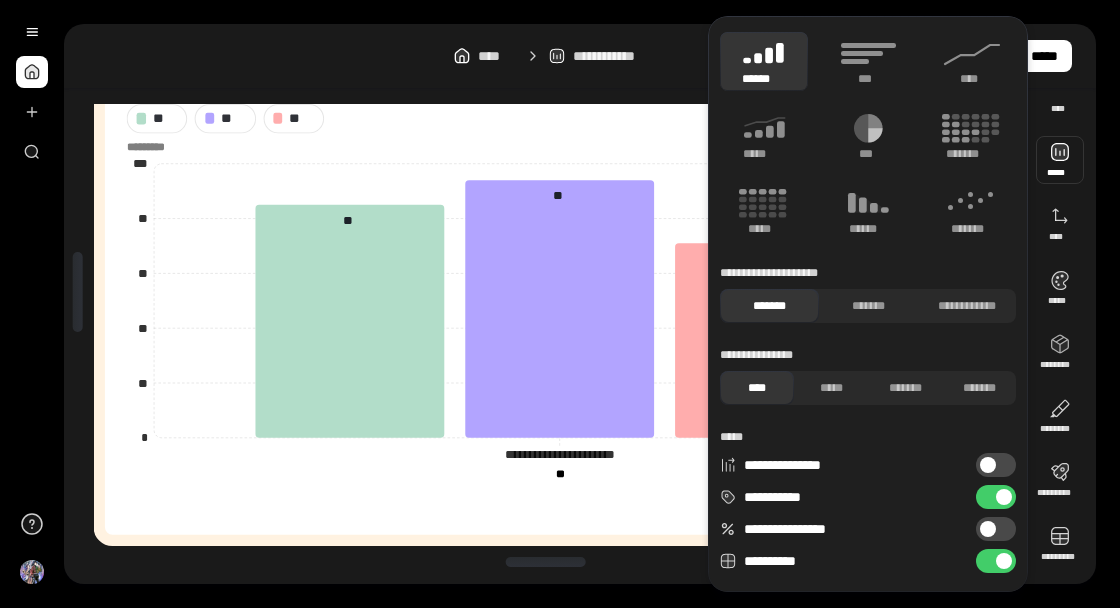click at bounding box center (1060, 160) 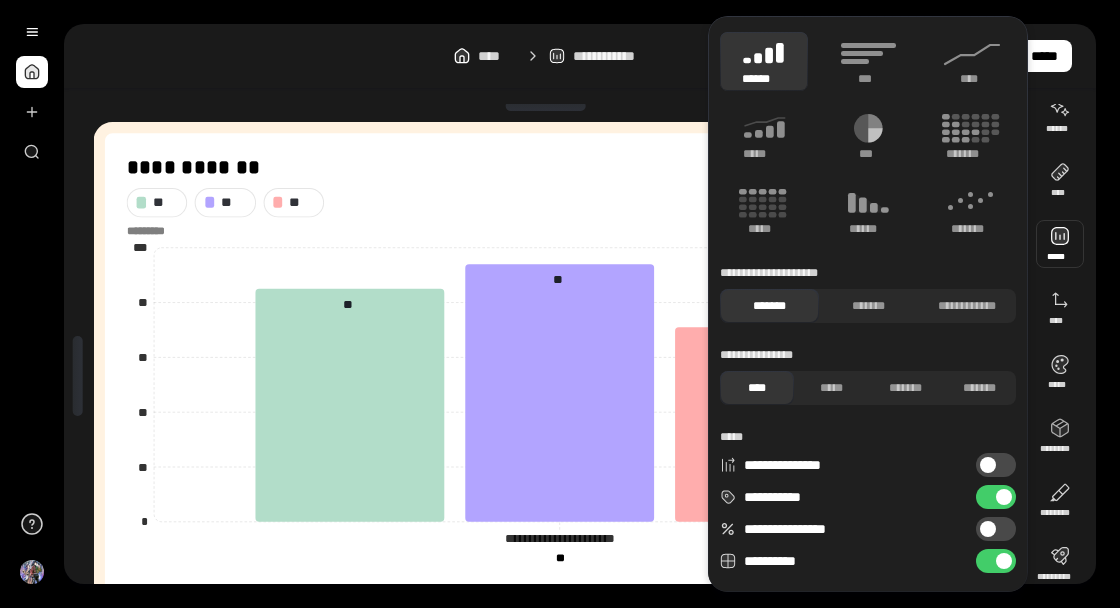 scroll, scrollTop: 0, scrollLeft: 0, axis: both 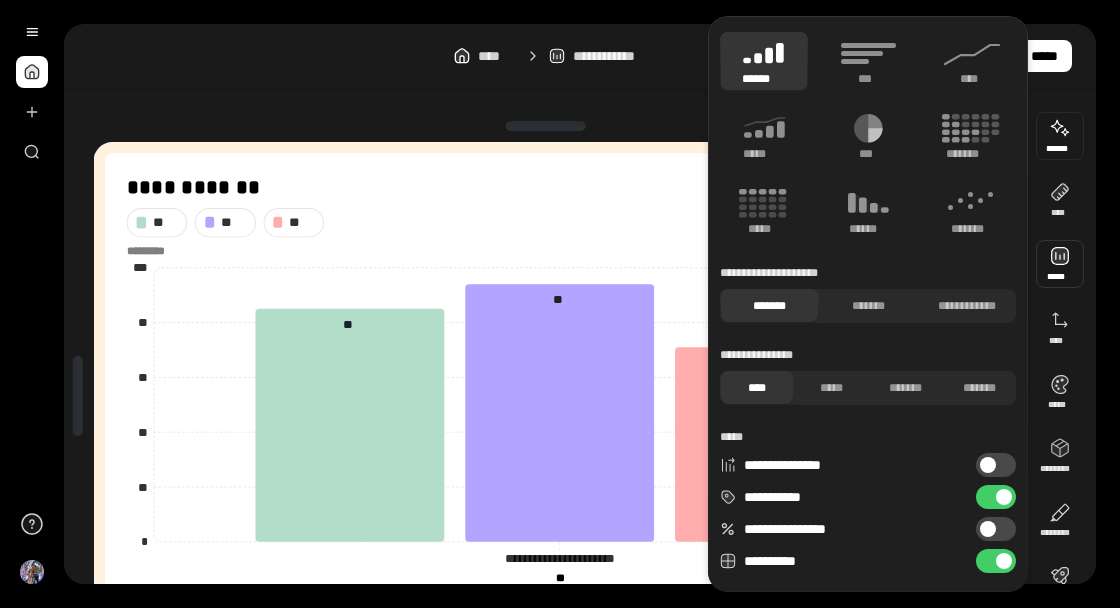click at bounding box center (1060, 136) 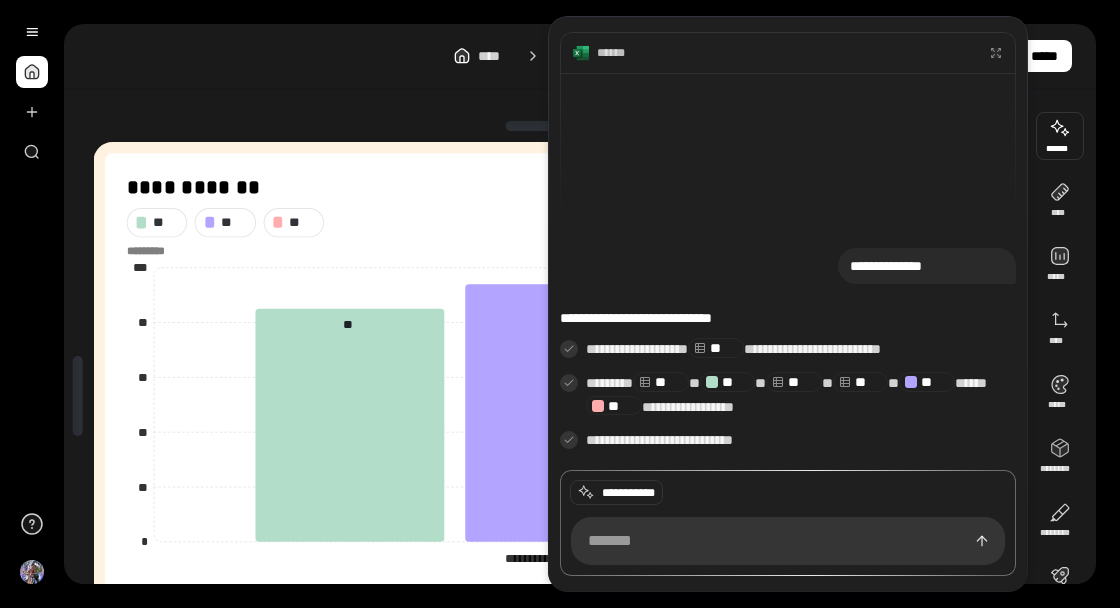 scroll, scrollTop: 164, scrollLeft: 0, axis: vertical 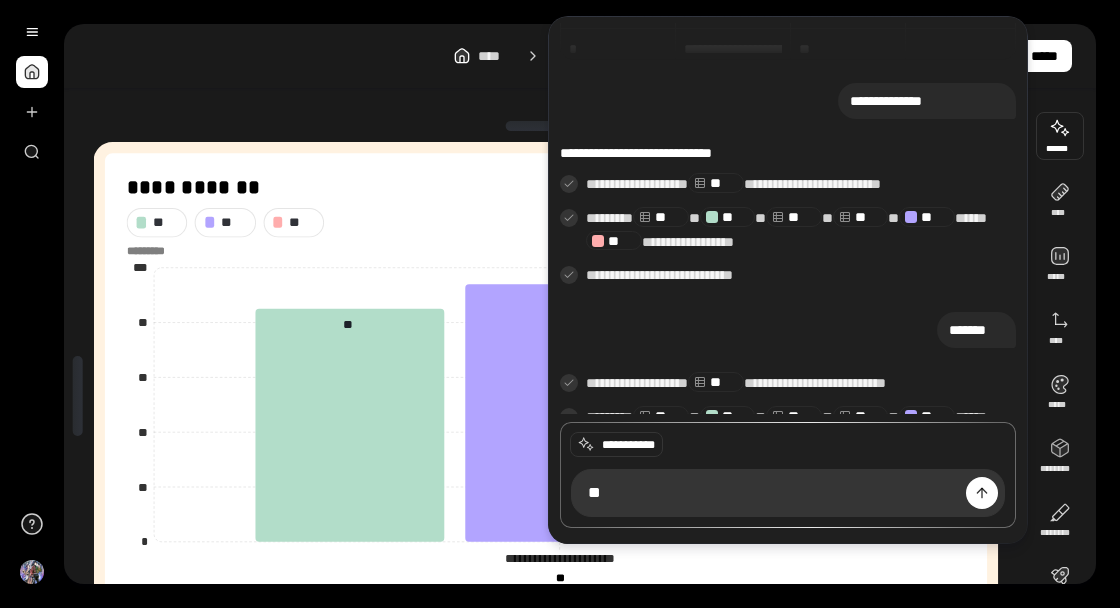 type on "*" 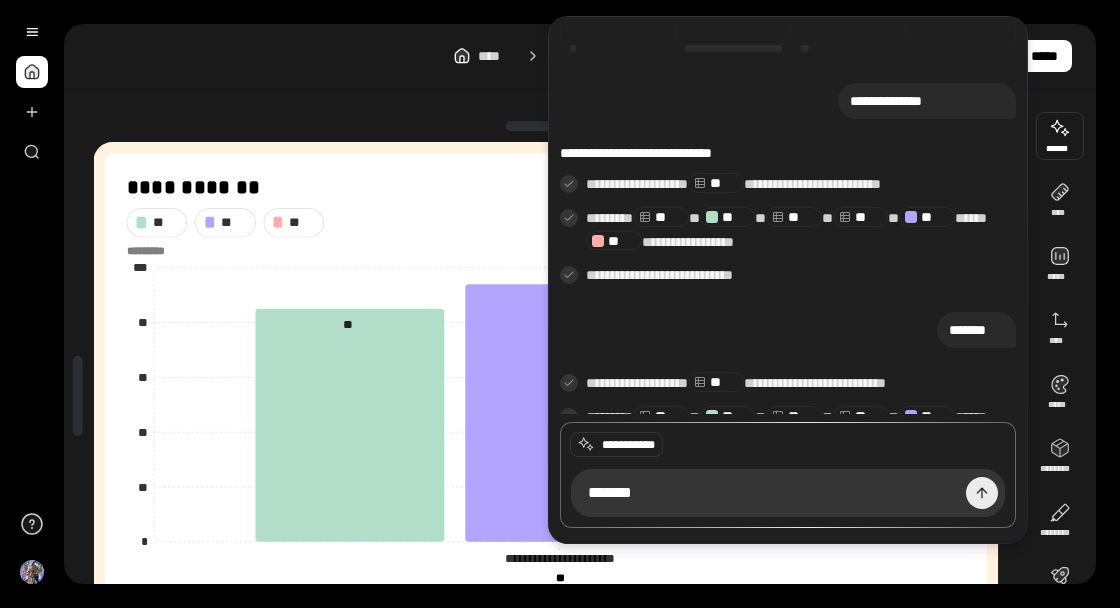 type on "*******" 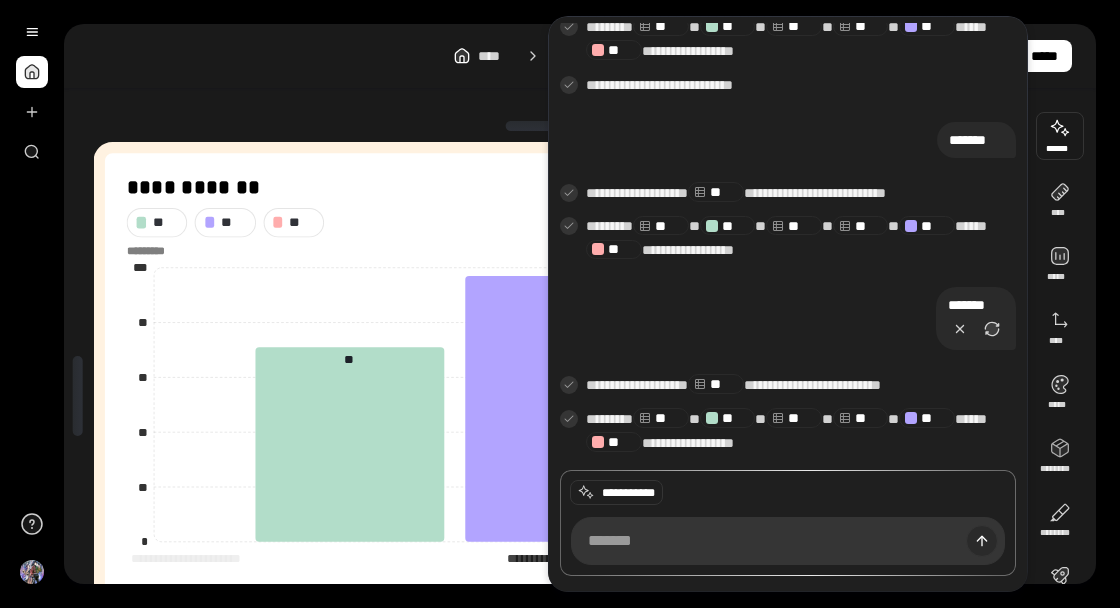 scroll, scrollTop: 356, scrollLeft: 0, axis: vertical 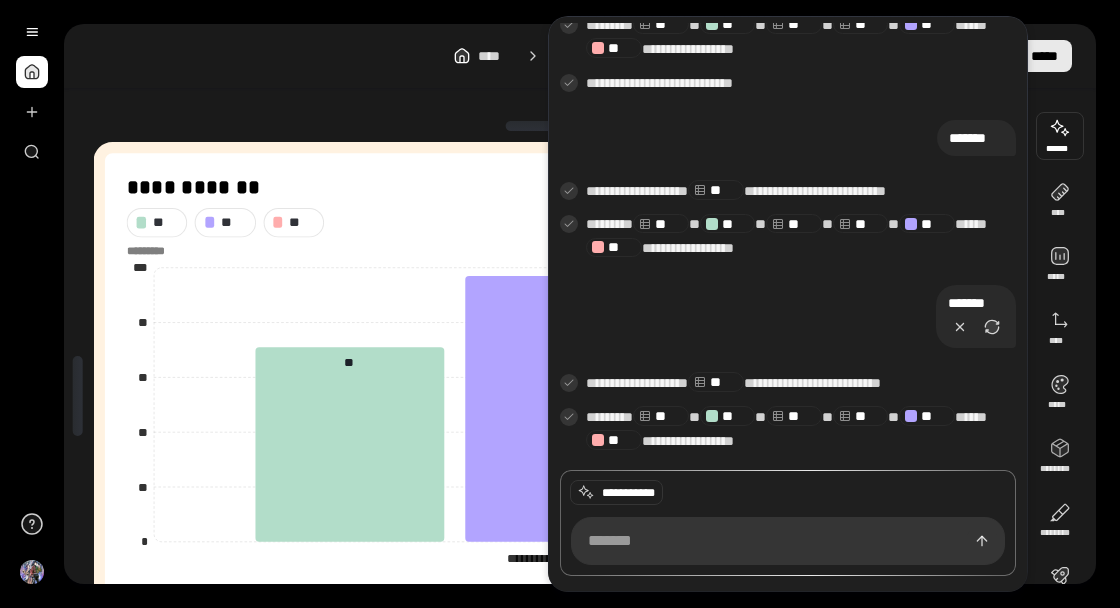click on "*****" at bounding box center (1044, 56) 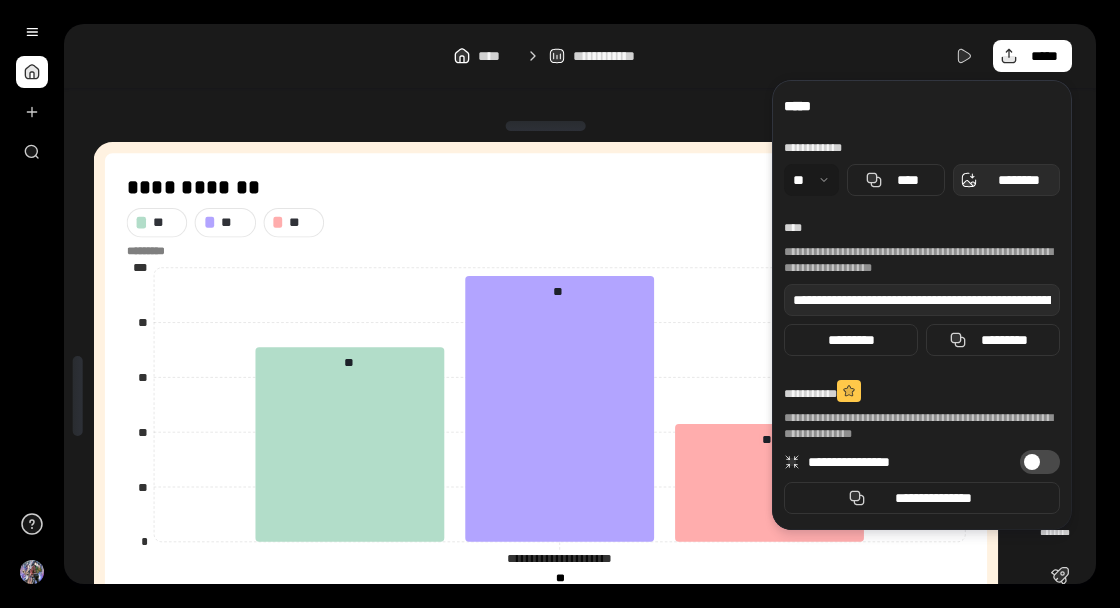 click on "********" at bounding box center [1006, 180] 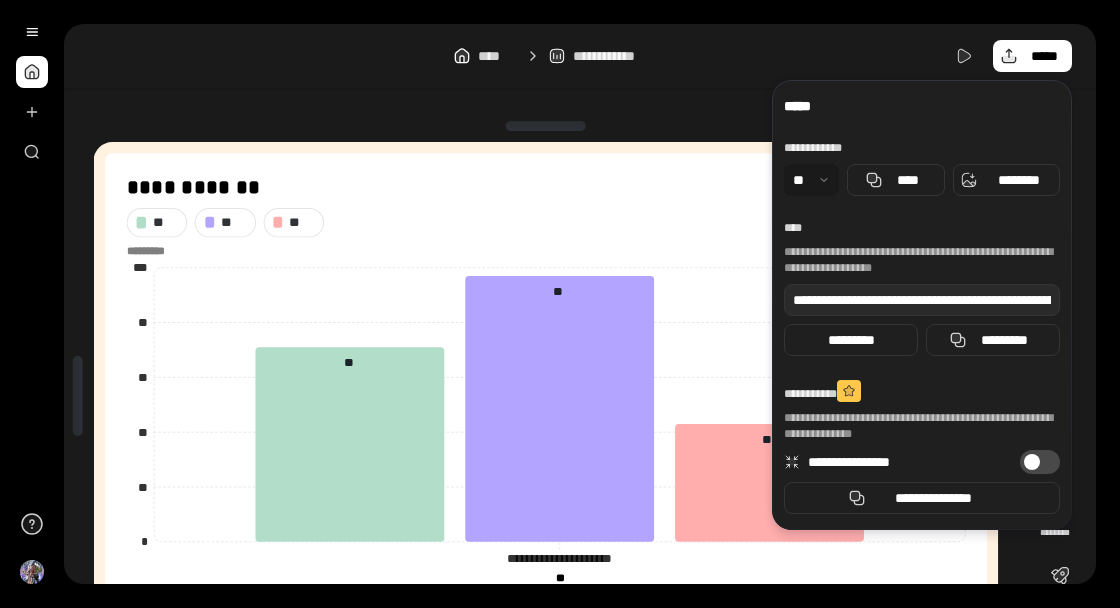 click on "**********" at bounding box center [592, 304] 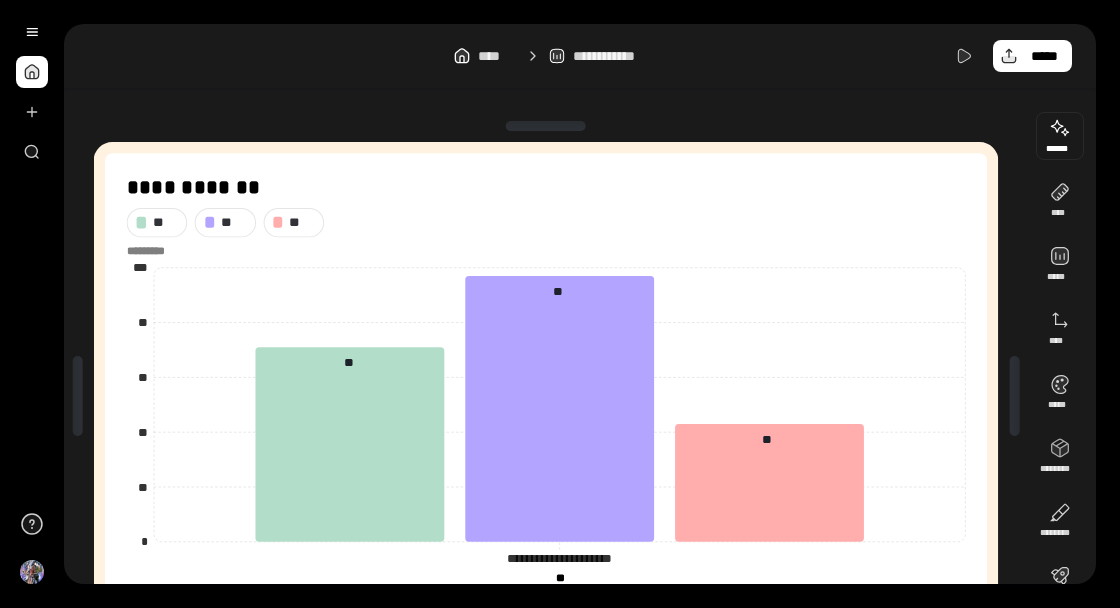 click at bounding box center (1060, 136) 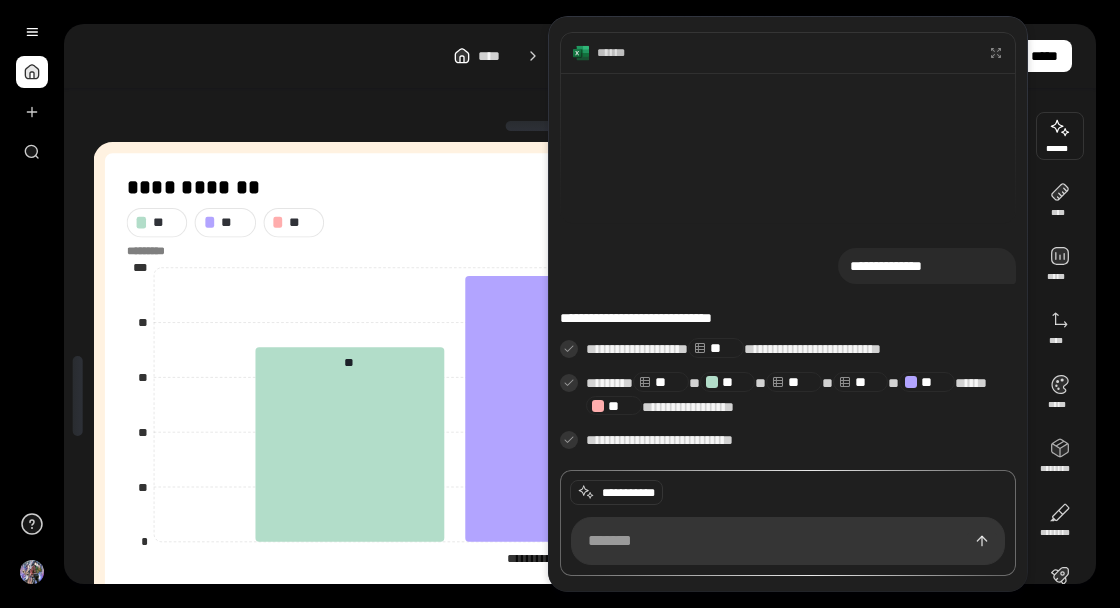 scroll, scrollTop: 329, scrollLeft: 0, axis: vertical 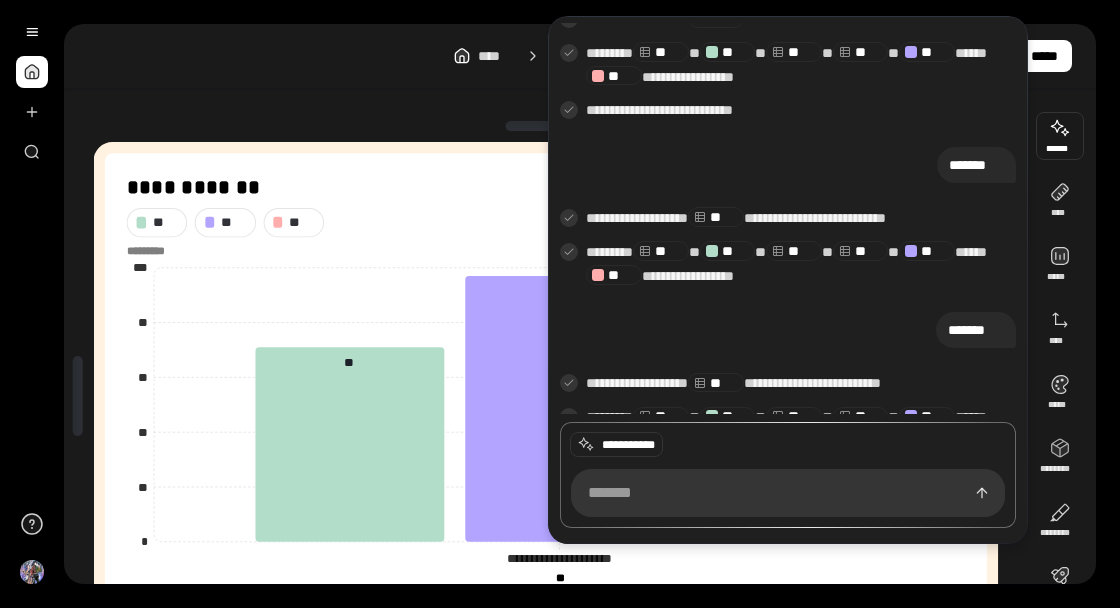 click at bounding box center (788, 493) 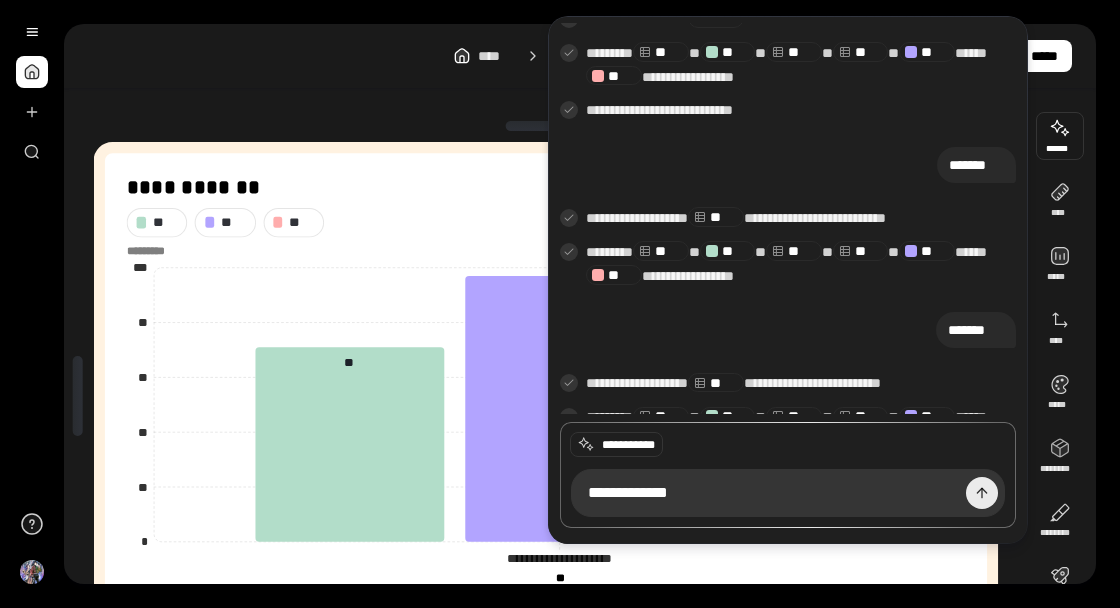type on "**********" 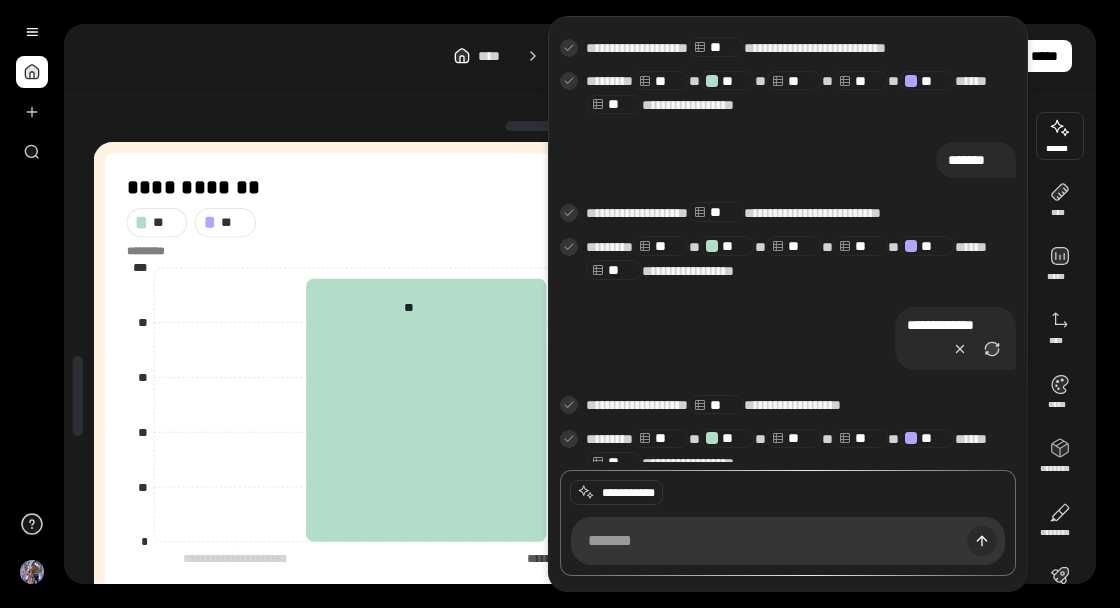 scroll, scrollTop: 521, scrollLeft: 0, axis: vertical 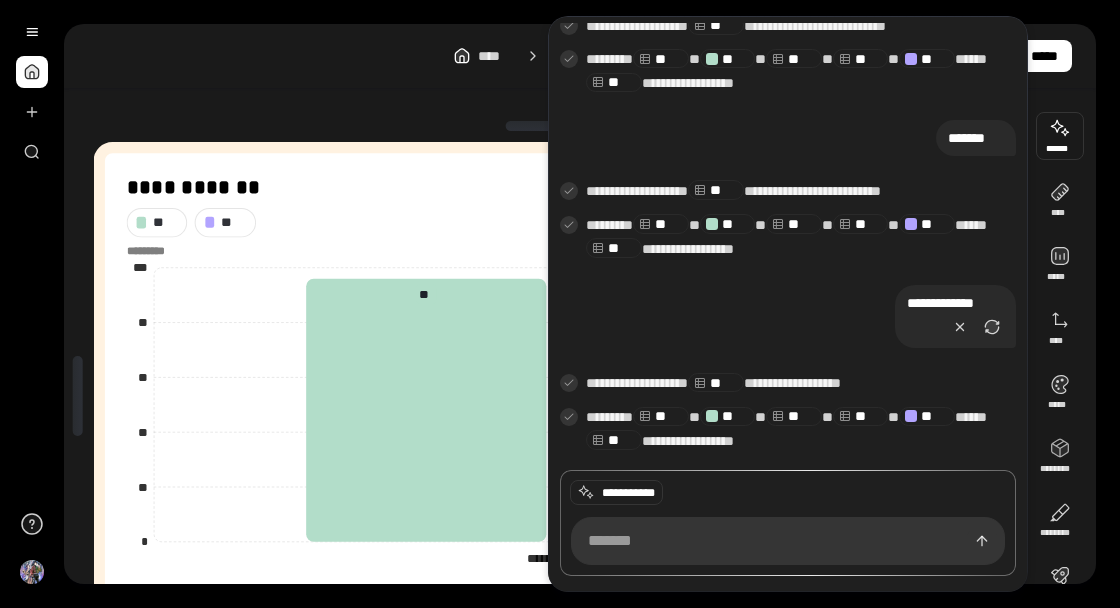 click 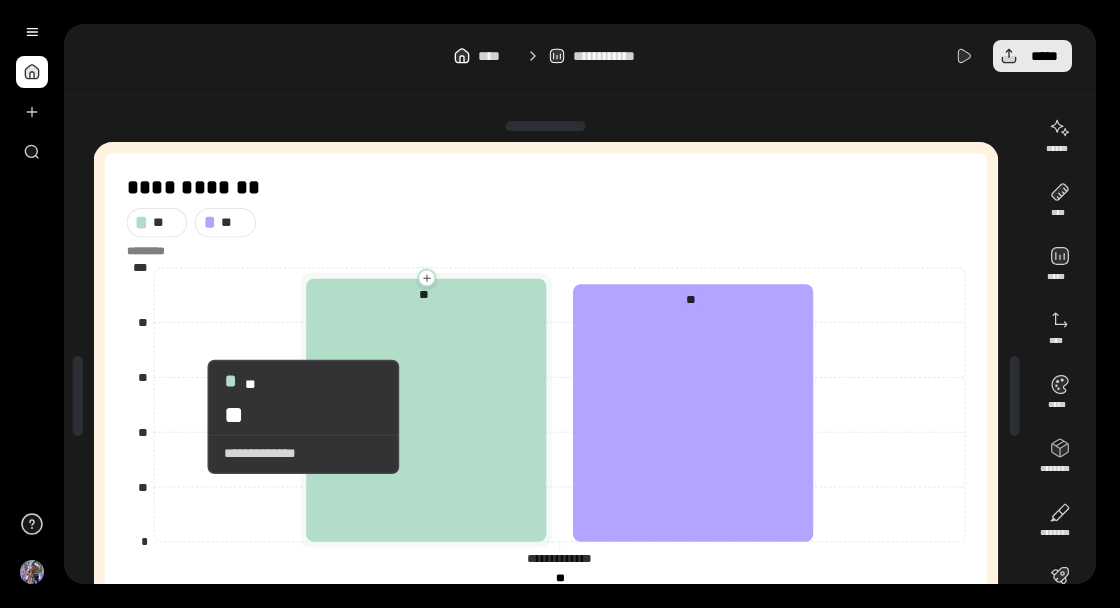 click on "*****" at bounding box center [1044, 56] 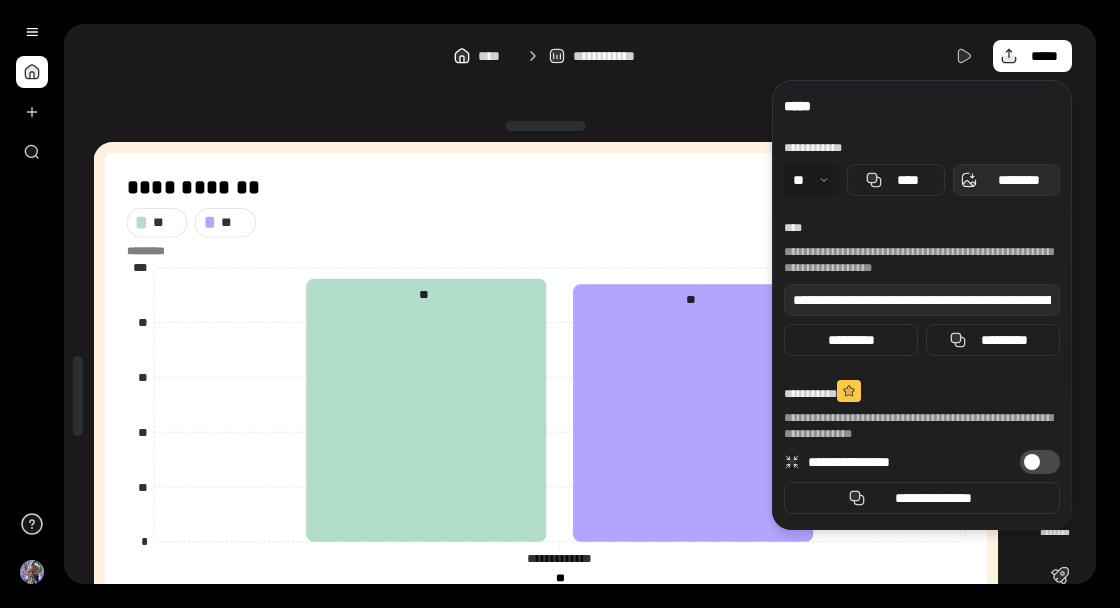click on "********" at bounding box center (1018, 180) 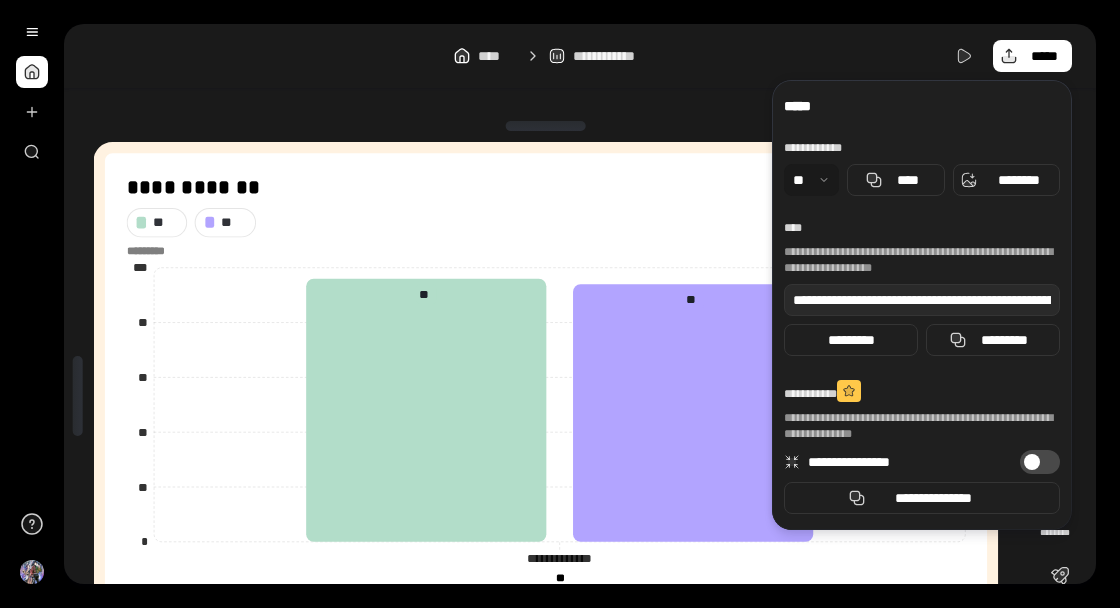 click on "**********" at bounding box center (580, 304) 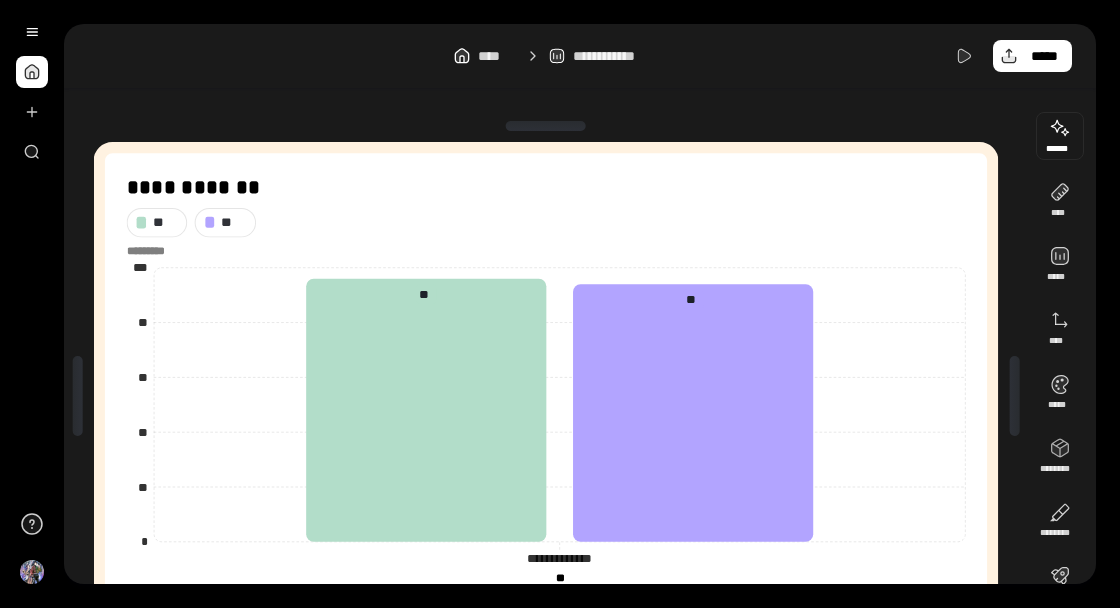 click at bounding box center (1060, 136) 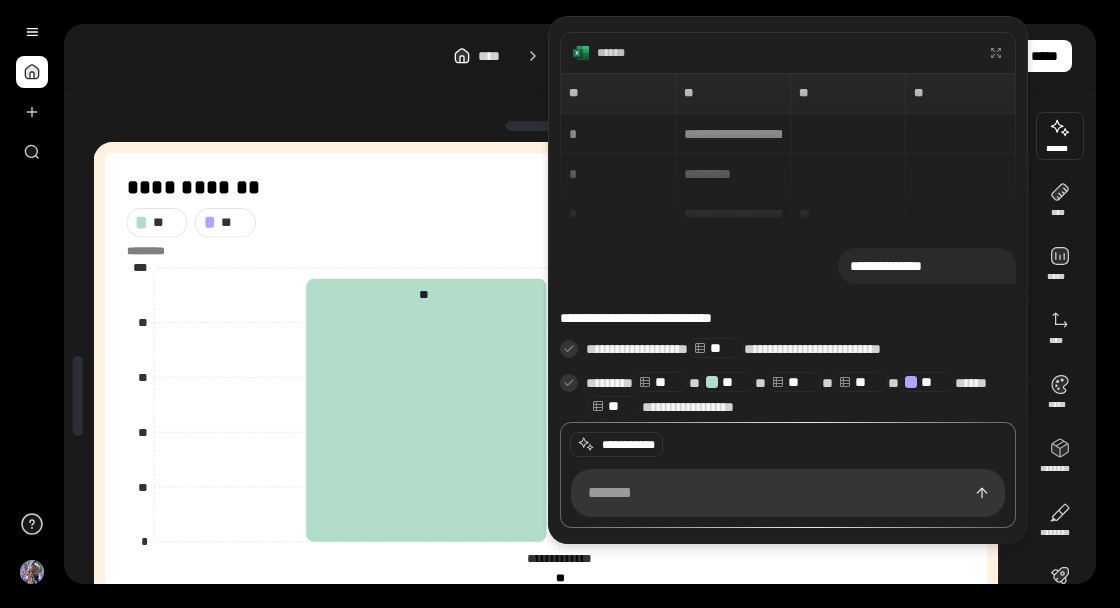 scroll, scrollTop: 494, scrollLeft: 0, axis: vertical 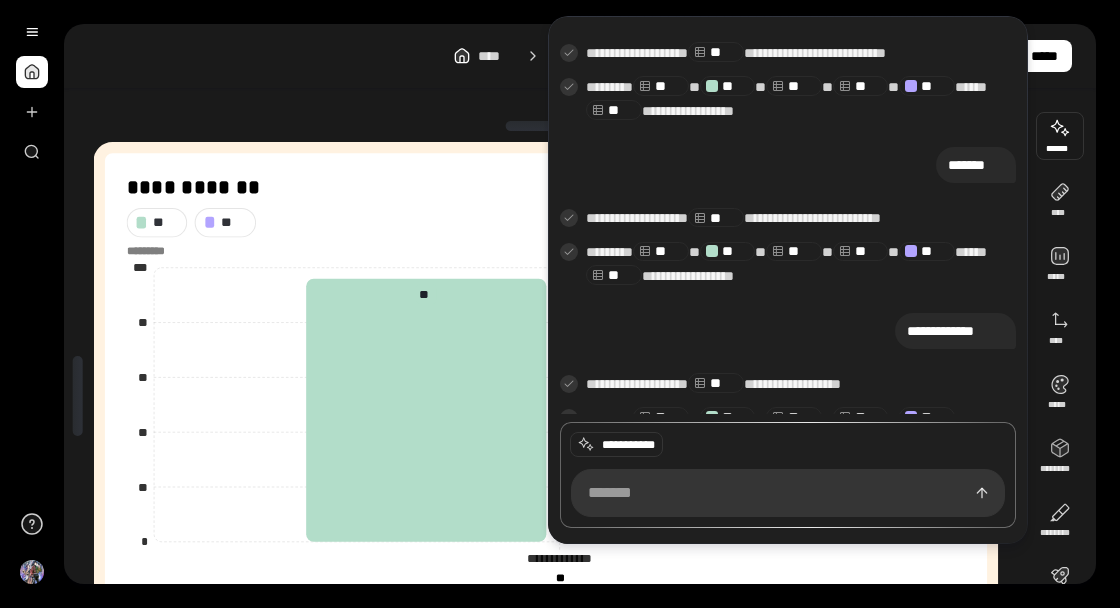 click at bounding box center [788, 493] 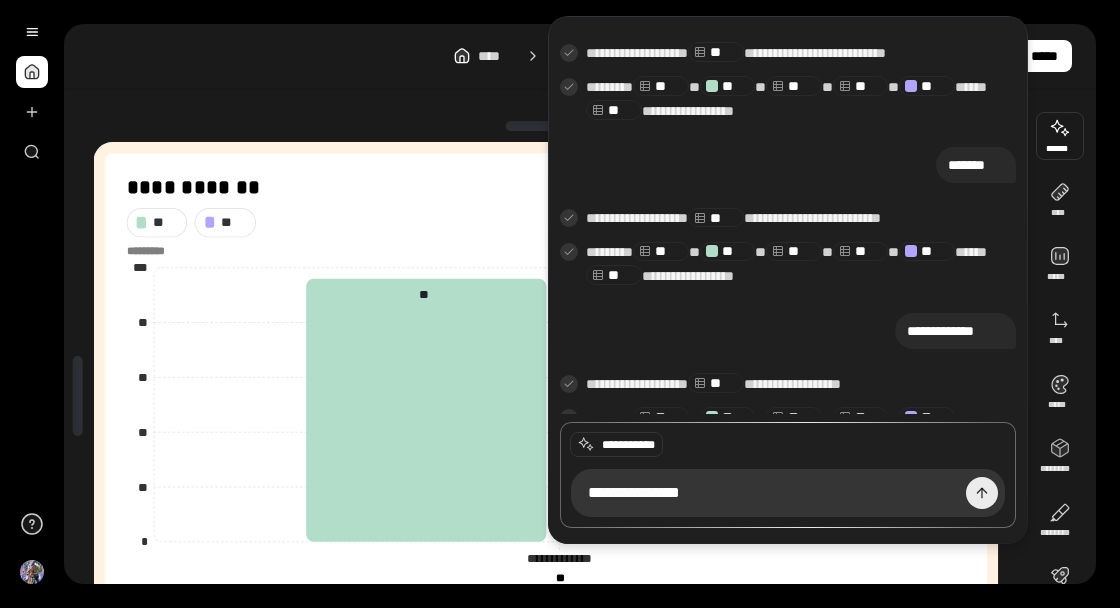 type on "**********" 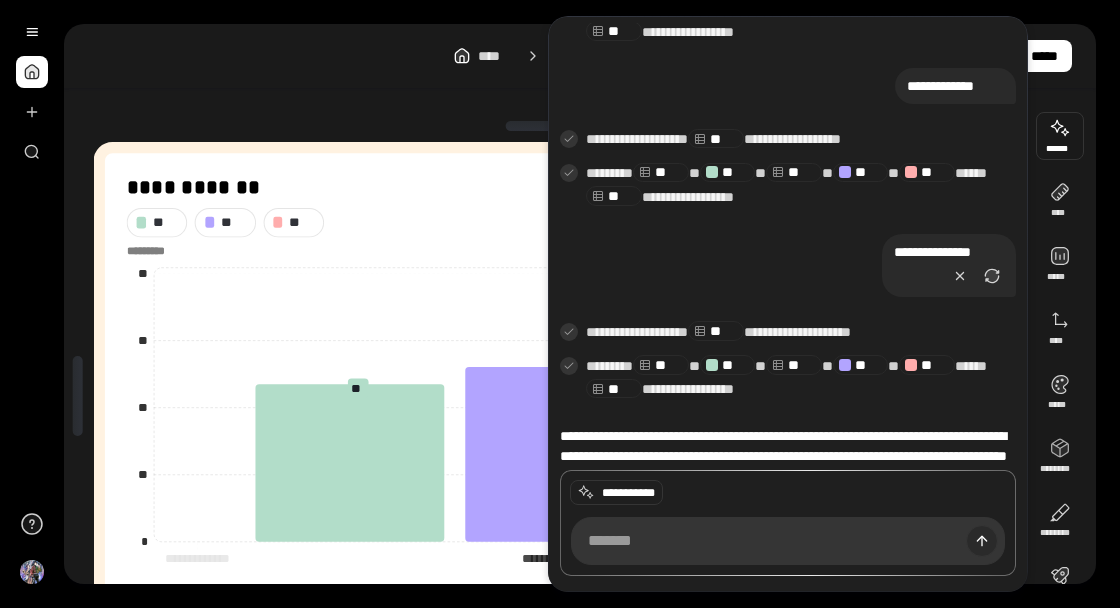 scroll, scrollTop: 770, scrollLeft: 0, axis: vertical 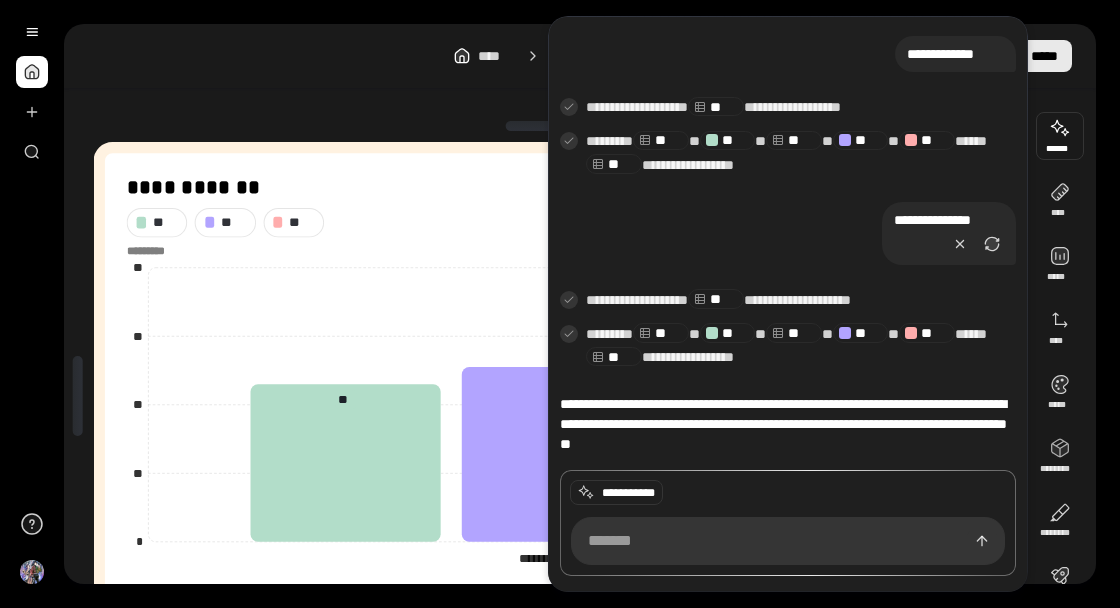 click on "*****" at bounding box center (1032, 56) 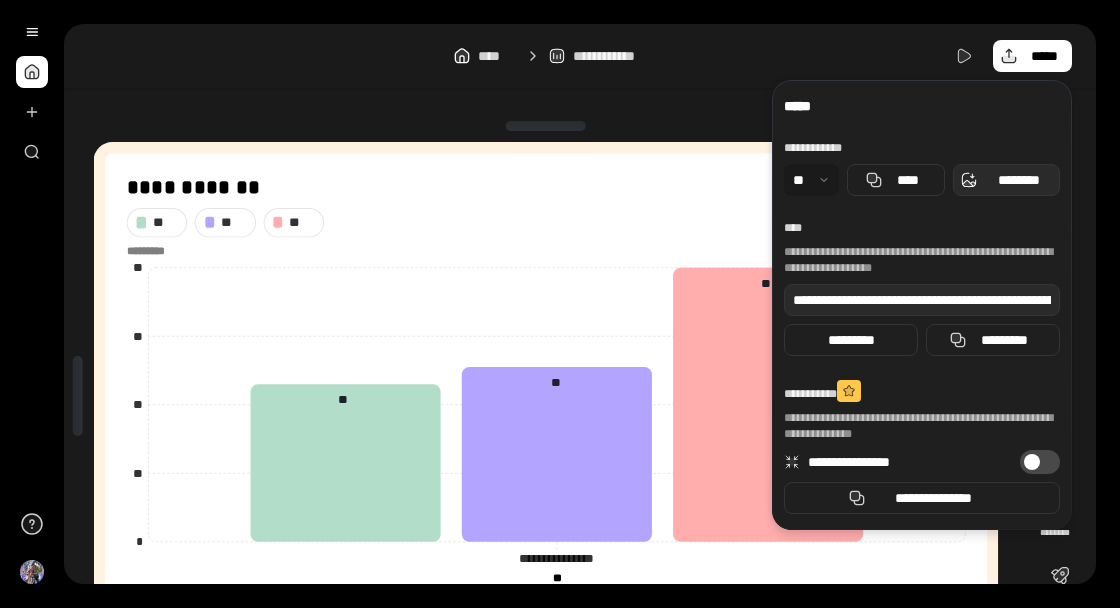 click on "********" at bounding box center (1018, 180) 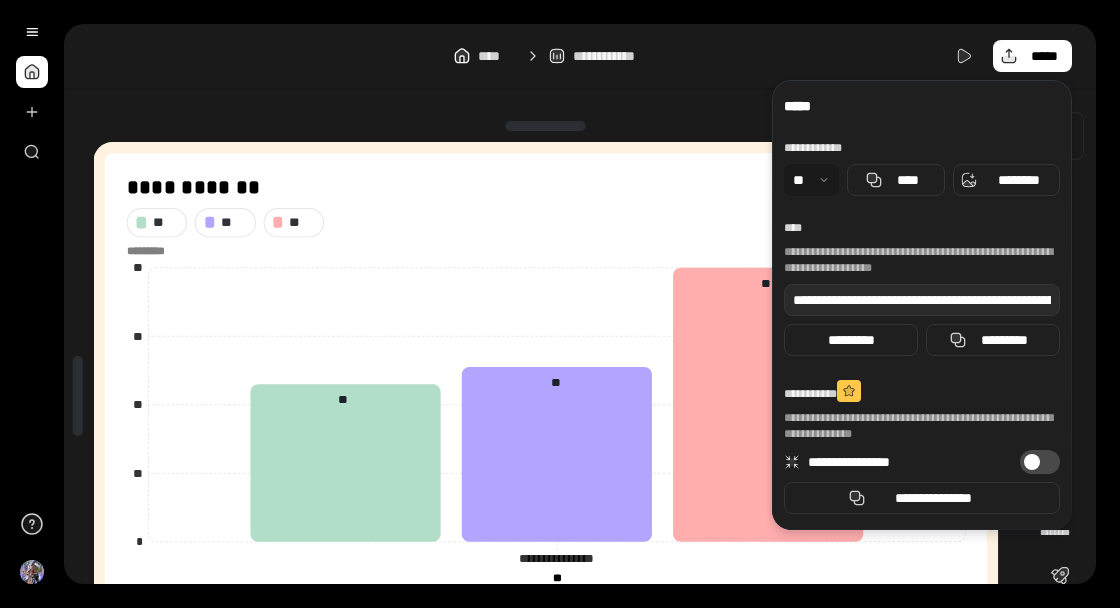 click at bounding box center (1060, 136) 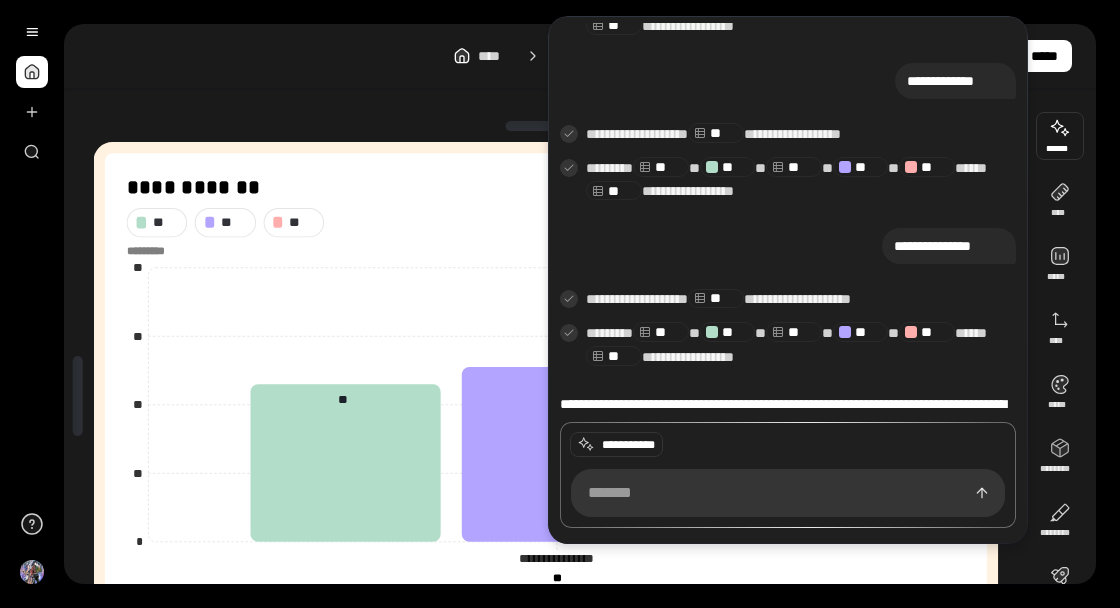 scroll, scrollTop: 792, scrollLeft: 0, axis: vertical 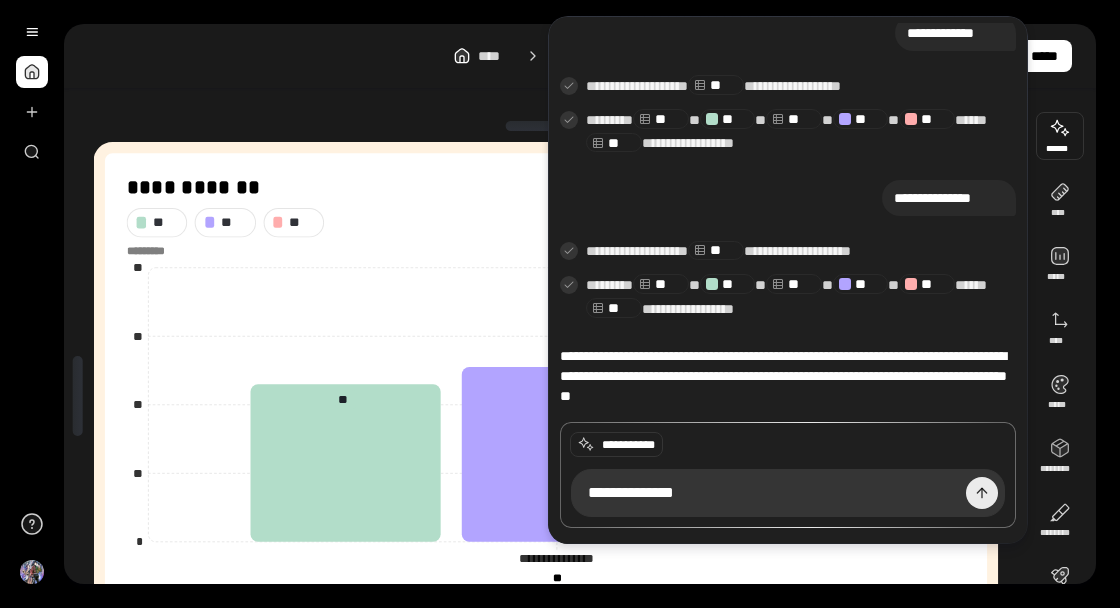 type on "**********" 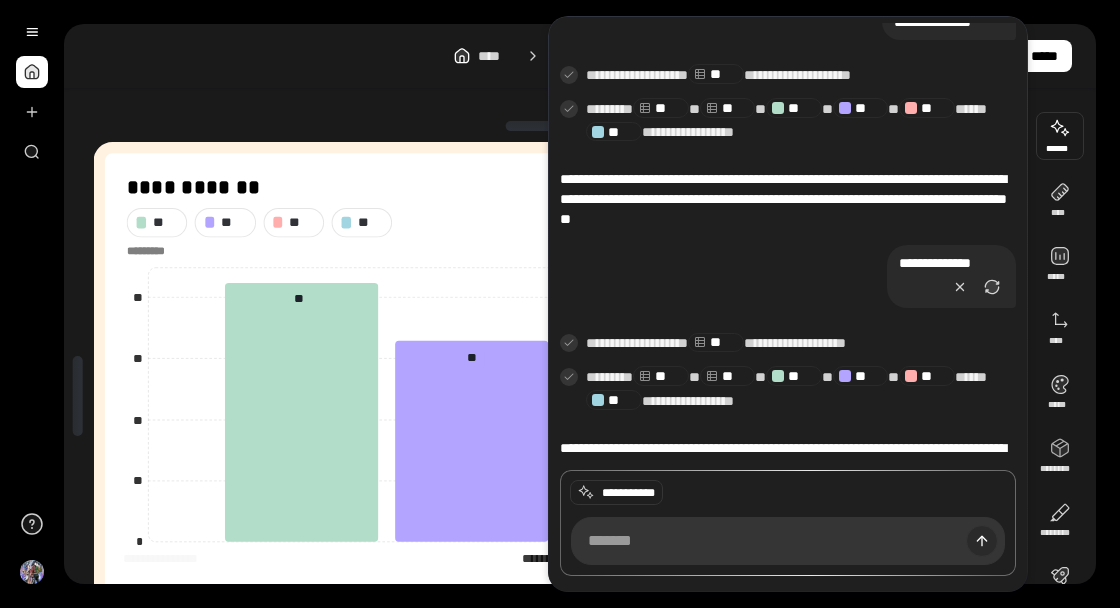 scroll, scrollTop: 1012, scrollLeft: 0, axis: vertical 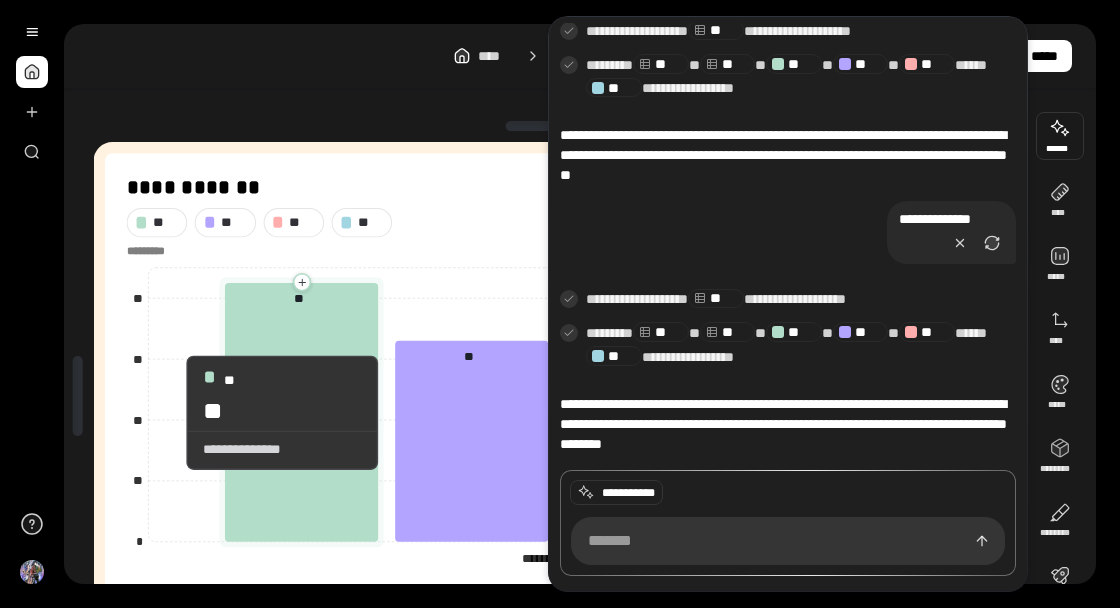 click 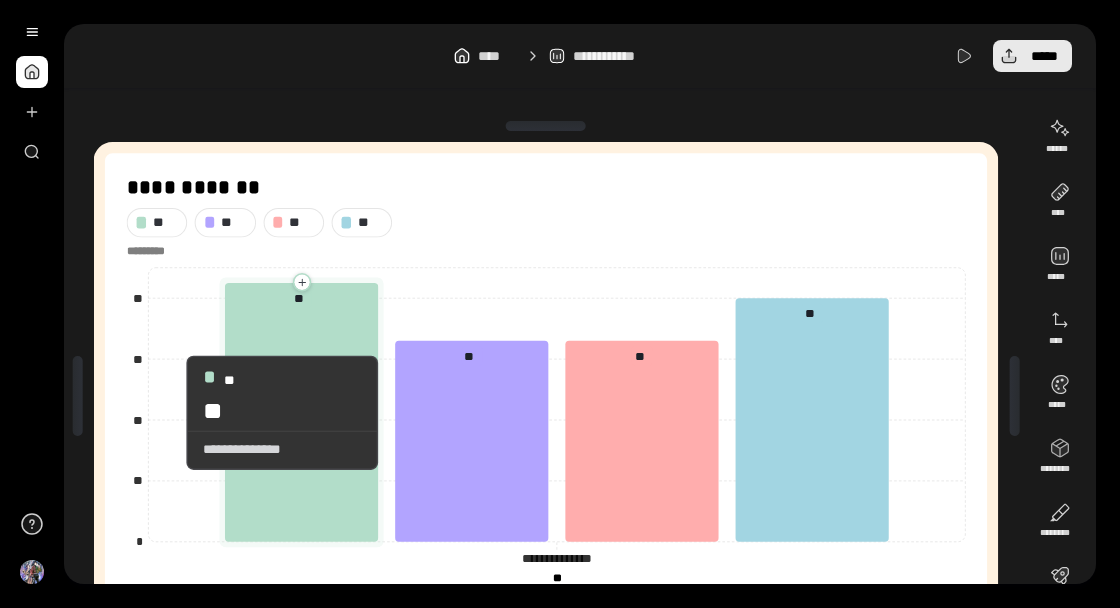 click on "*****" at bounding box center [1032, 56] 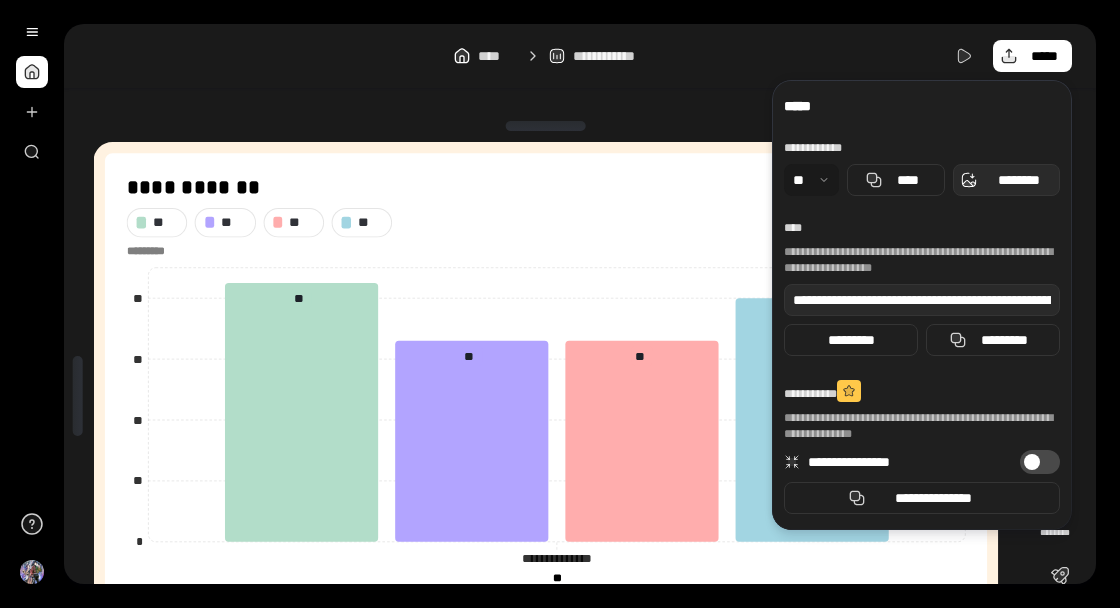 click on "********" at bounding box center (1018, 180) 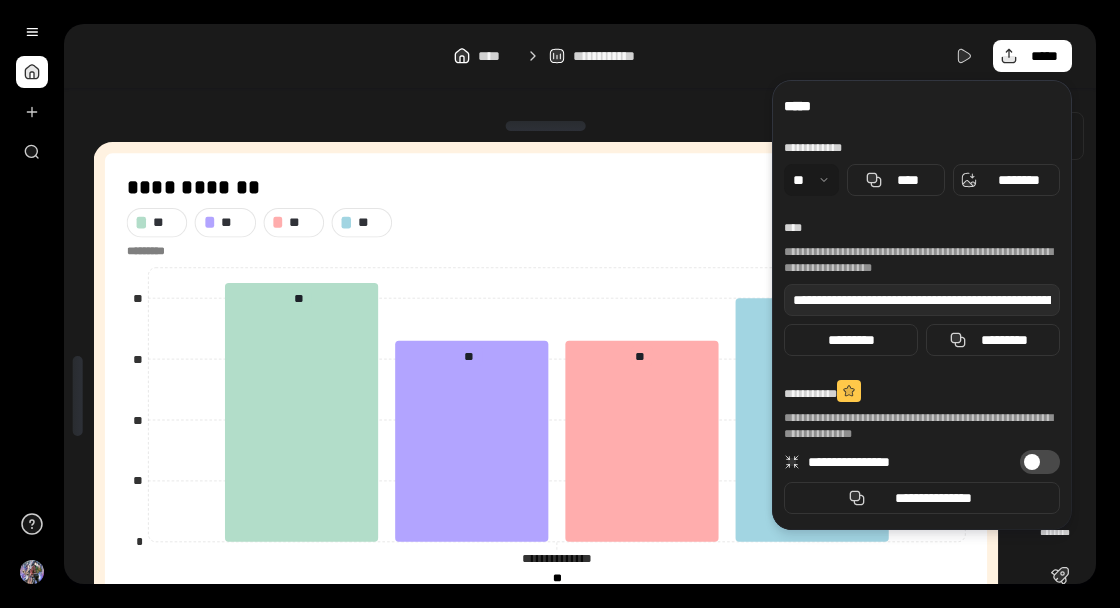 click at bounding box center (1060, 136) 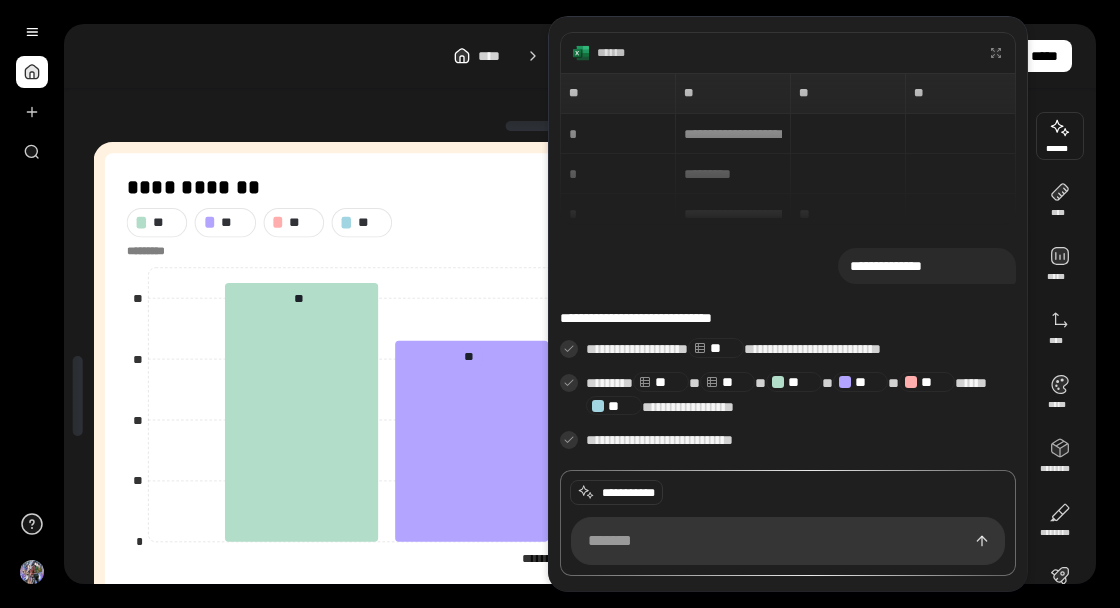 scroll, scrollTop: 985, scrollLeft: 0, axis: vertical 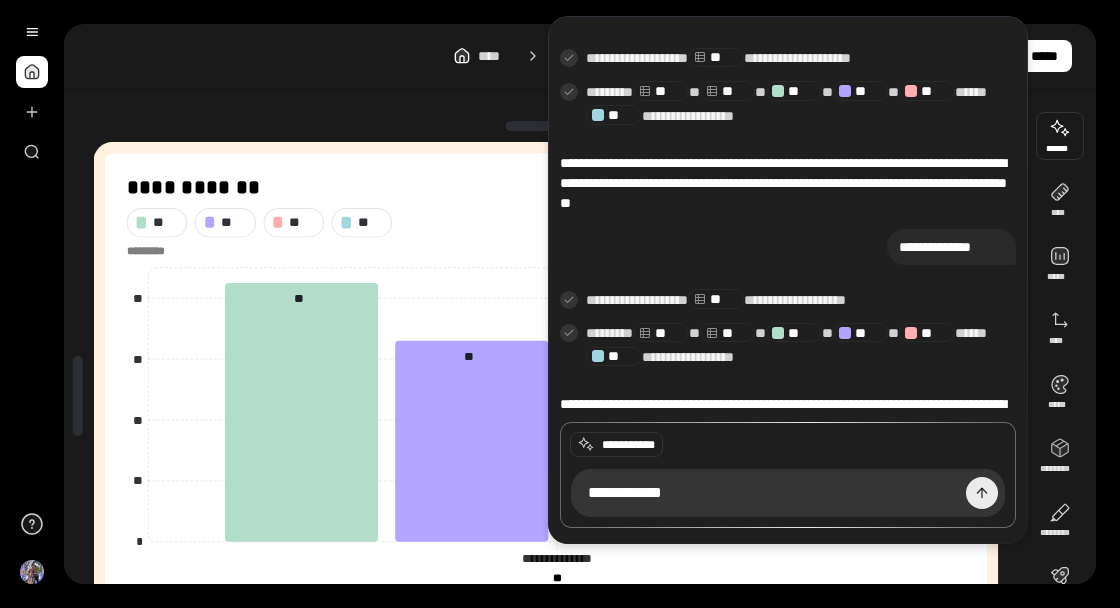 type on "**********" 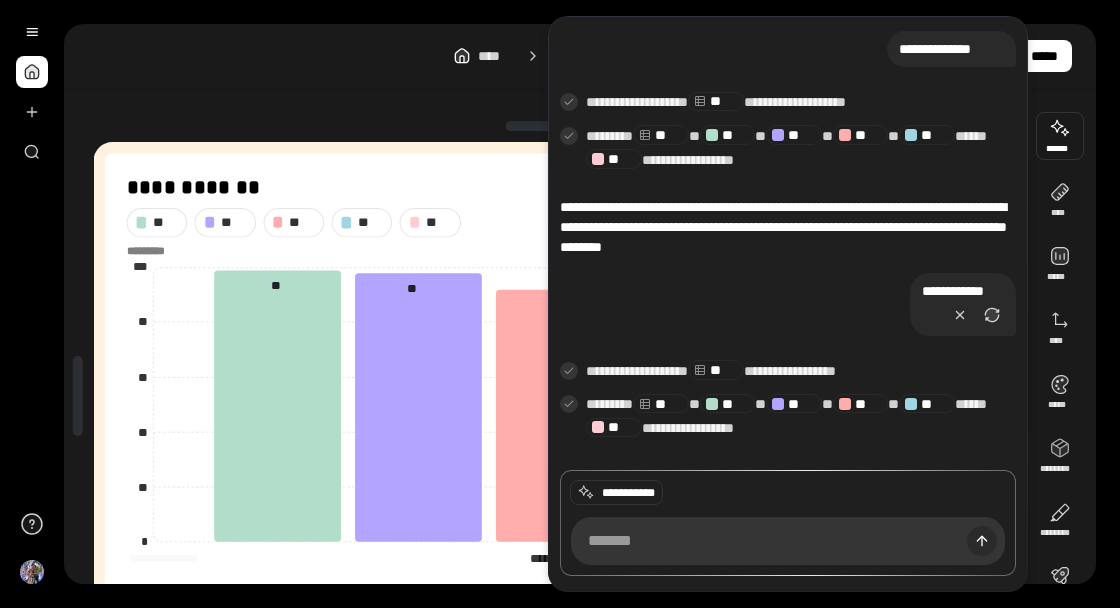 scroll, scrollTop: 1253, scrollLeft: 0, axis: vertical 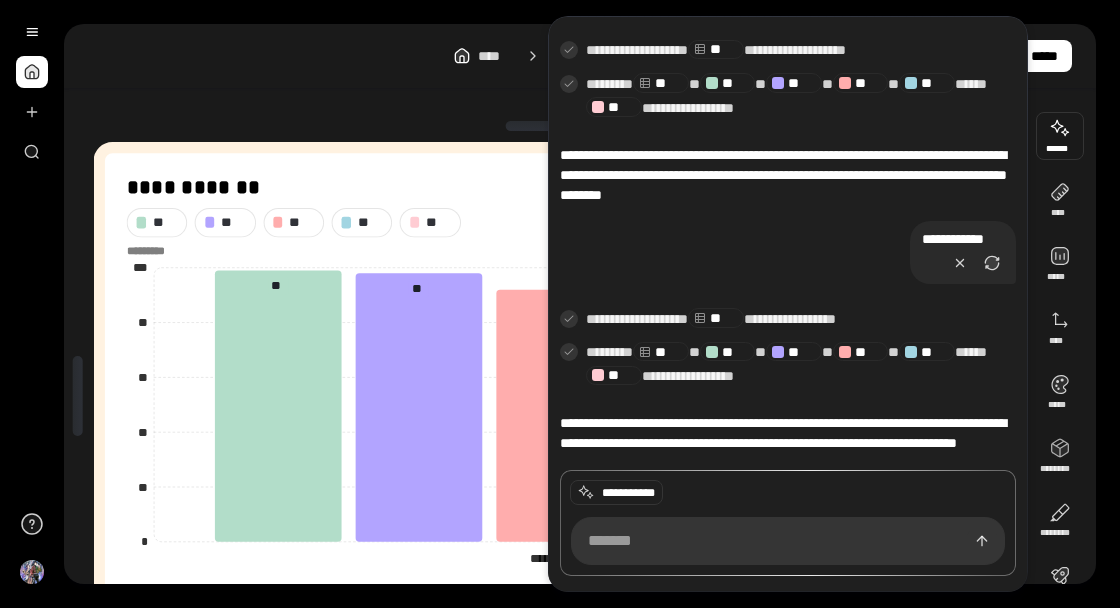 click on "**********" at bounding box center (546, 396) 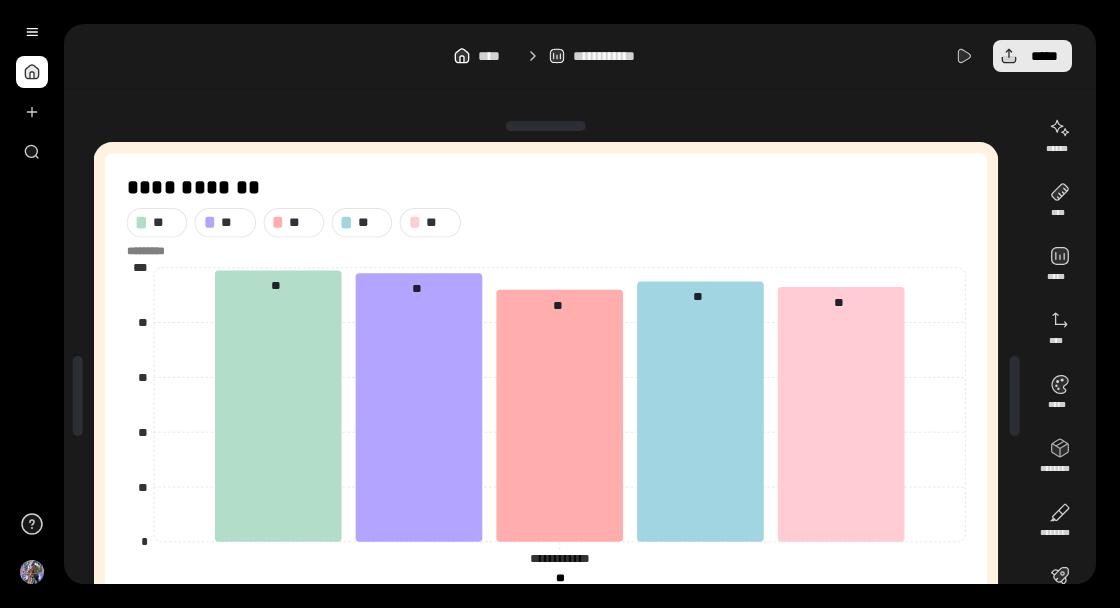 click on "*****" at bounding box center [1044, 56] 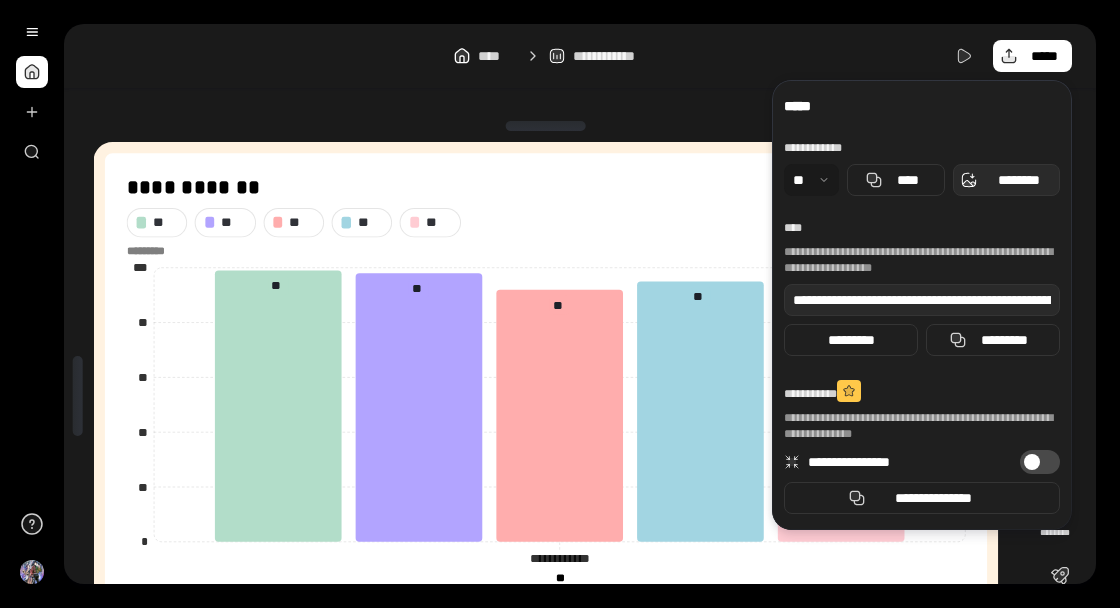 click on "********" at bounding box center [1018, 180] 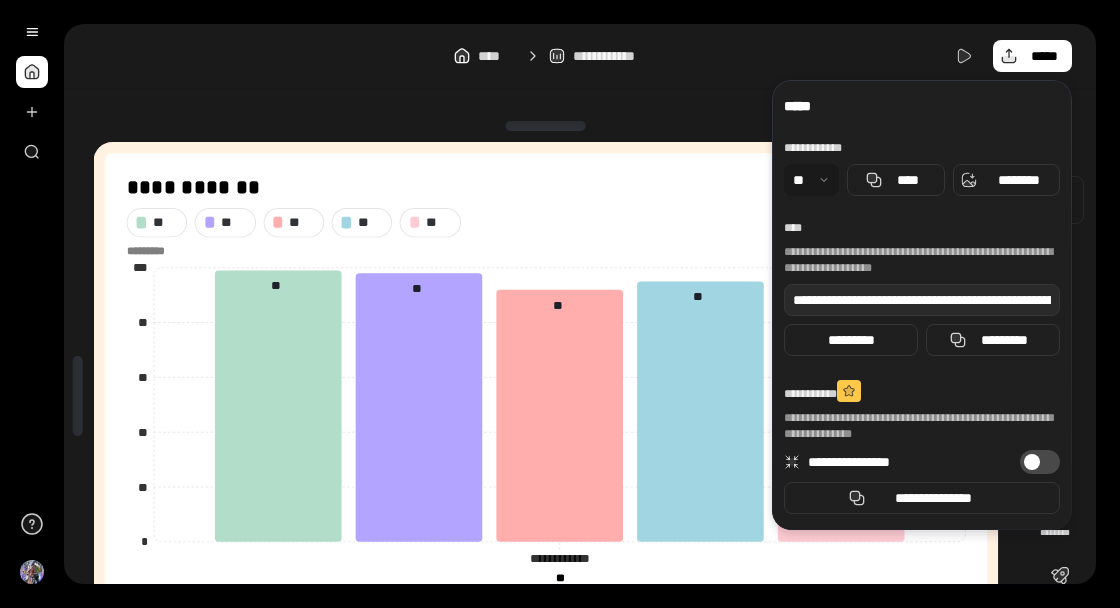 click at bounding box center [1060, 200] 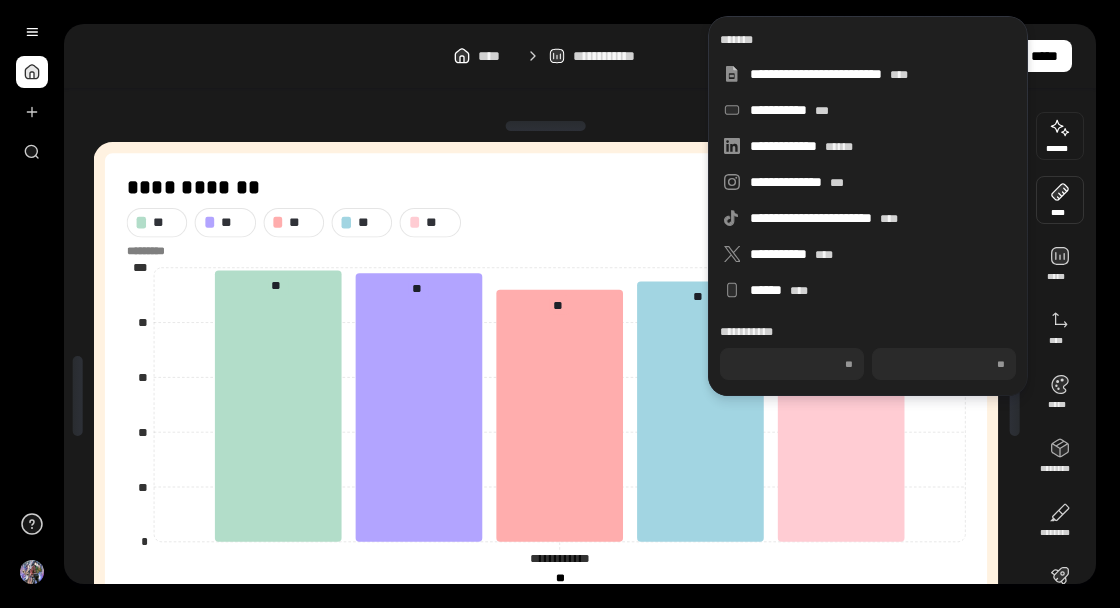 click at bounding box center (1060, 136) 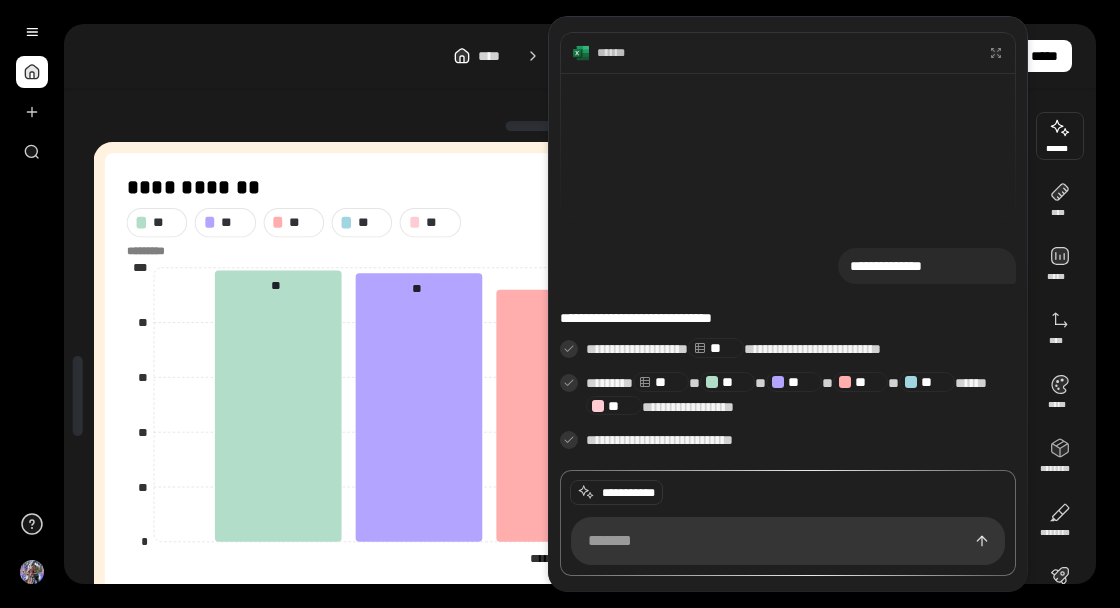 scroll, scrollTop: 1191, scrollLeft: 0, axis: vertical 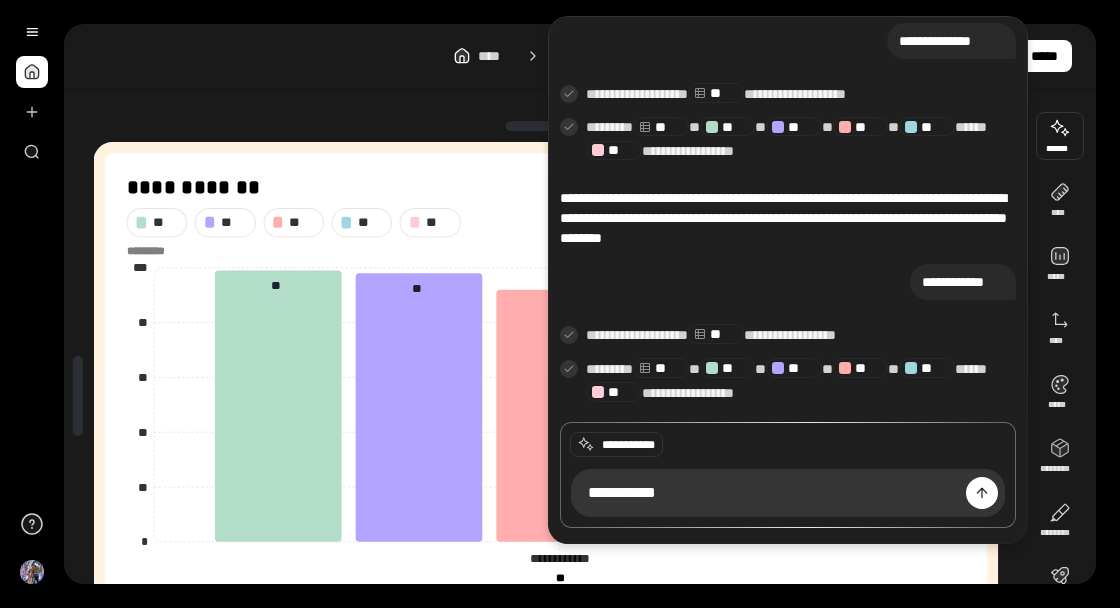 type on "**********" 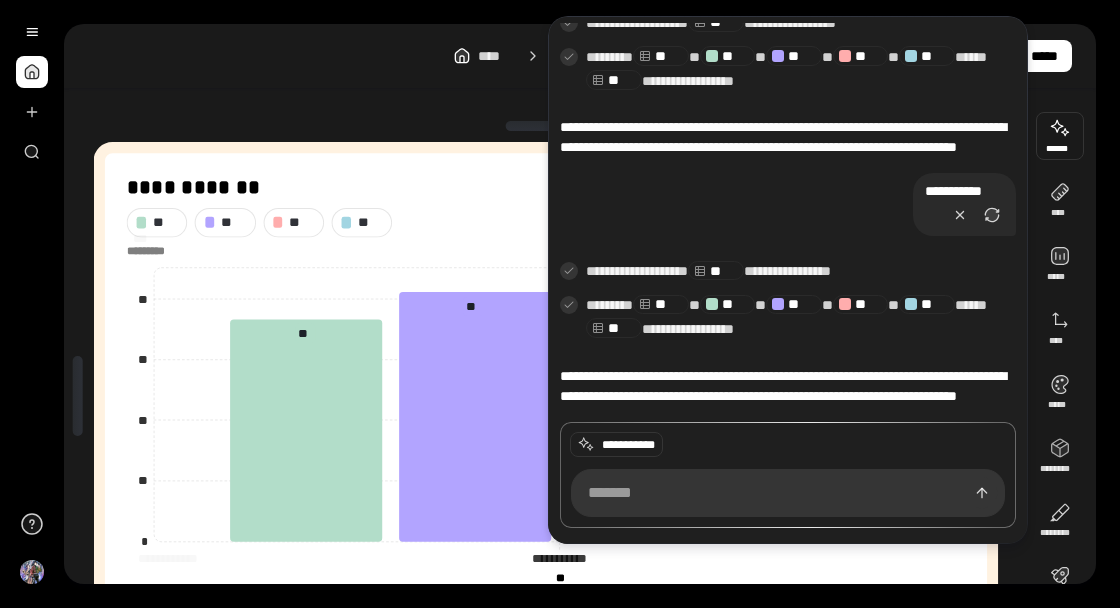 scroll, scrollTop: 1543, scrollLeft: 0, axis: vertical 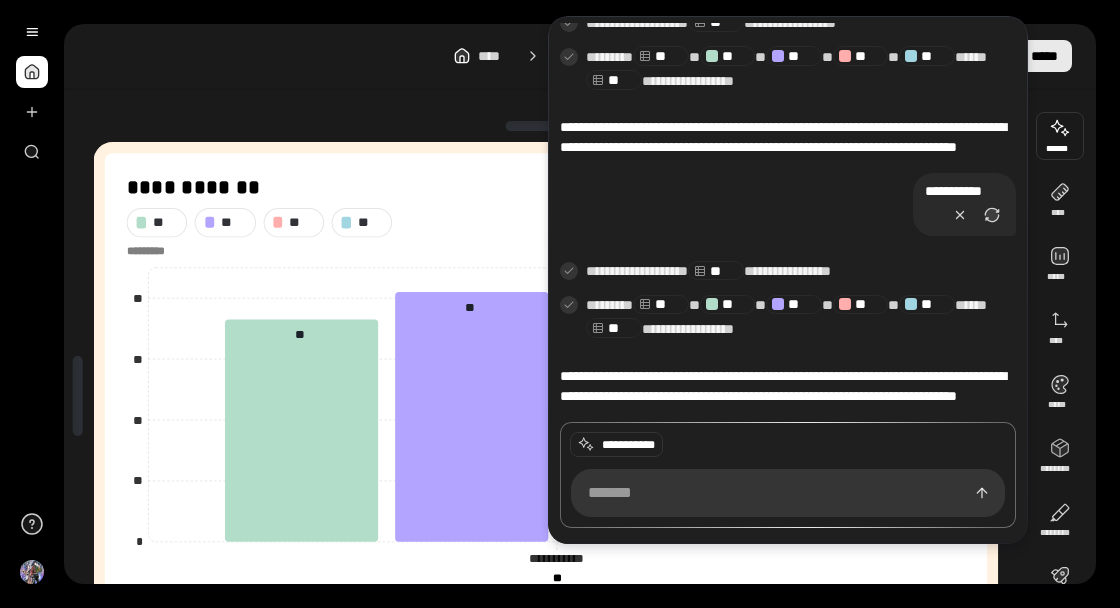click on "*****" at bounding box center [1044, 56] 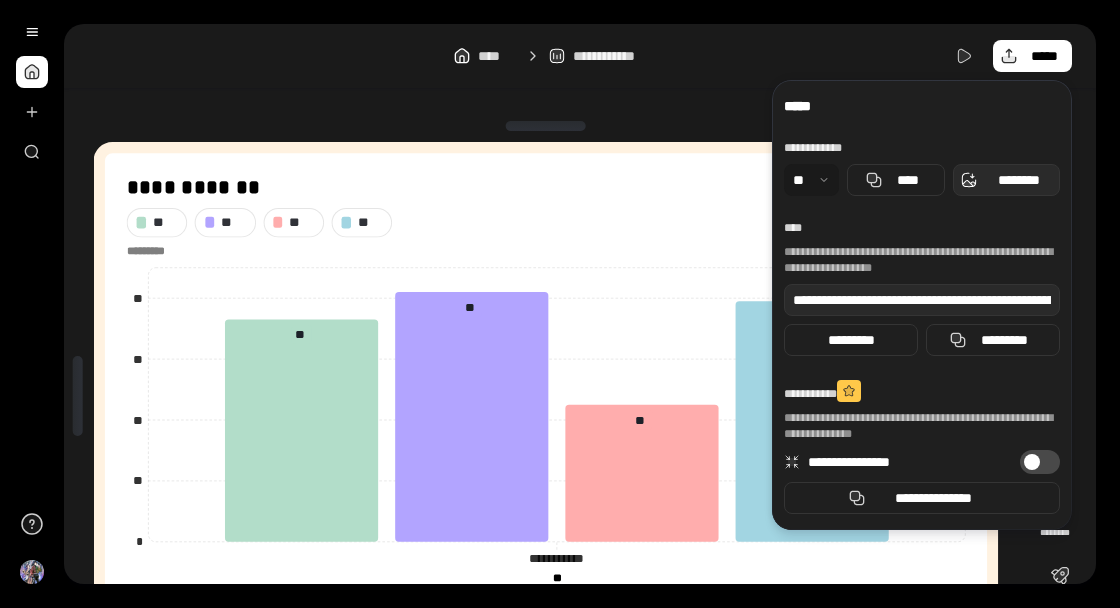 click on "********" at bounding box center (1018, 180) 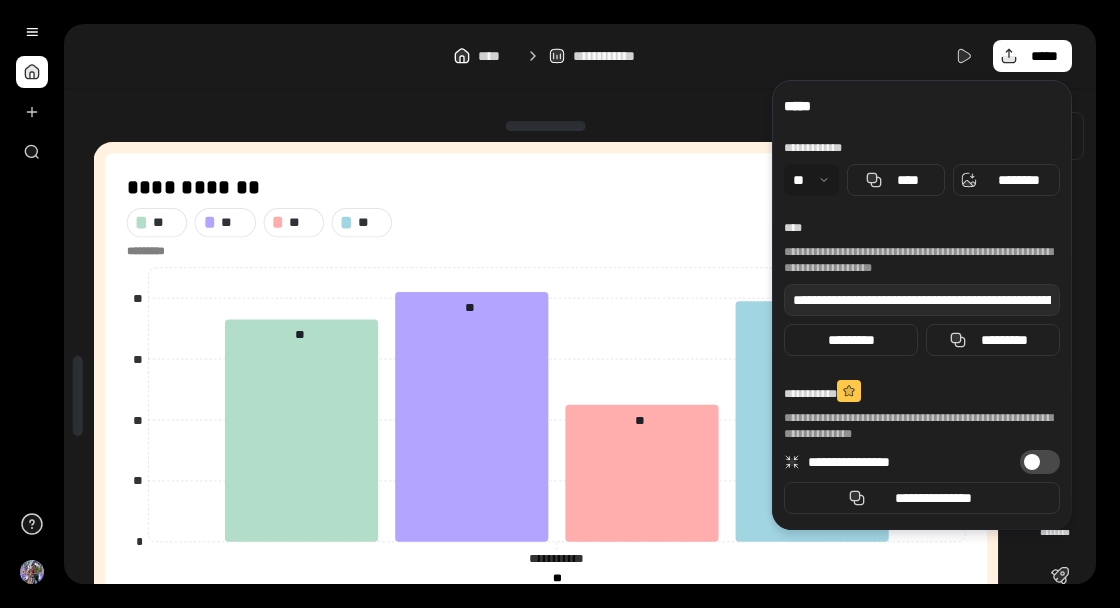 click at bounding box center (1060, 136) 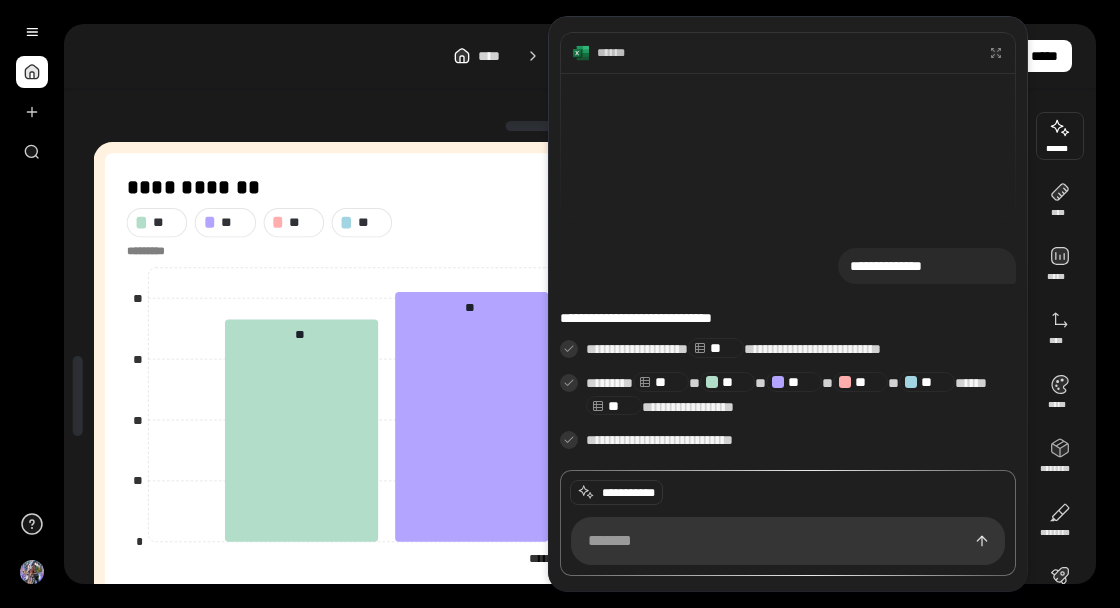 scroll, scrollTop: 1468, scrollLeft: 0, axis: vertical 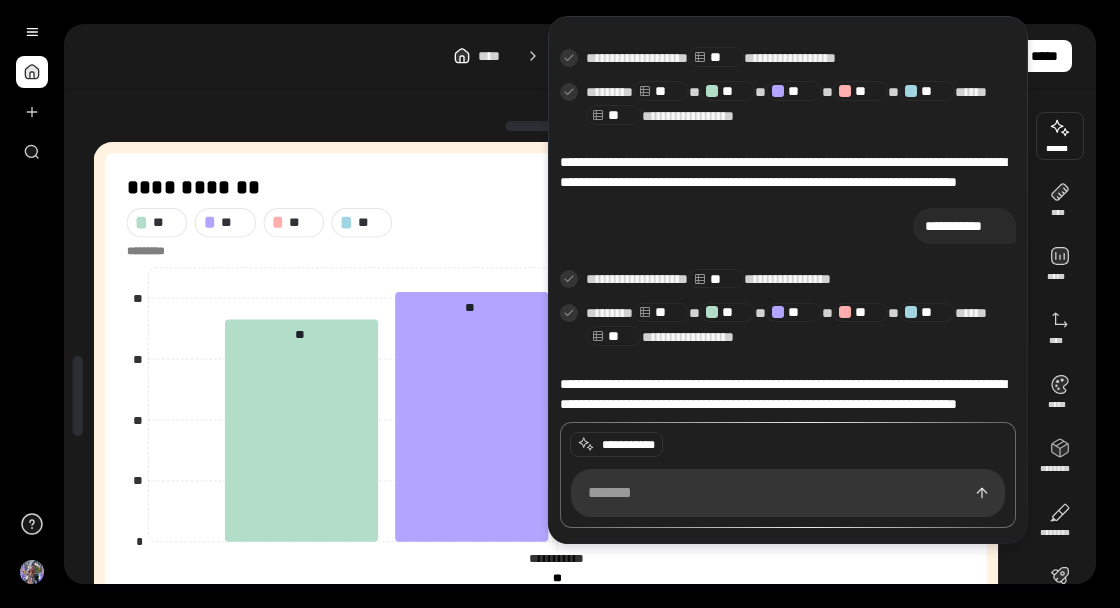 click at bounding box center [788, 493] 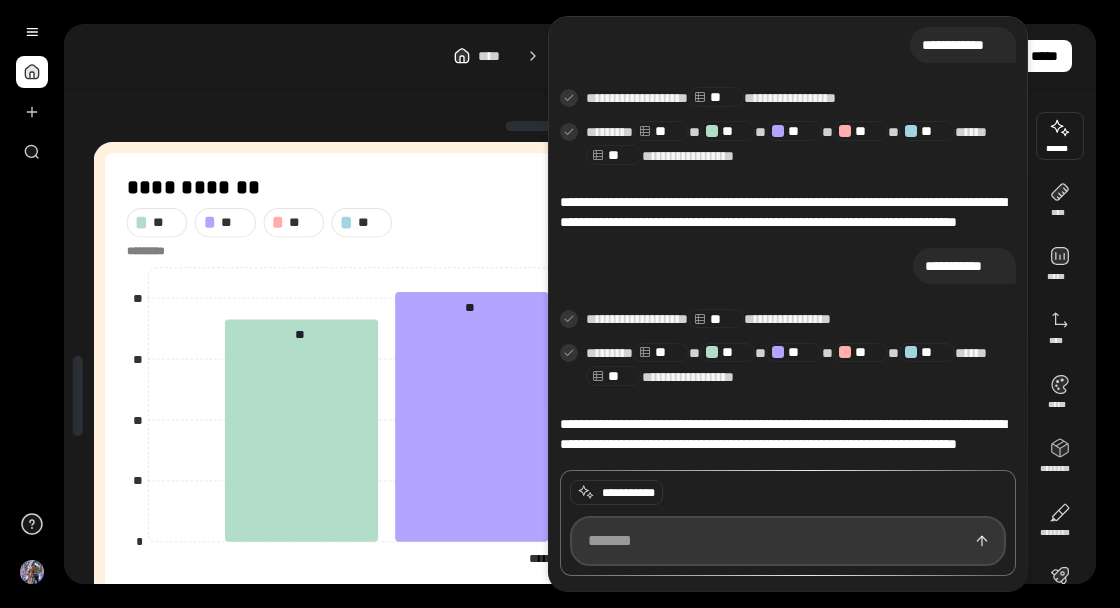 scroll, scrollTop: 1468, scrollLeft: 0, axis: vertical 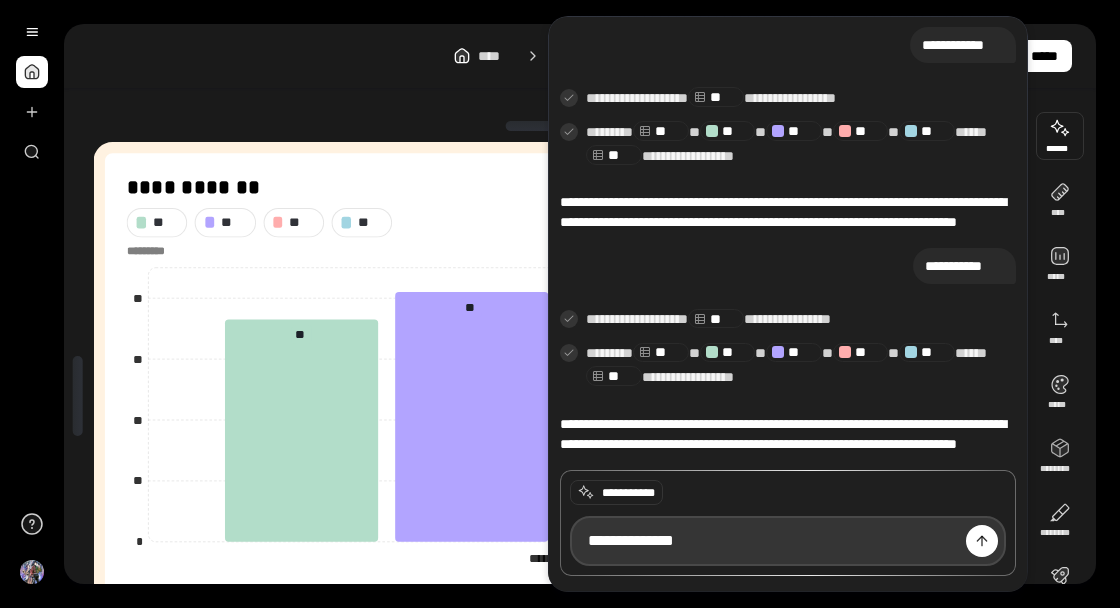 type on "**********" 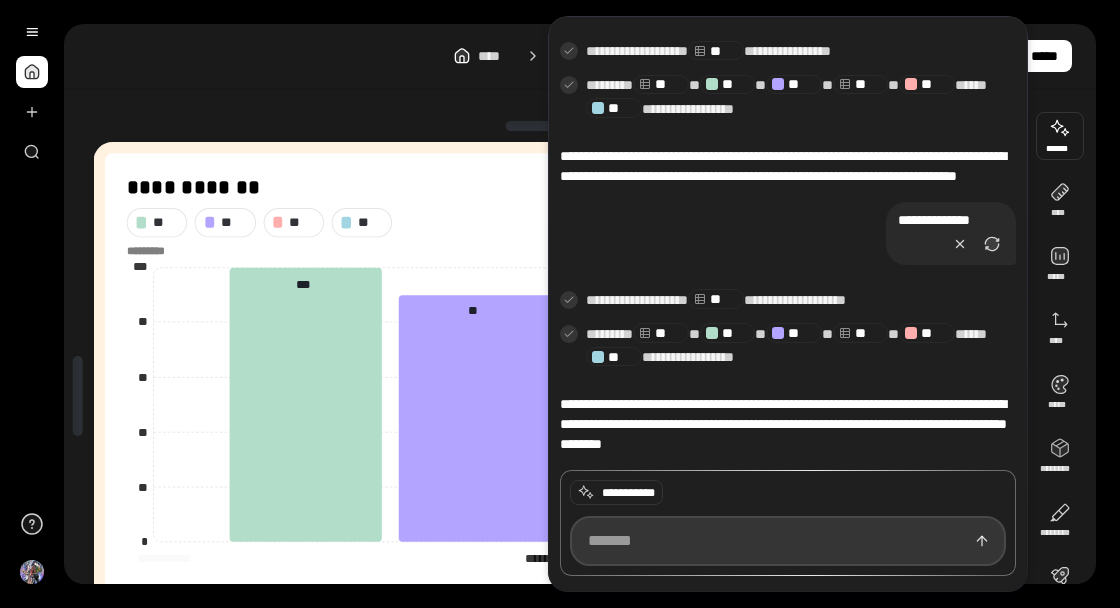 scroll, scrollTop: 1736, scrollLeft: 0, axis: vertical 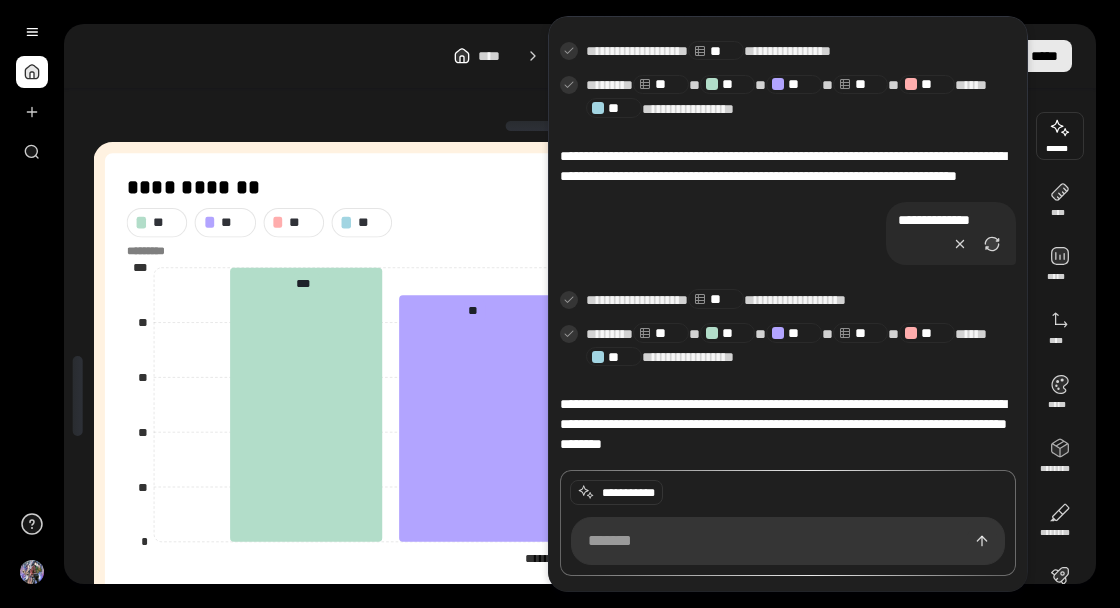 click on "*****" at bounding box center (1044, 56) 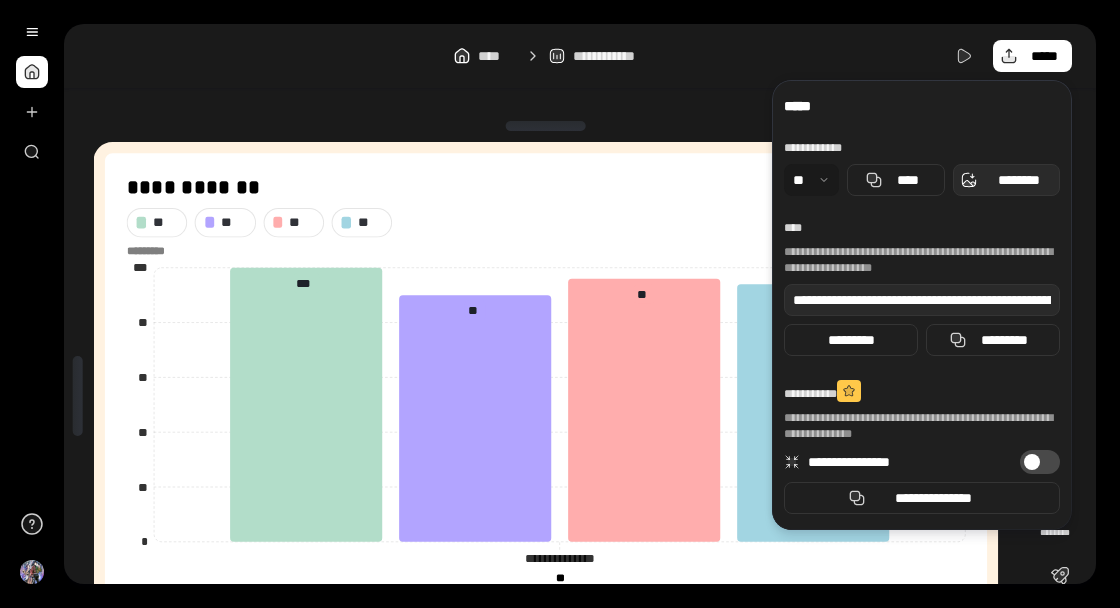 click on "********" at bounding box center [1018, 180] 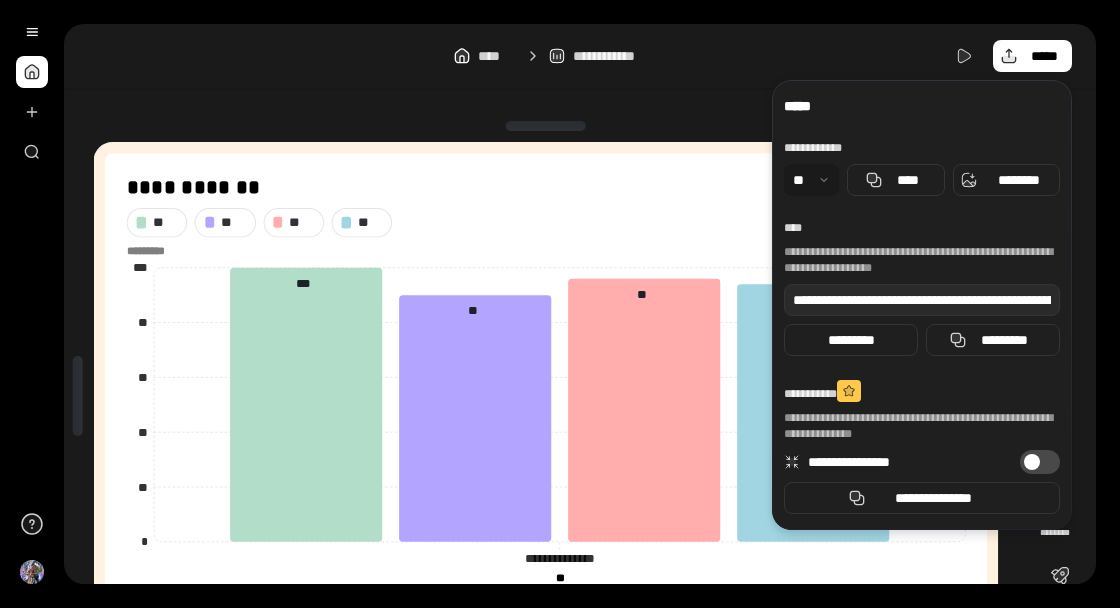 click on "**********" at bounding box center [580, 56] 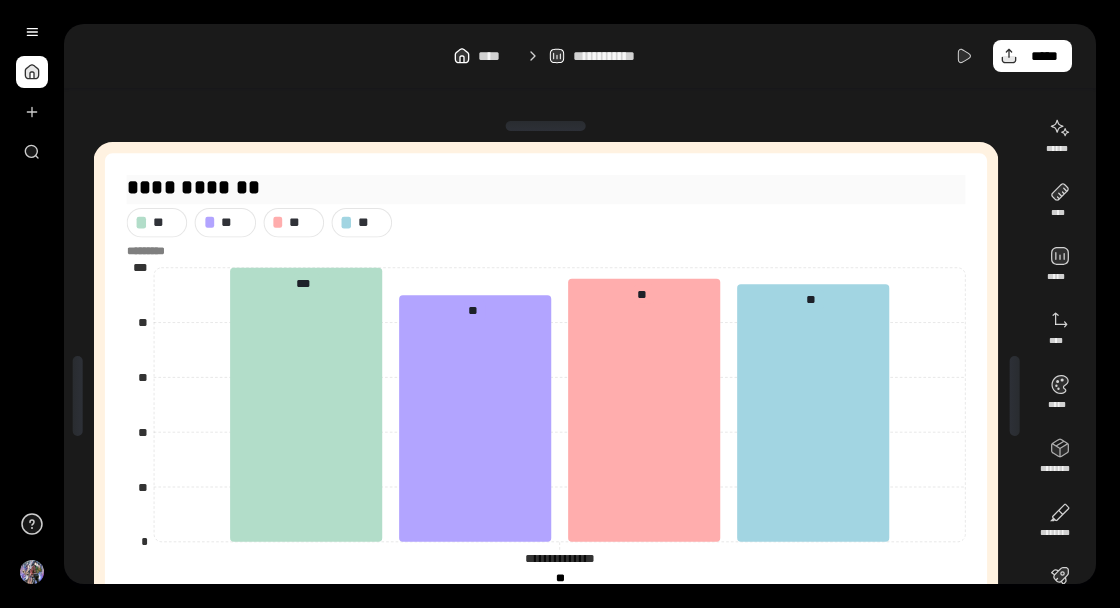click on "**********" at bounding box center [194, 187] 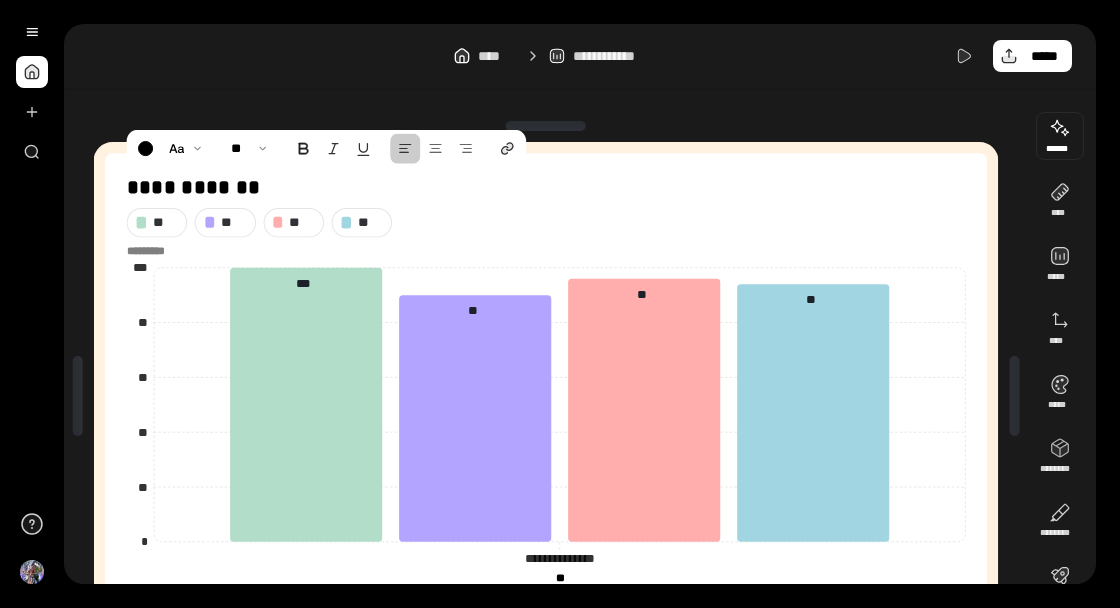 click at bounding box center [1060, 136] 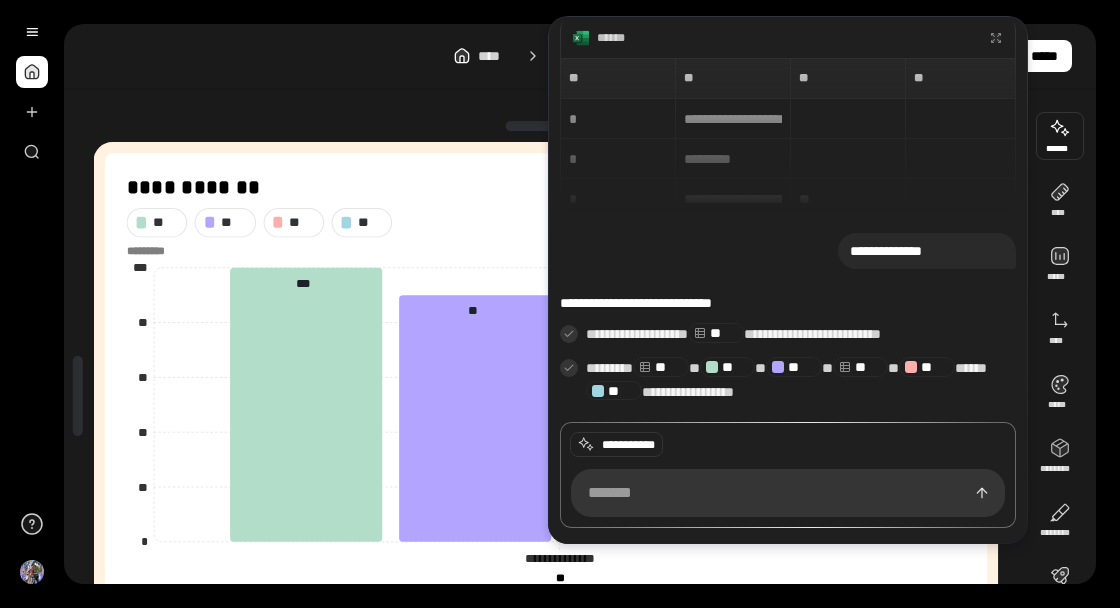 scroll, scrollTop: 0, scrollLeft: 0, axis: both 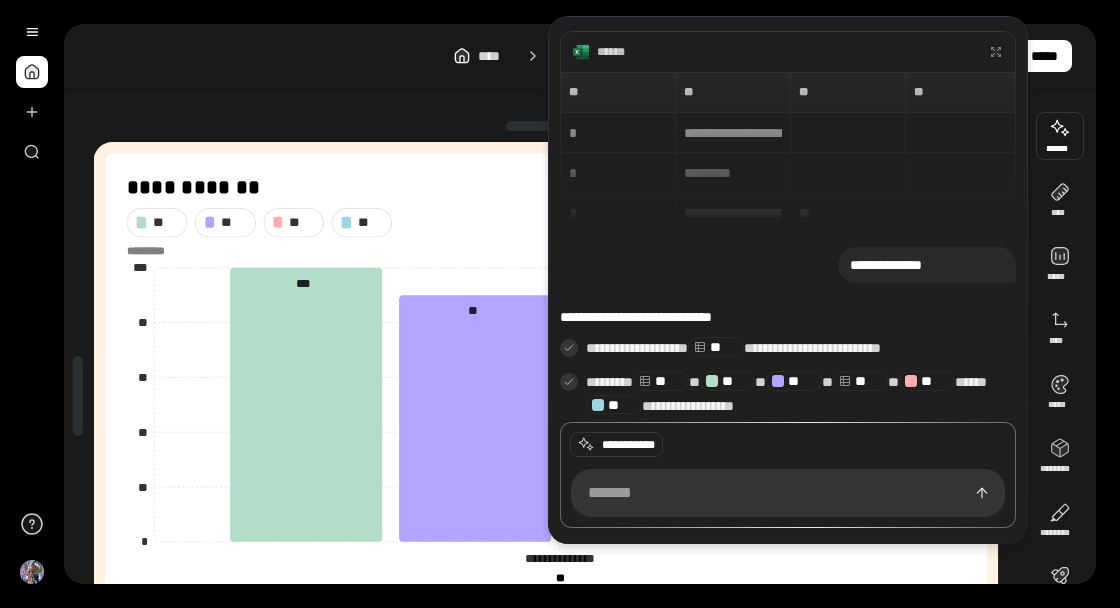 click 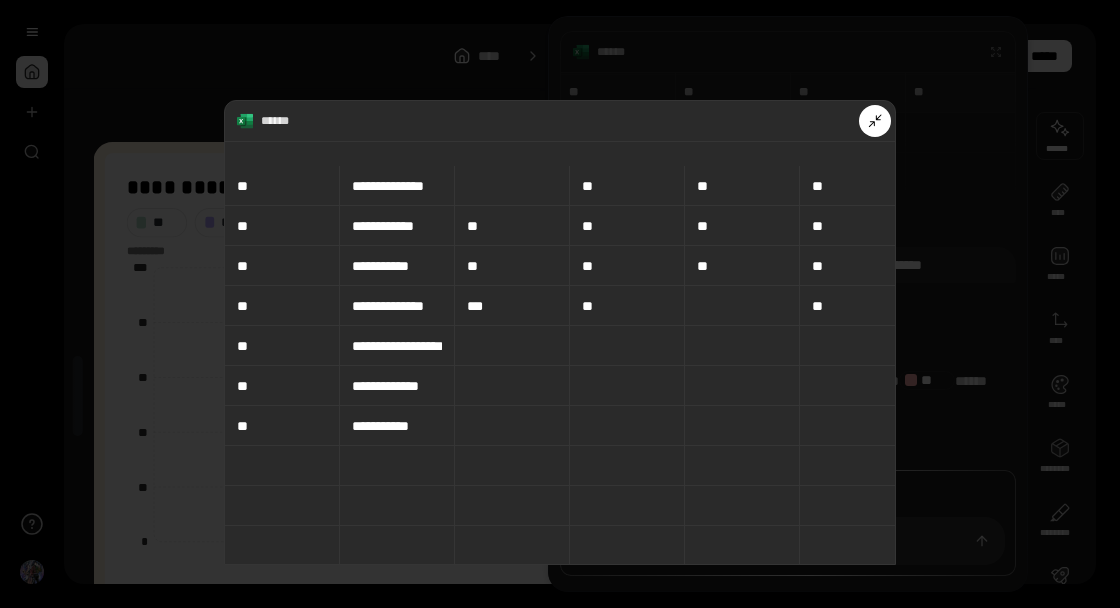 scroll, scrollTop: 0, scrollLeft: 0, axis: both 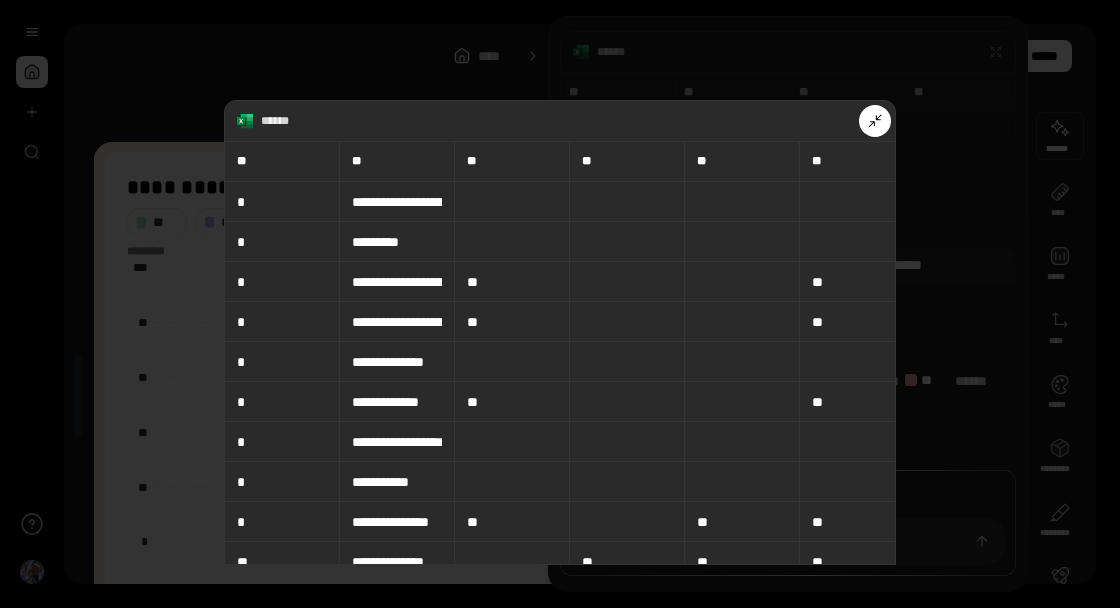 click at bounding box center (875, 121) 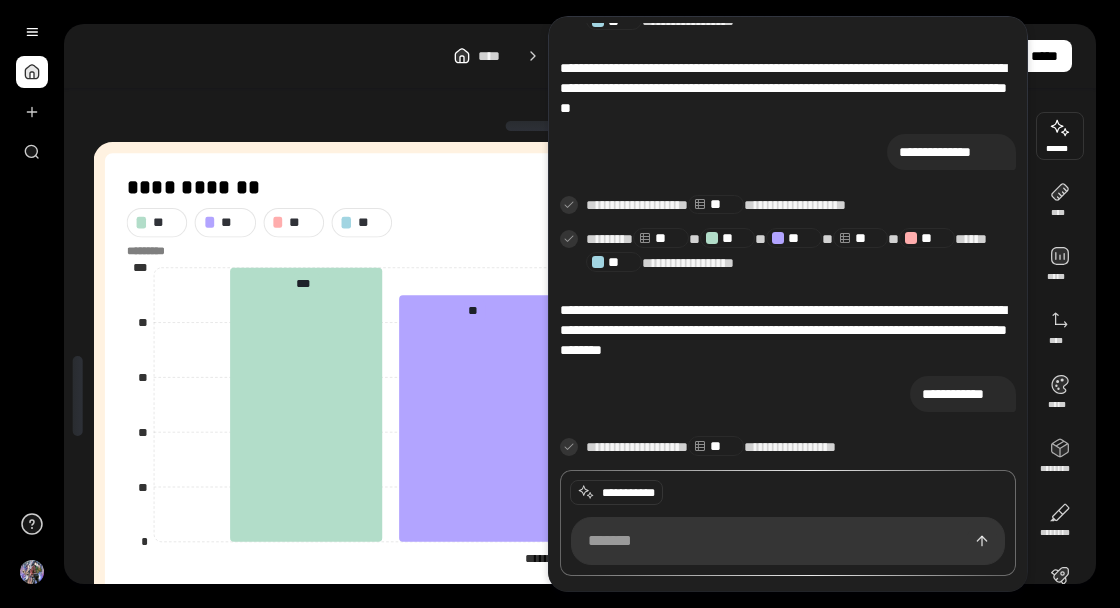 scroll, scrollTop: 1078, scrollLeft: 0, axis: vertical 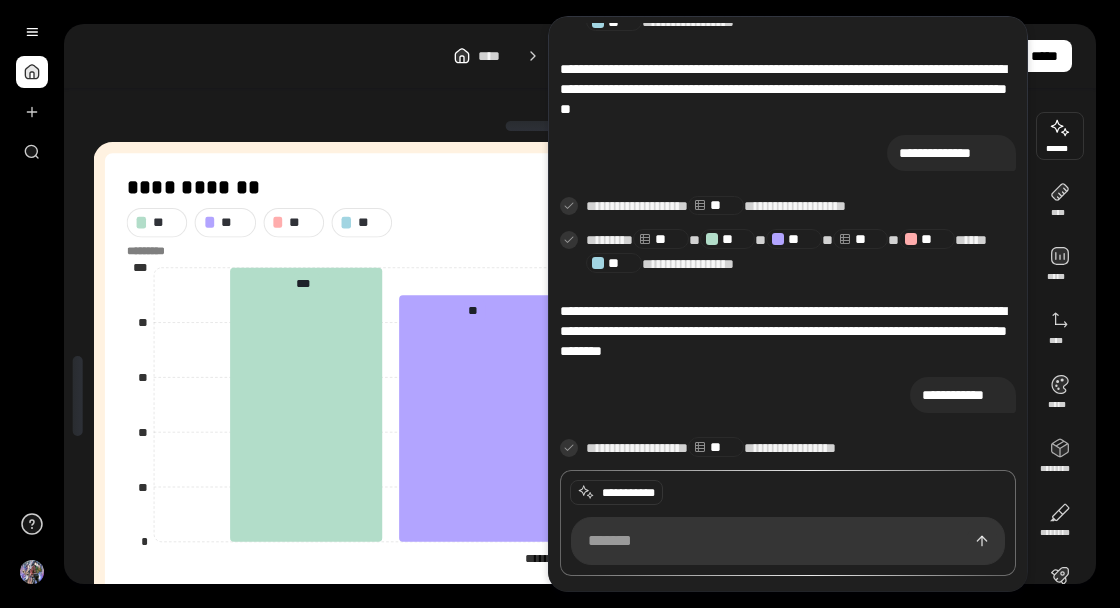 click at bounding box center [32, 72] 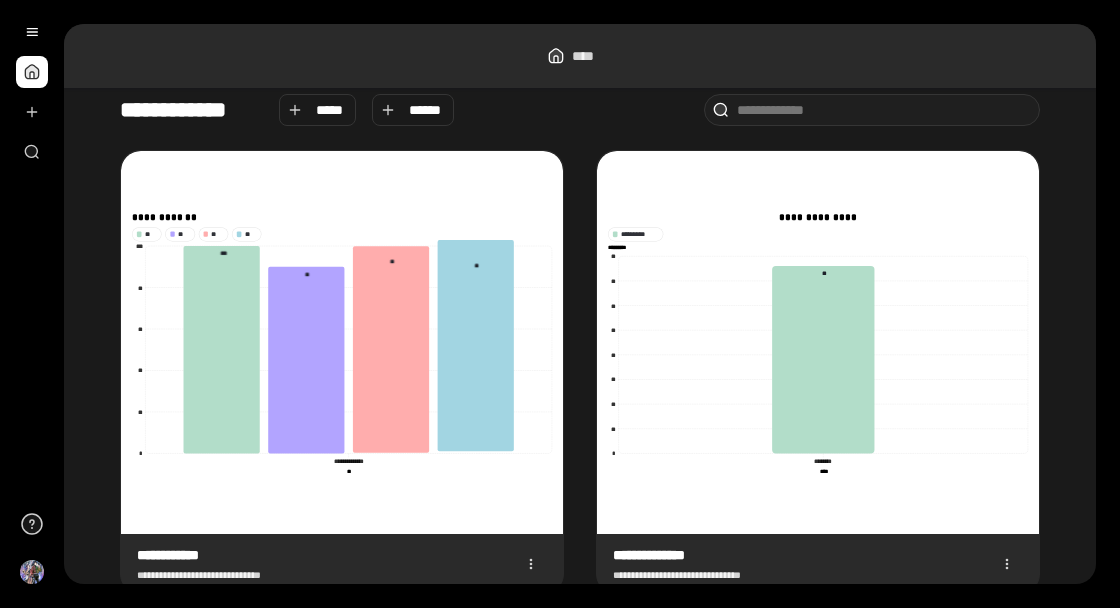 scroll, scrollTop: 58, scrollLeft: 0, axis: vertical 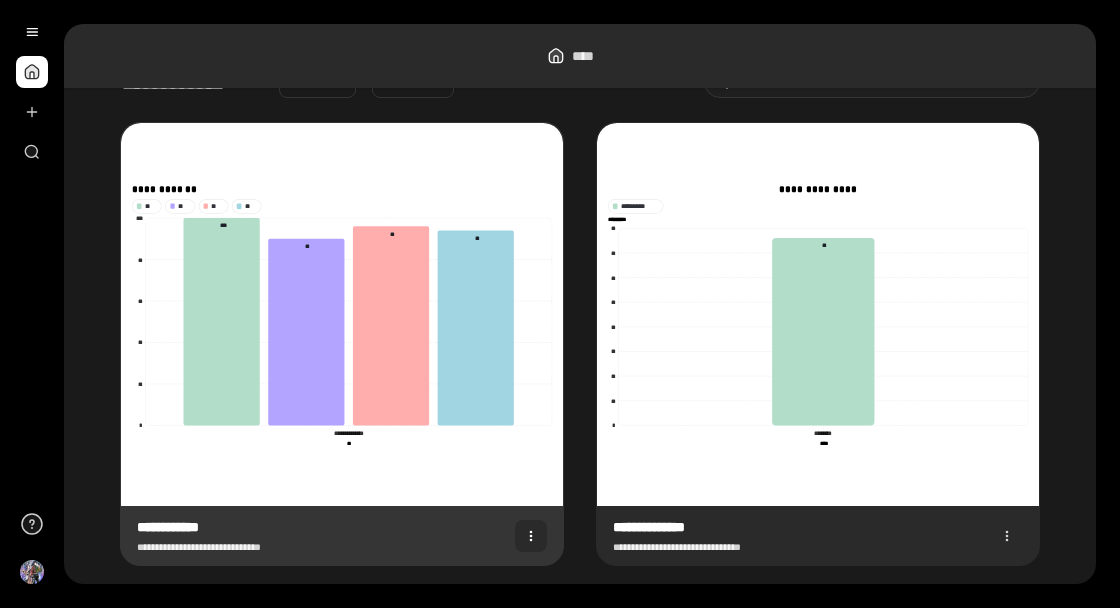 click at bounding box center [531, 536] 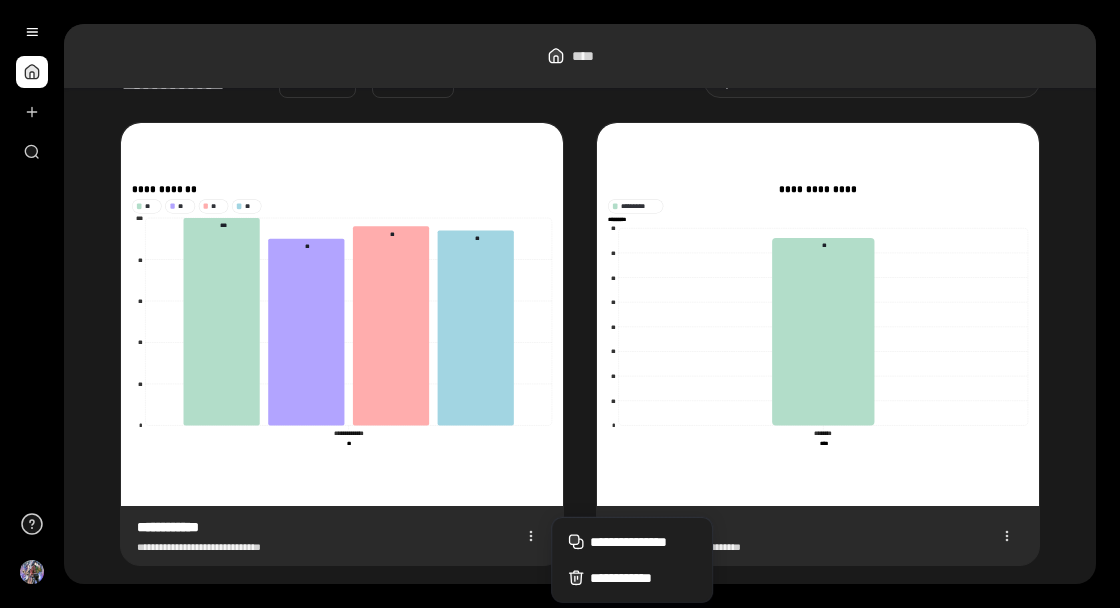 click on "**********" at bounding box center [643, 578] 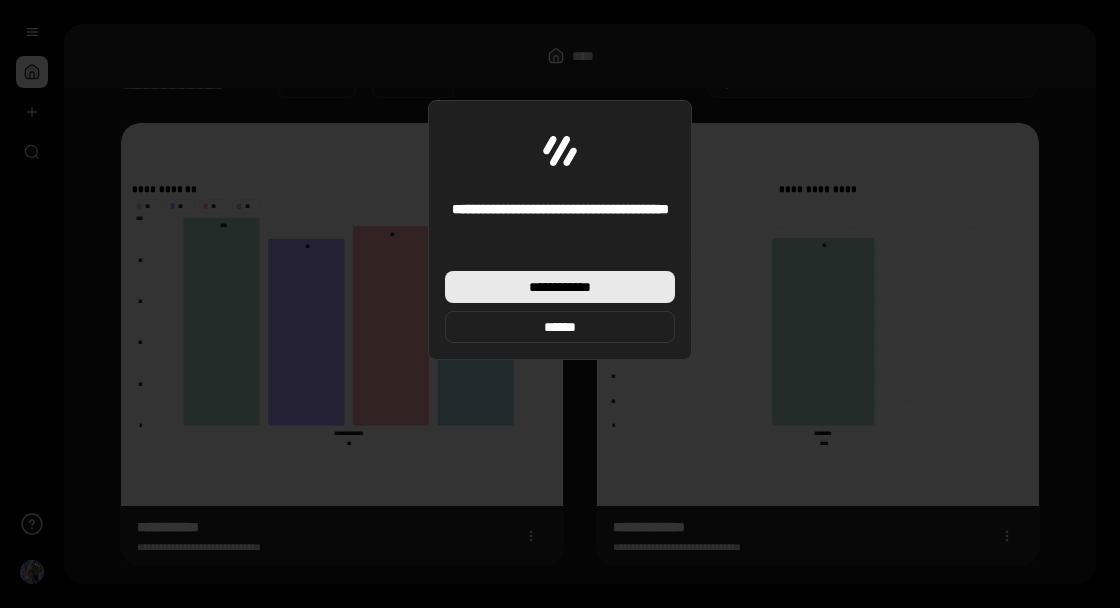 click on "**********" at bounding box center [560, 287] 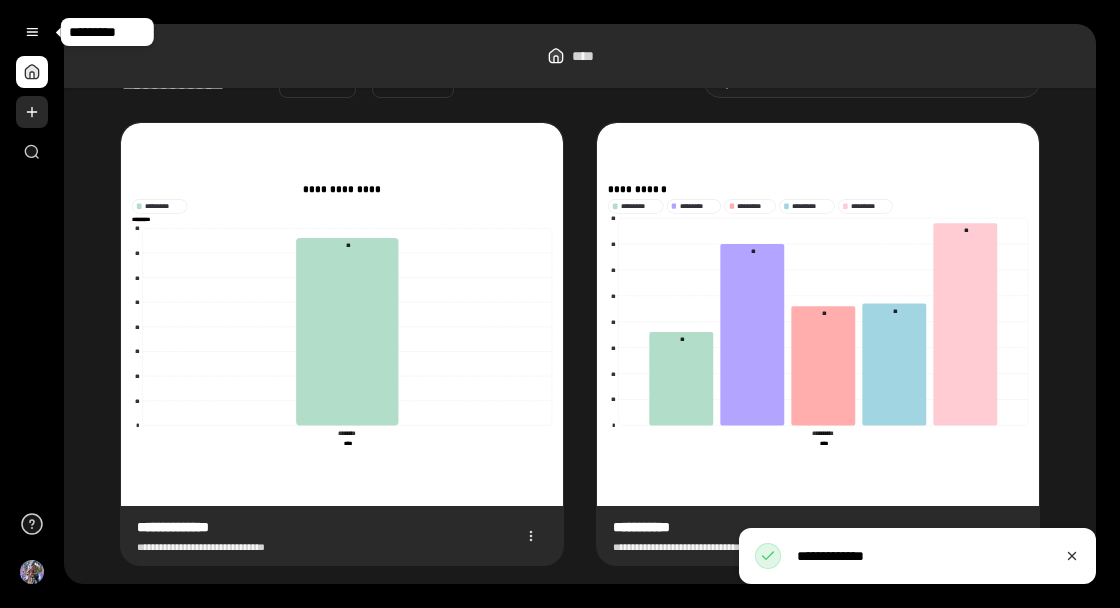 click at bounding box center (32, 112) 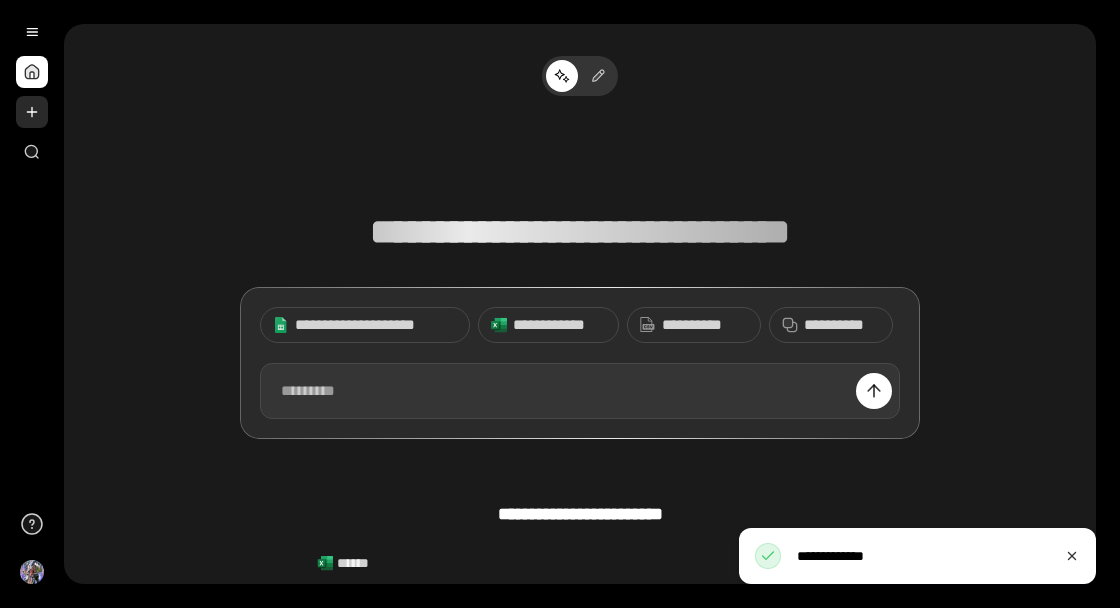 click on "**********" at bounding box center [548, 325] 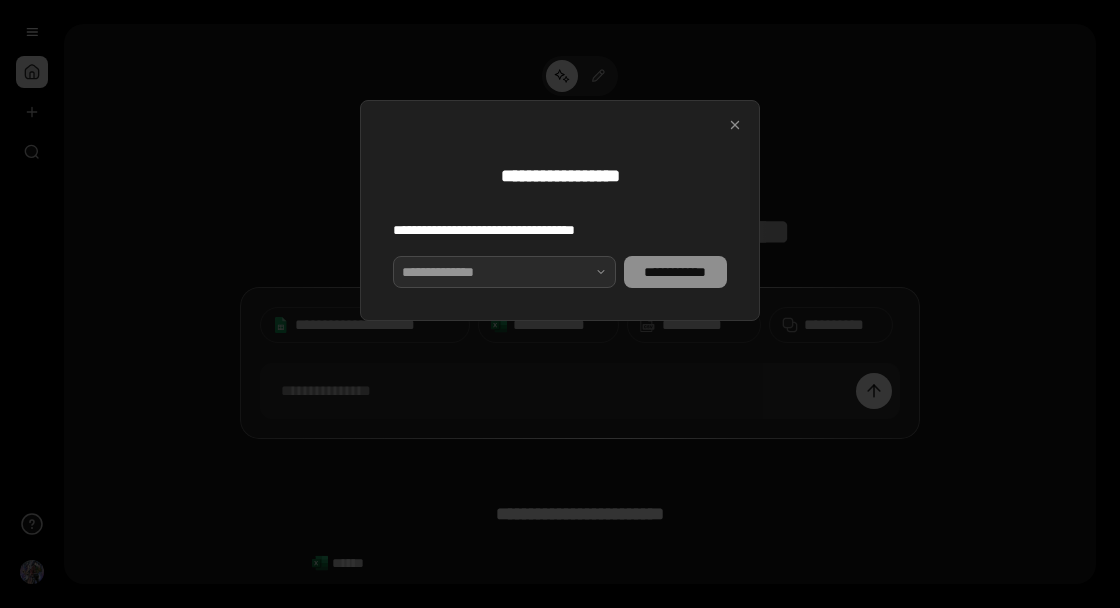 click at bounding box center [504, 272] 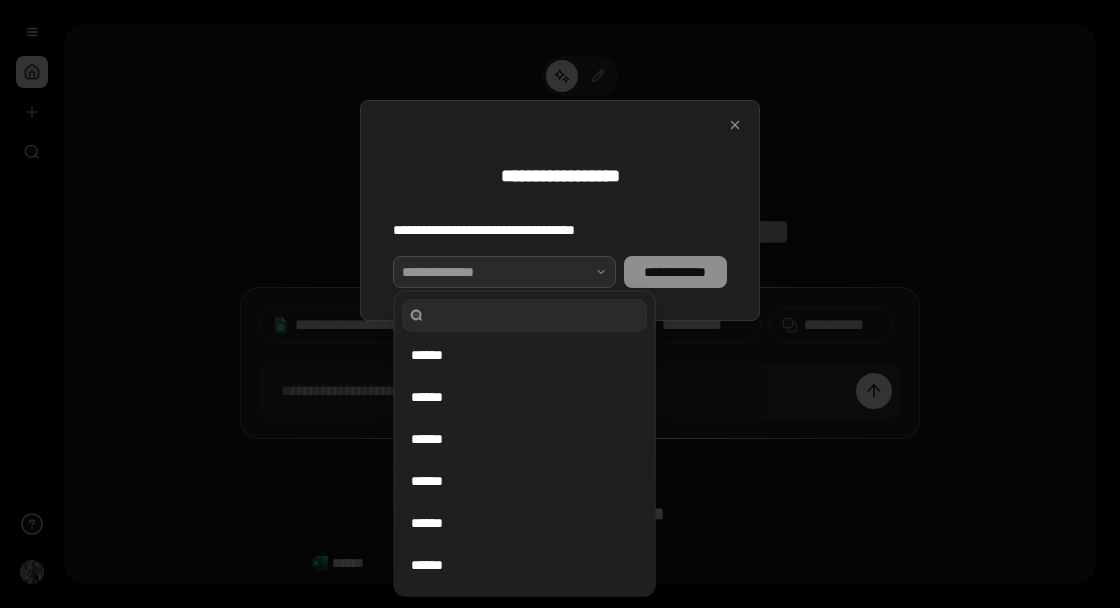 click on "******" at bounding box center (525, 523) 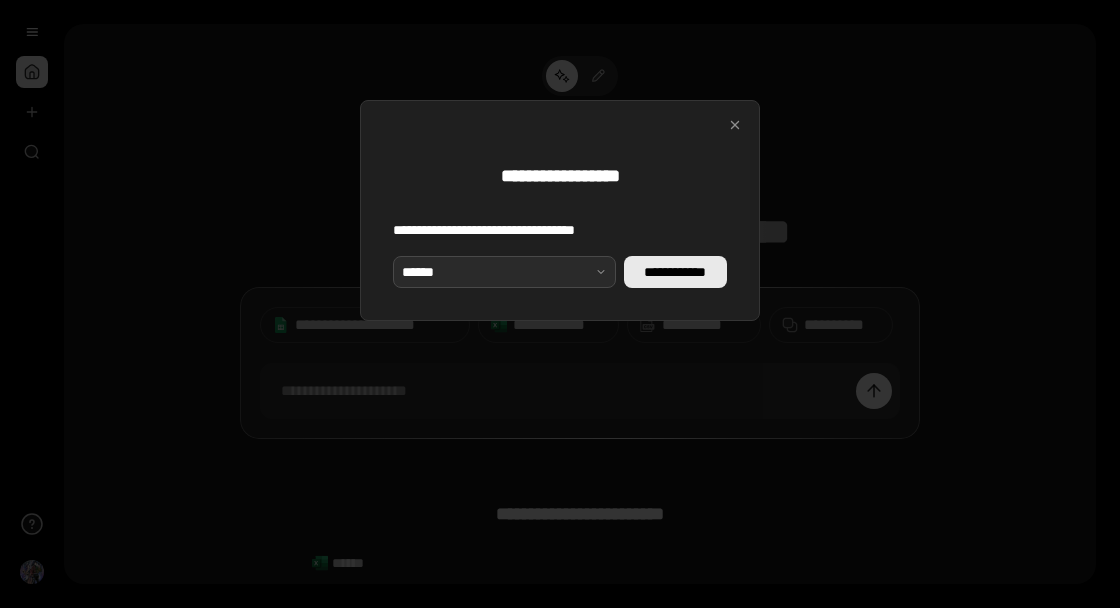 click on "**********" at bounding box center (675, 272) 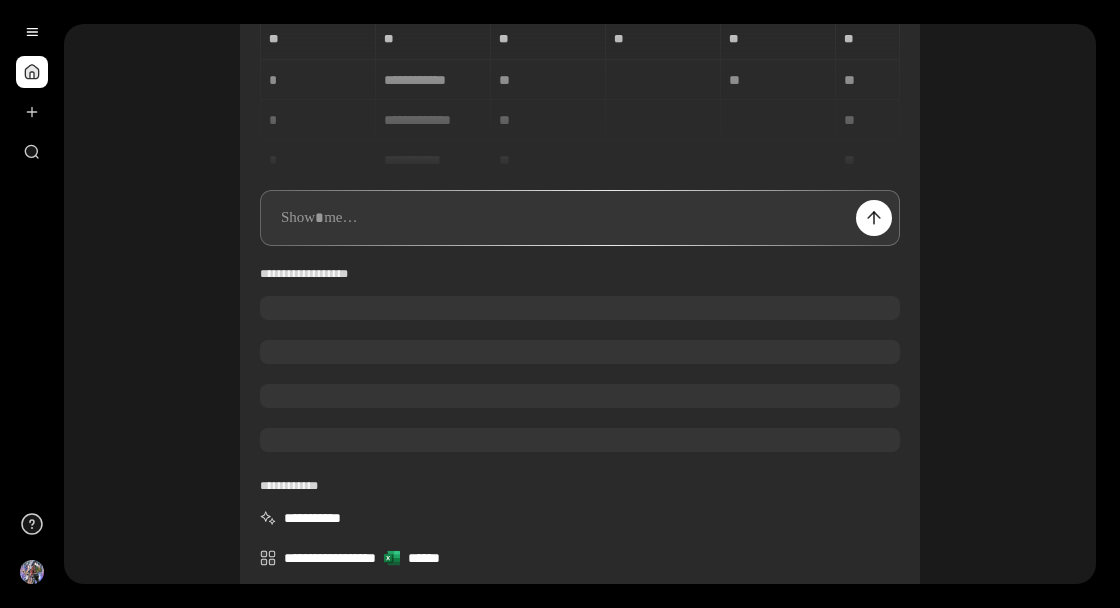 scroll, scrollTop: 178, scrollLeft: 0, axis: vertical 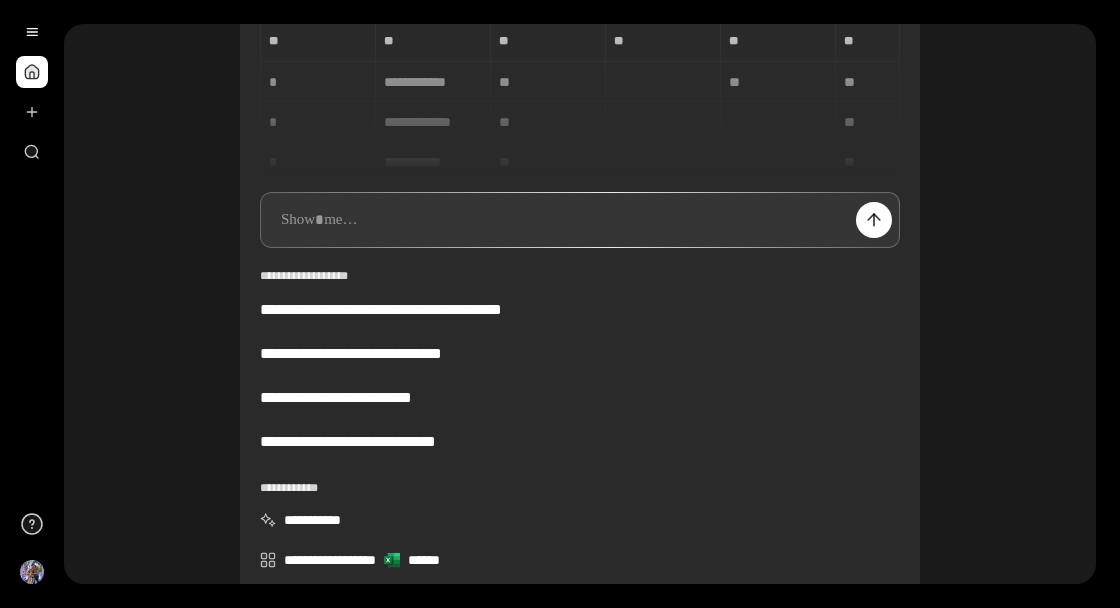 type 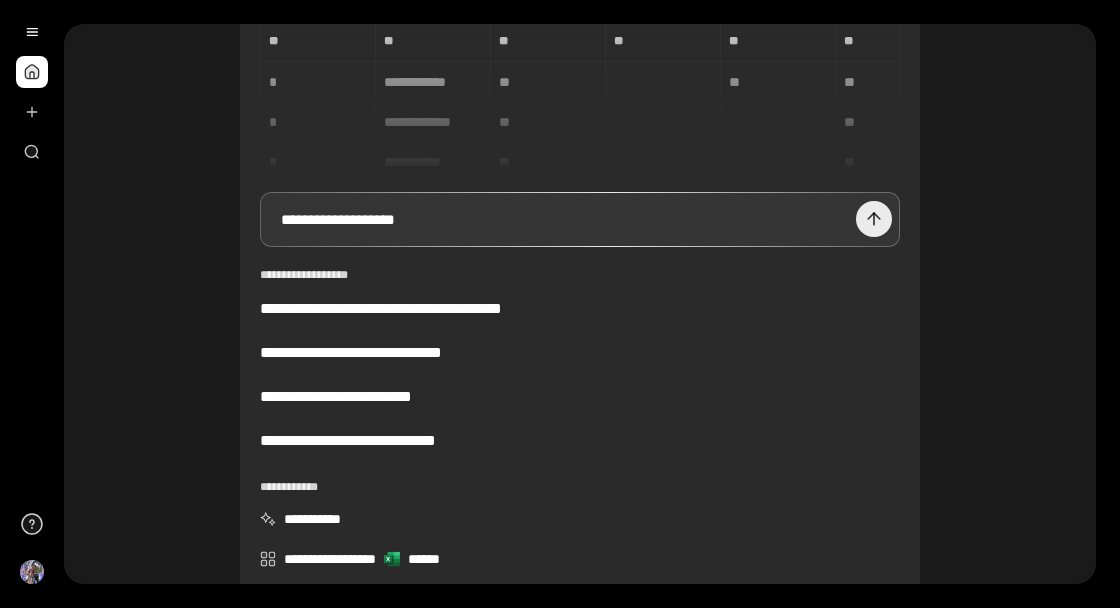 click at bounding box center (874, 219) 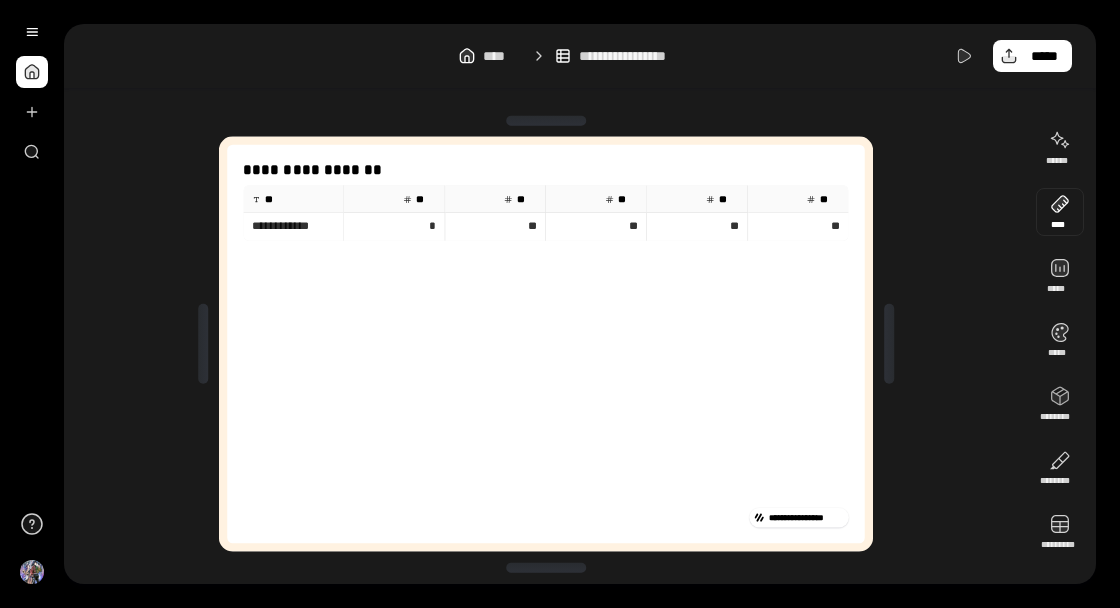 click at bounding box center [1060, 212] 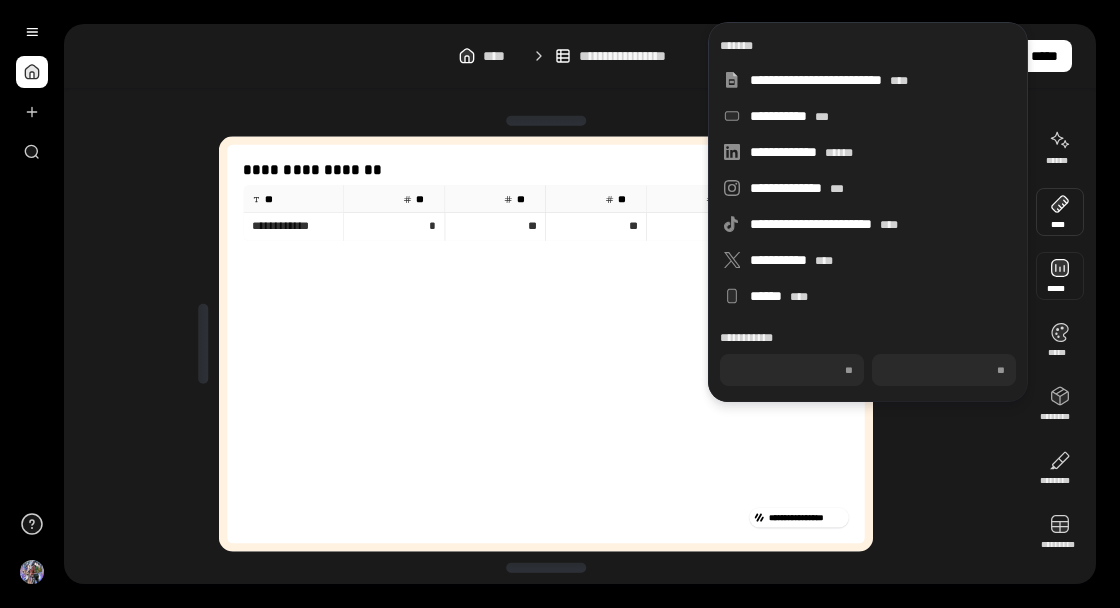 click at bounding box center [1060, 276] 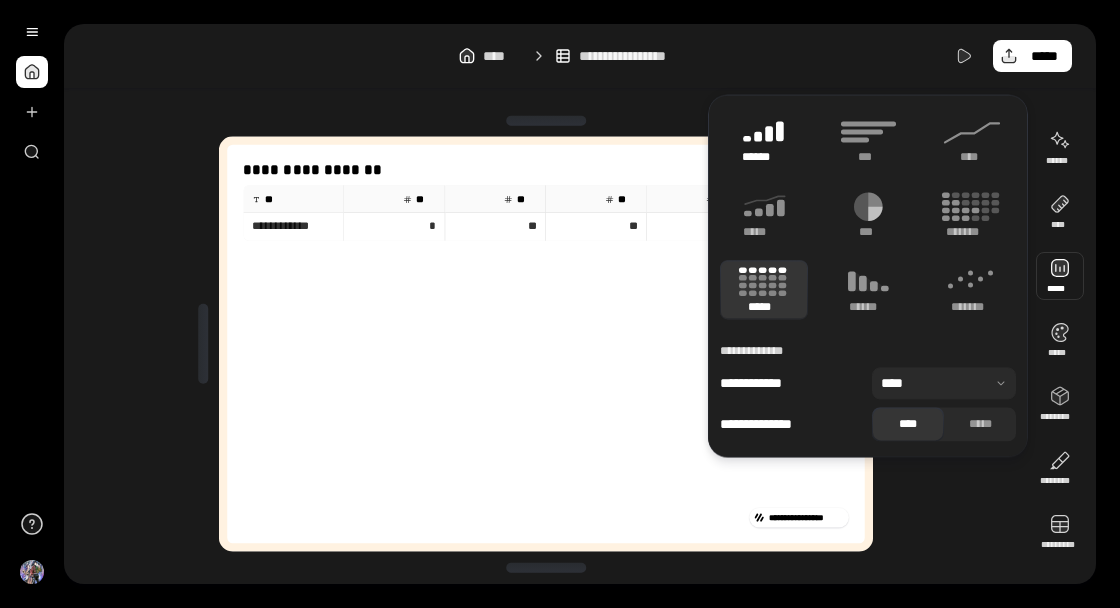 click on "******" at bounding box center [764, 157] 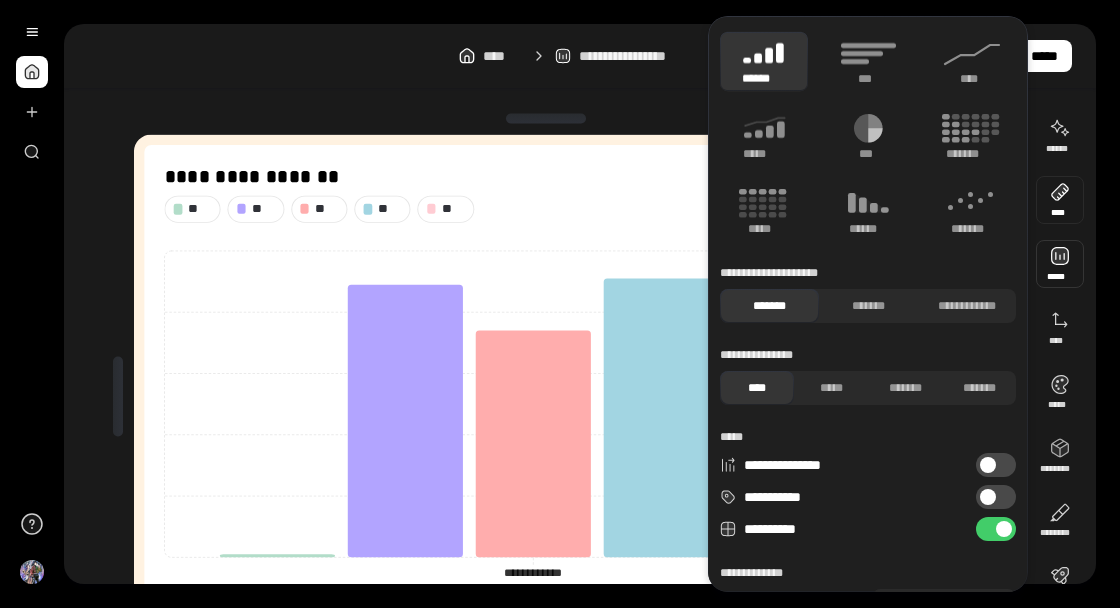 click at bounding box center [1060, 200] 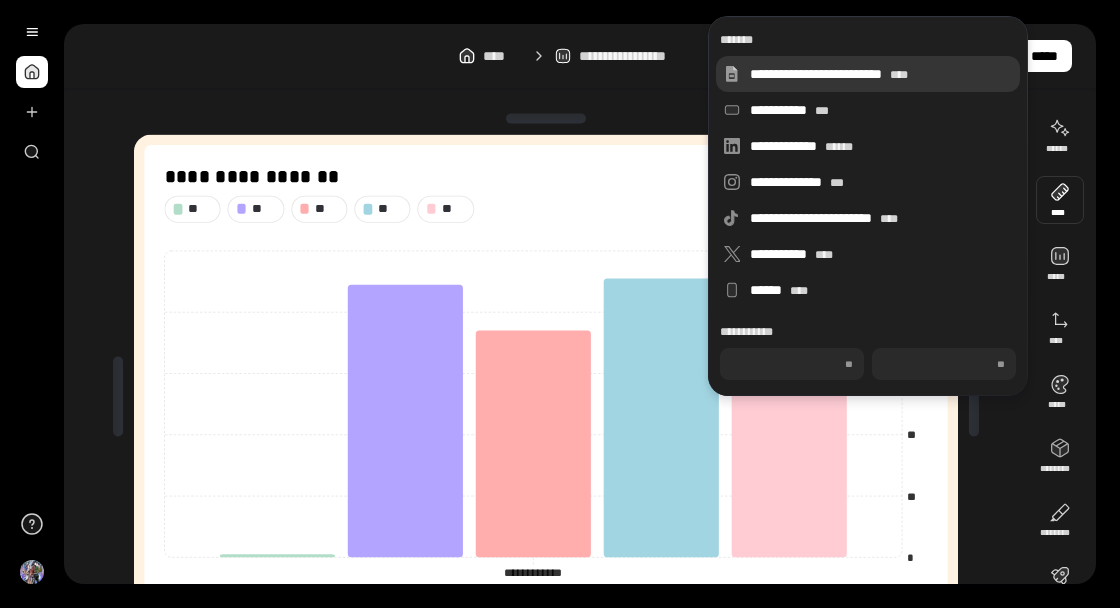 click on "**********" at bounding box center (868, 74) 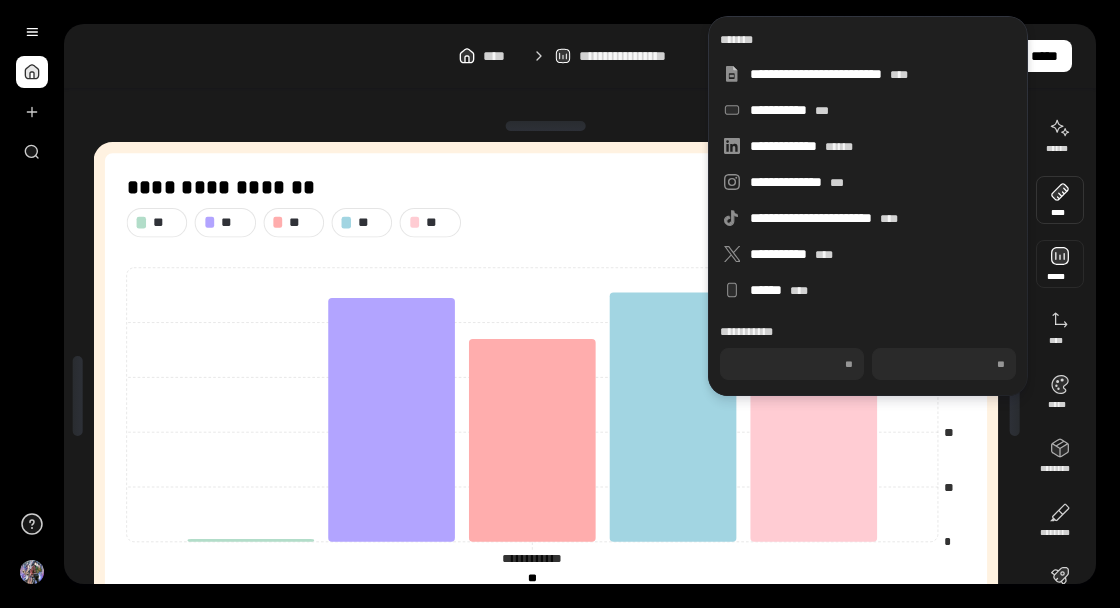click at bounding box center [1060, 264] 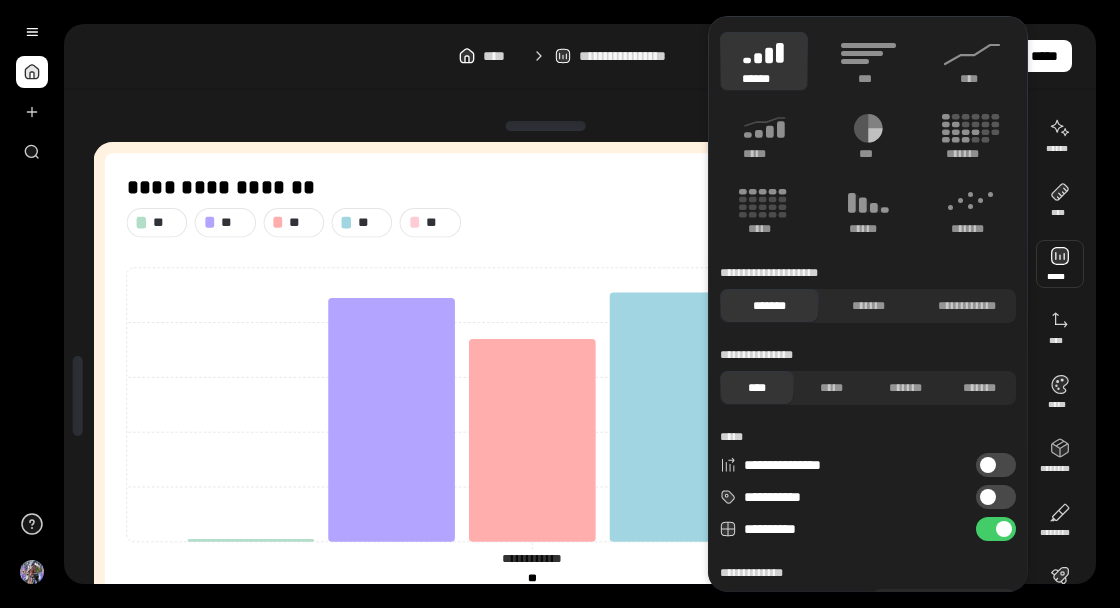 click on "**********" at bounding box center (996, 497) 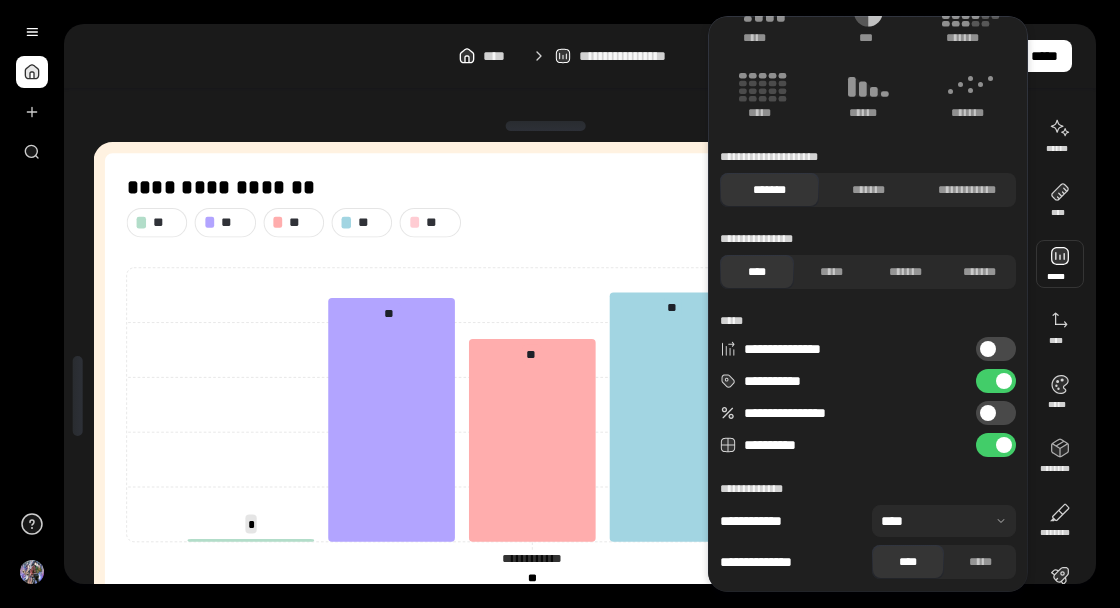 scroll, scrollTop: 119, scrollLeft: 0, axis: vertical 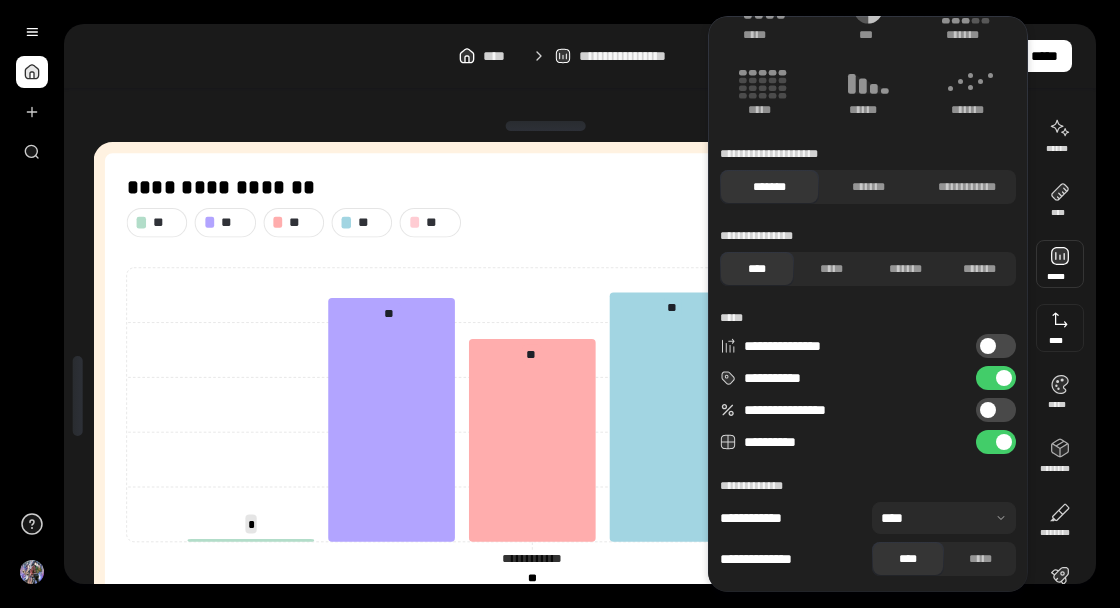 click at bounding box center [1060, 328] 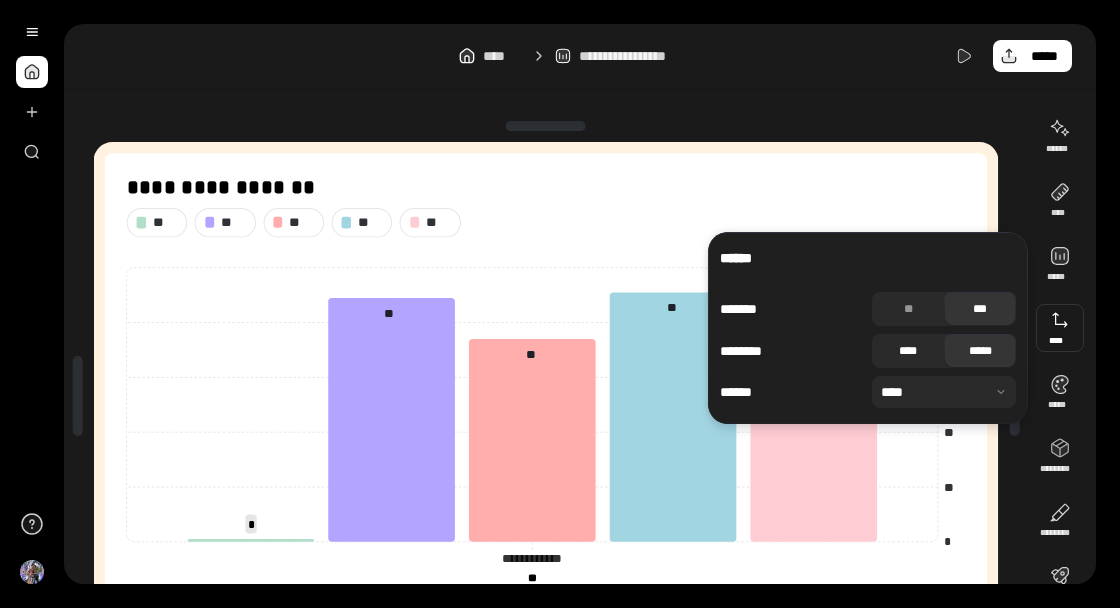 click on "****" at bounding box center [908, 351] 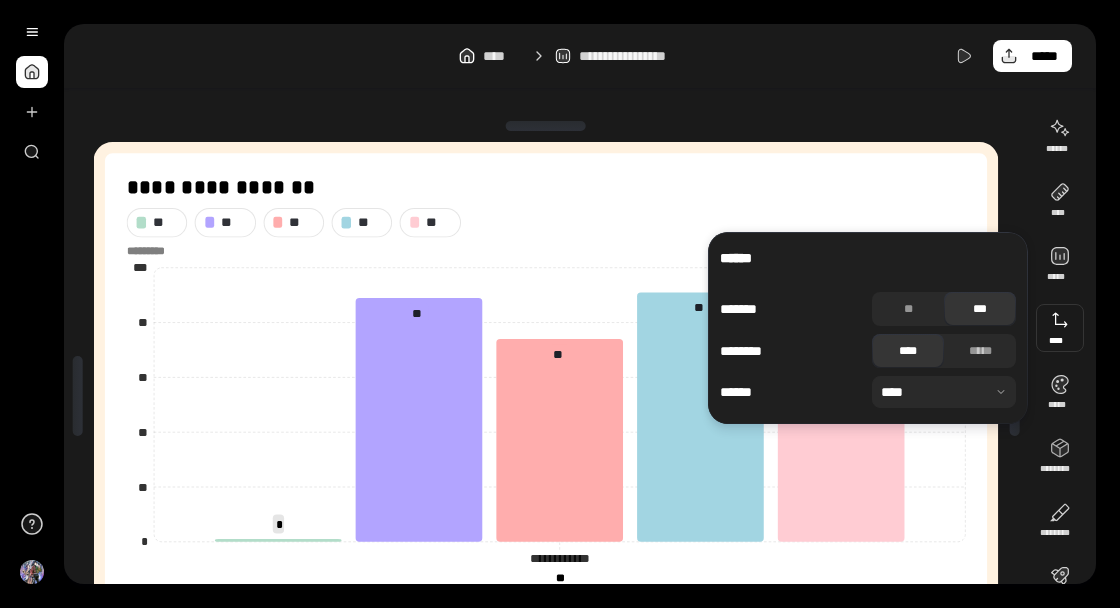 click on "**********" at bounding box center [580, 56] 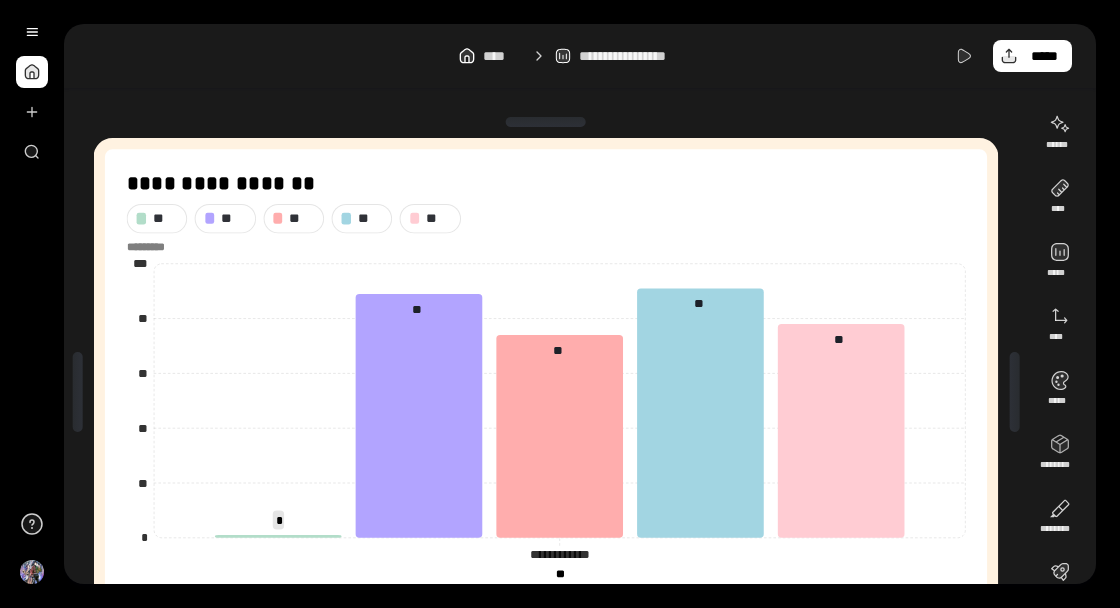 scroll, scrollTop: 0, scrollLeft: 0, axis: both 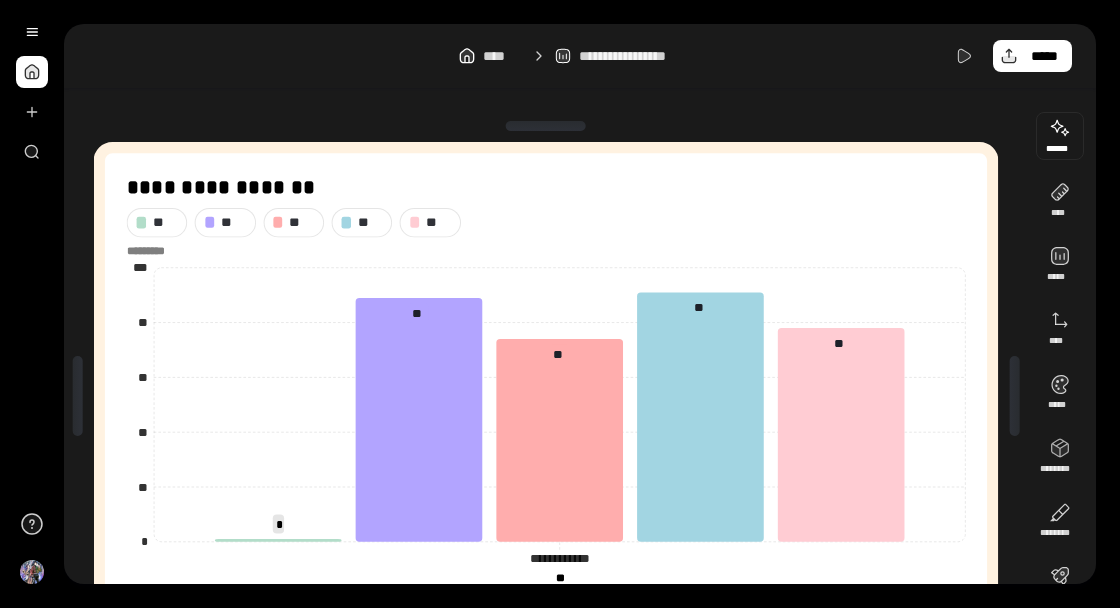 click at bounding box center [1060, 136] 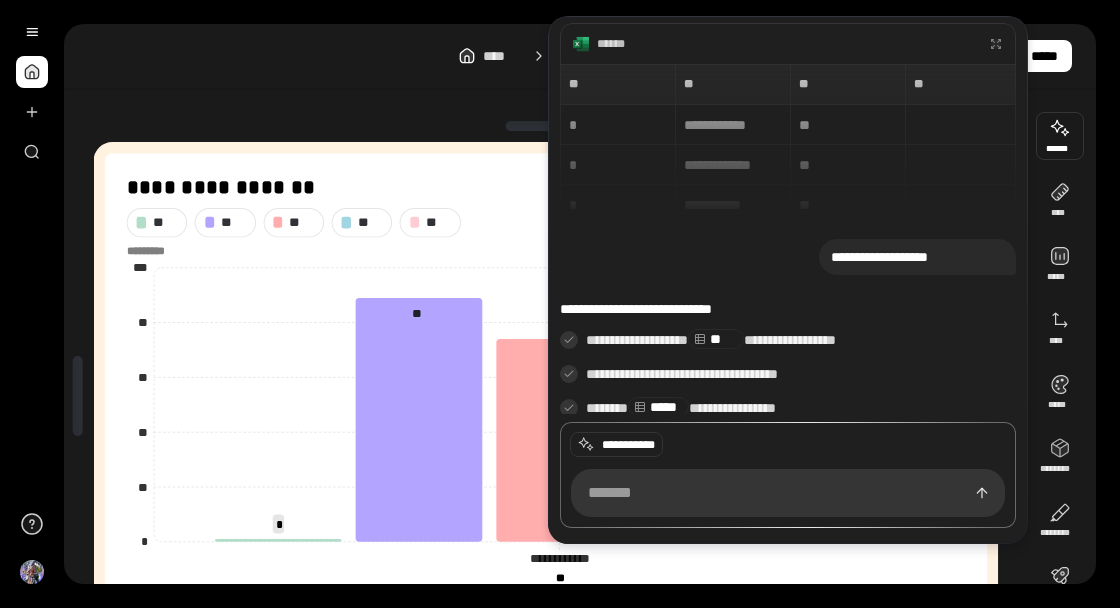 scroll, scrollTop: 0, scrollLeft: 0, axis: both 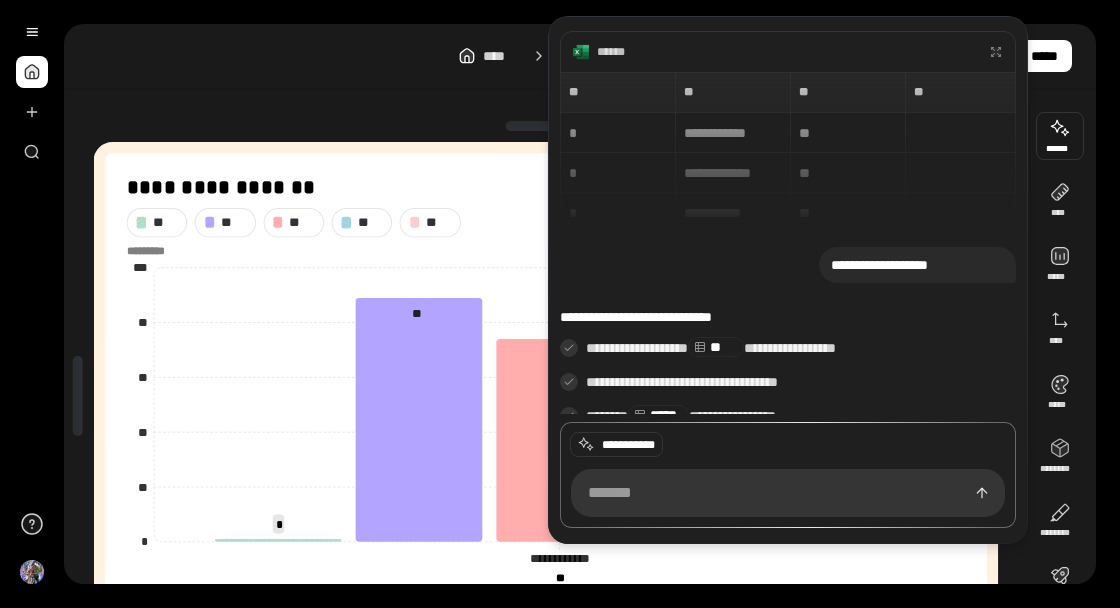 click 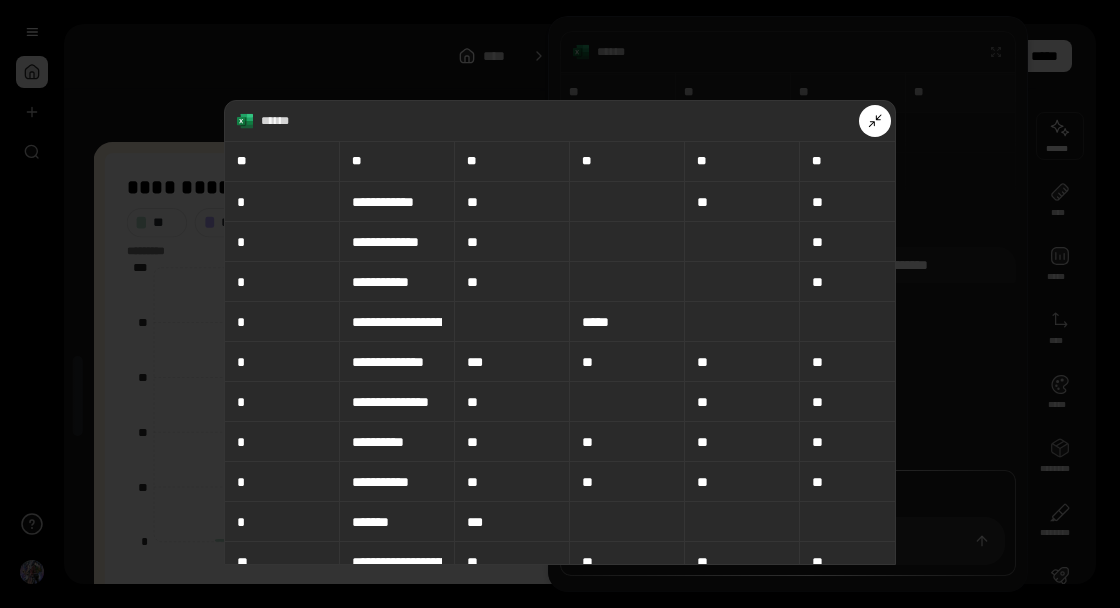 click on "*" at bounding box center (282, 282) 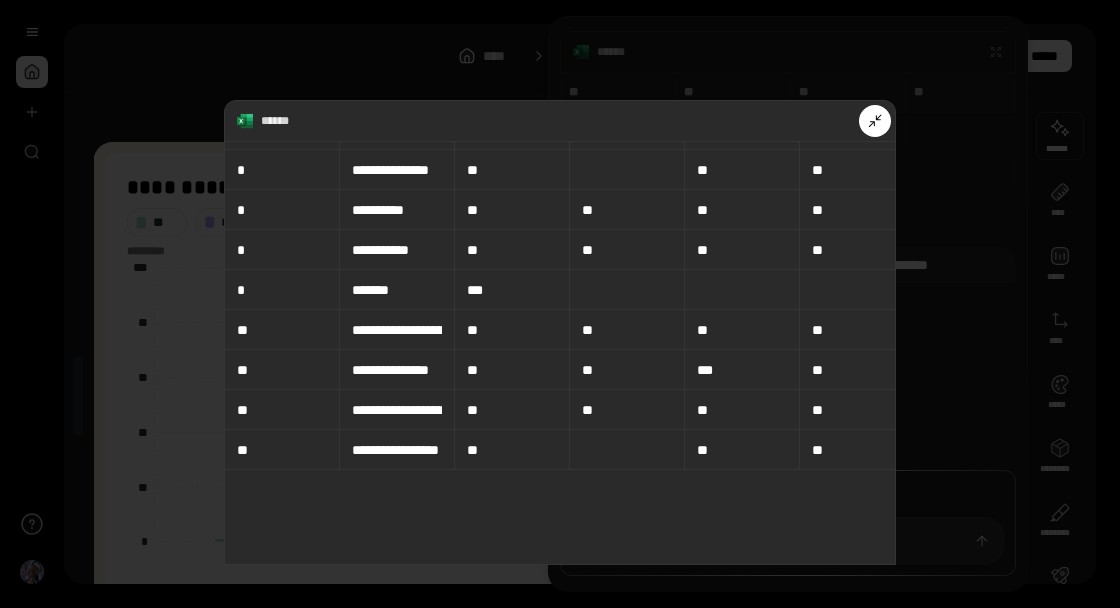 scroll, scrollTop: 0, scrollLeft: 0, axis: both 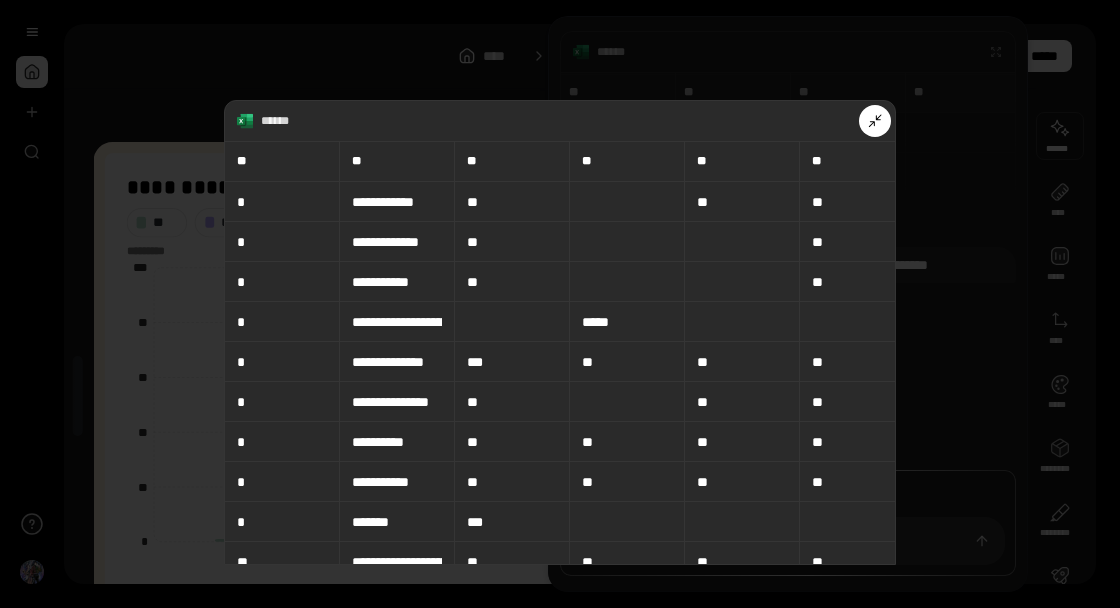 click 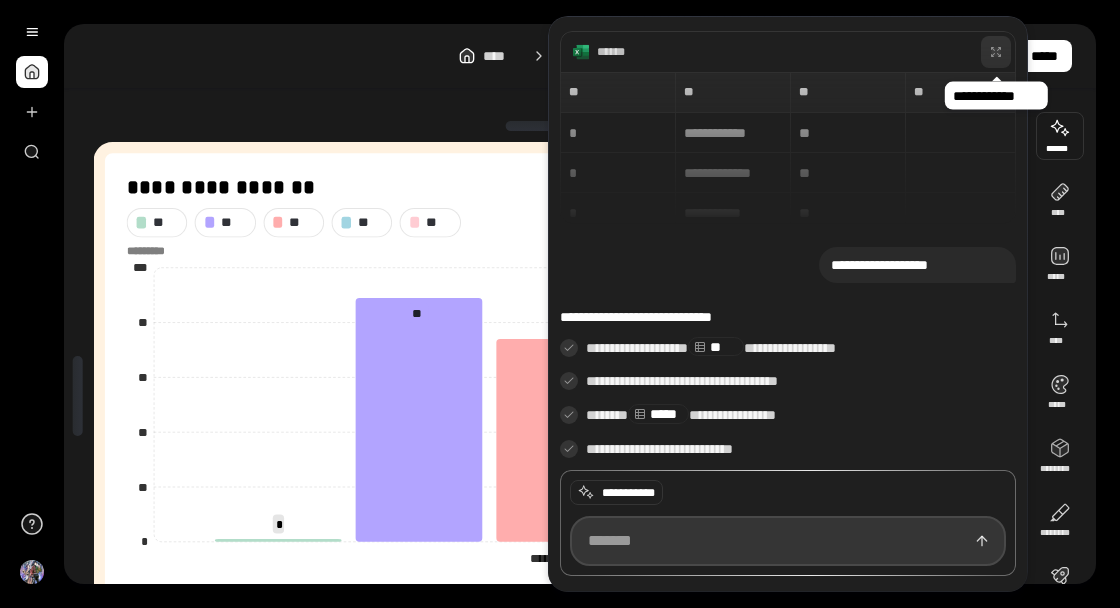 click at bounding box center (788, 541) 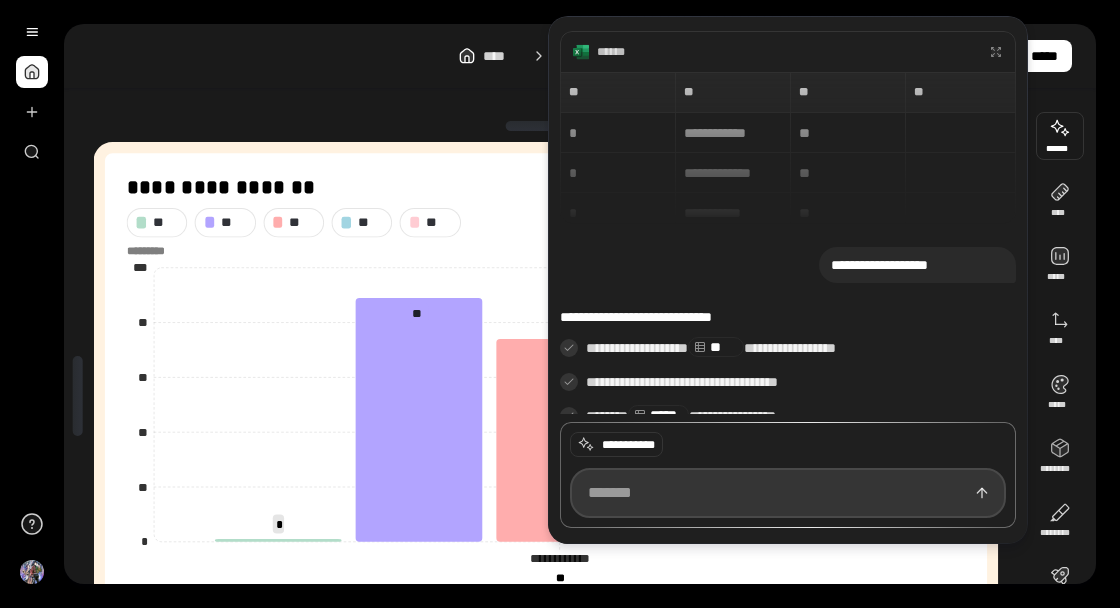 type on "*" 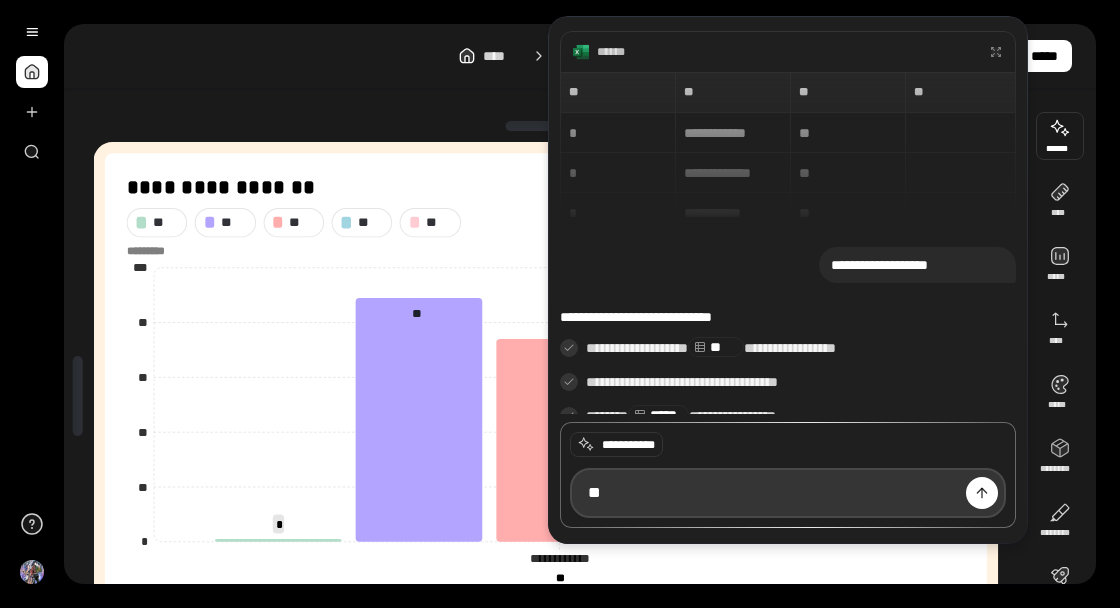 type on "*" 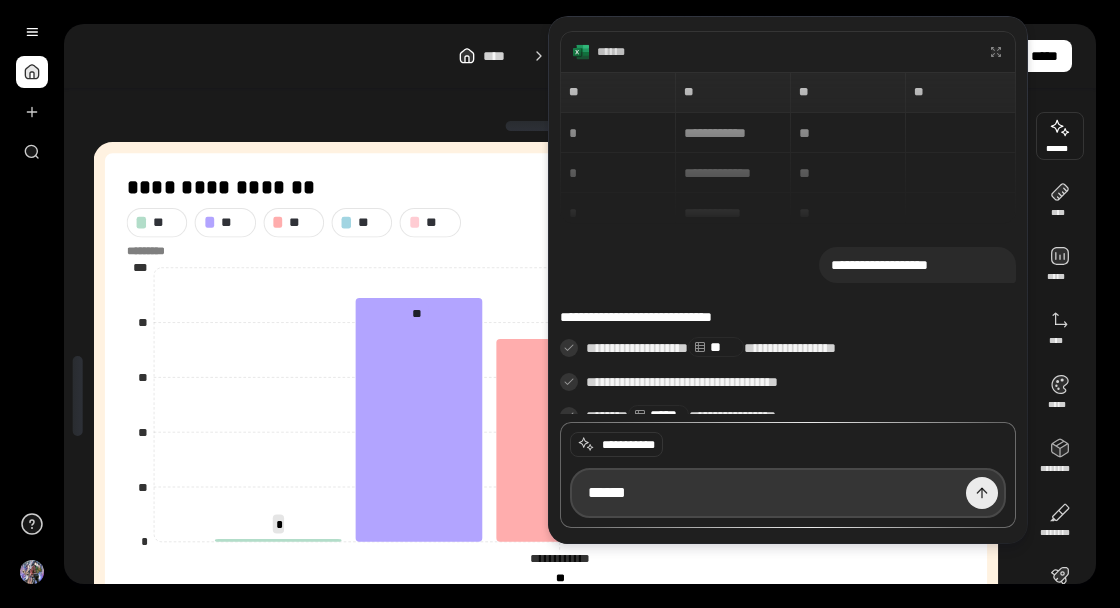type on "******" 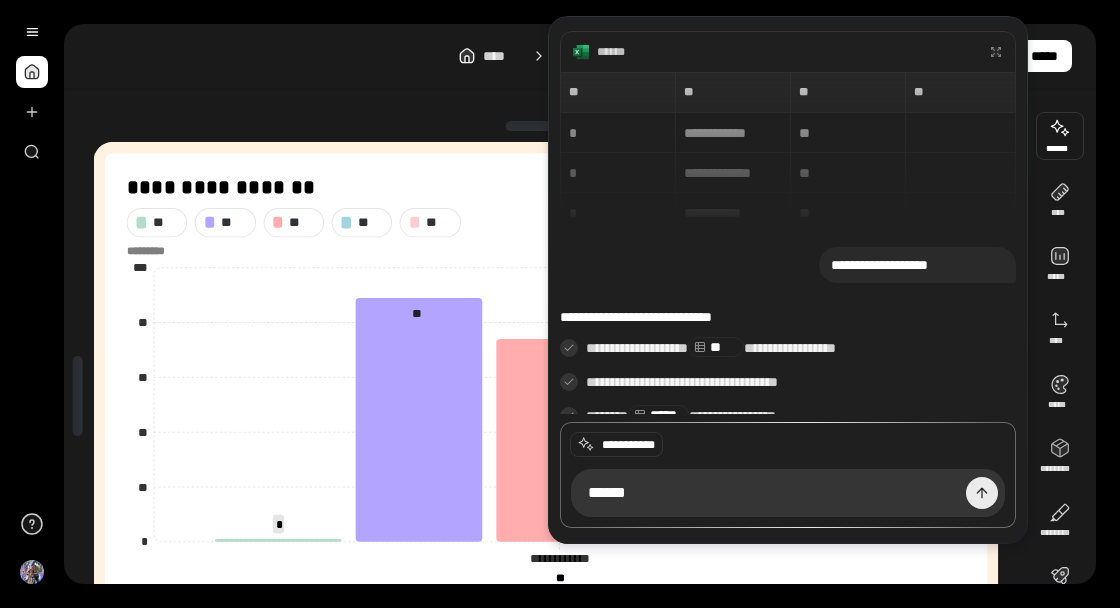 click at bounding box center (982, 493) 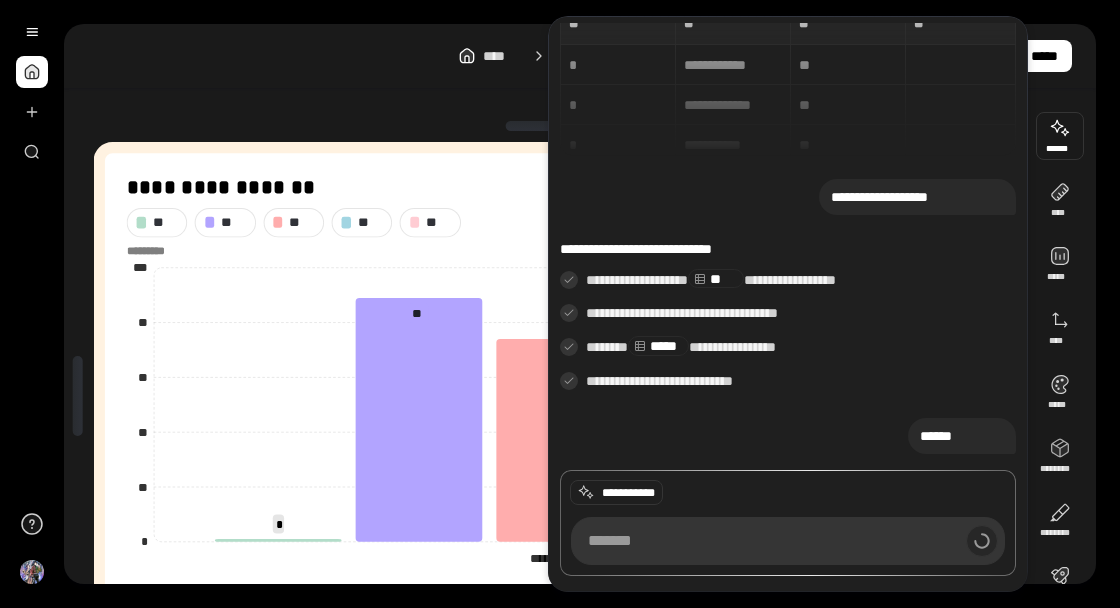 scroll, scrollTop: 0, scrollLeft: 0, axis: both 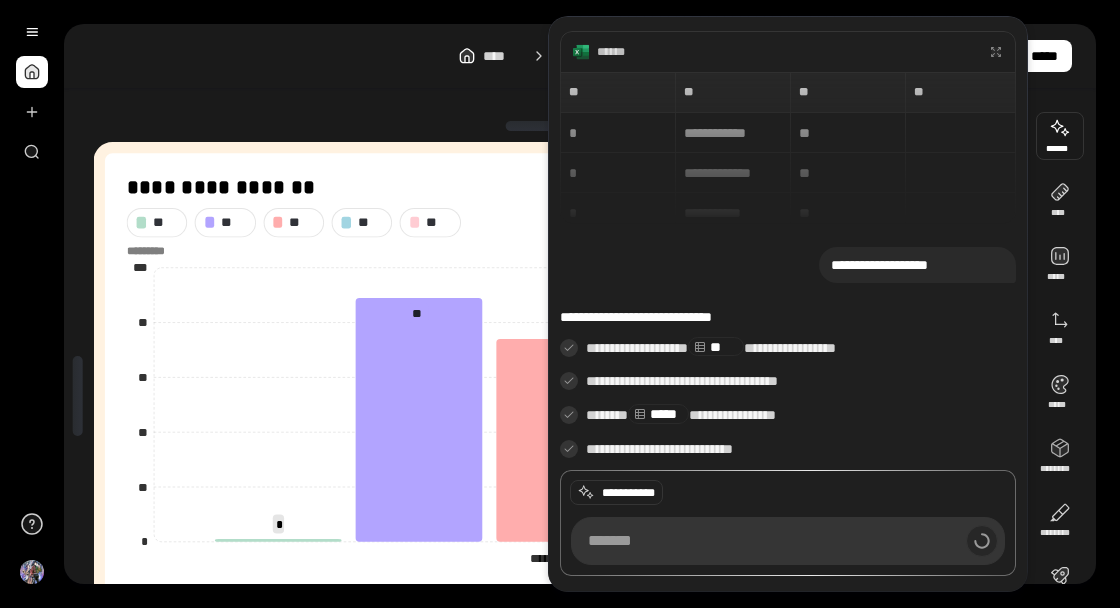 click on "**********" at bounding box center [788, 148] 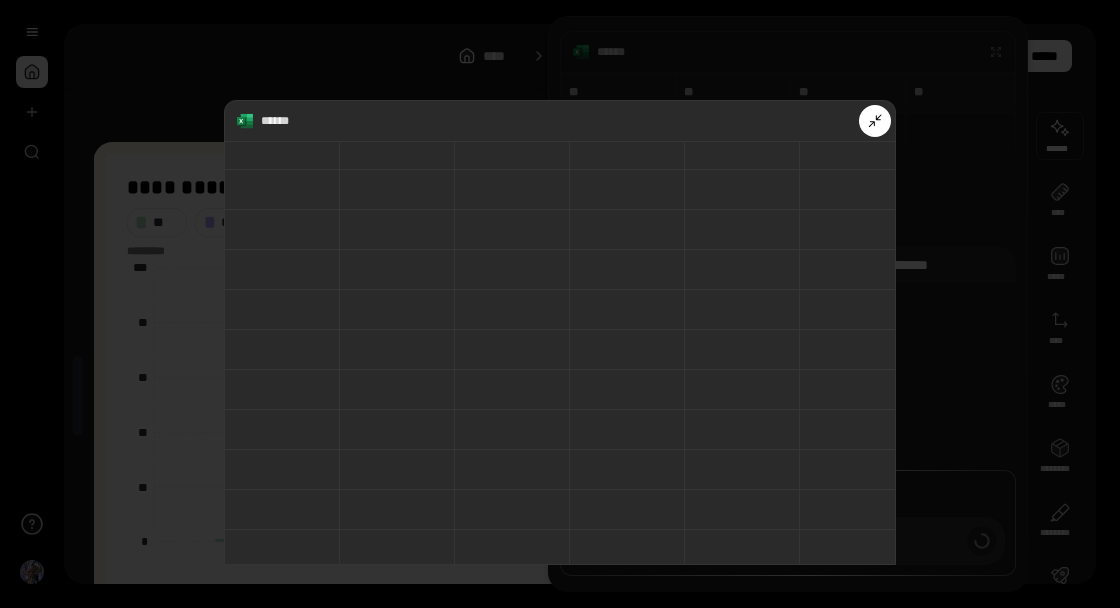 click at bounding box center [560, 353] 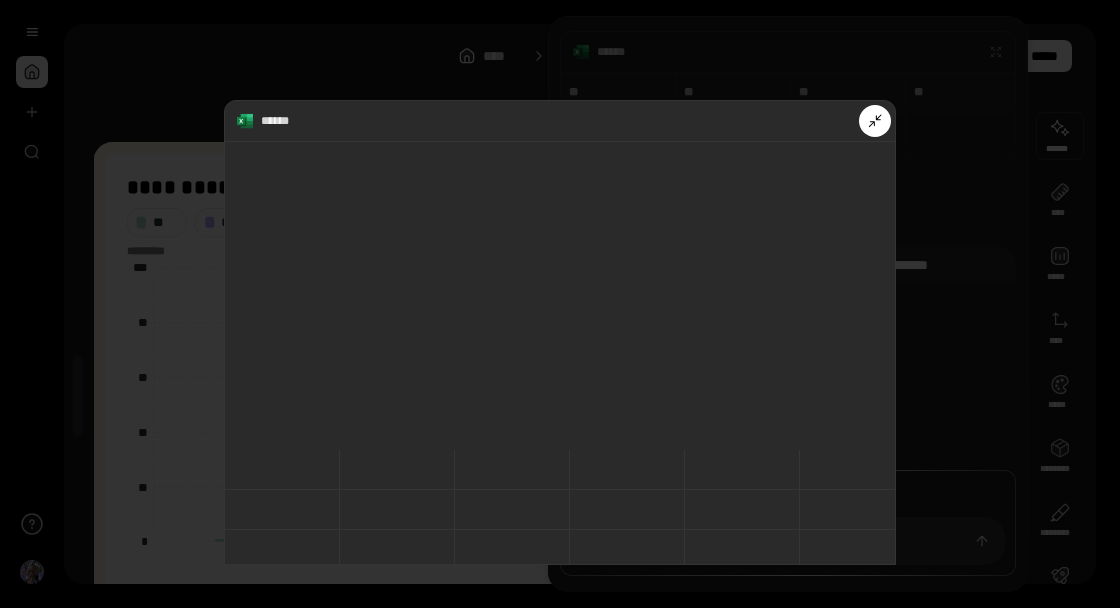 scroll, scrollTop: 1186, scrollLeft: 0, axis: vertical 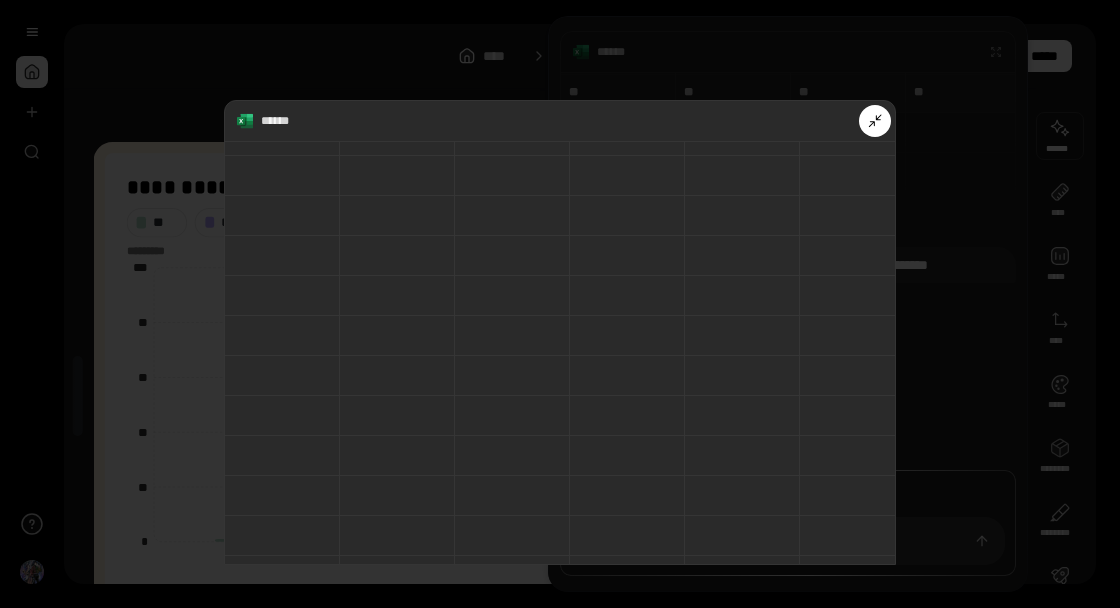 click at bounding box center (560, 353) 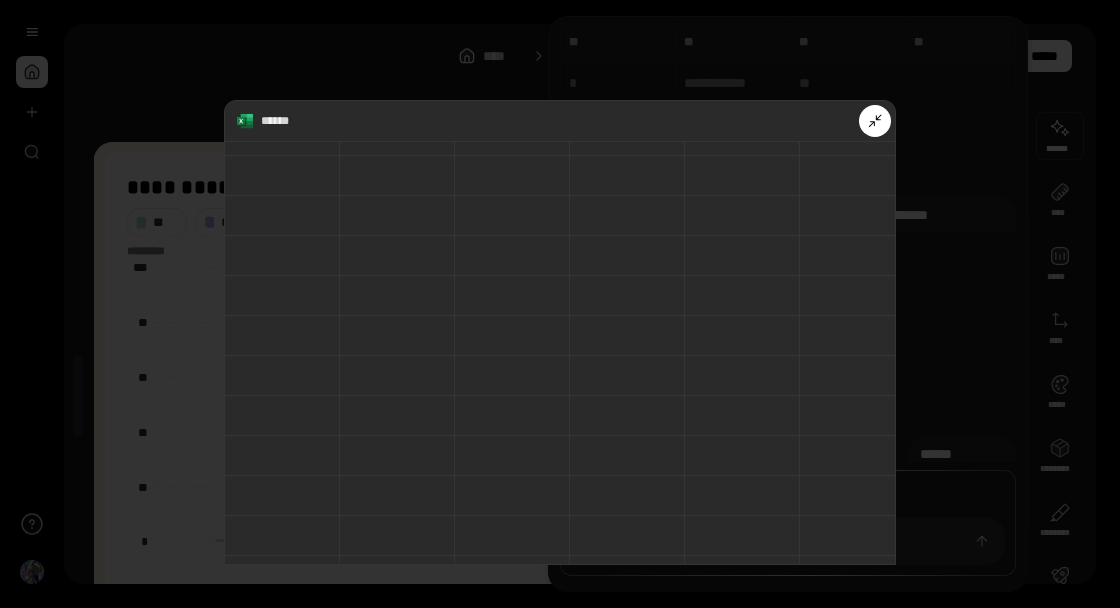 scroll, scrollTop: 95, scrollLeft: 0, axis: vertical 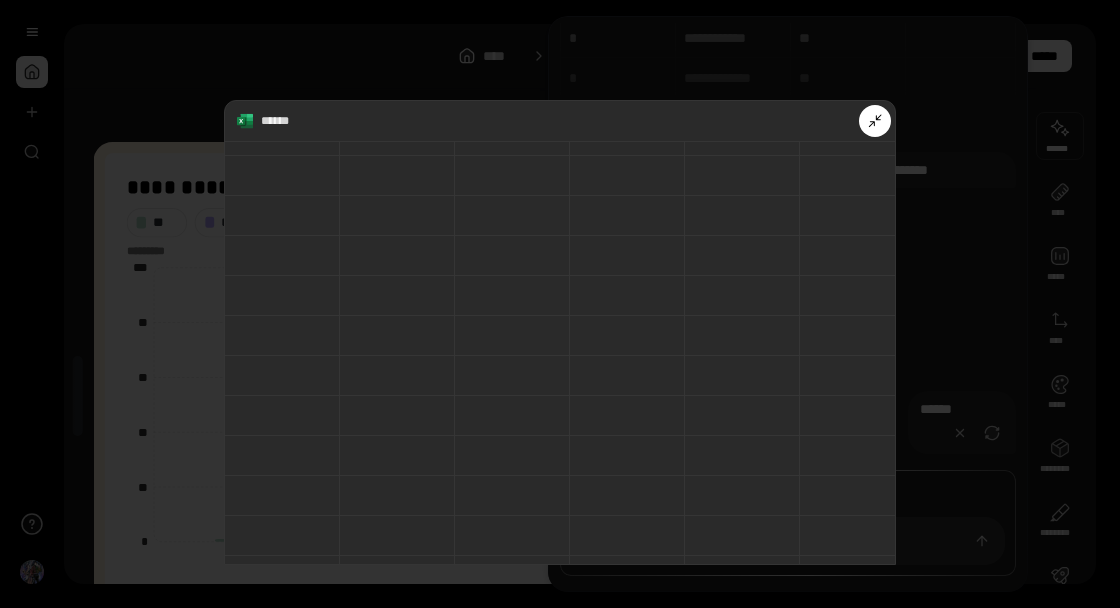 click on "******" at bounding box center [560, 121] 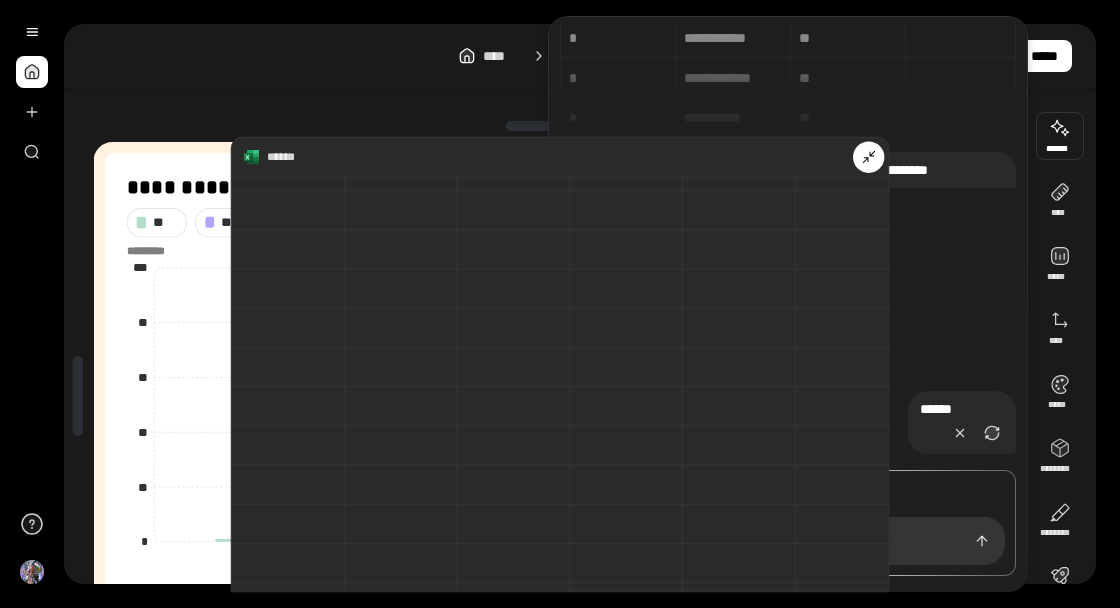 scroll, scrollTop: 0, scrollLeft: 0, axis: both 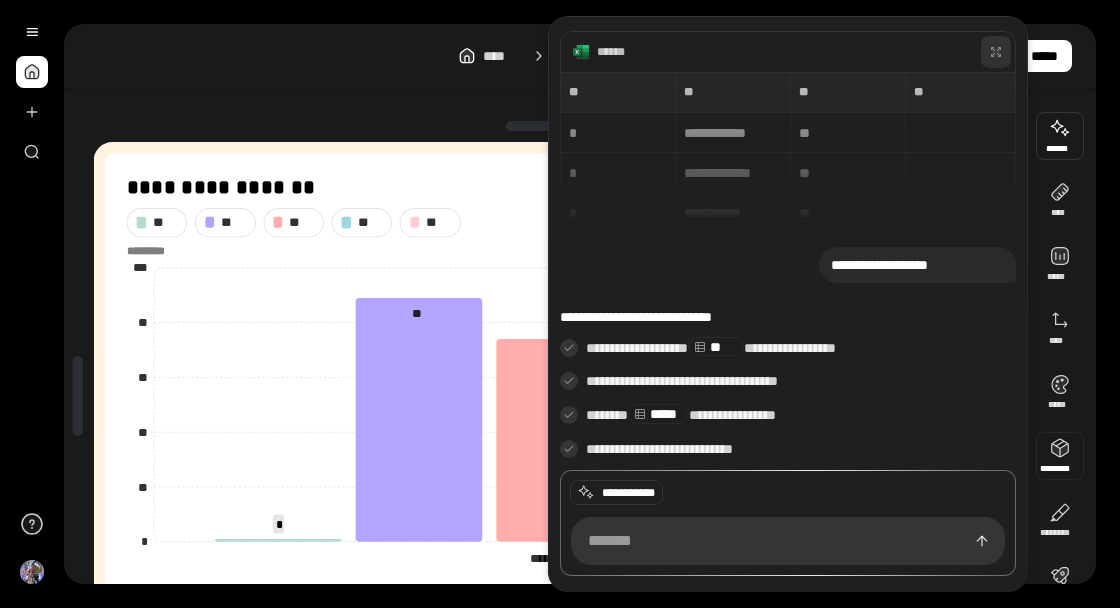 click at bounding box center [1060, 456] 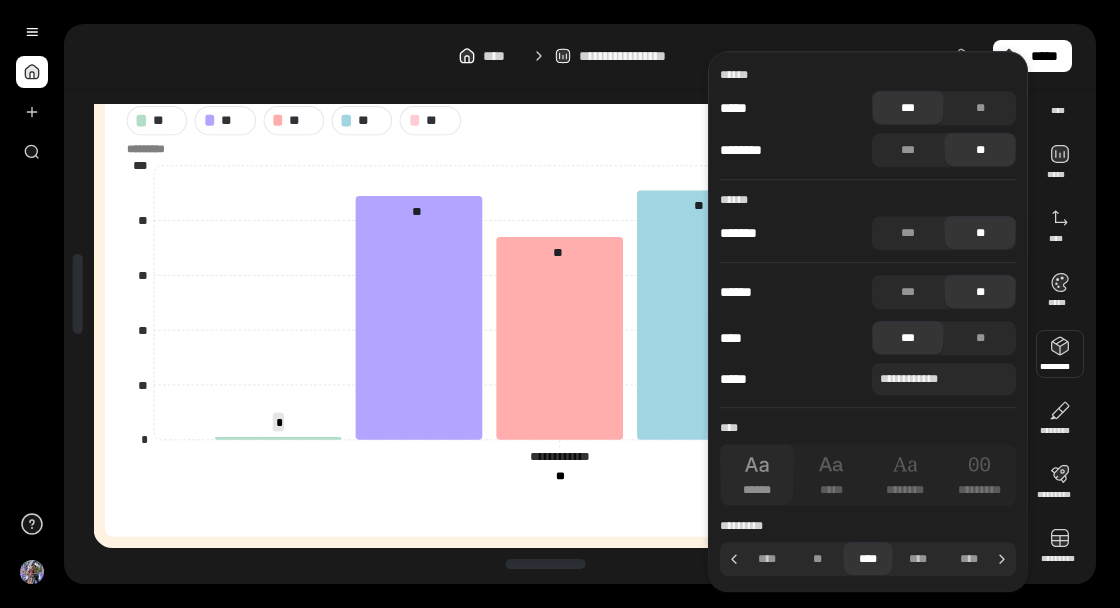 scroll, scrollTop: 104, scrollLeft: 0, axis: vertical 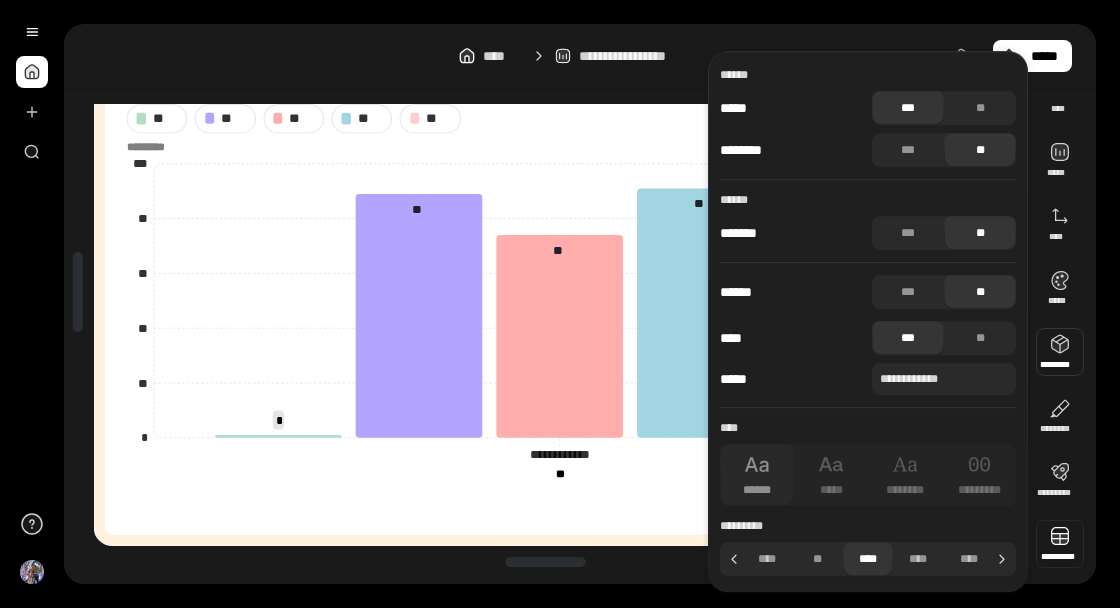 click at bounding box center [1060, 544] 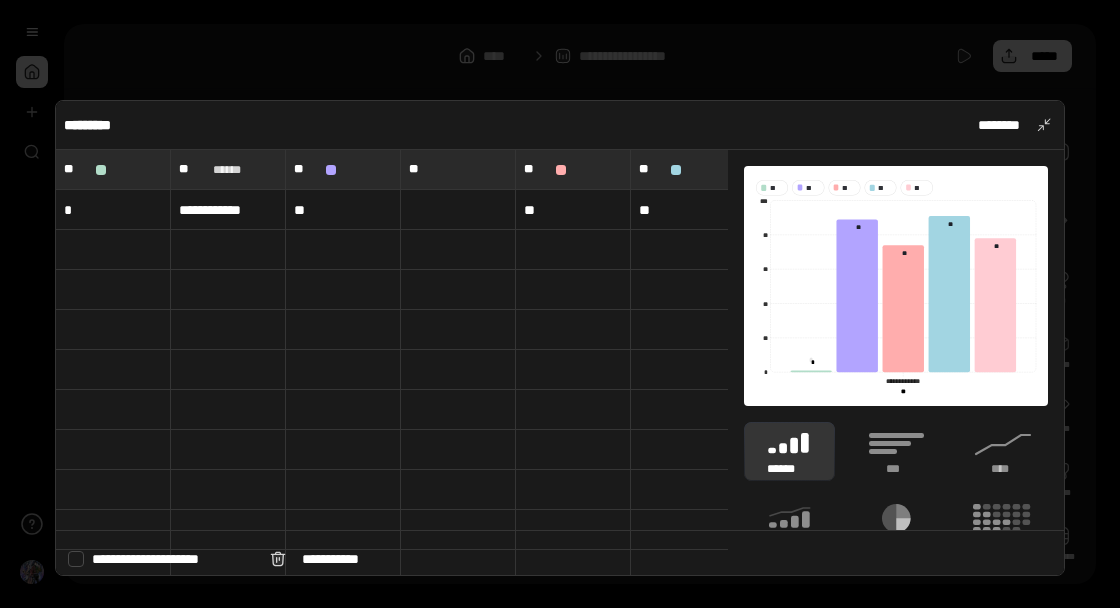 click on "*" at bounding box center (113, 210) 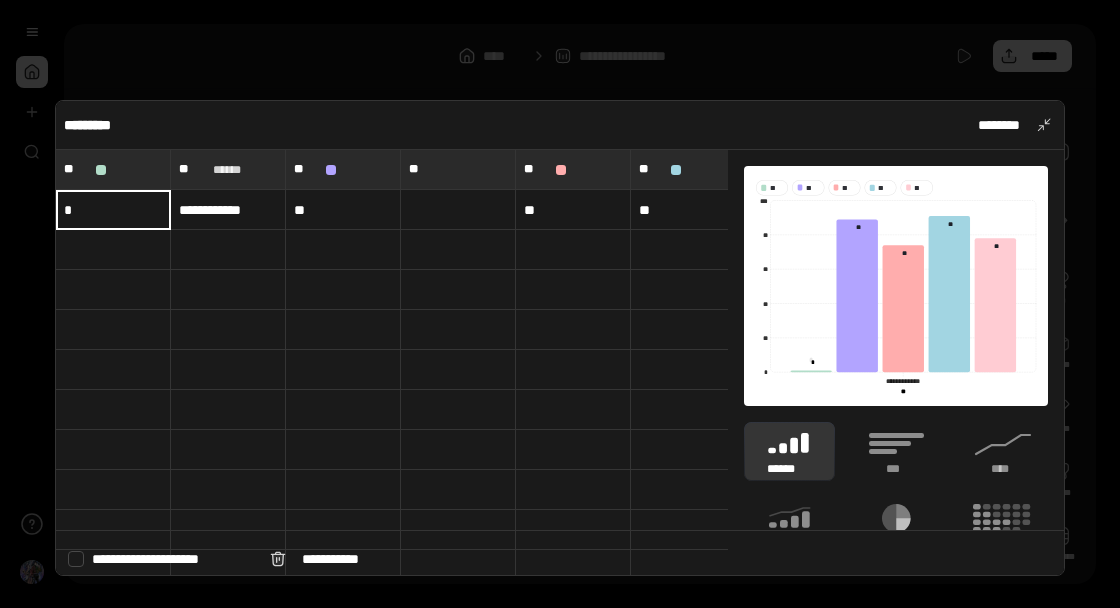 scroll, scrollTop: 181, scrollLeft: 0, axis: vertical 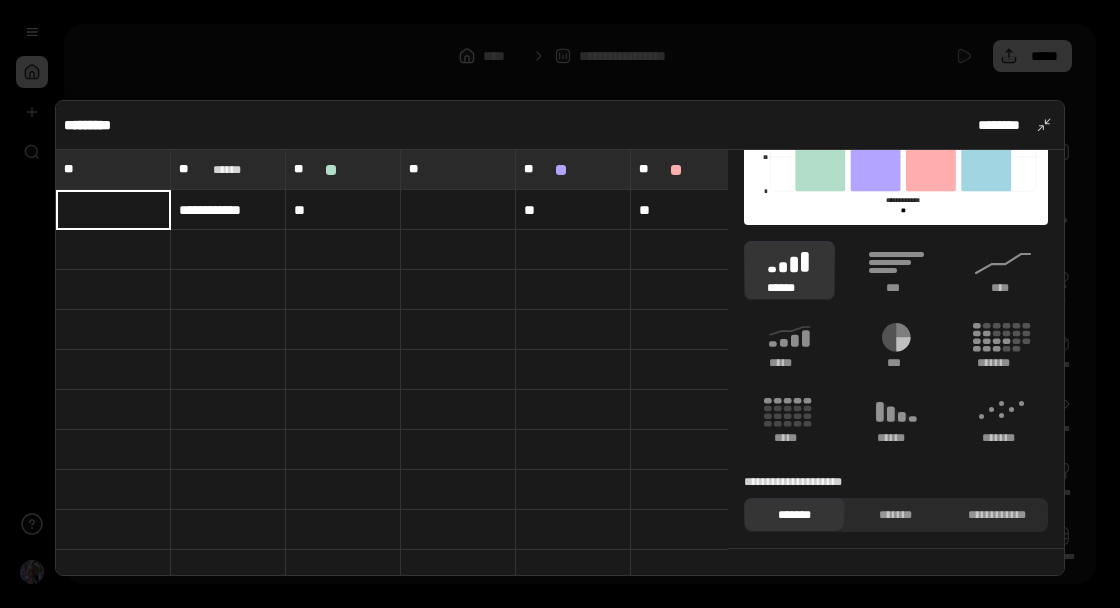 type 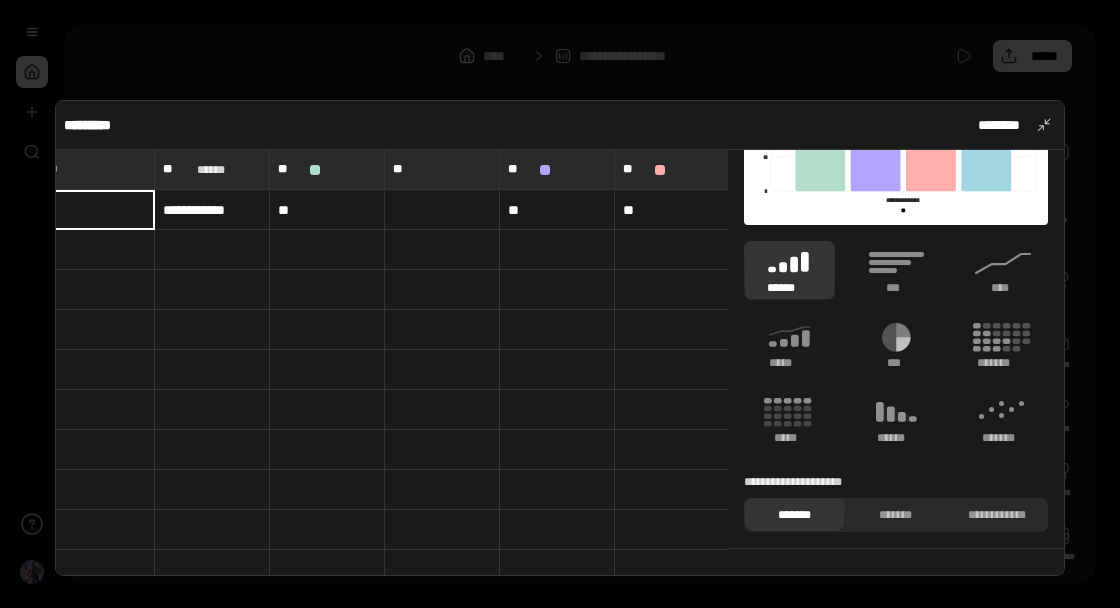 scroll, scrollTop: 0, scrollLeft: 20, axis: horizontal 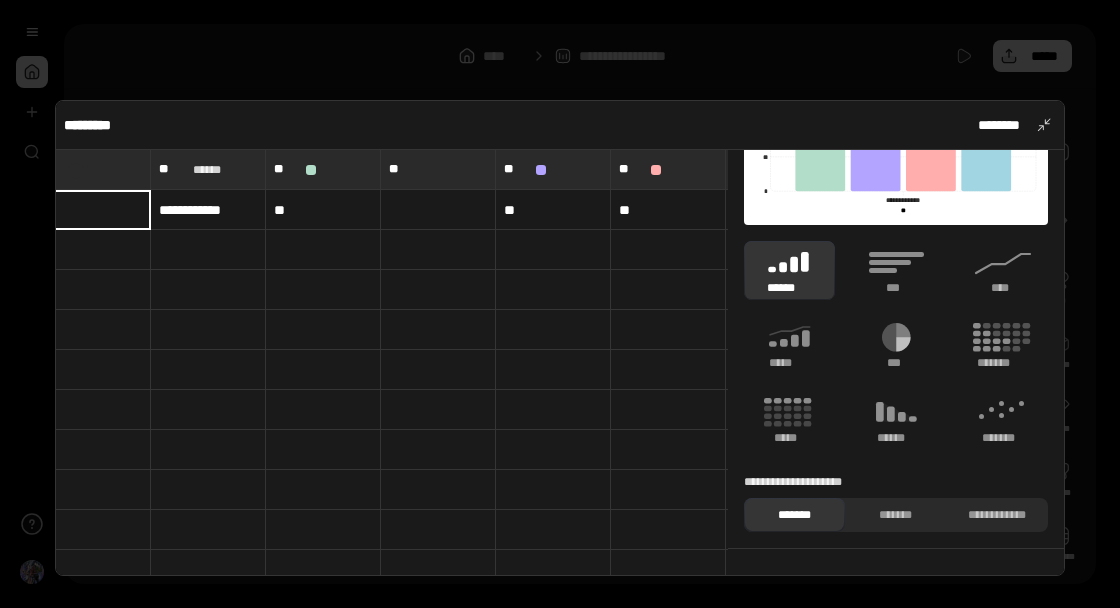click at bounding box center (76, 171) 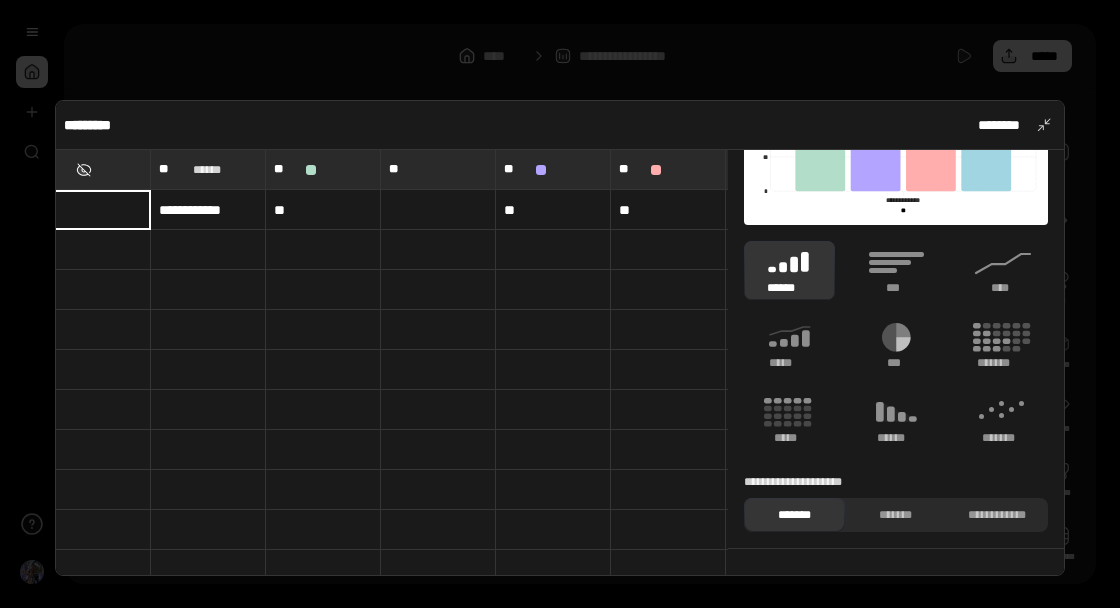 type 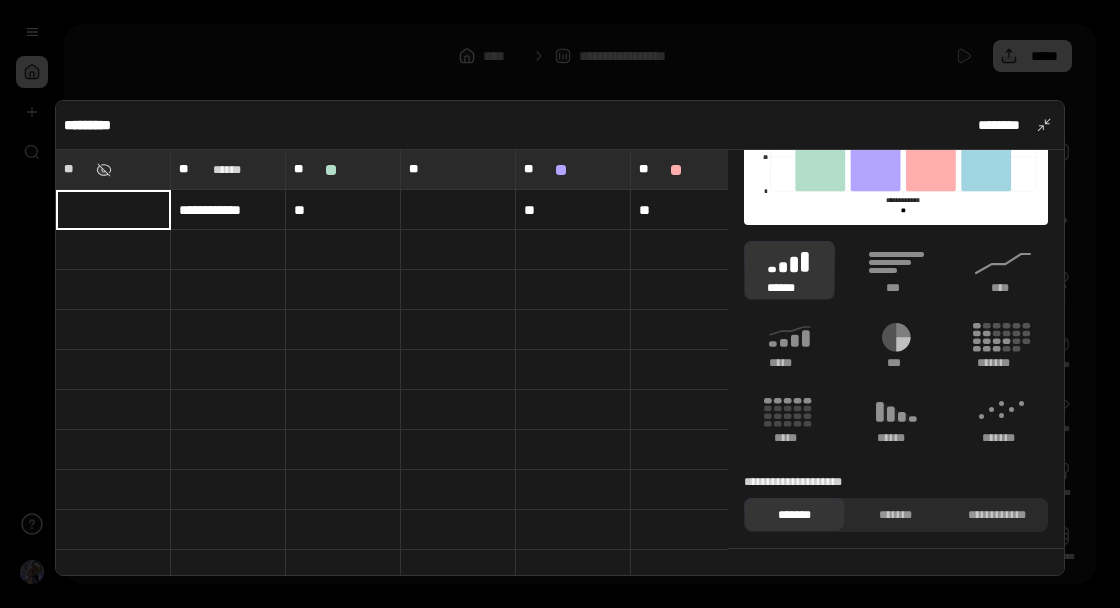 click at bounding box center [113, 210] 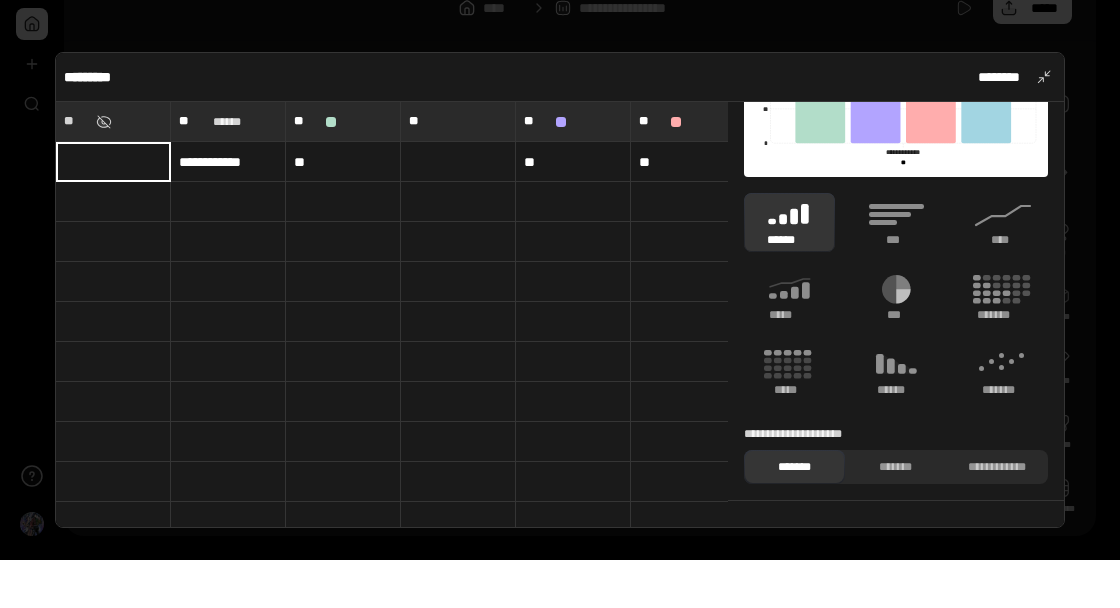 click at bounding box center (560, 304) 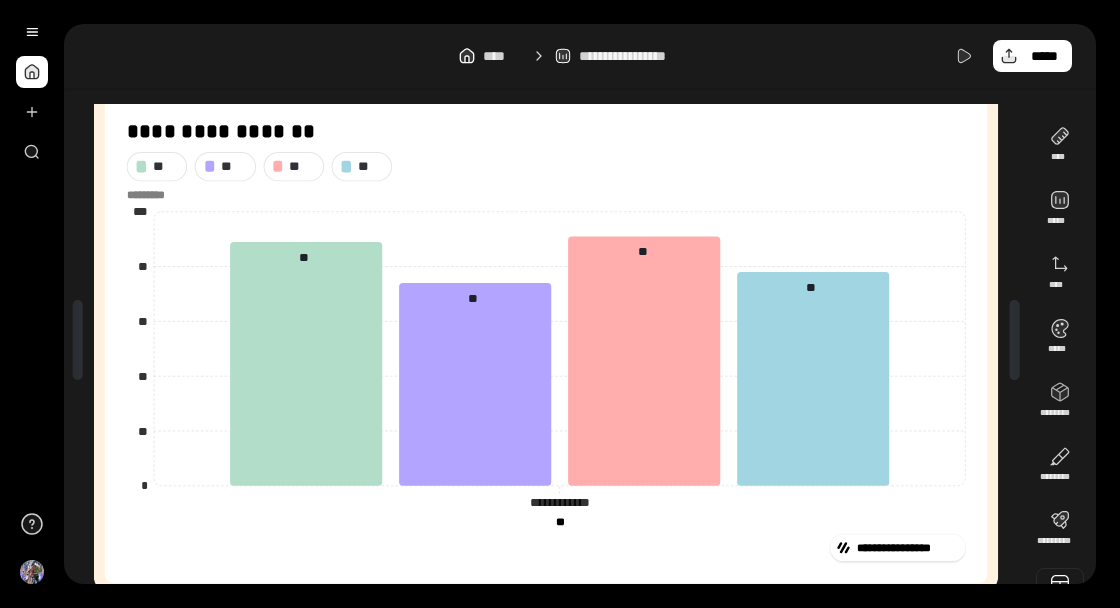 scroll, scrollTop: 0, scrollLeft: 0, axis: both 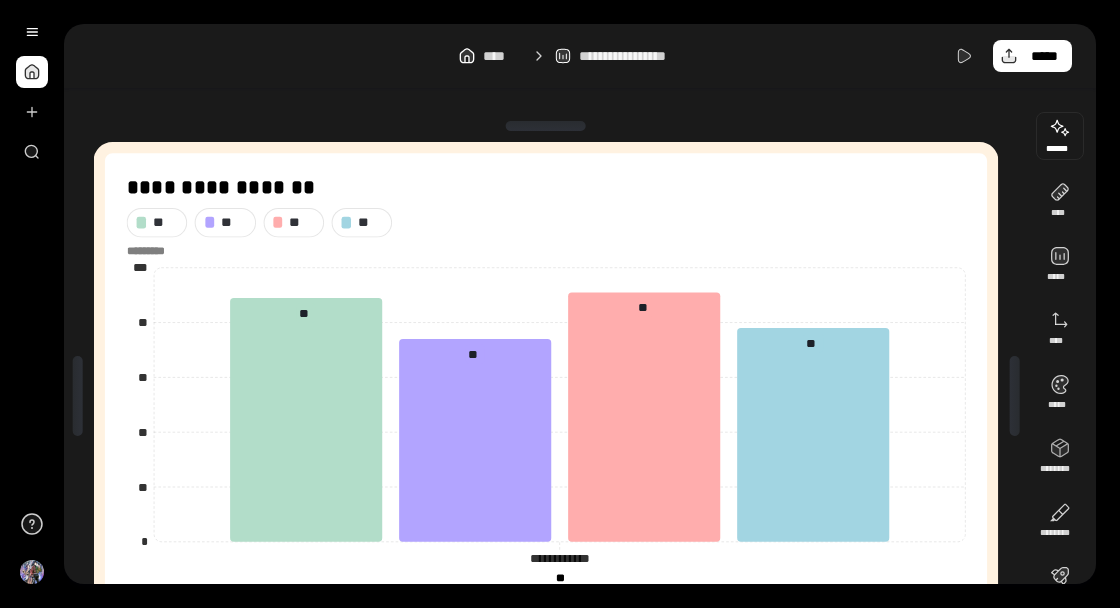 click at bounding box center [1060, 136] 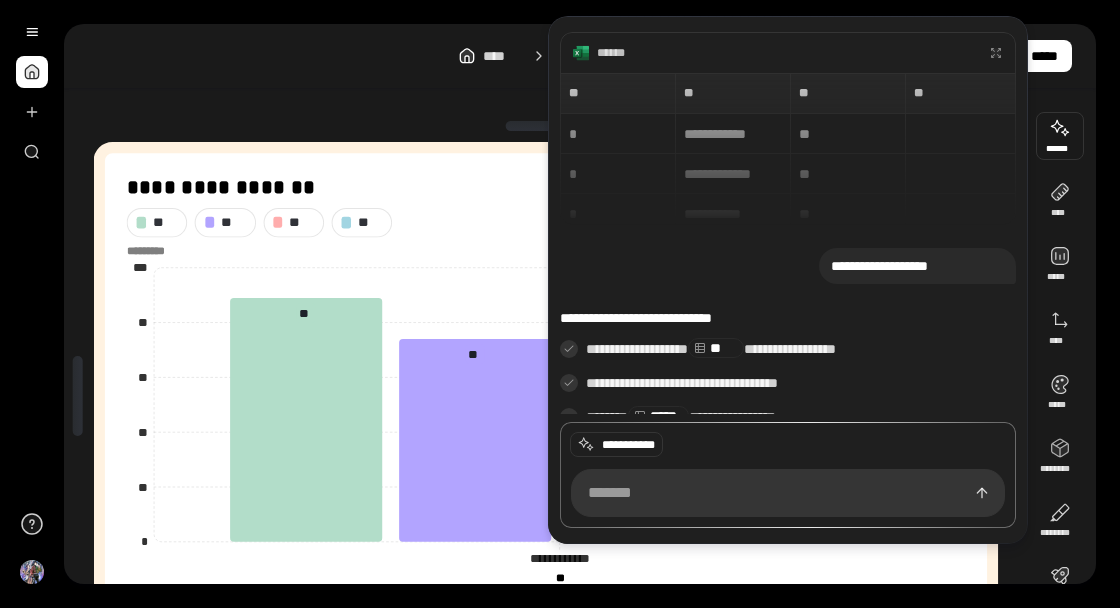 scroll, scrollTop: 68, scrollLeft: 0, axis: vertical 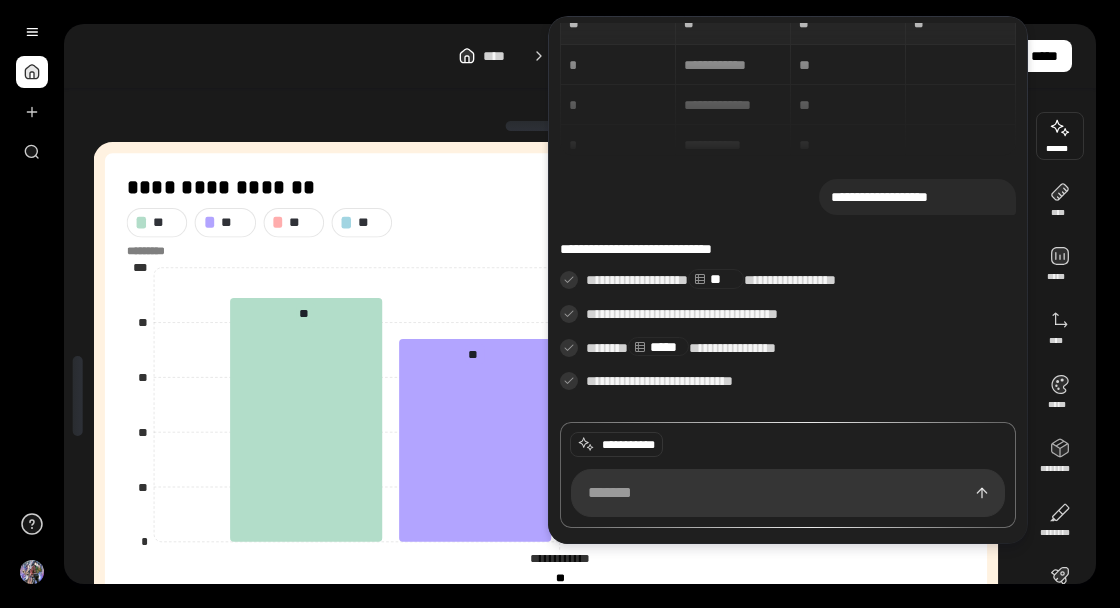 click at bounding box center [1060, 136] 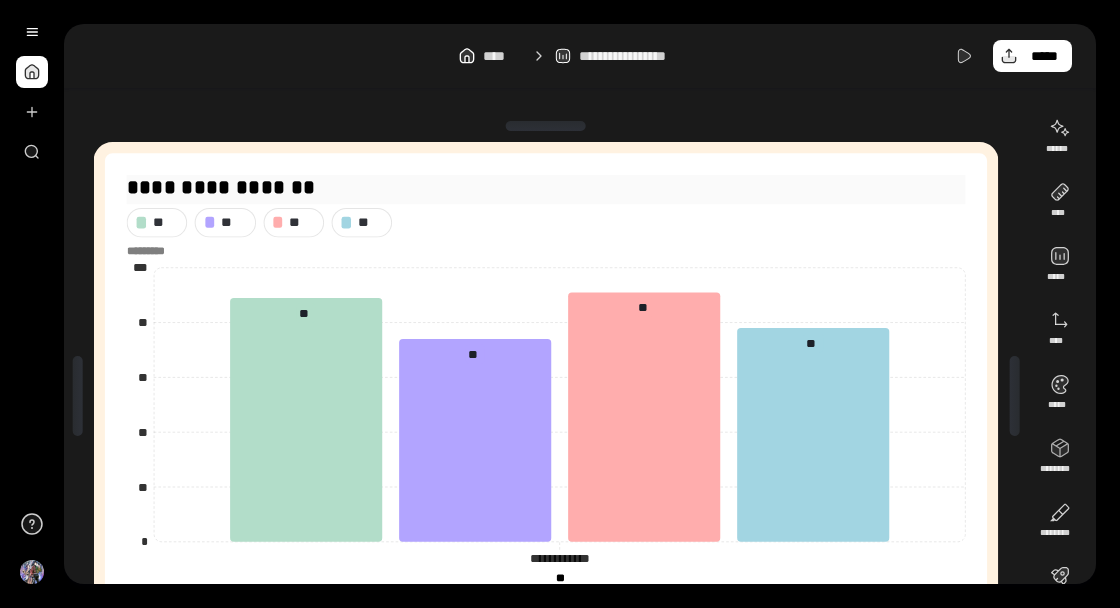 click on "**********" at bounding box center (546, 187) 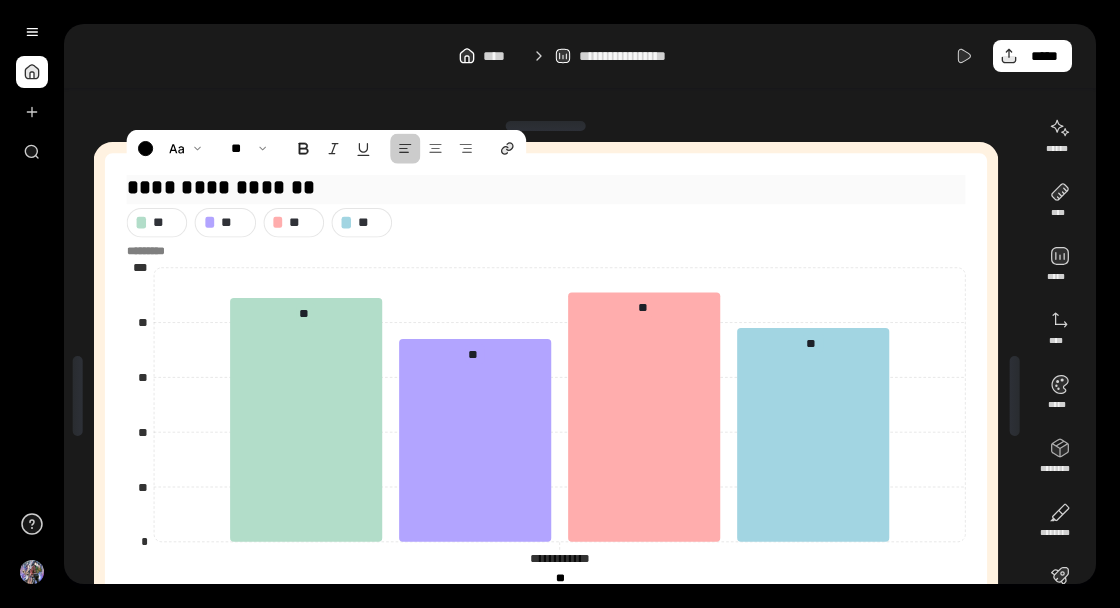 type 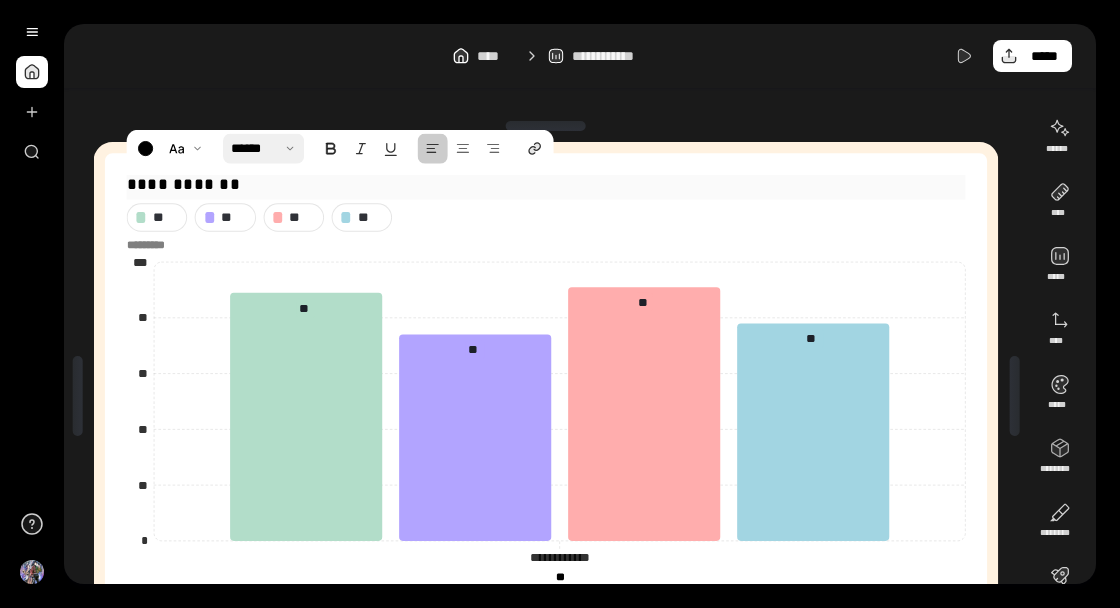 click at bounding box center (263, 148) 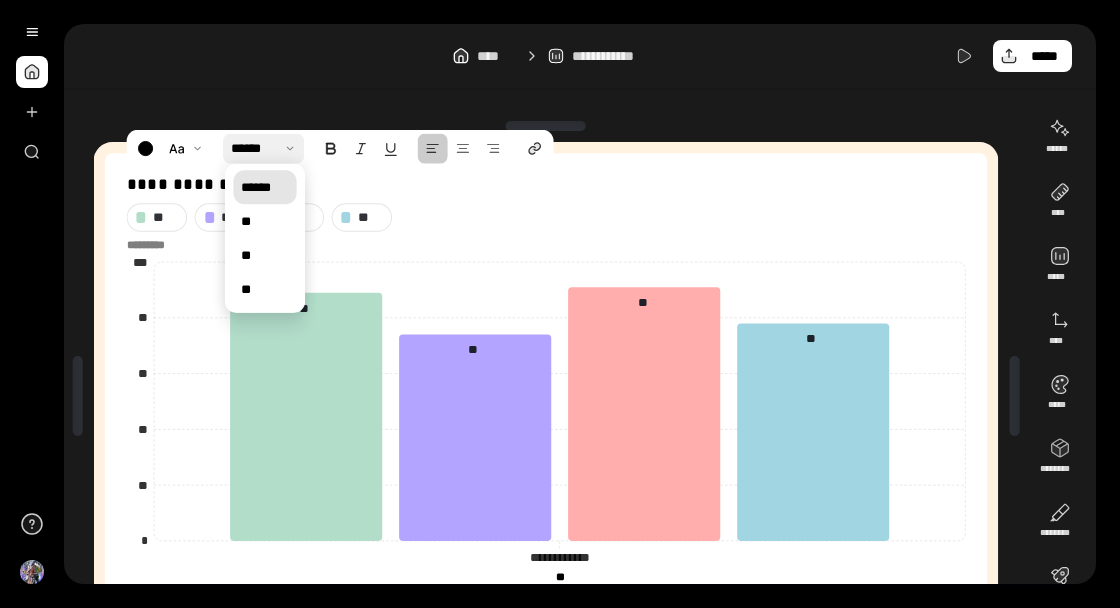 click on "**" at bounding box center [264, 289] 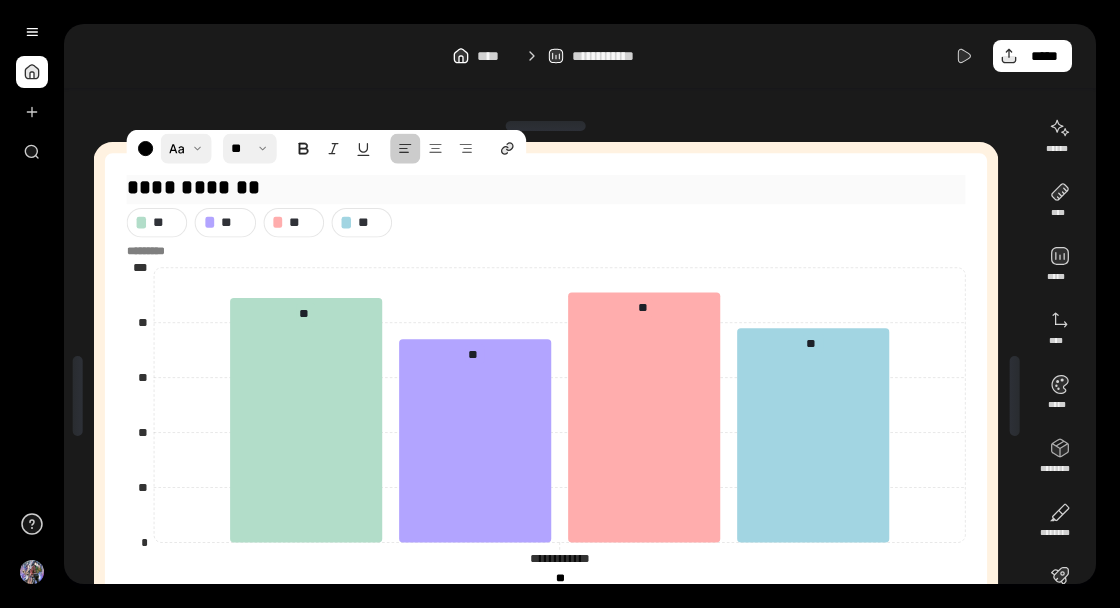 click at bounding box center [186, 148] 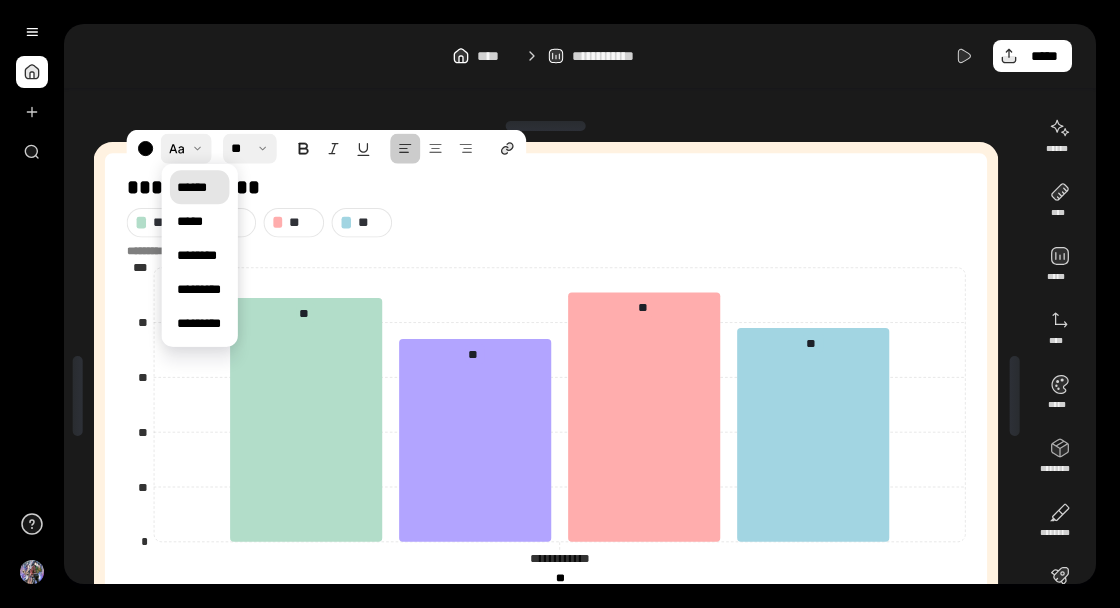 click on "*****" at bounding box center [189, 221] 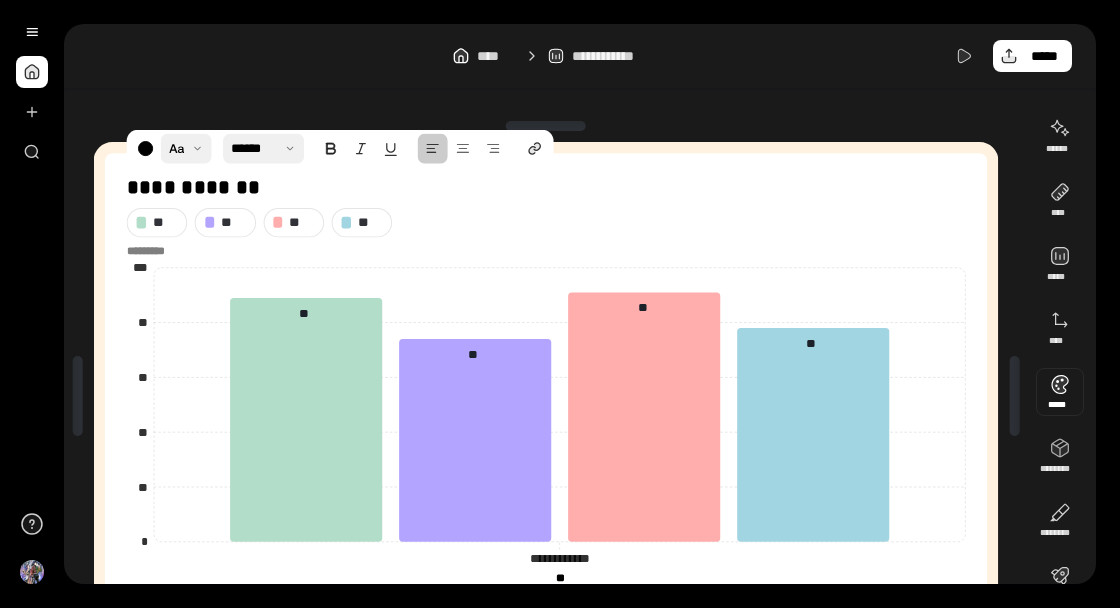click at bounding box center (1060, 392) 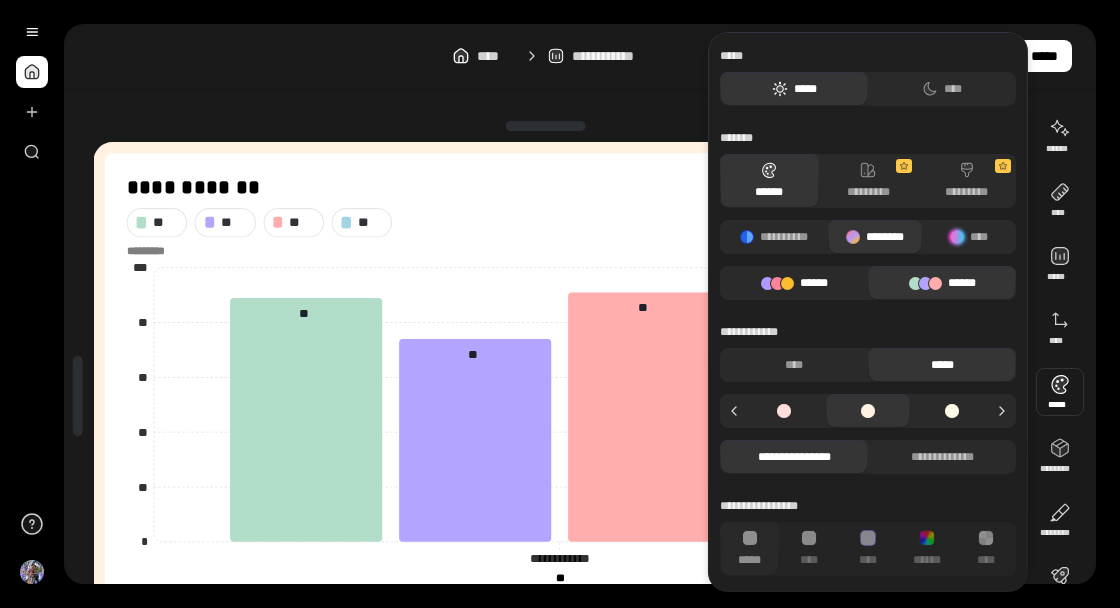 click on "******" at bounding box center [794, 283] 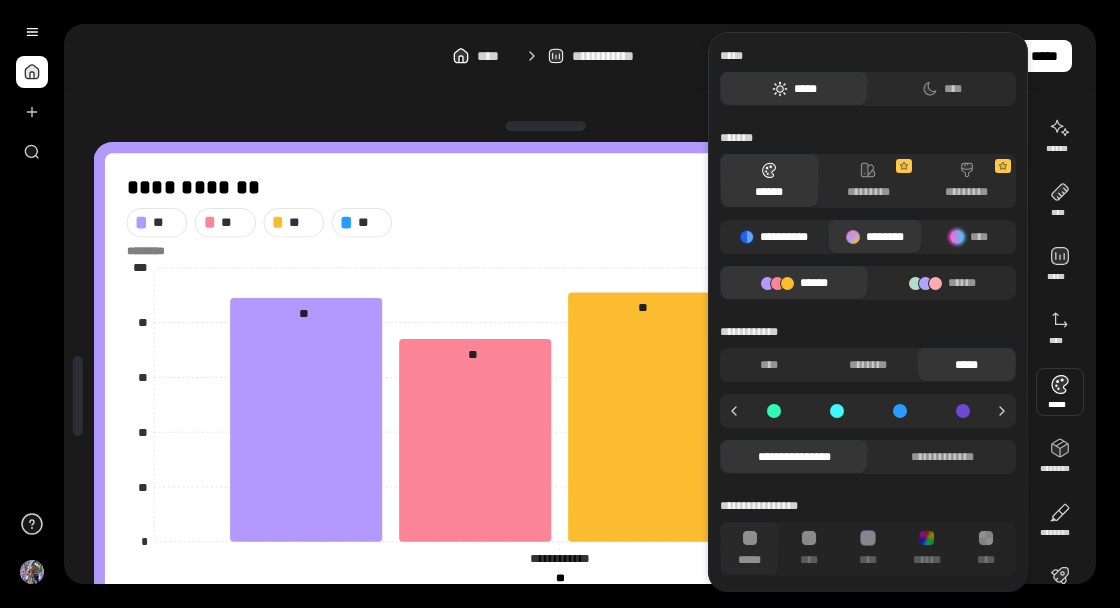 click on "**********" at bounding box center (774, 237) 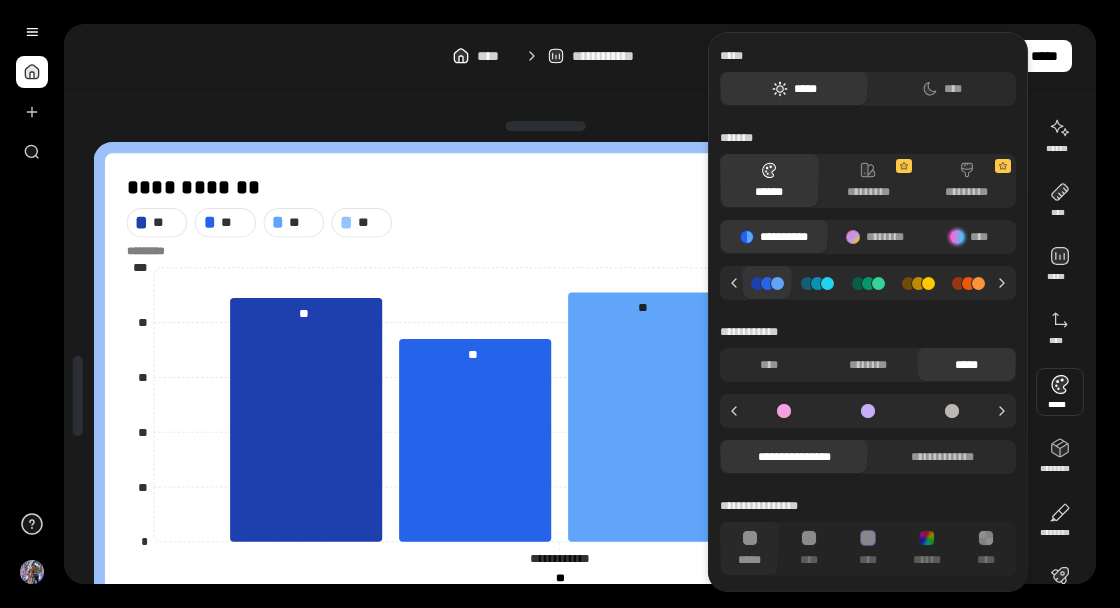 click at bounding box center [868, 411] 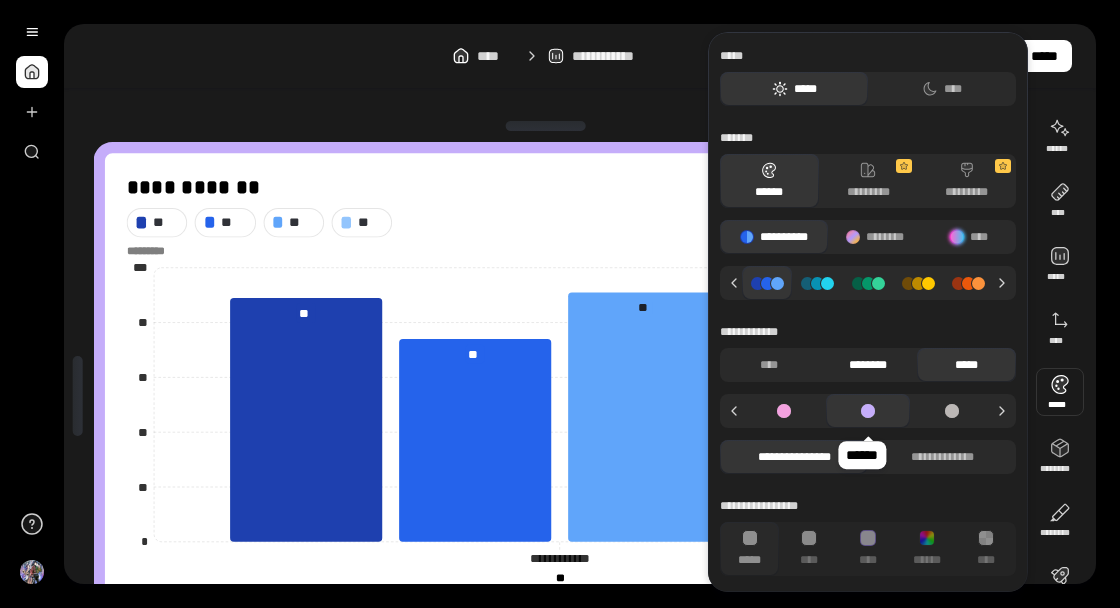 click on "********" at bounding box center (868, 365) 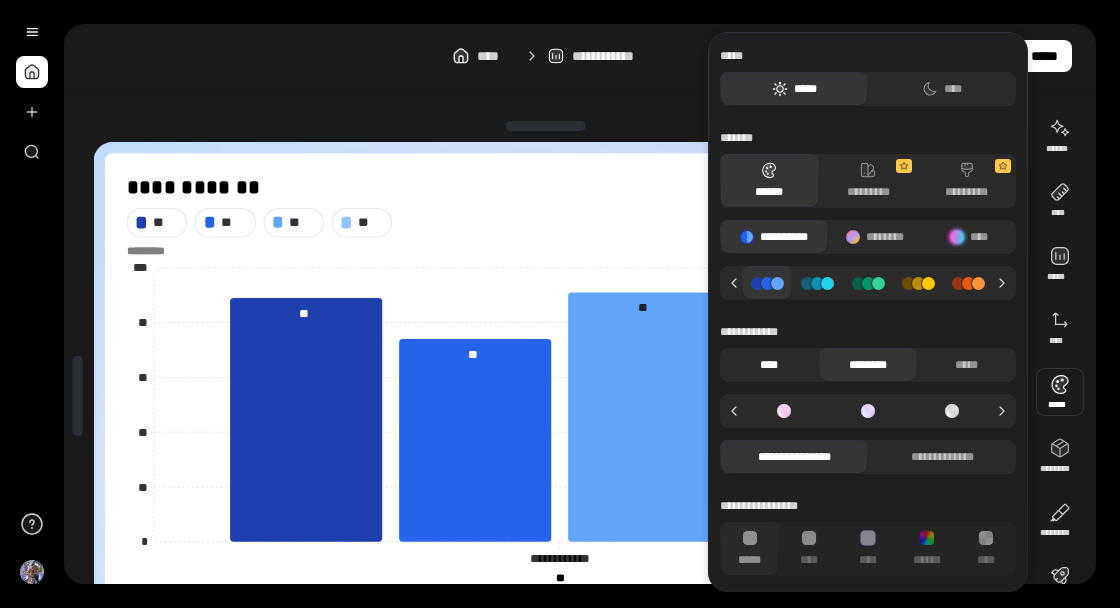 click on "****" at bounding box center (769, 365) 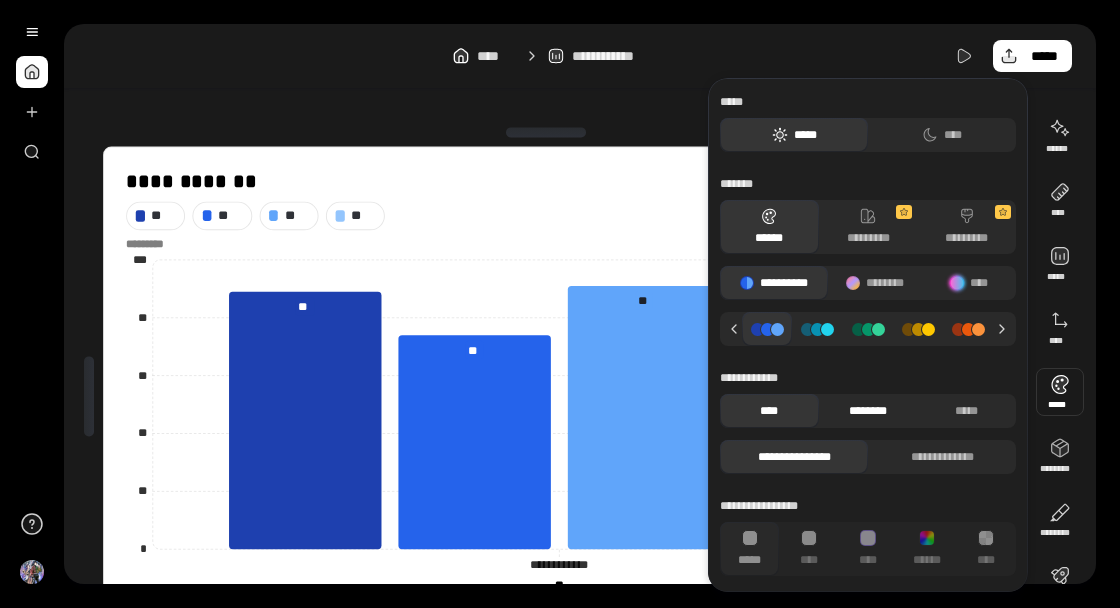 click on "********" at bounding box center (868, 411) 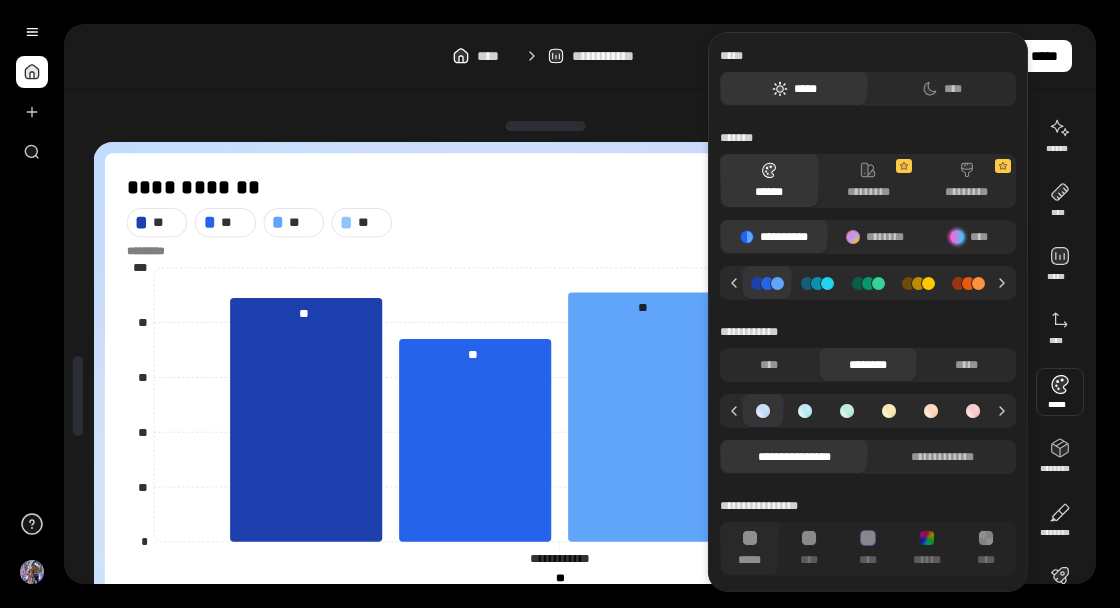 click 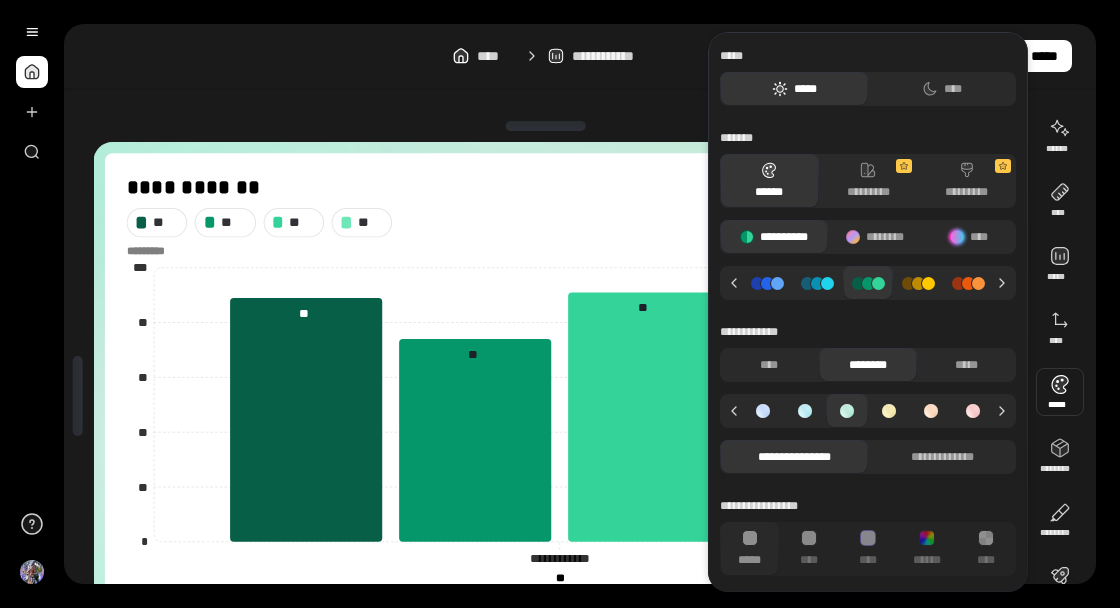 click 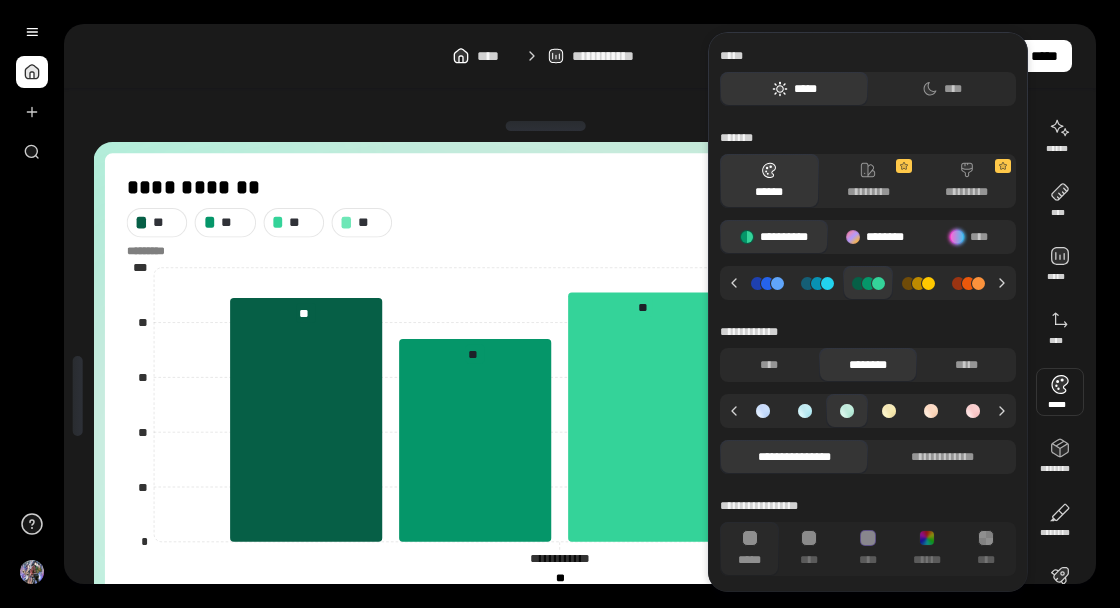 click on "********" at bounding box center [875, 237] 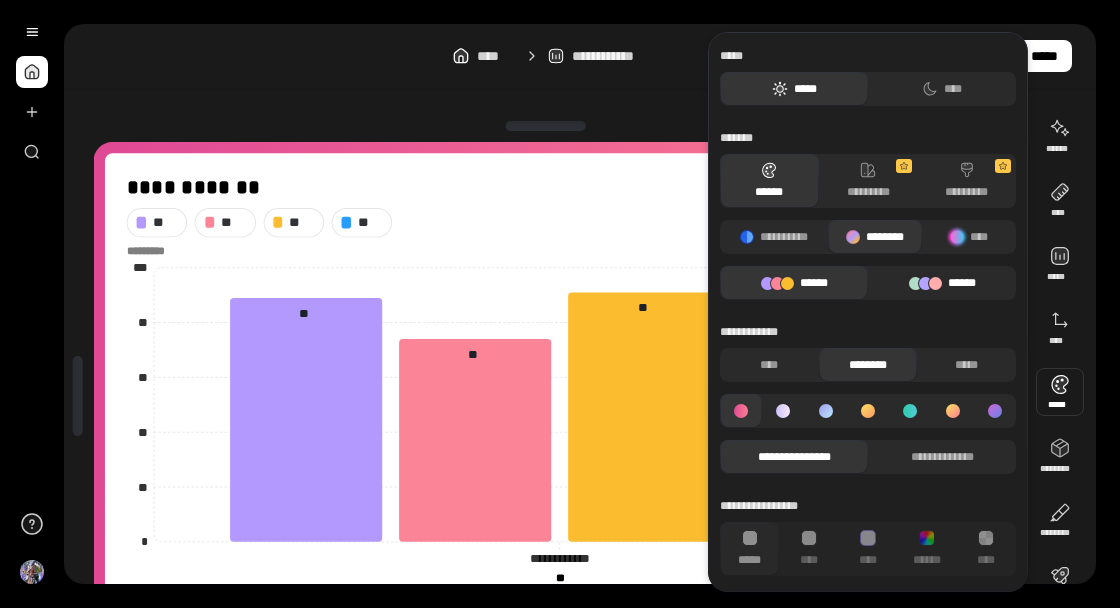 click on "******" at bounding box center [942, 283] 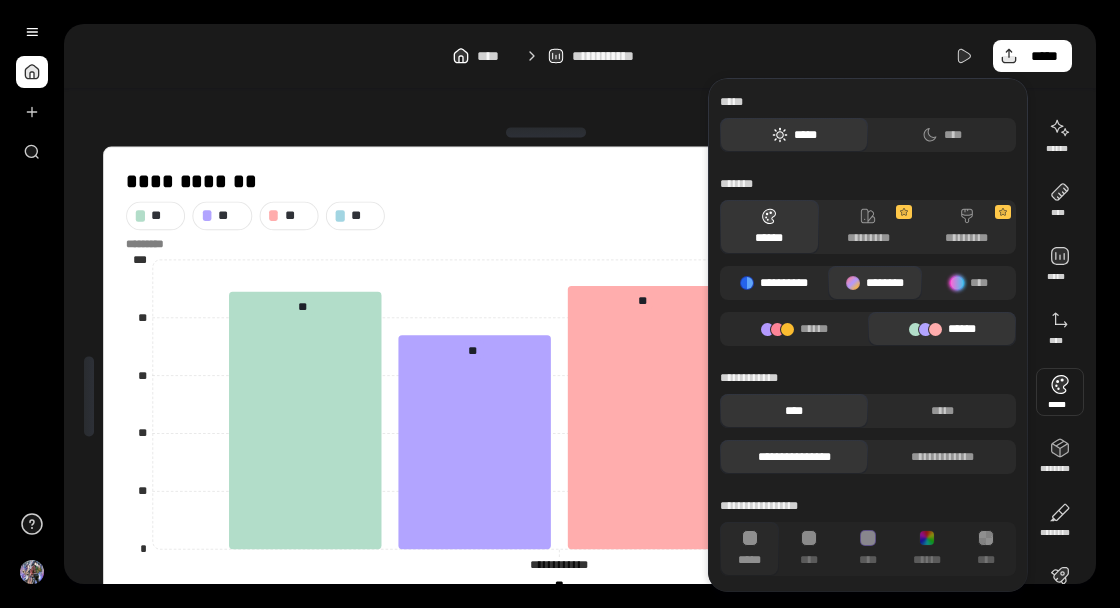 click on "**********" at bounding box center (774, 283) 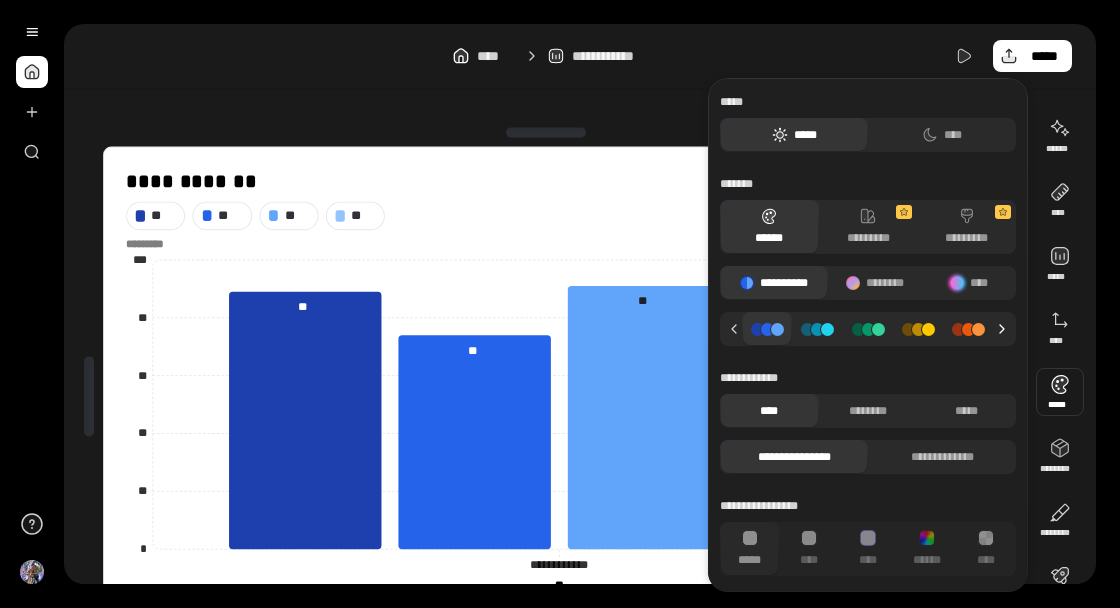 click 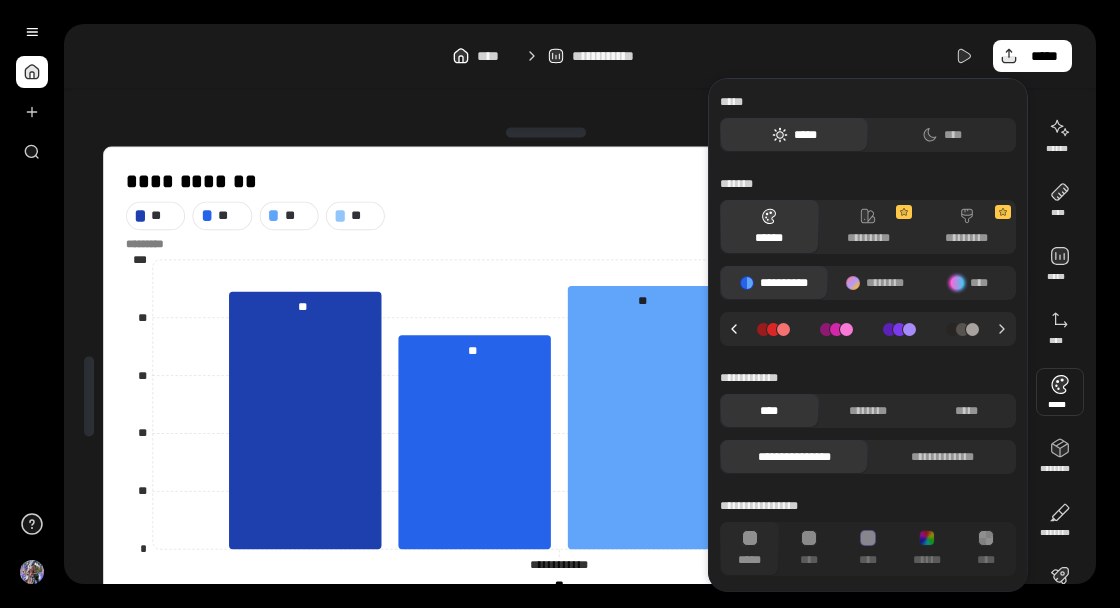 click 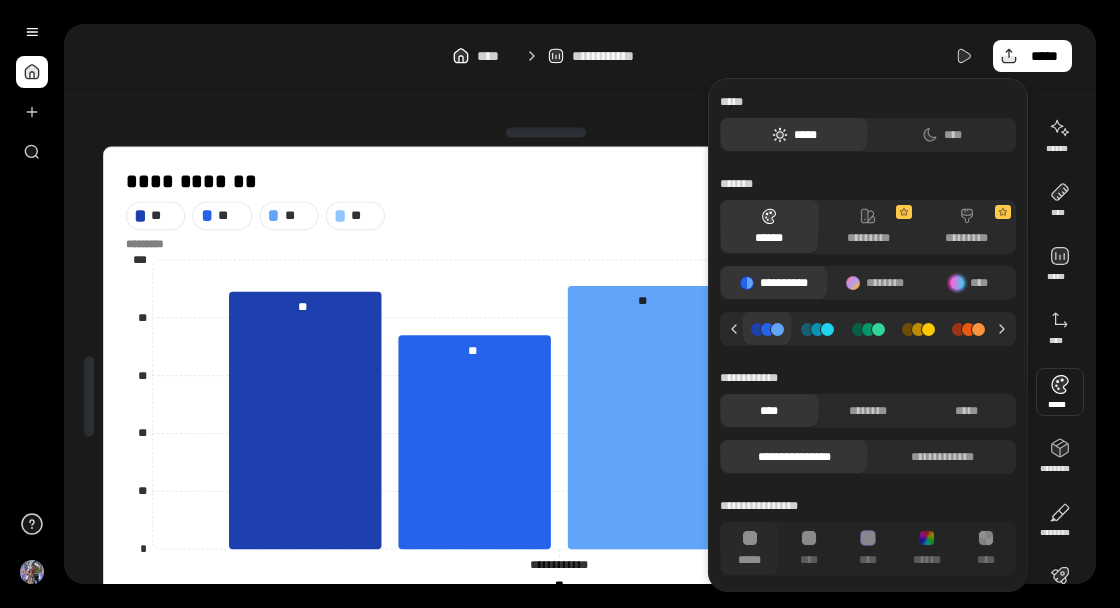 click at bounding box center [767, 329] 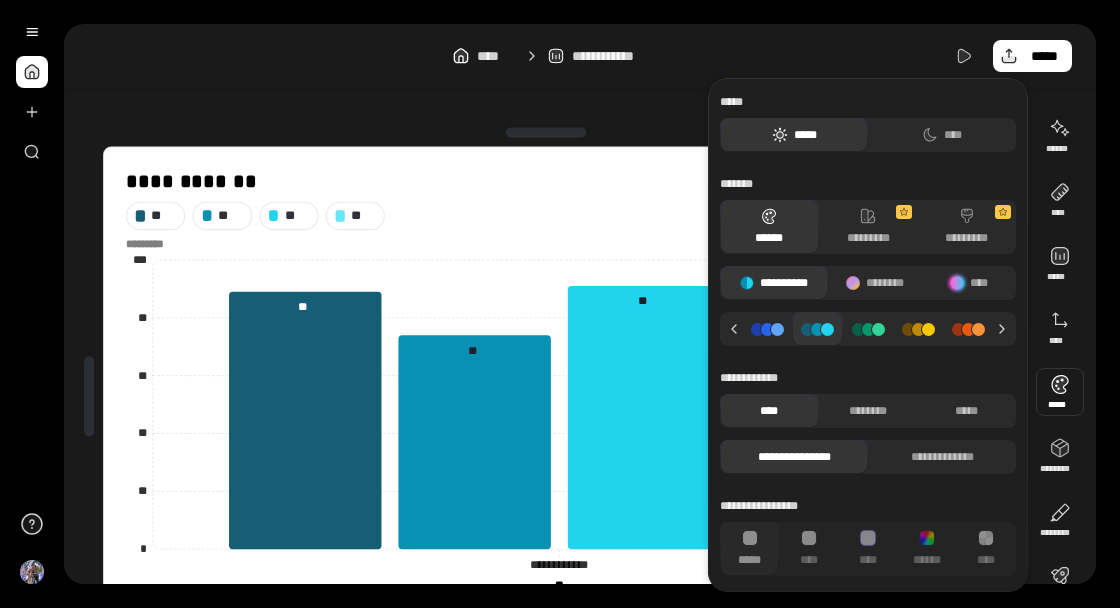 click 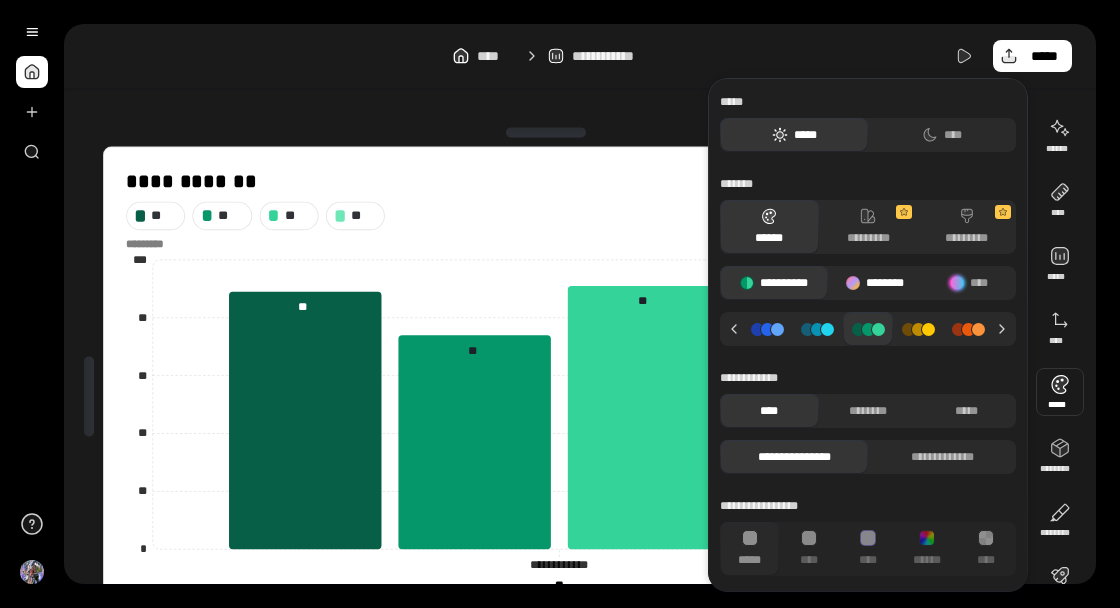 click on "********" at bounding box center [875, 283] 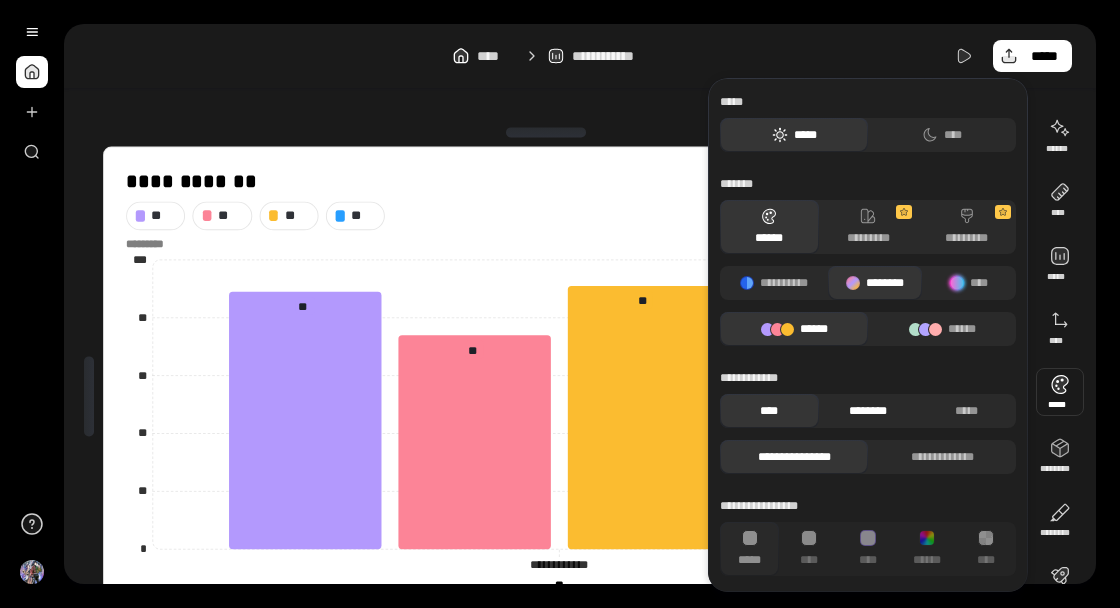 click on "********" at bounding box center (868, 411) 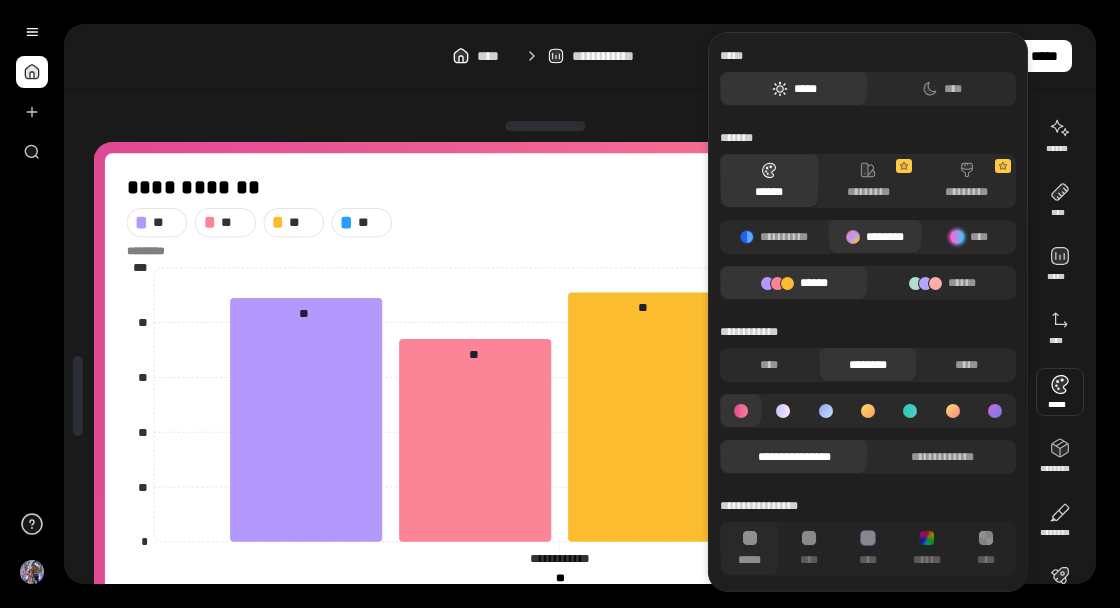 click at bounding box center [910, 411] 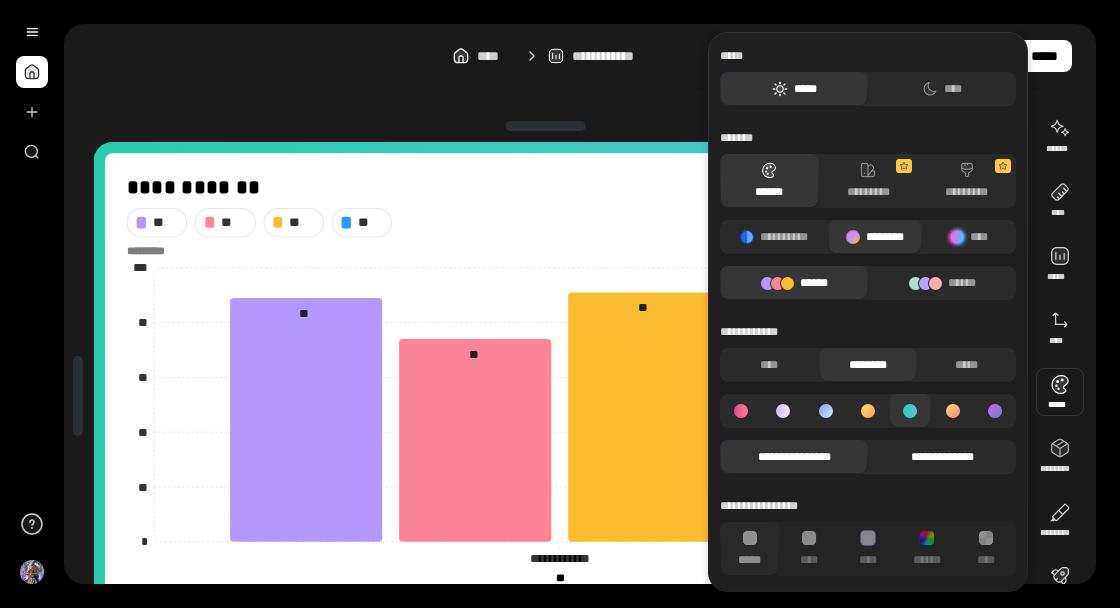 click on "**********" at bounding box center [942, 457] 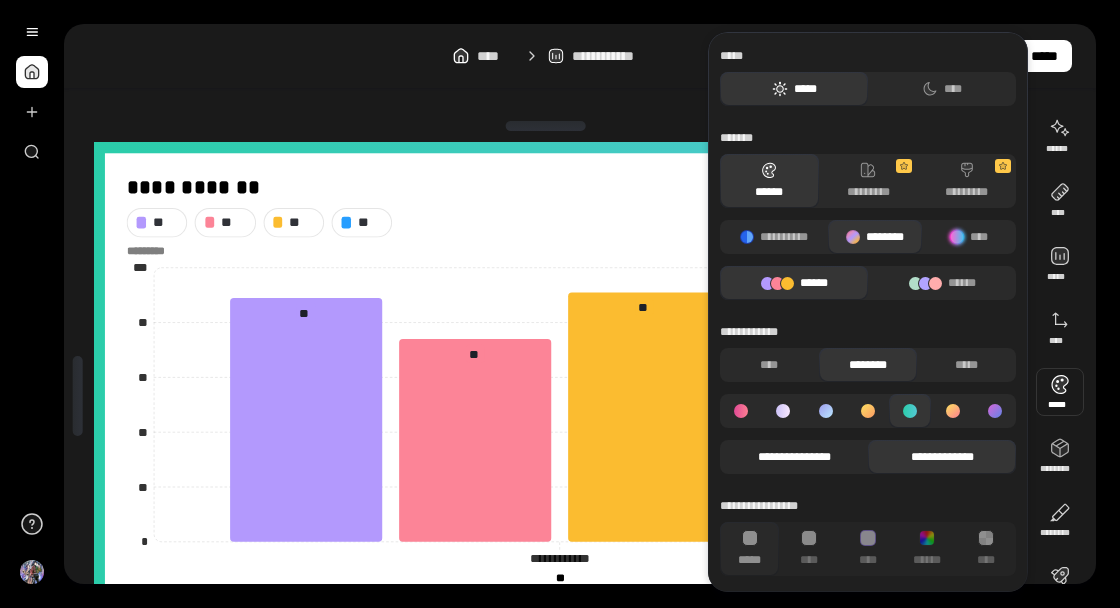 click on "**********" at bounding box center [794, 457] 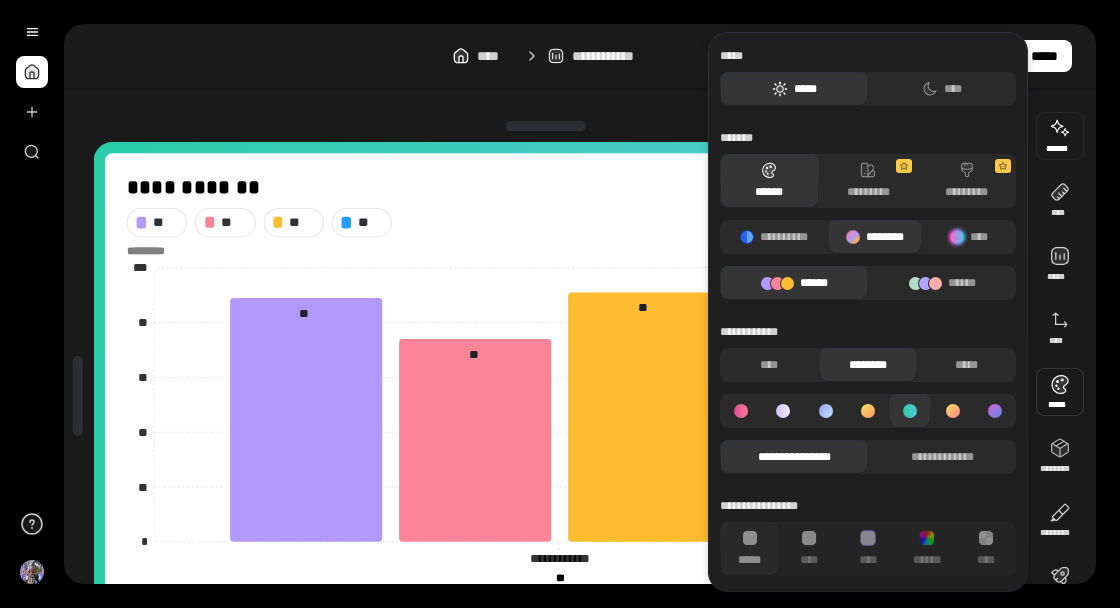 click at bounding box center [1060, 136] 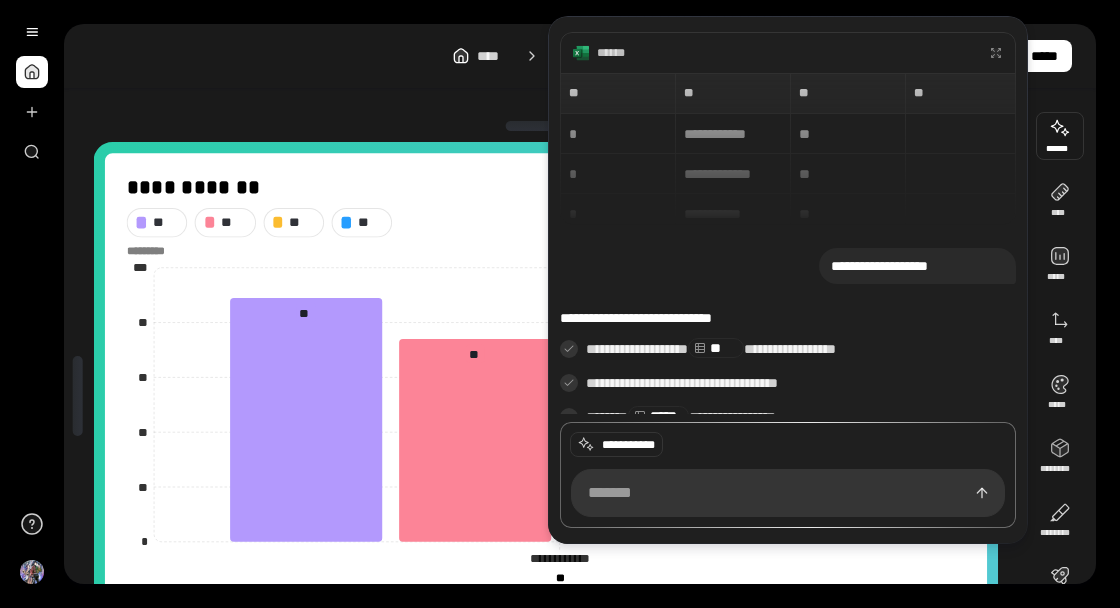 scroll, scrollTop: 33, scrollLeft: 0, axis: vertical 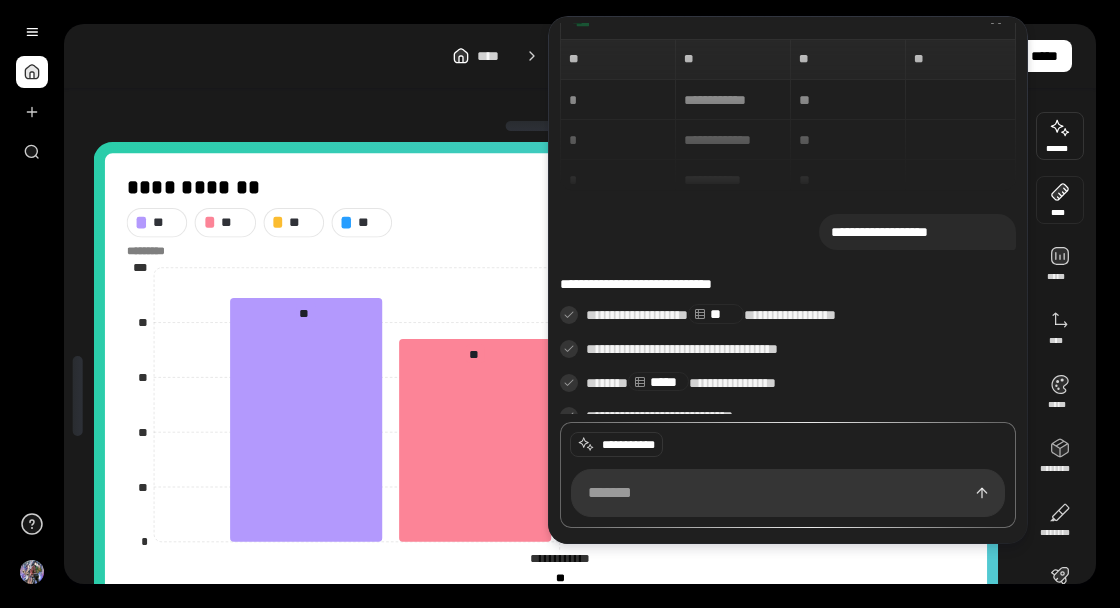 click at bounding box center [1060, 200] 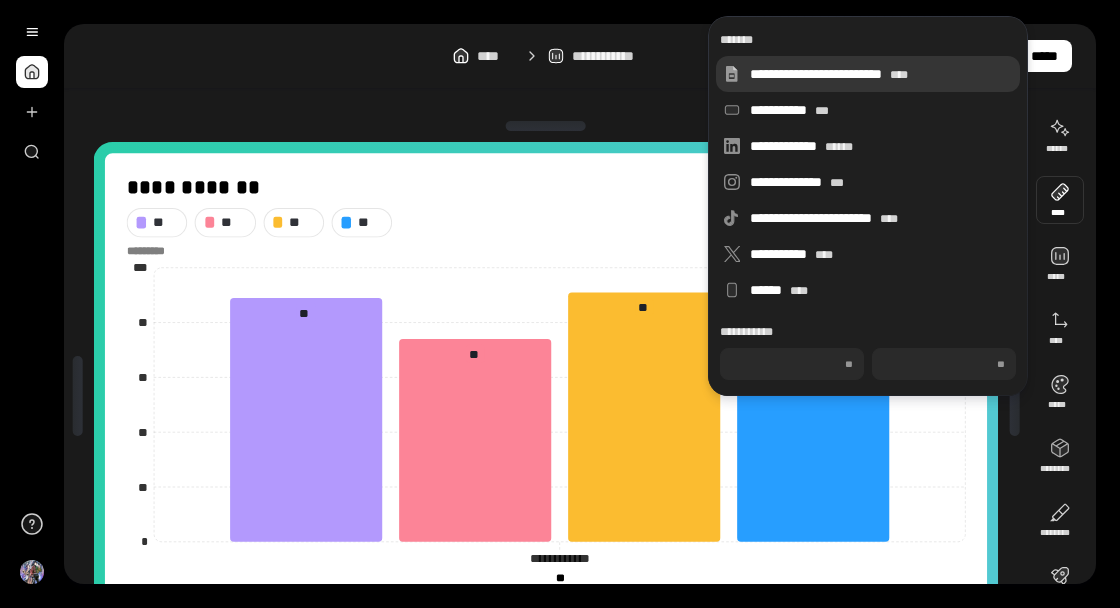 click on "****" at bounding box center (899, 75) 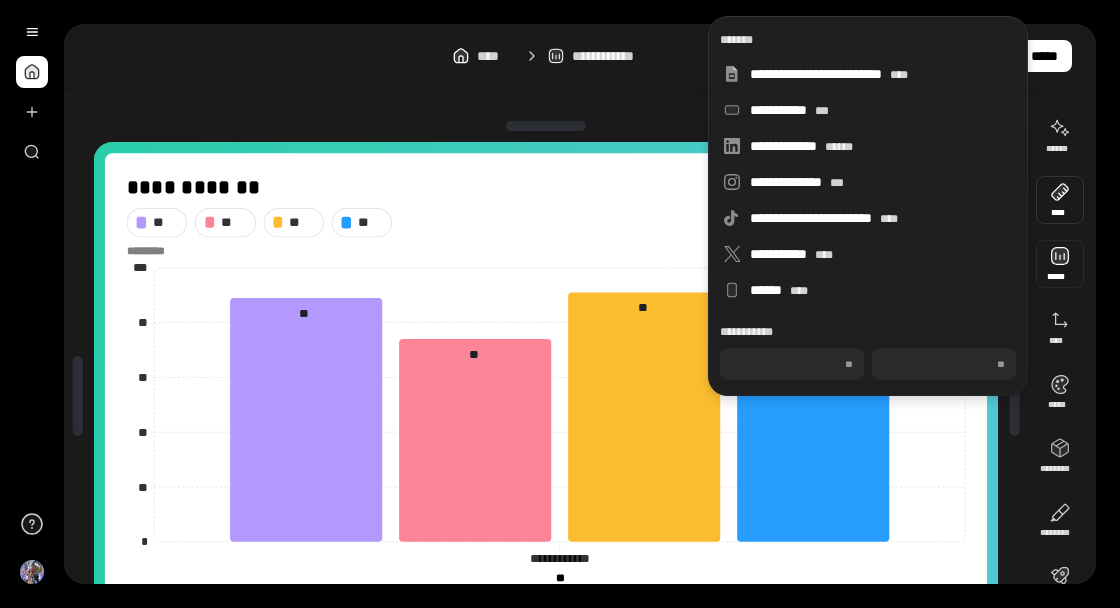 click at bounding box center (1060, 264) 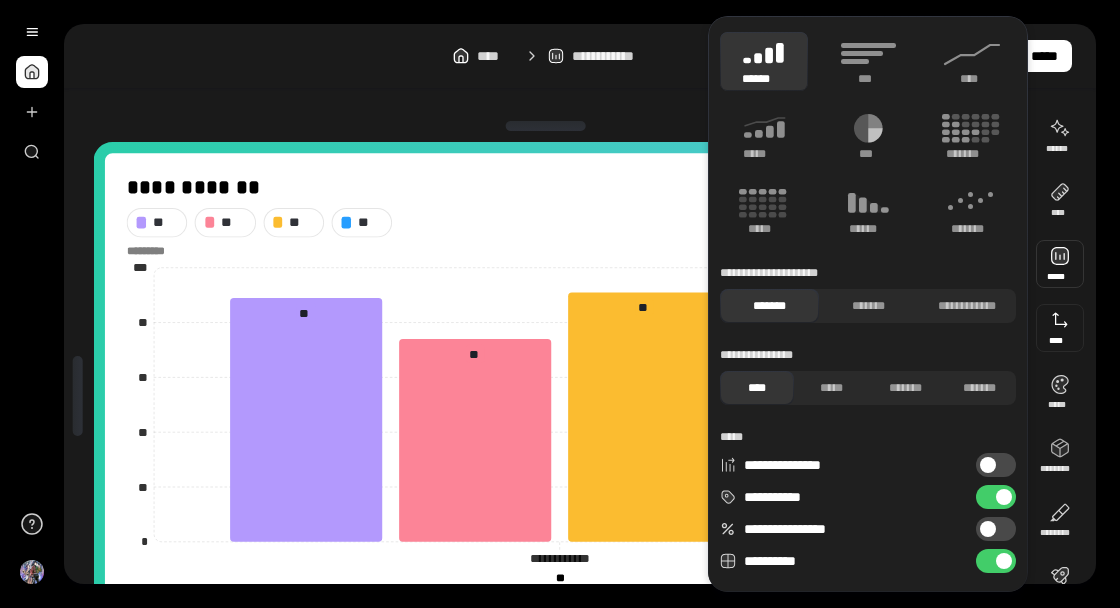 click at bounding box center [1060, 328] 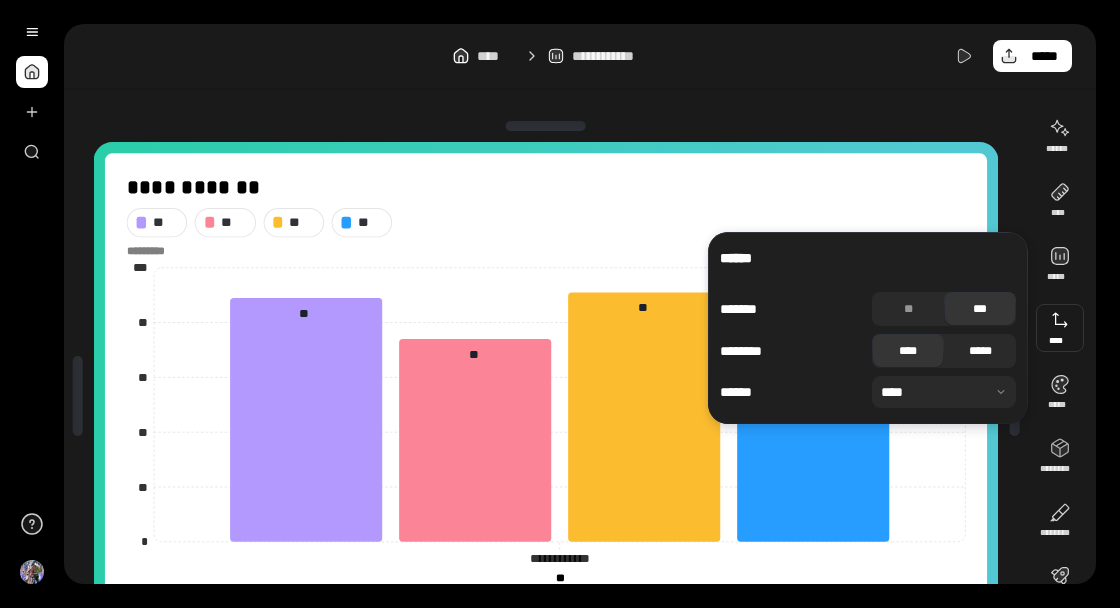 click on "*****" at bounding box center (980, 351) 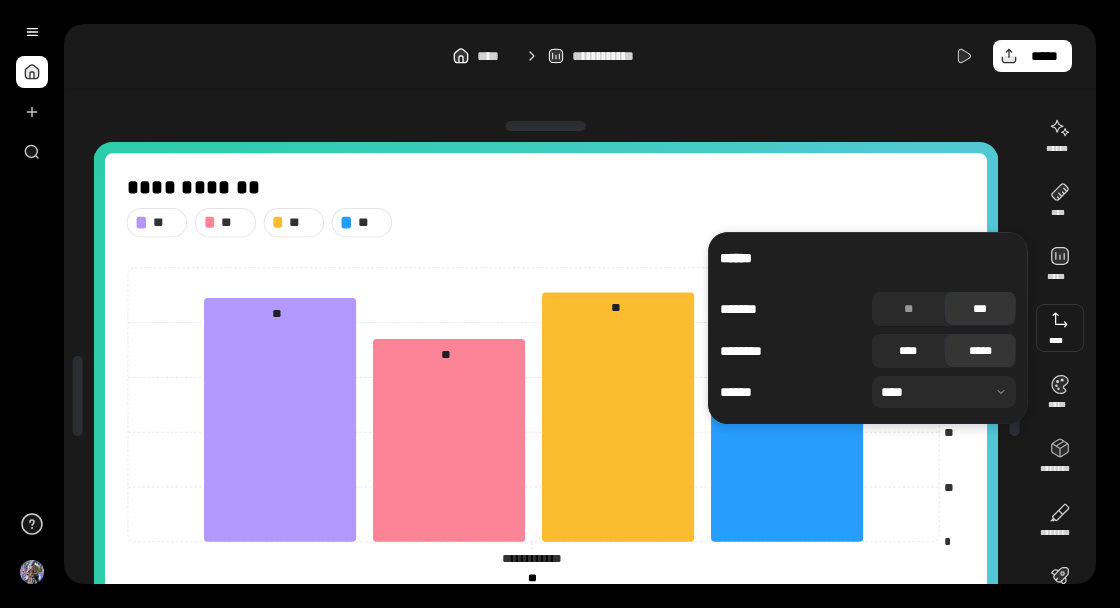 click on "****" at bounding box center [908, 351] 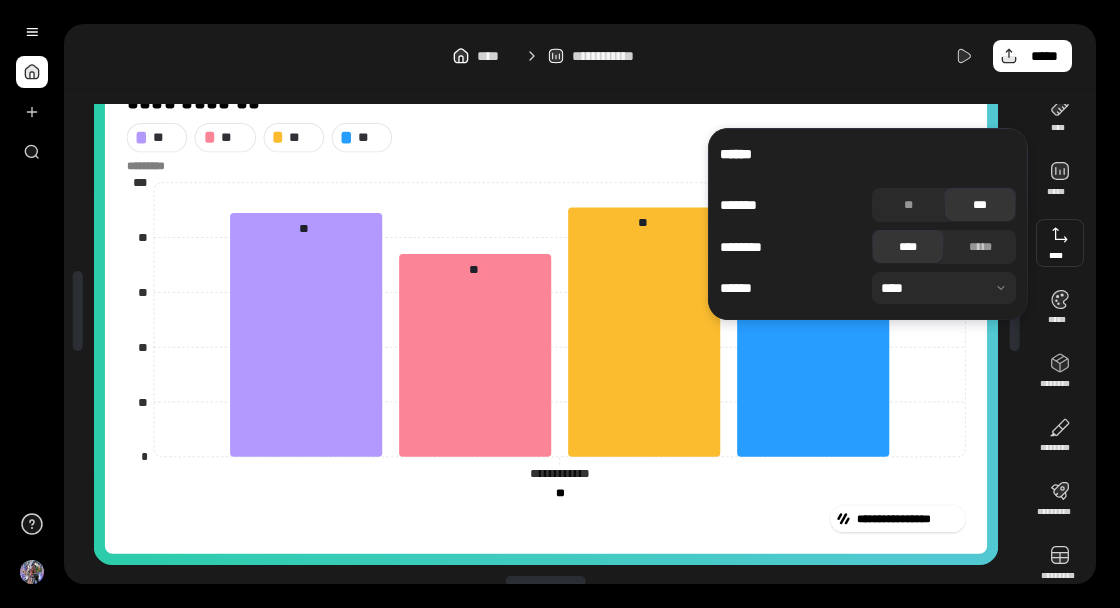 scroll, scrollTop: 104, scrollLeft: 0, axis: vertical 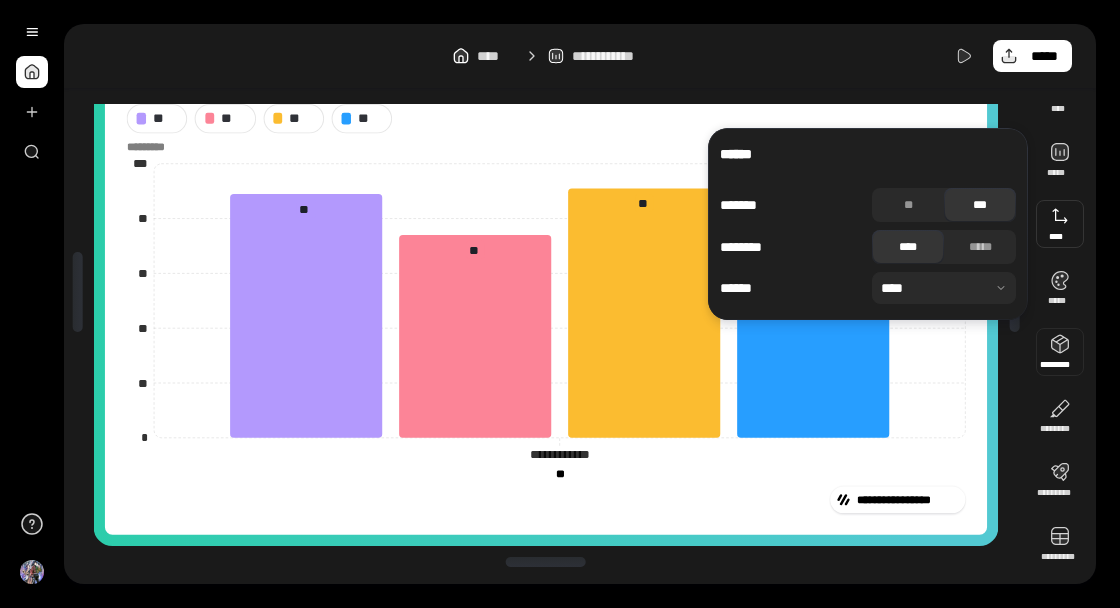 click at bounding box center (1060, 352) 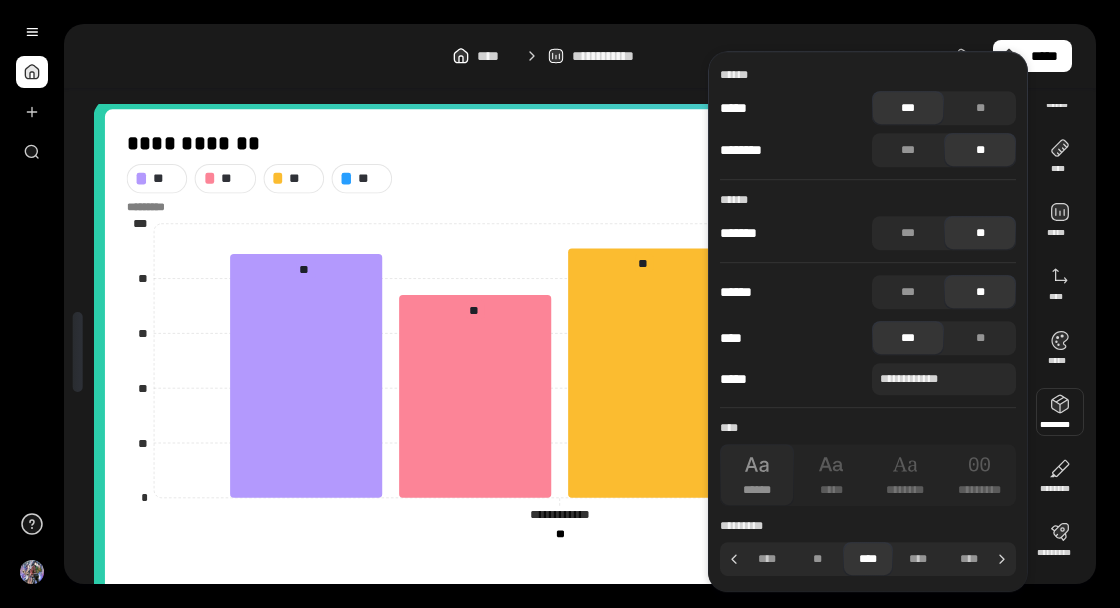 scroll, scrollTop: 41, scrollLeft: 0, axis: vertical 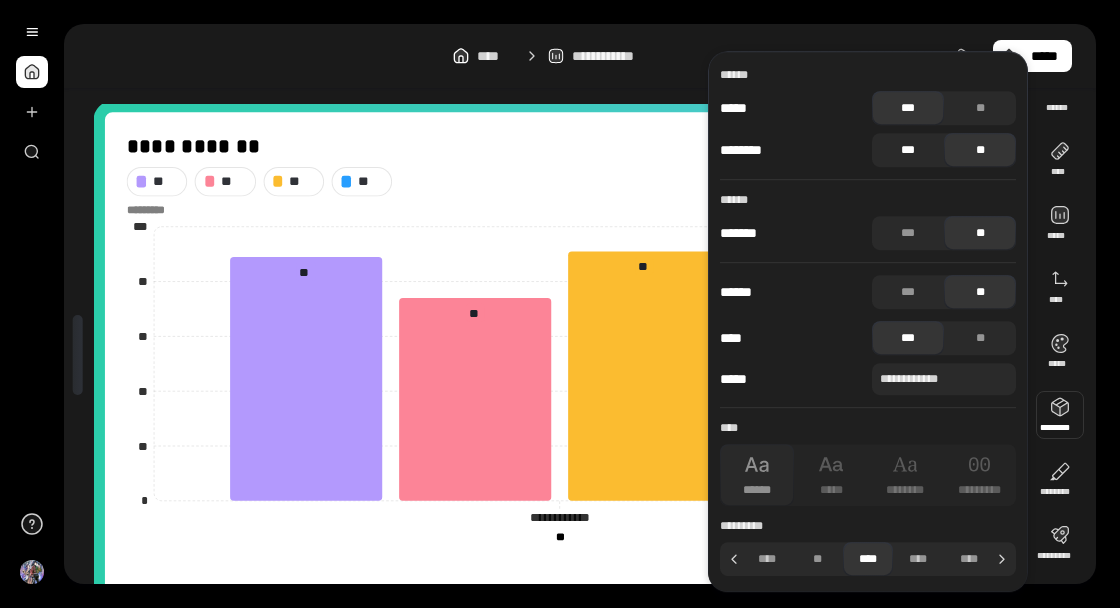 click on "***" at bounding box center (908, 150) 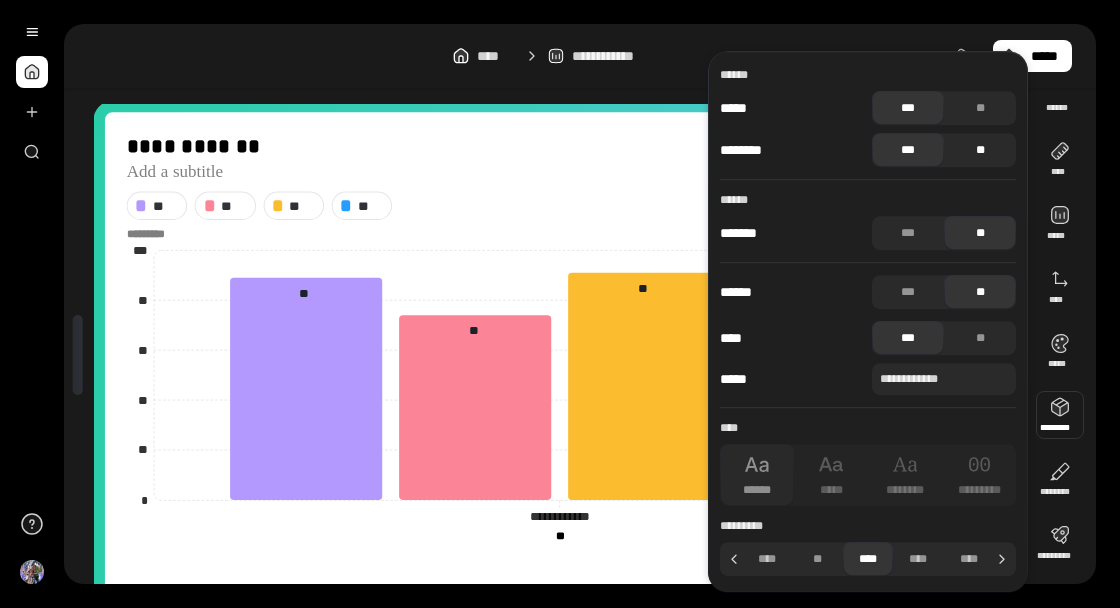 click on "**" at bounding box center (980, 150) 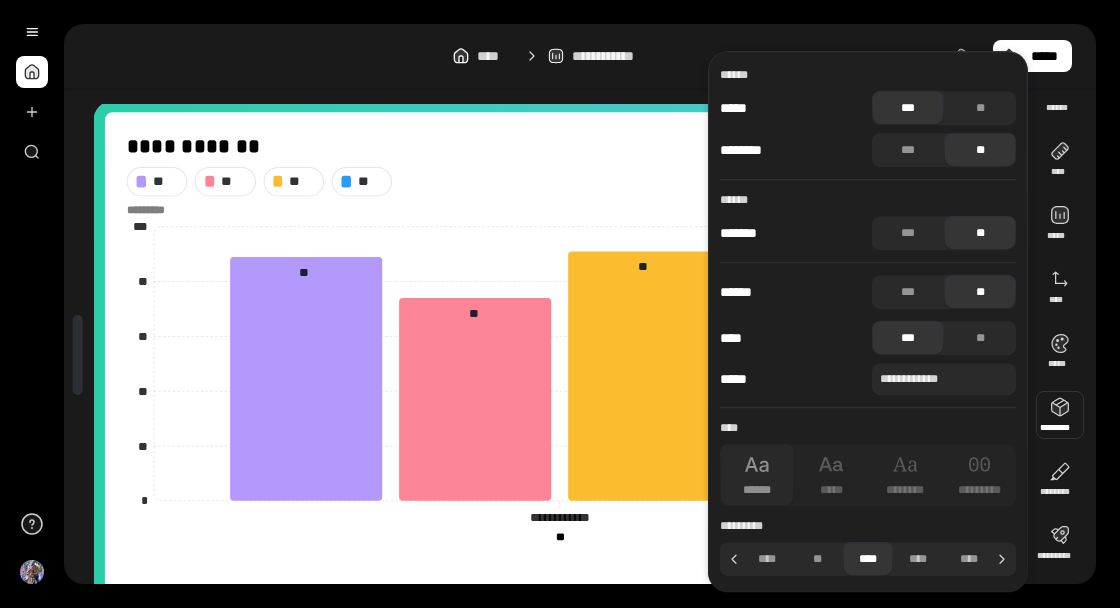 click on "**********" at bounding box center [580, 56] 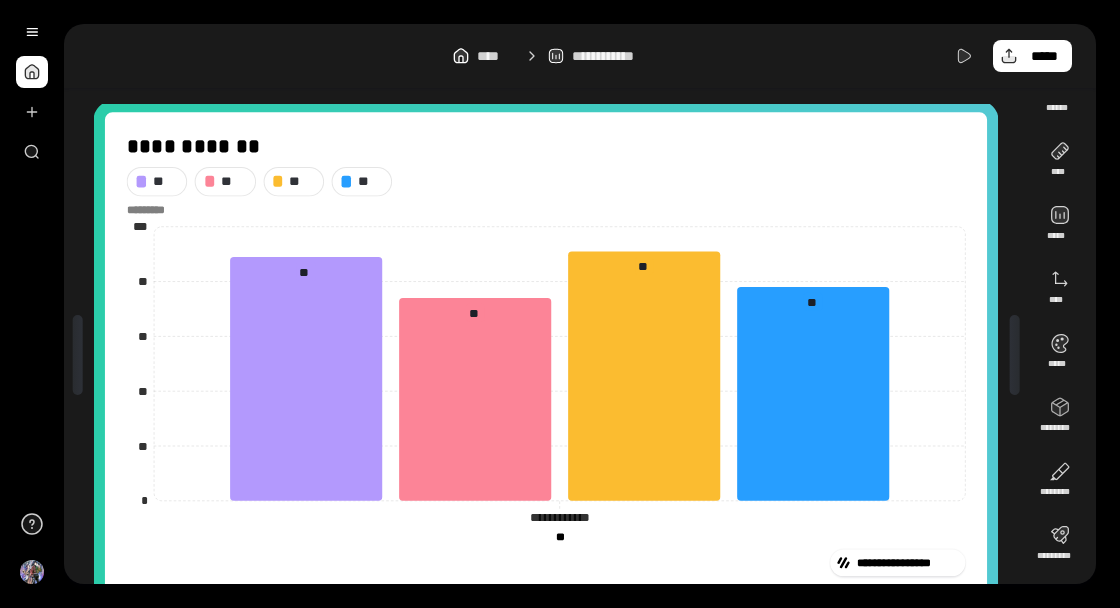 scroll, scrollTop: 0, scrollLeft: 0, axis: both 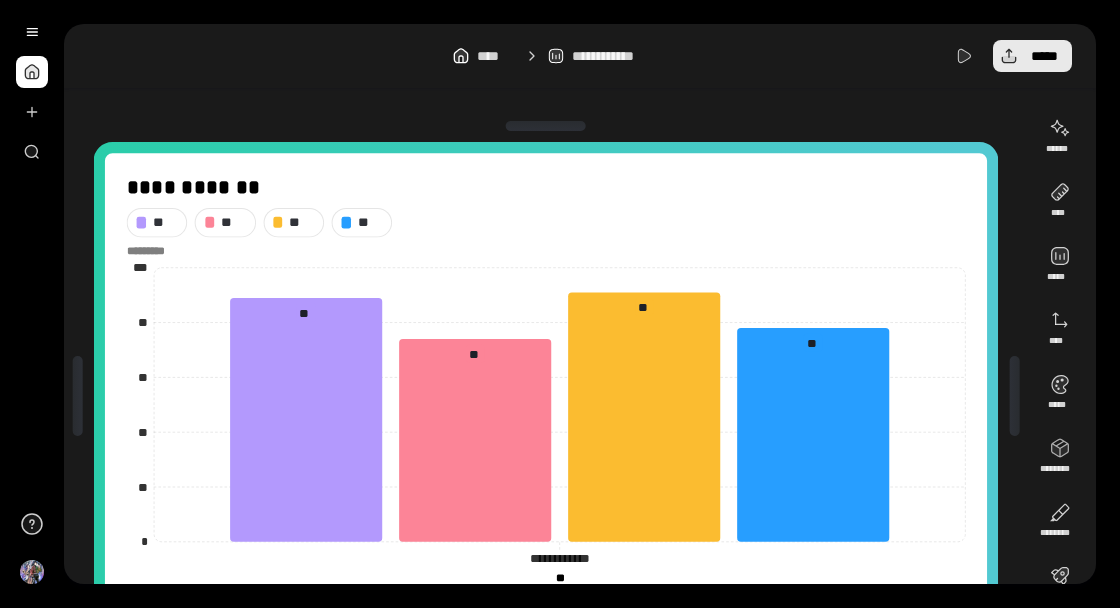 click on "*****" at bounding box center (1032, 56) 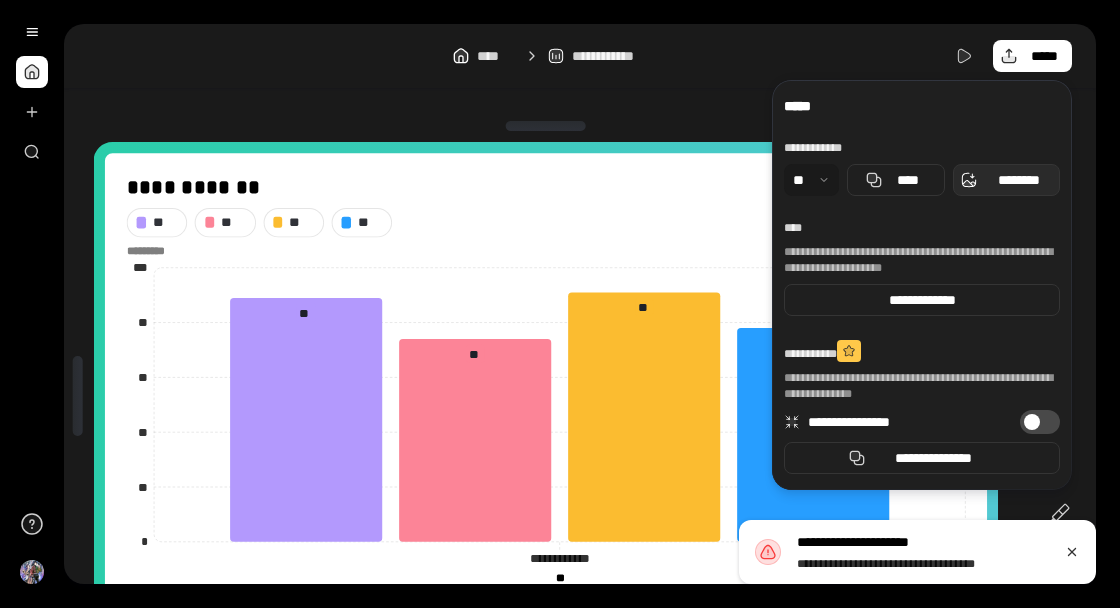 click on "********" at bounding box center (1018, 180) 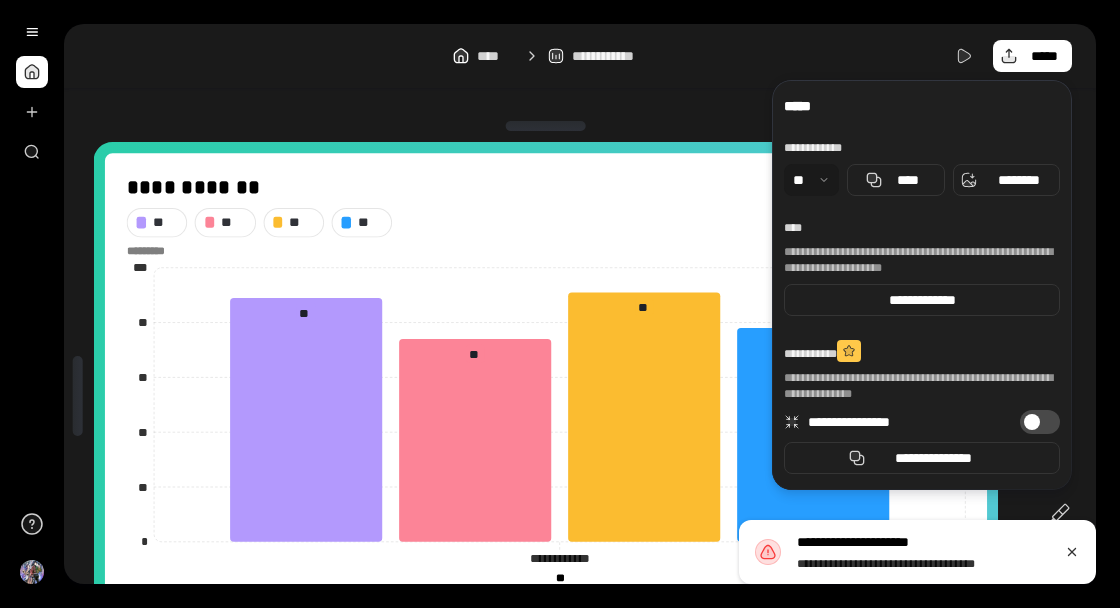 click on "**********" at bounding box center [592, 304] 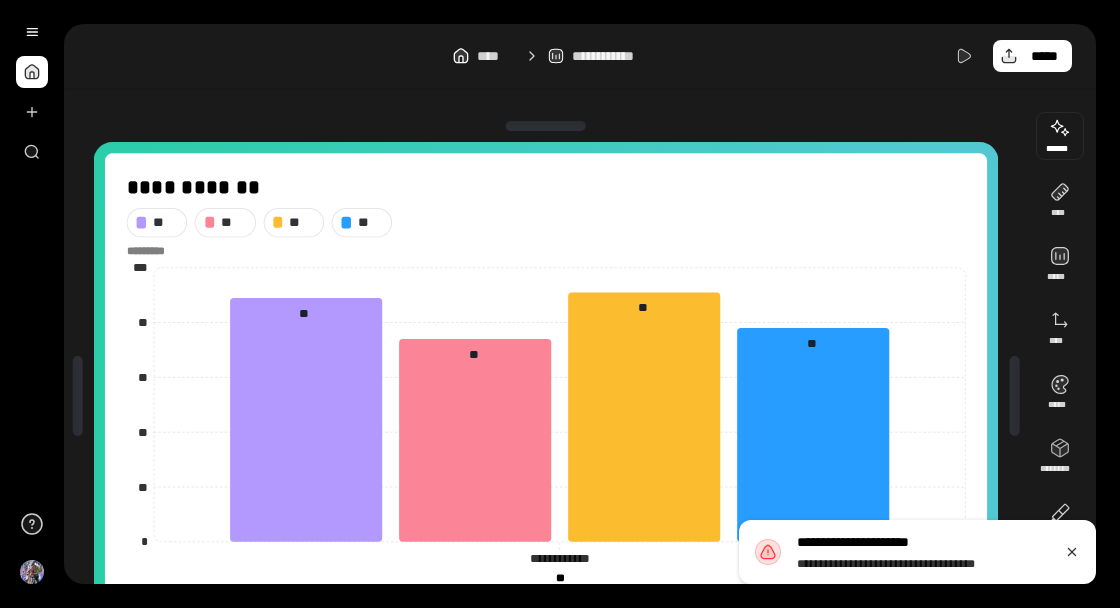 click at bounding box center (1060, 136) 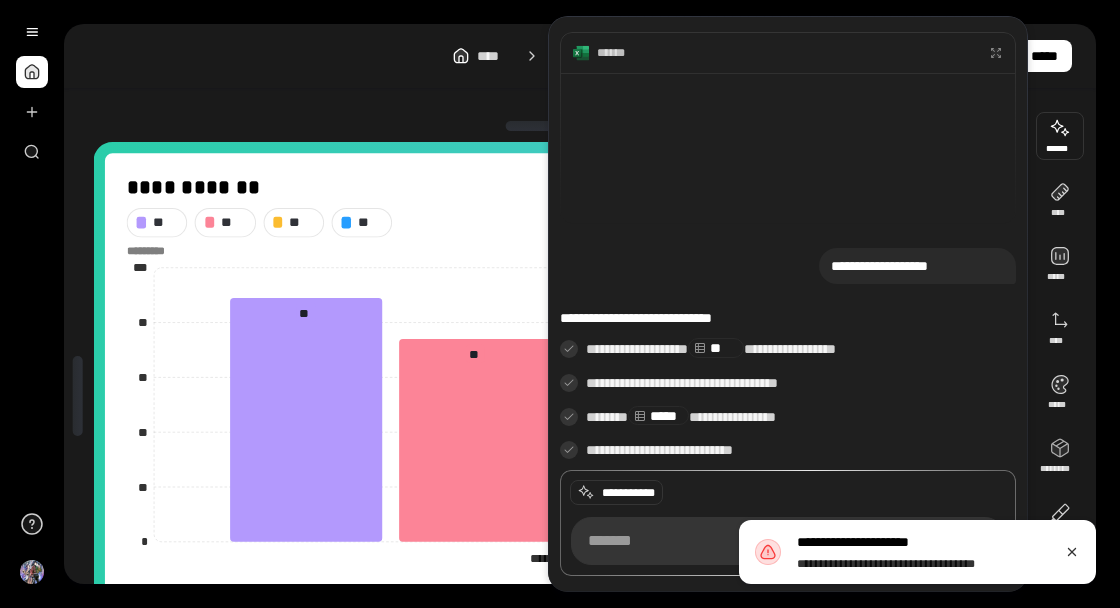 scroll, scrollTop: 68, scrollLeft: 0, axis: vertical 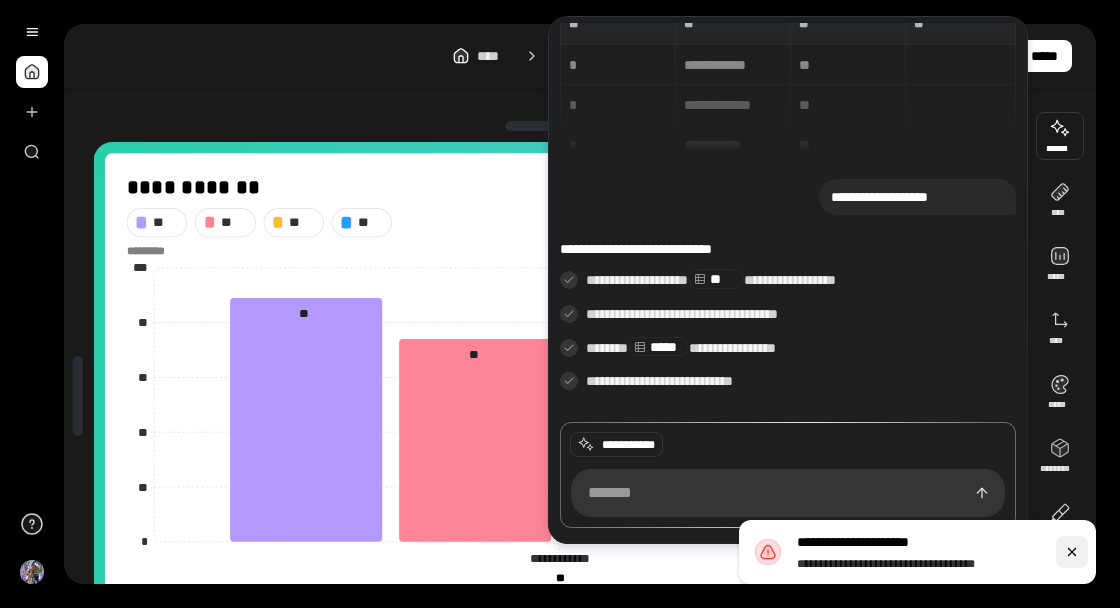 click at bounding box center [1072, 552] 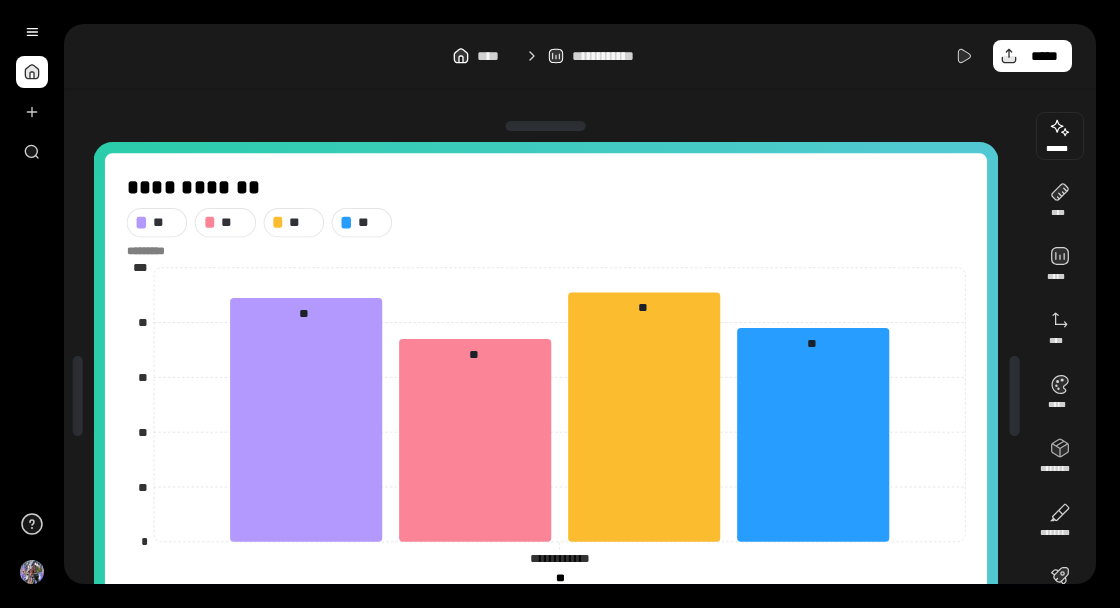 click at bounding box center [1060, 136] 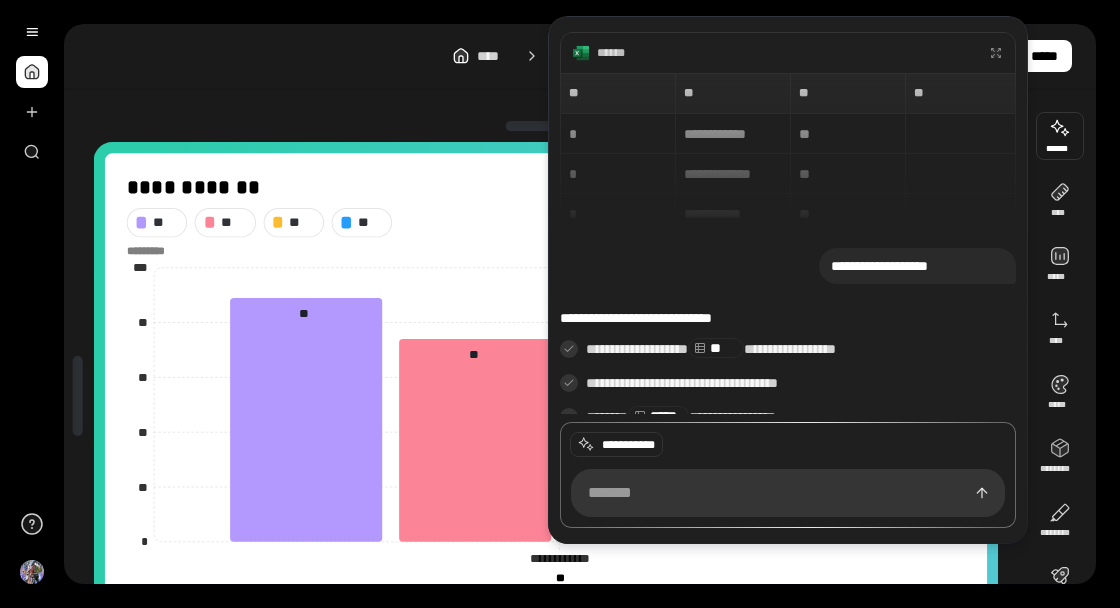scroll, scrollTop: 68, scrollLeft: 0, axis: vertical 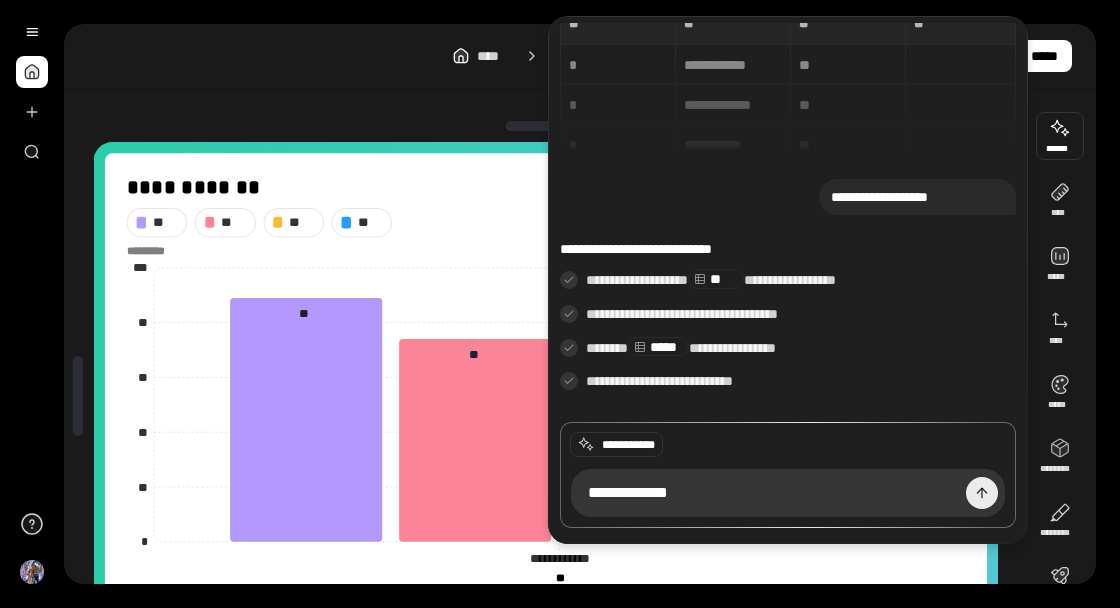 type on "**********" 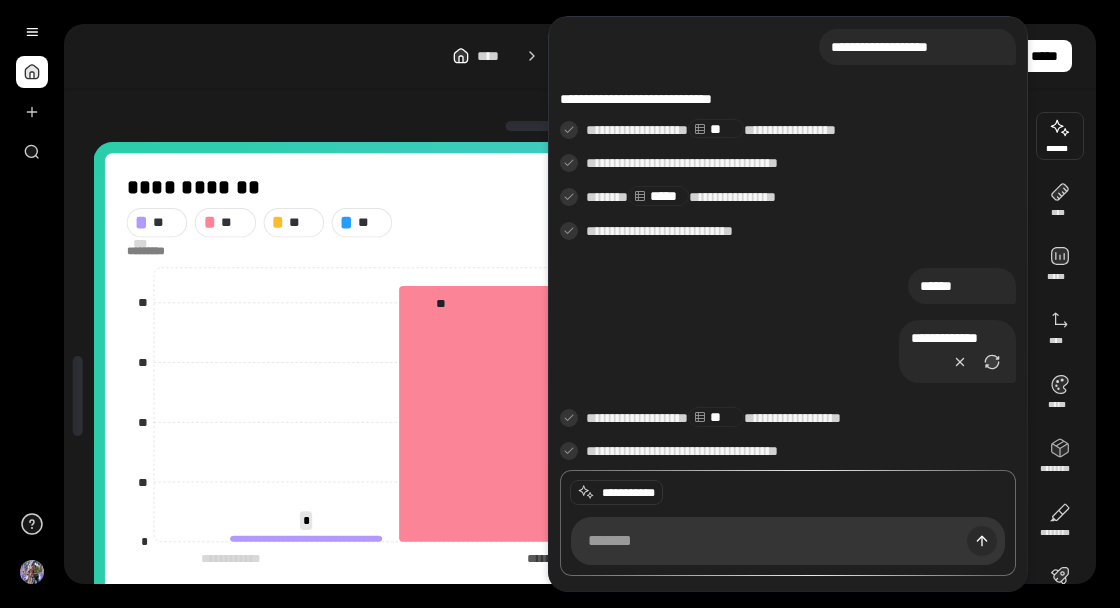 scroll, scrollTop: 228, scrollLeft: 0, axis: vertical 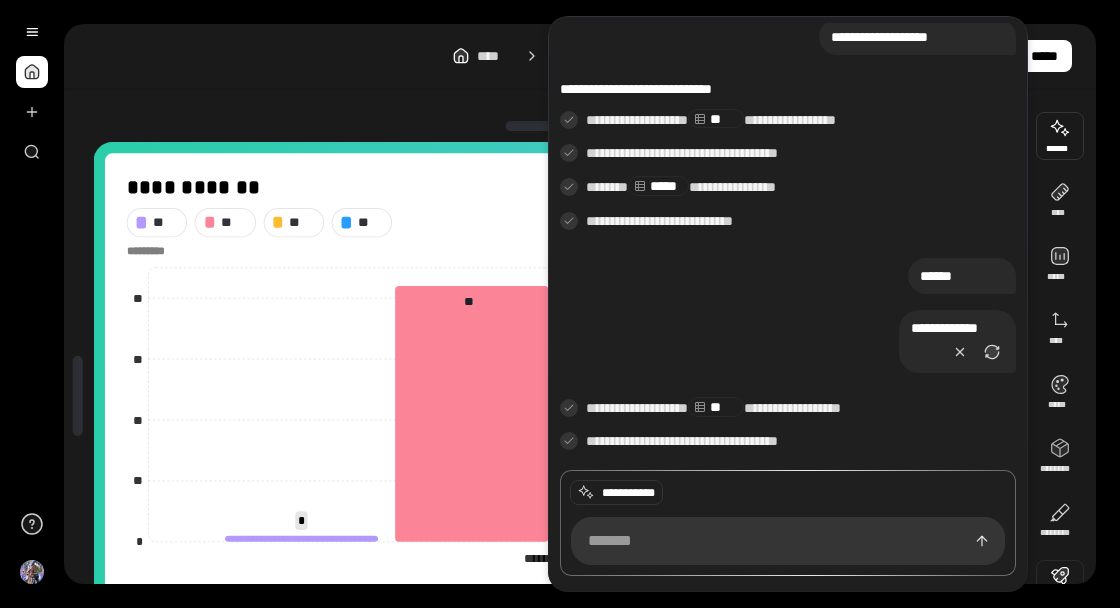 click at bounding box center (1060, 584) 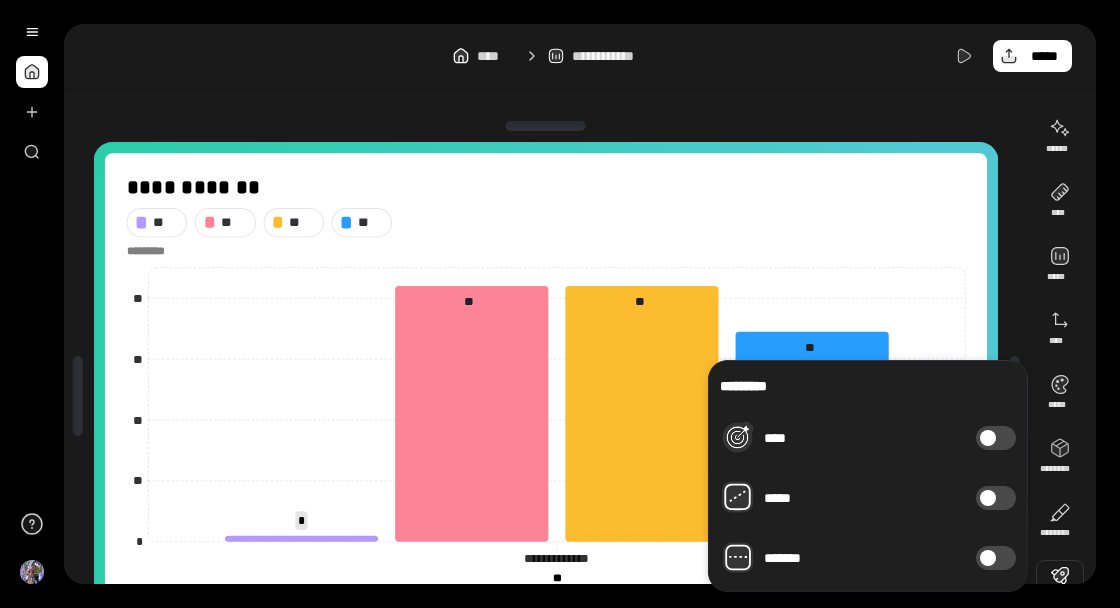 click at bounding box center [1060, 584] 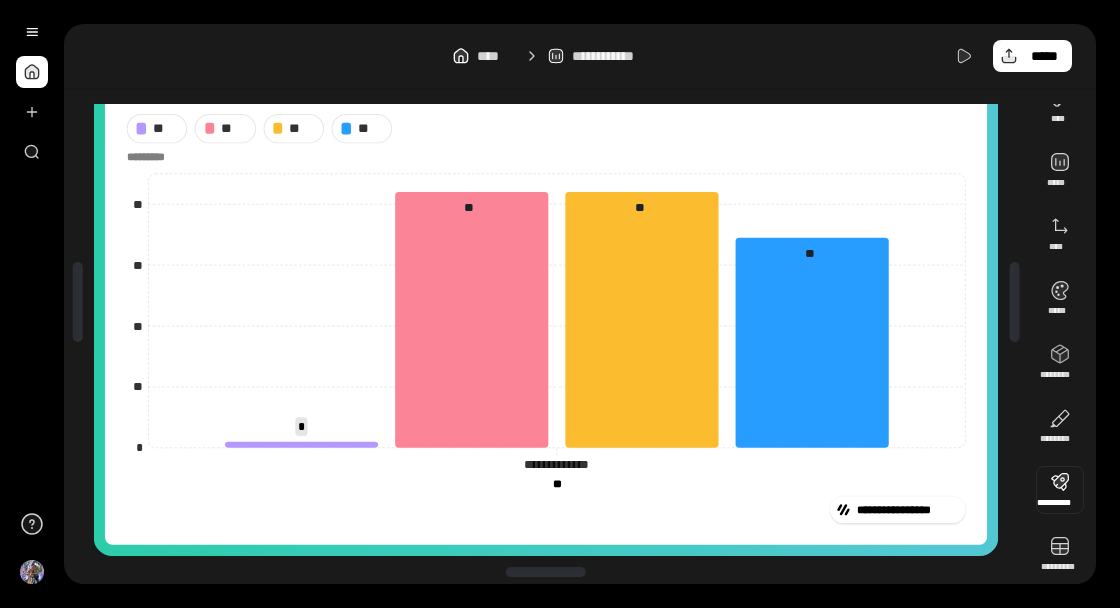 scroll, scrollTop: 104, scrollLeft: 0, axis: vertical 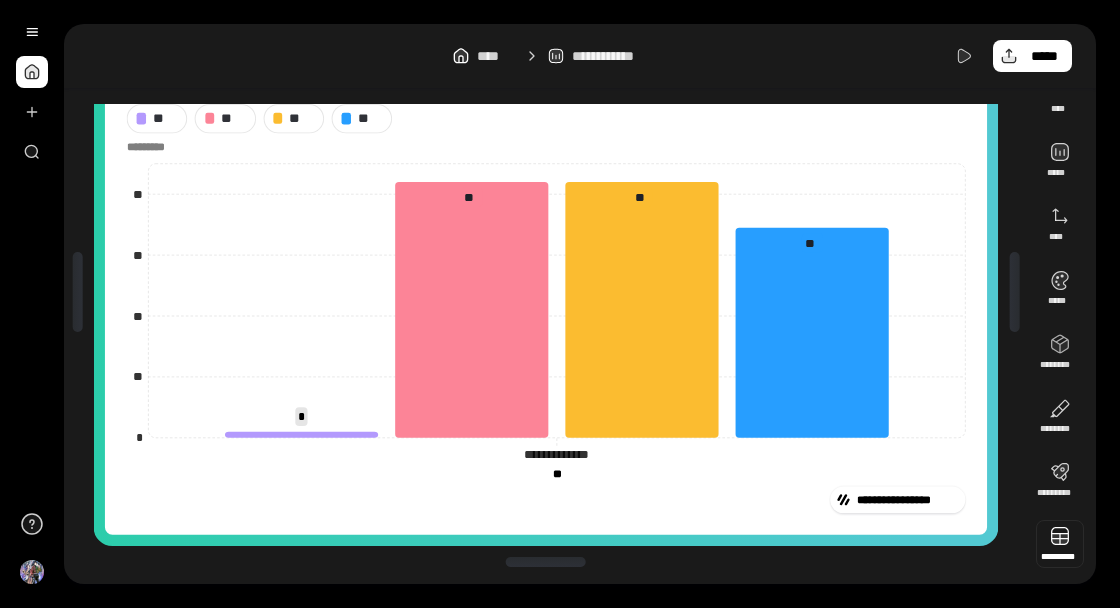 click at bounding box center [1060, 544] 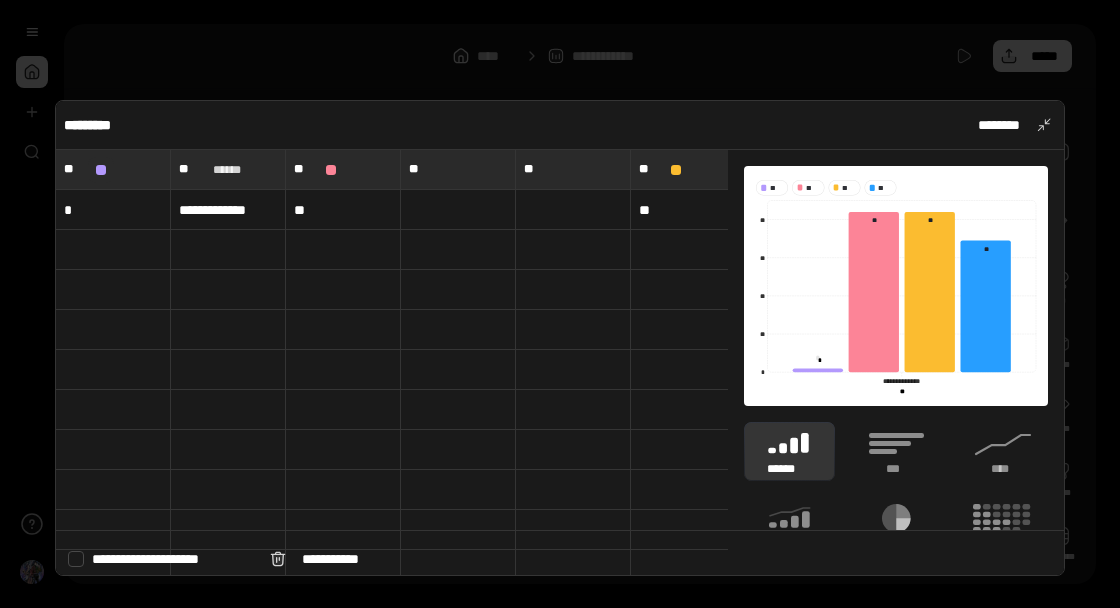 click at bounding box center [101, 170] 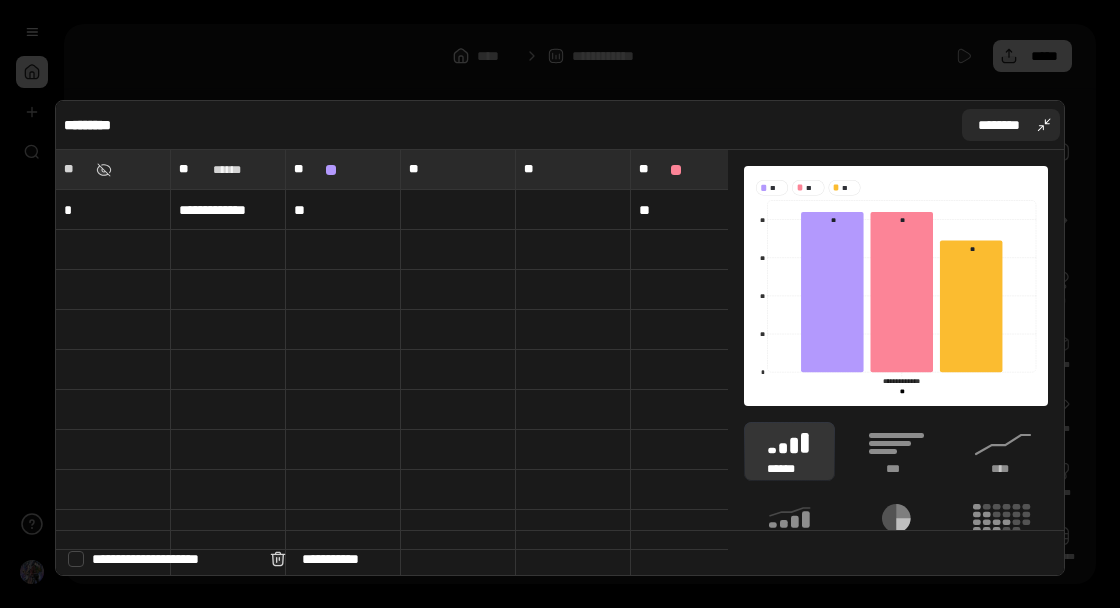 click on "********" at bounding box center [1011, 125] 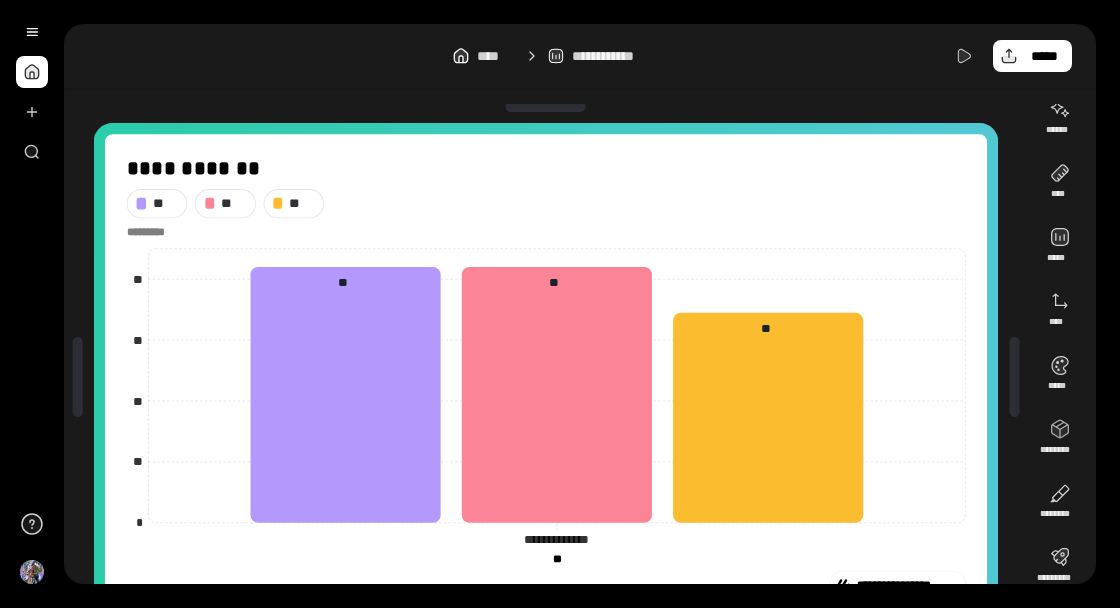 scroll, scrollTop: 22, scrollLeft: 0, axis: vertical 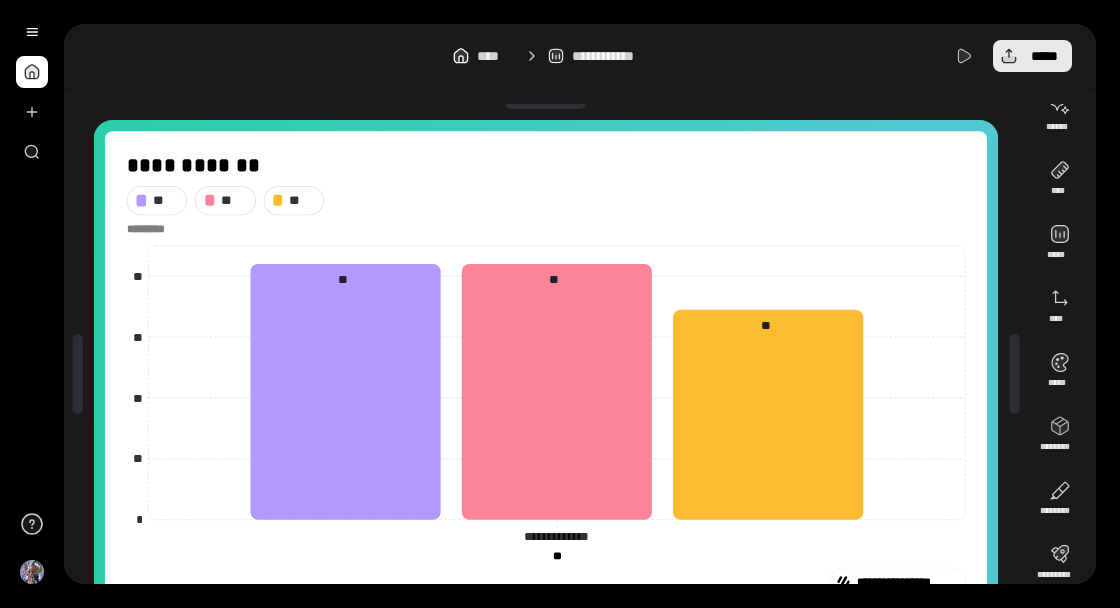 click on "*****" at bounding box center (1044, 56) 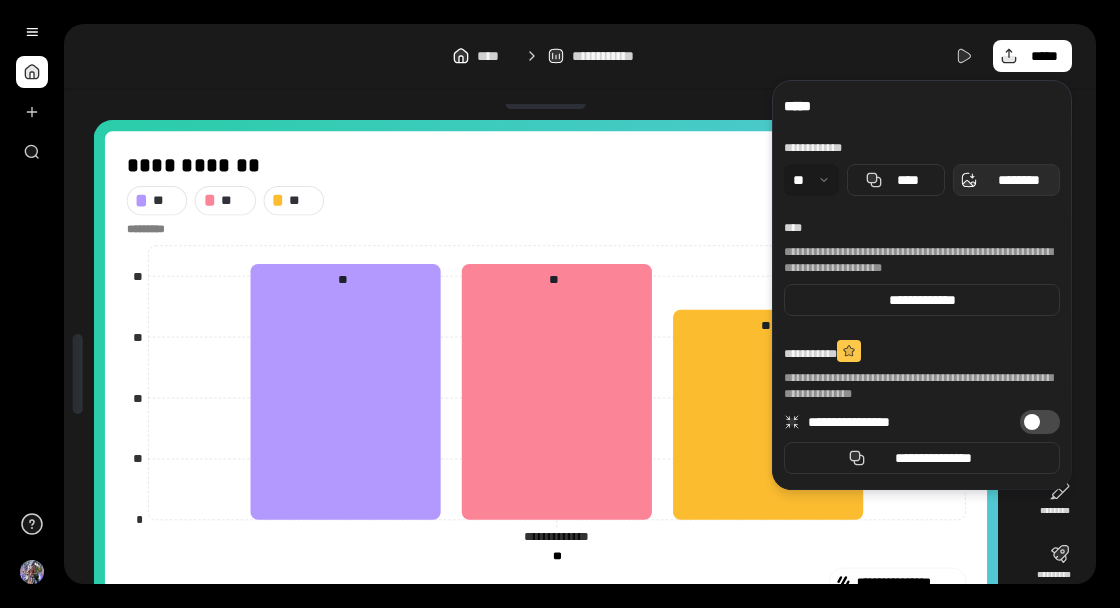 click on "********" at bounding box center [1018, 180] 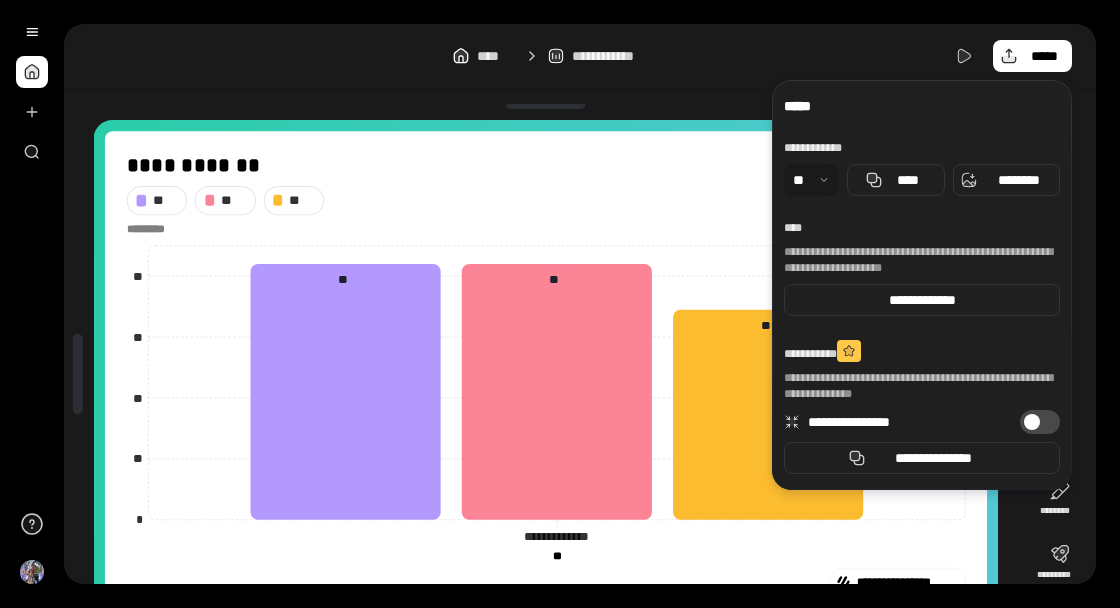 click on "**********" at bounding box center [592, 304] 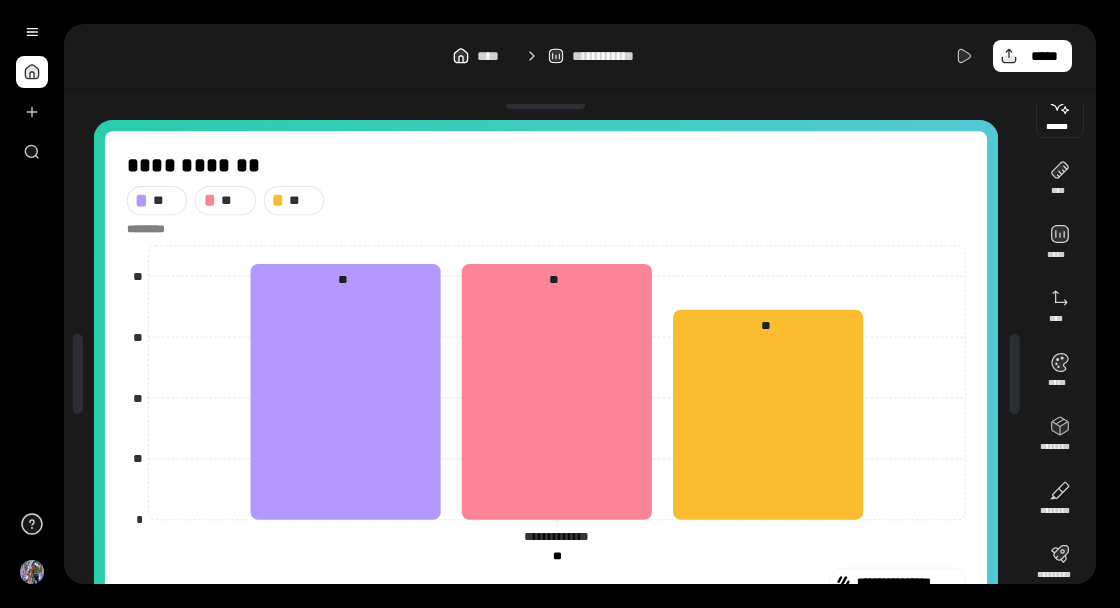 click at bounding box center [1060, 114] 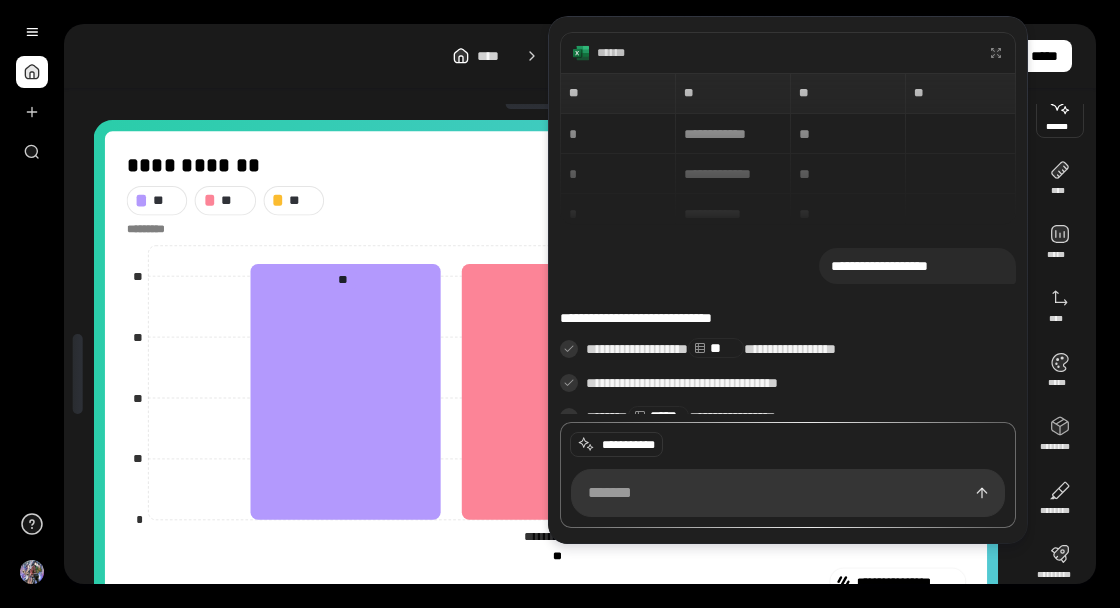 scroll, scrollTop: 202, scrollLeft: 0, axis: vertical 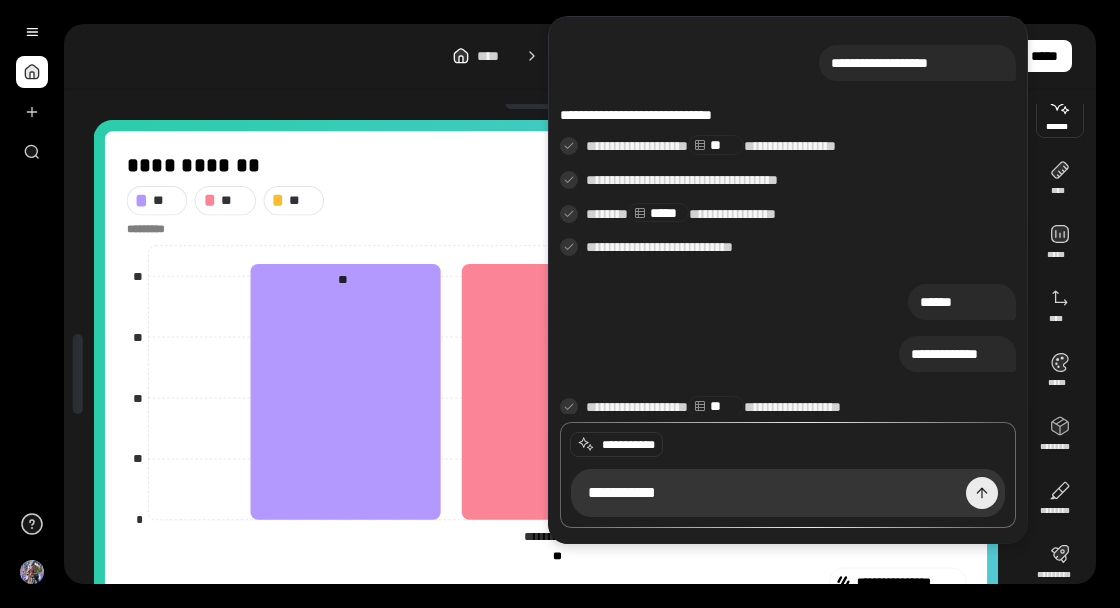 type on "**********" 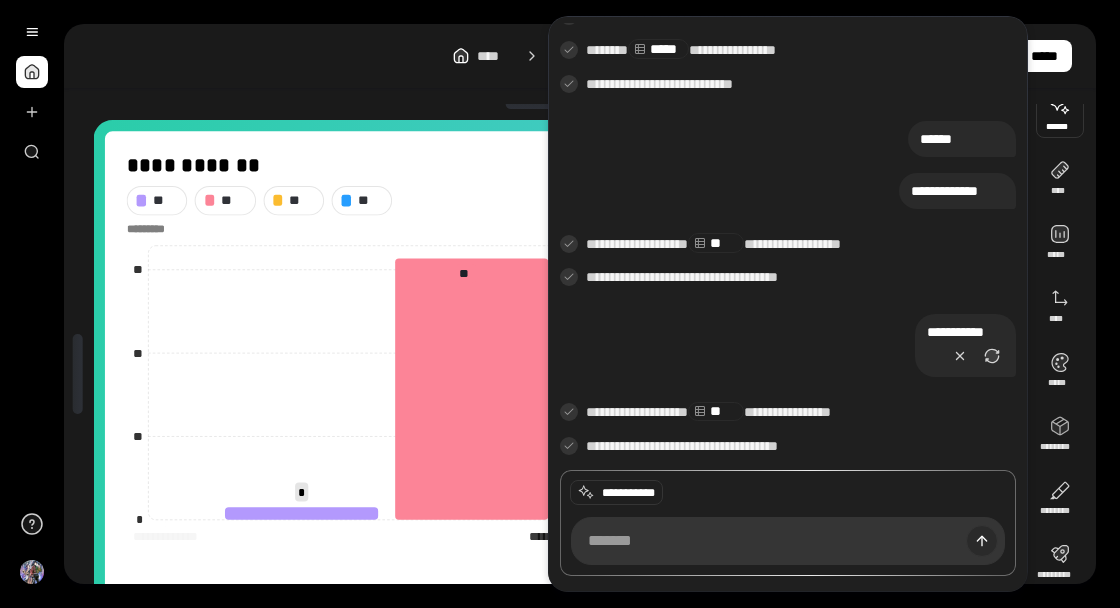 scroll, scrollTop: 370, scrollLeft: 0, axis: vertical 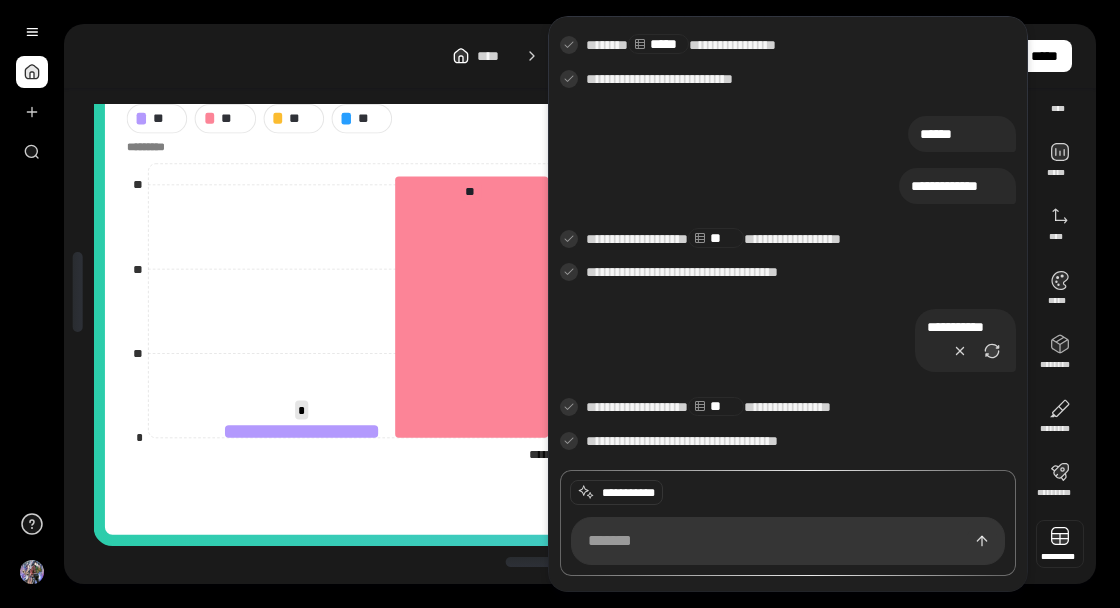click at bounding box center [1060, 544] 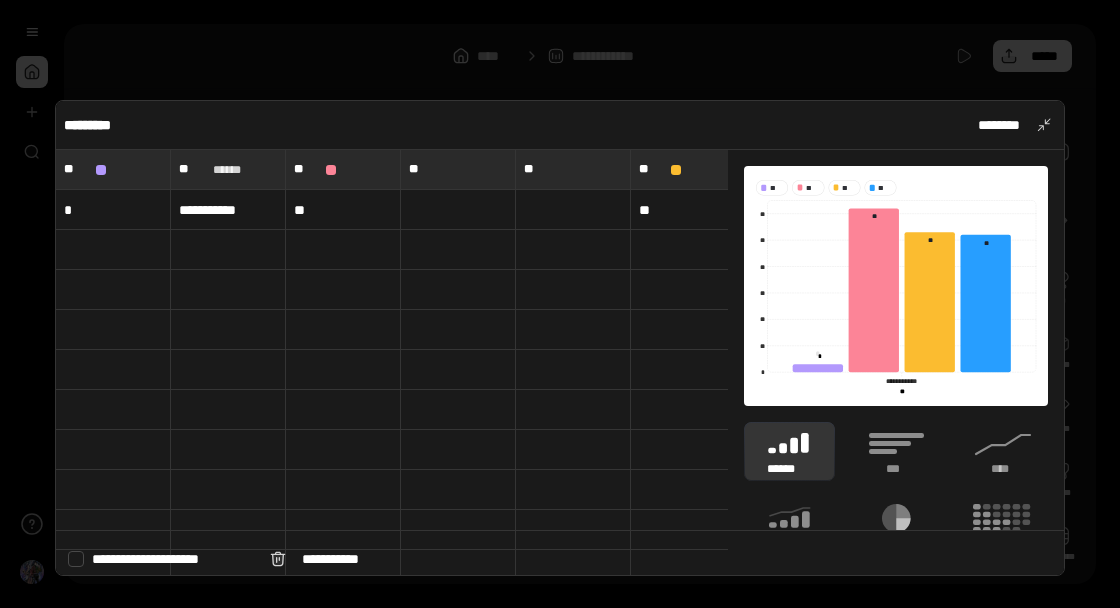 click on "**" at bounding box center (113, 169) 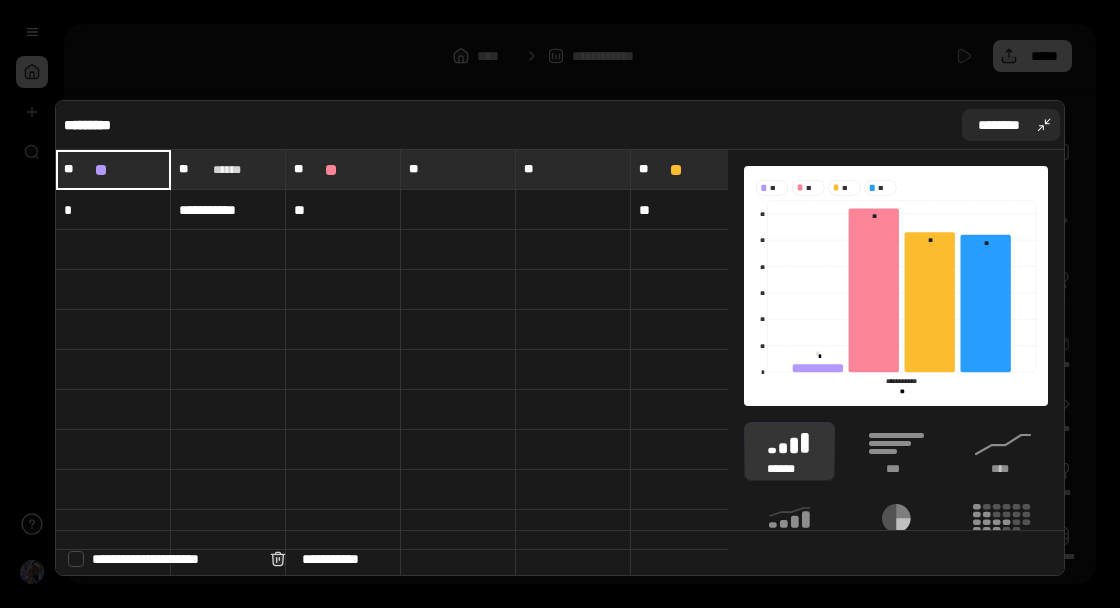 click on "********" at bounding box center (1011, 125) 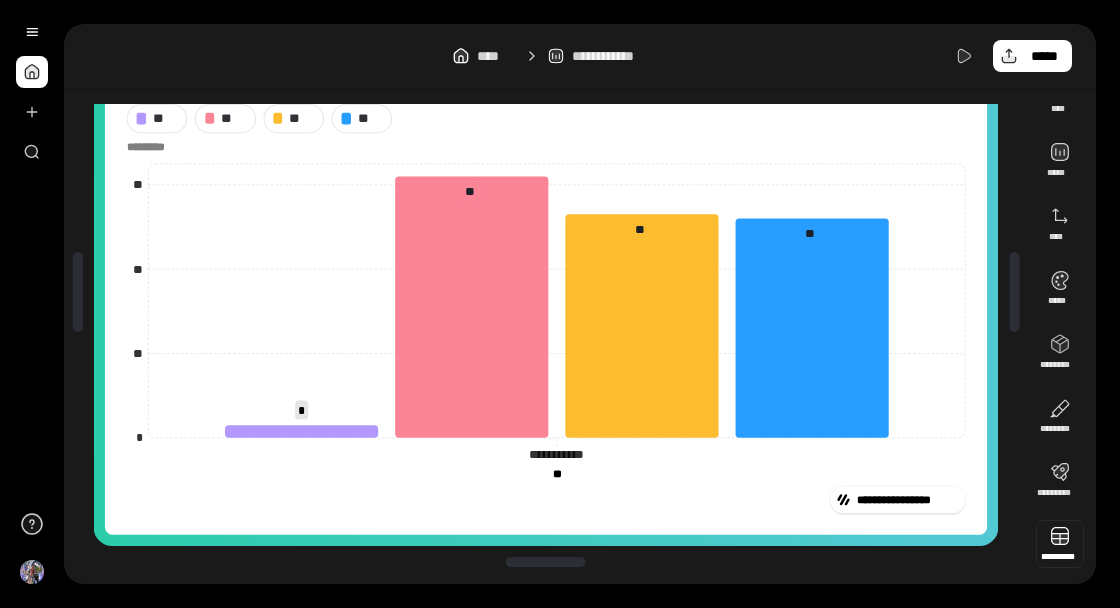 click at bounding box center [1060, 544] 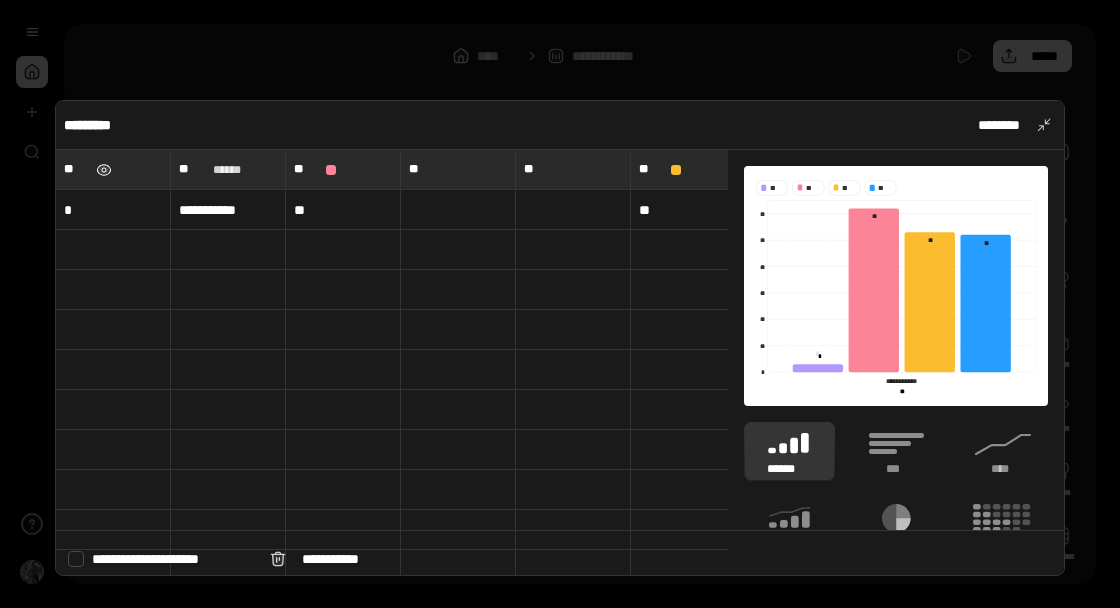 click at bounding box center [104, 170] 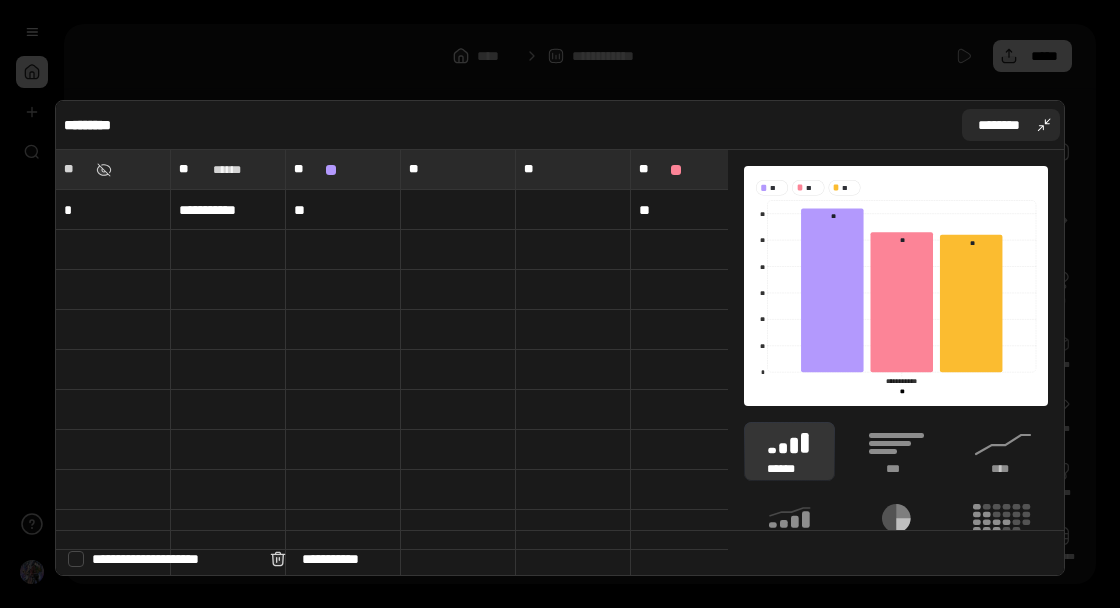 click on "********" at bounding box center (1011, 125) 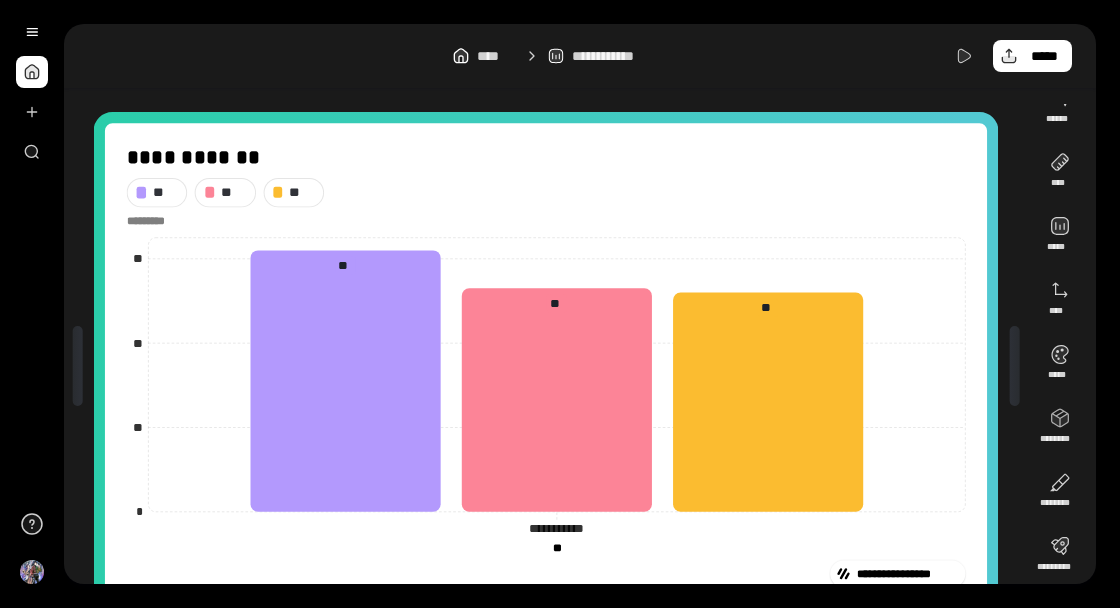 scroll, scrollTop: 0, scrollLeft: 0, axis: both 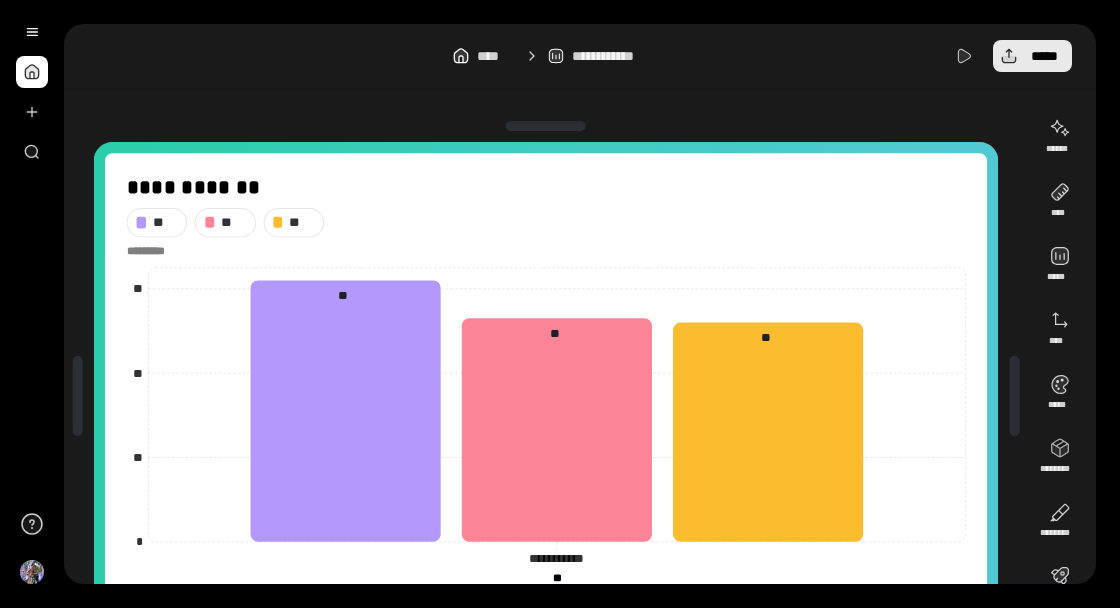 click on "*****" at bounding box center [1044, 56] 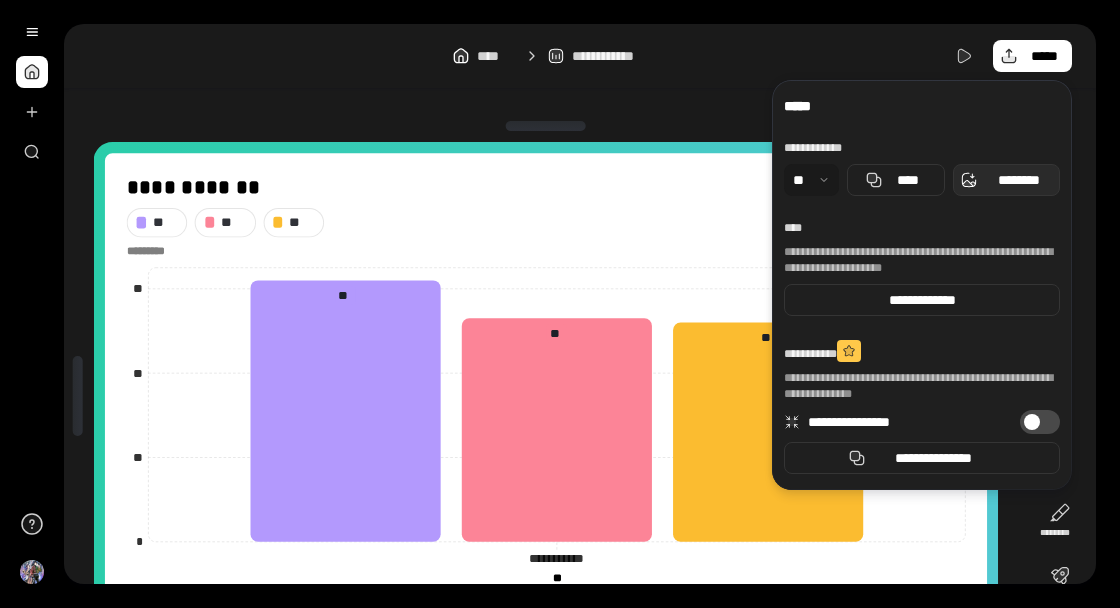 click on "********" at bounding box center [1018, 180] 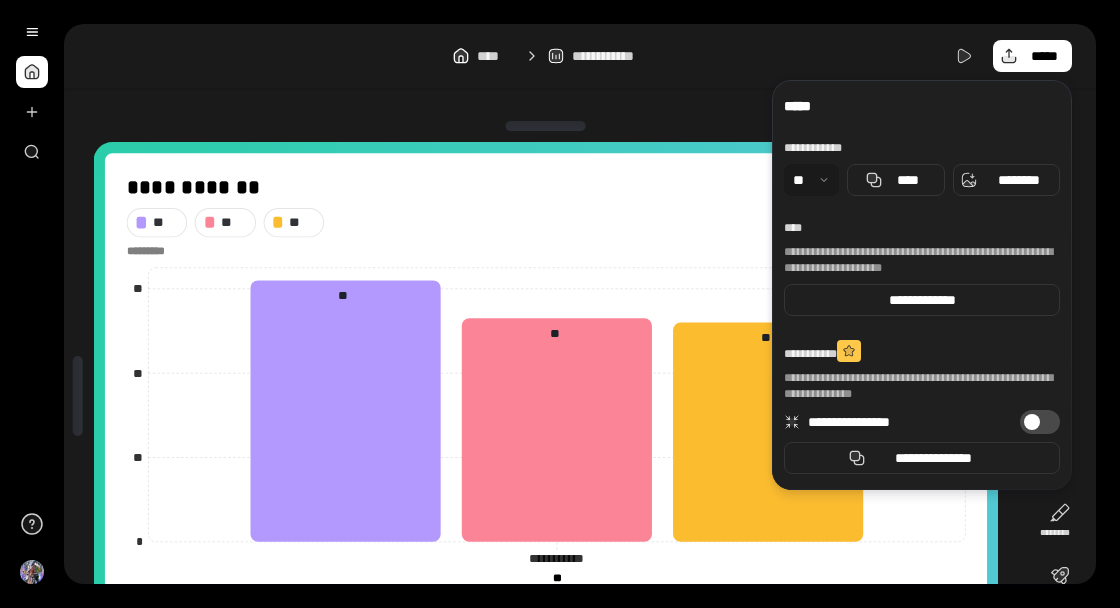click on "**********" at bounding box center (580, 344) 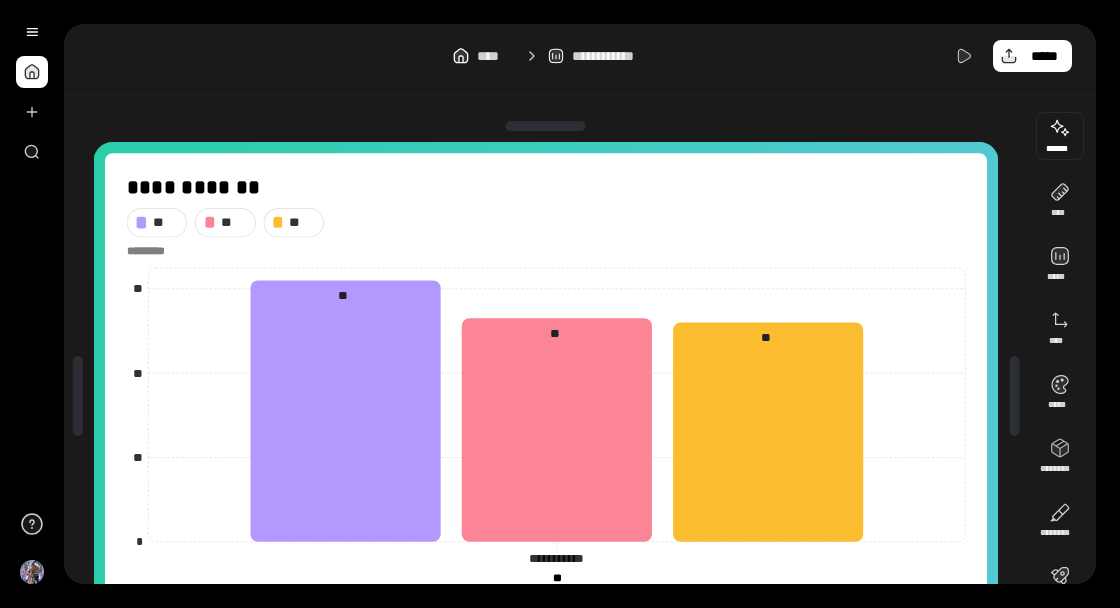 click at bounding box center [1060, 136] 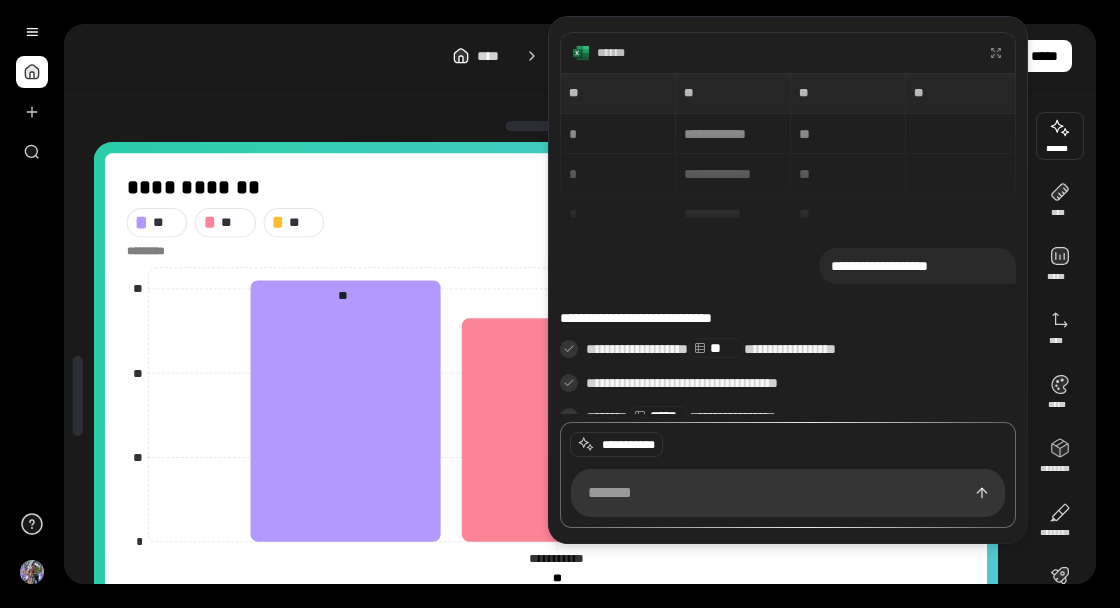 scroll, scrollTop: 343, scrollLeft: 0, axis: vertical 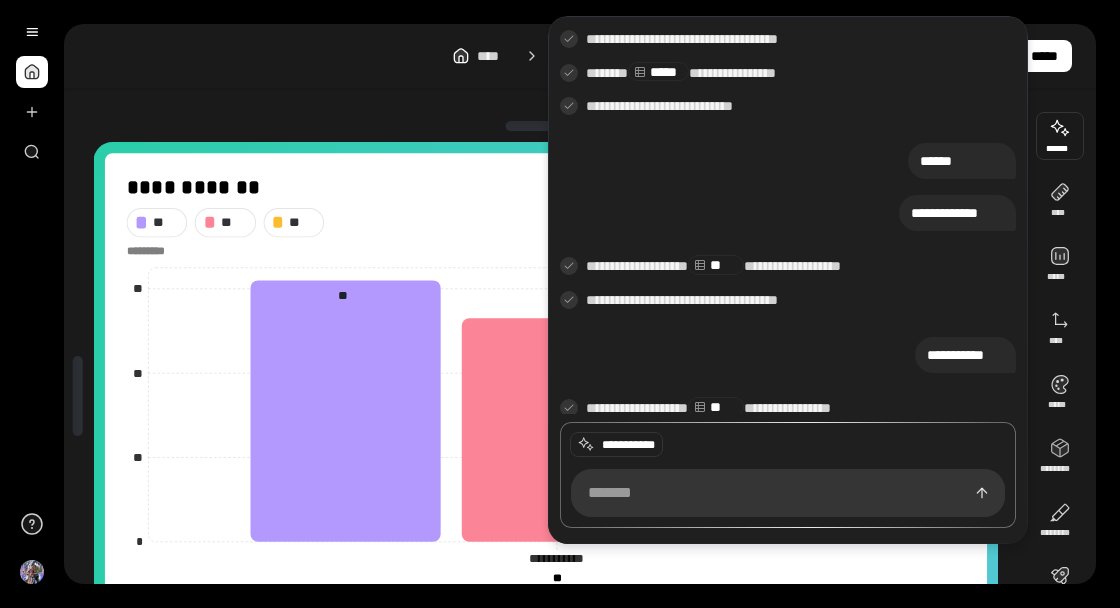 click at bounding box center [788, 493] 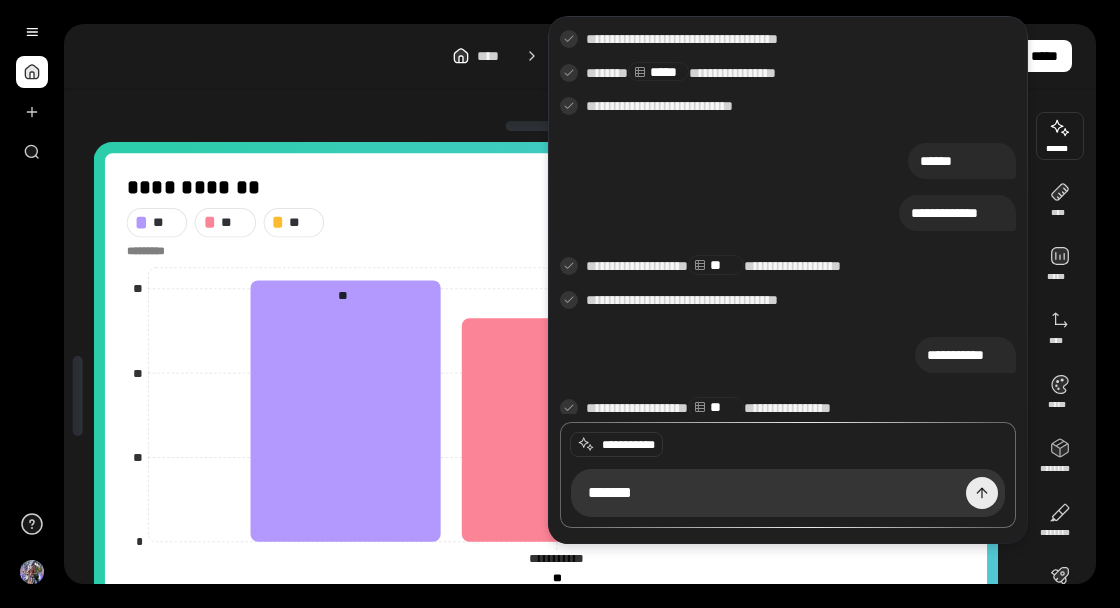 type on "*******" 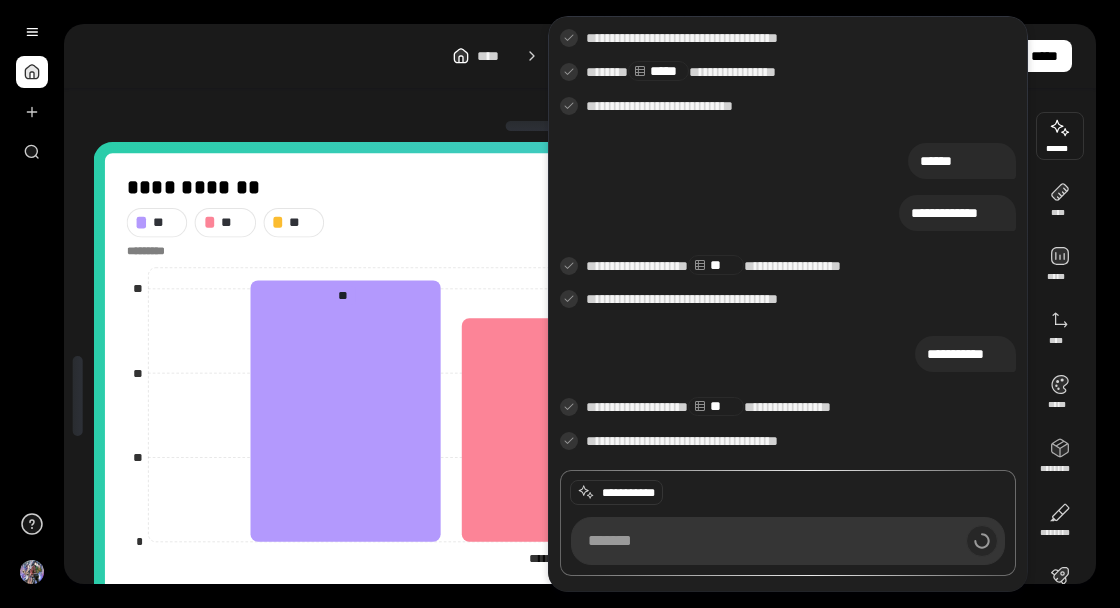 scroll, scrollTop: 403, scrollLeft: 0, axis: vertical 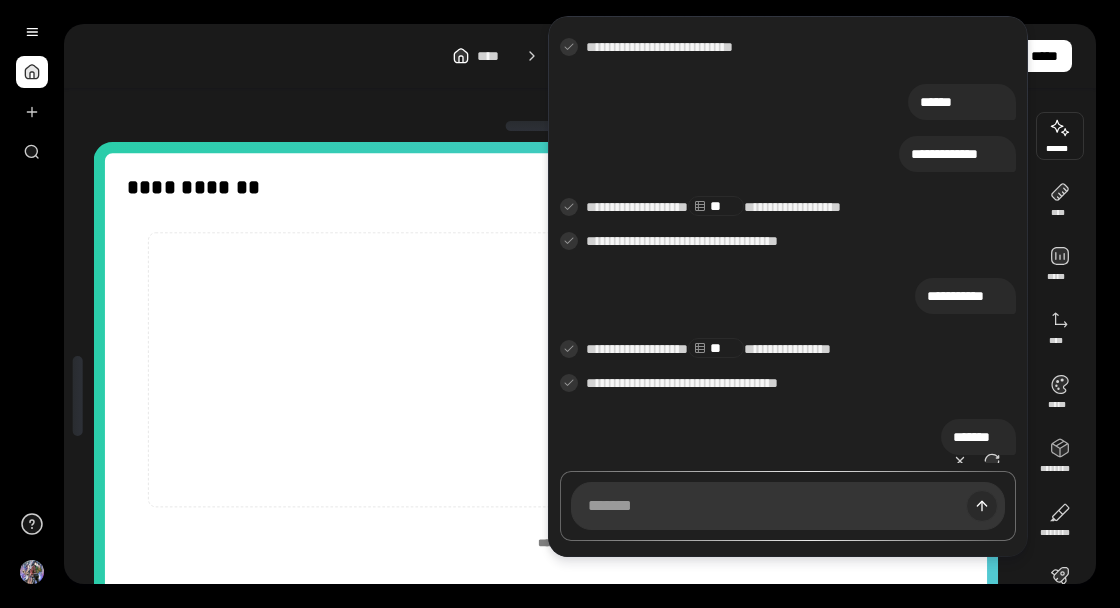 type 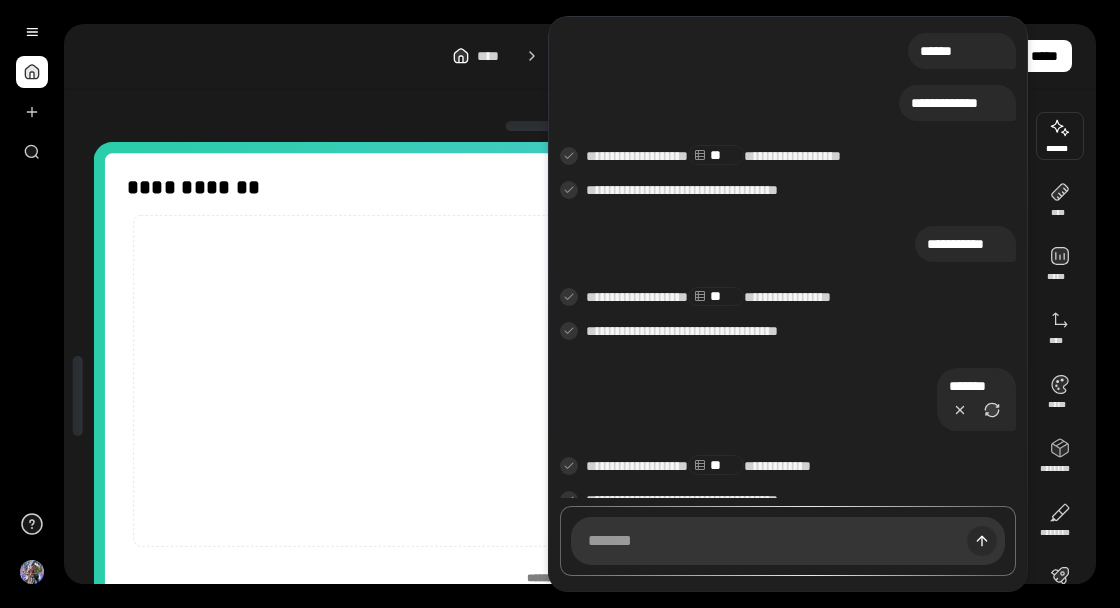 scroll, scrollTop: 476, scrollLeft: 0, axis: vertical 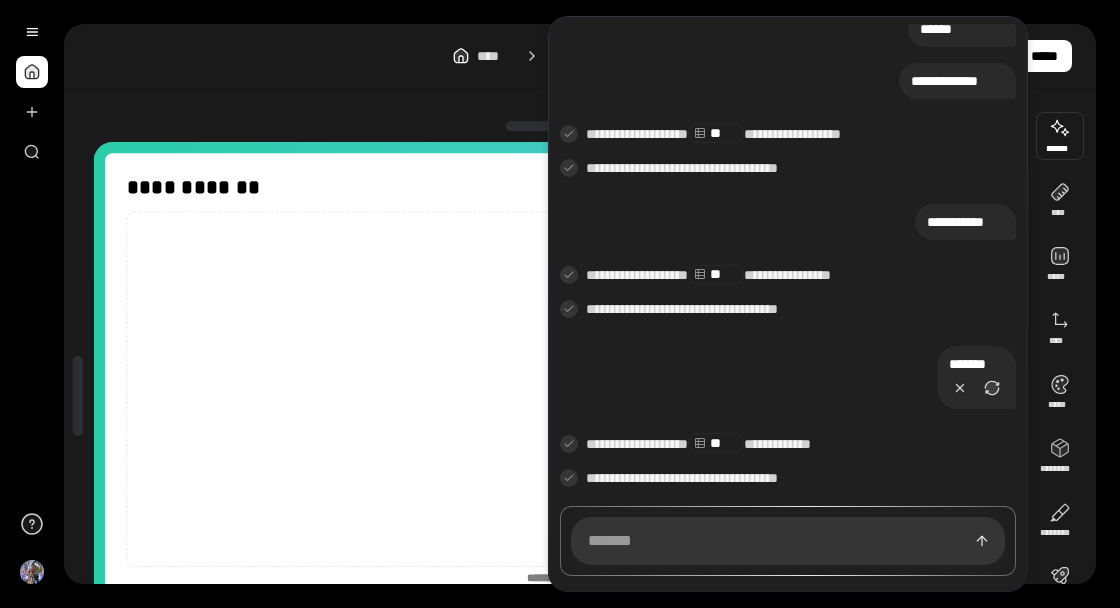 click 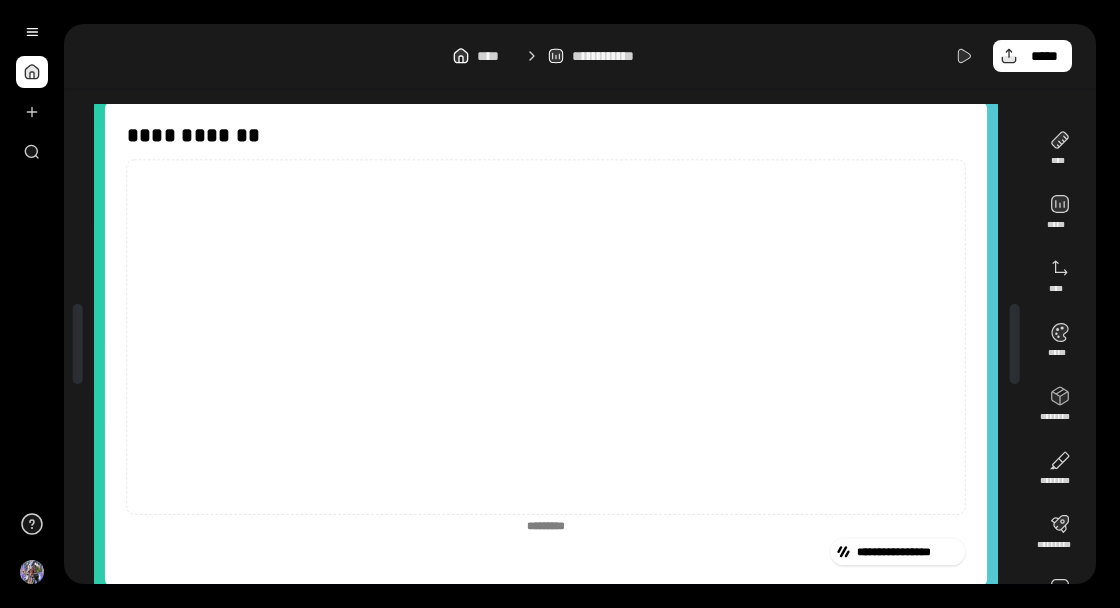 scroll, scrollTop: 104, scrollLeft: 0, axis: vertical 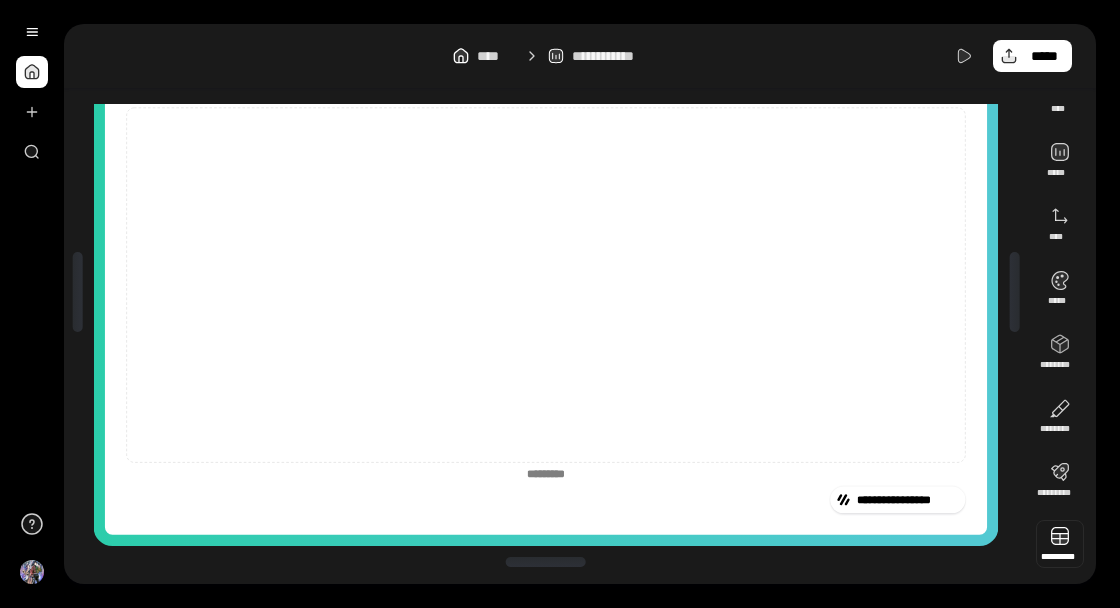 click at bounding box center [1060, 544] 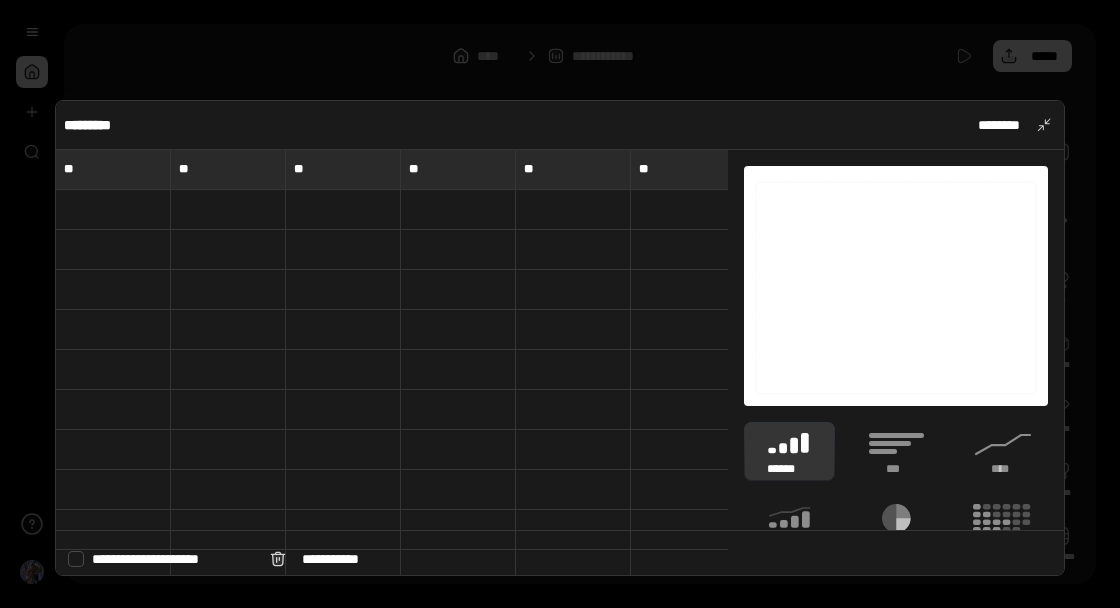 click at bounding box center [113, 210] 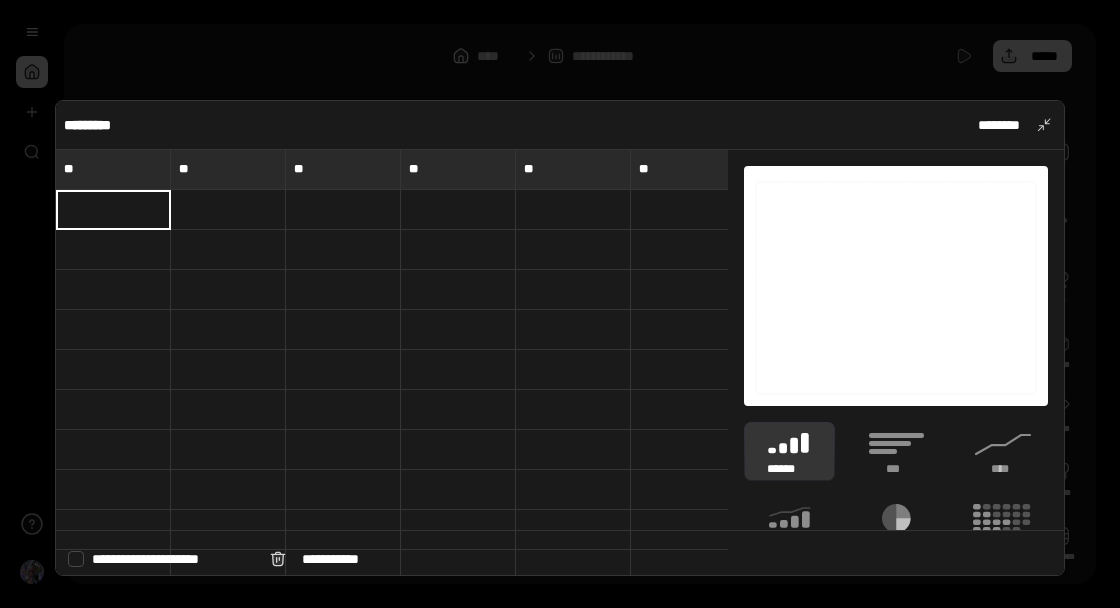 click at bounding box center (228, 210) 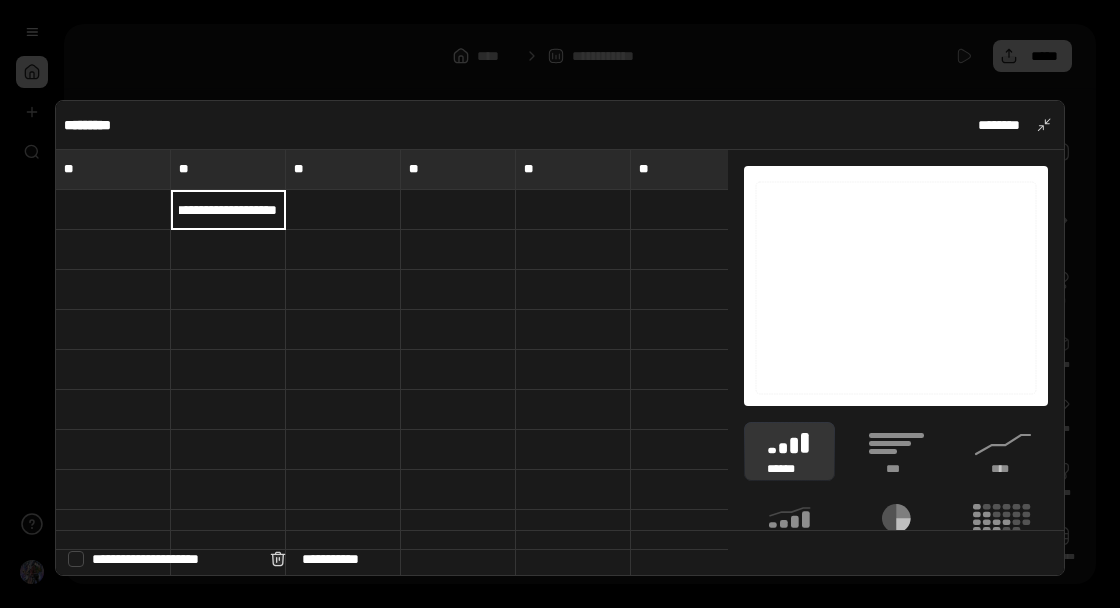 scroll, scrollTop: 0, scrollLeft: 53, axis: horizontal 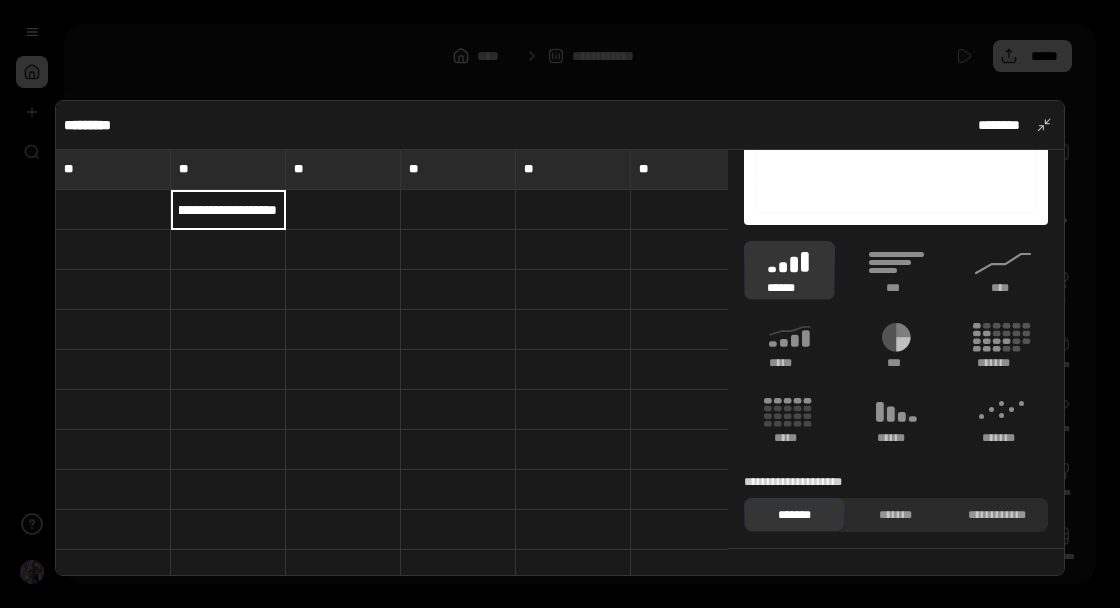 type on "**********" 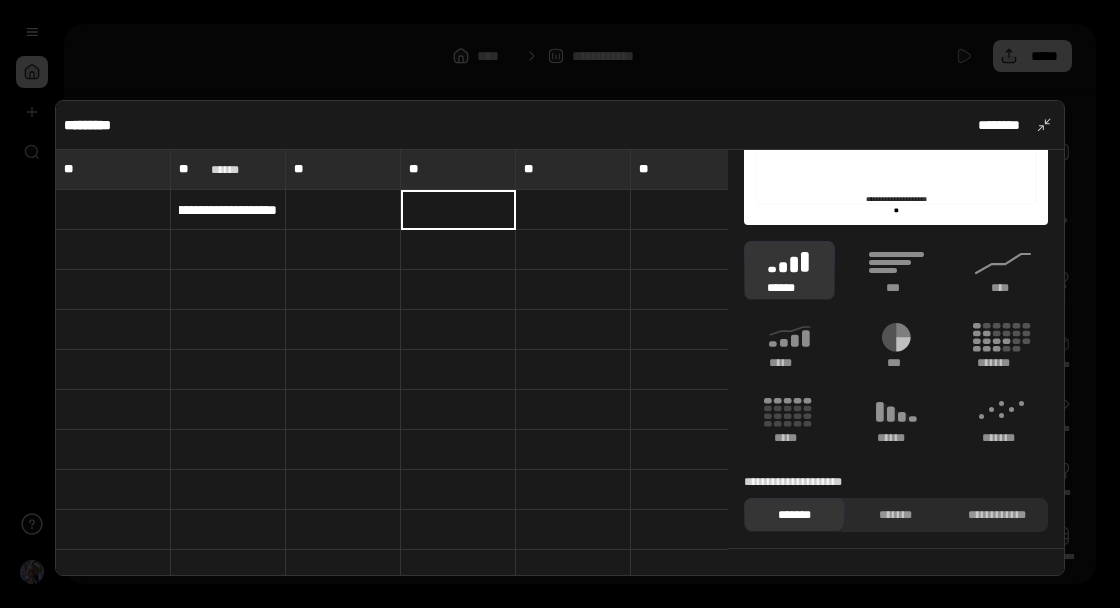 scroll, scrollTop: 0, scrollLeft: 0, axis: both 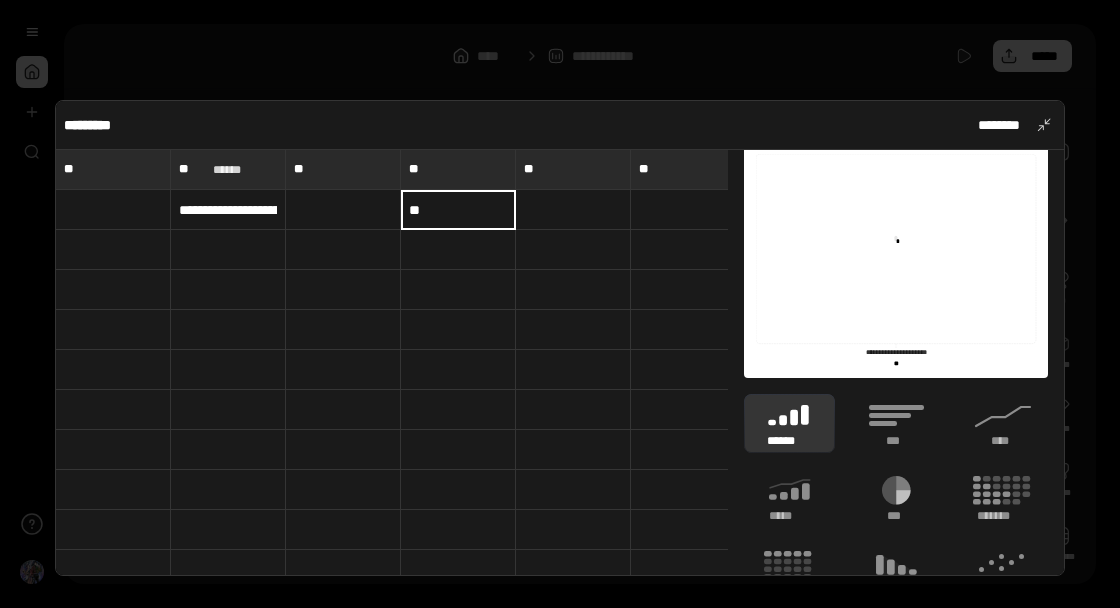 click on "******" at bounding box center [789, 423] 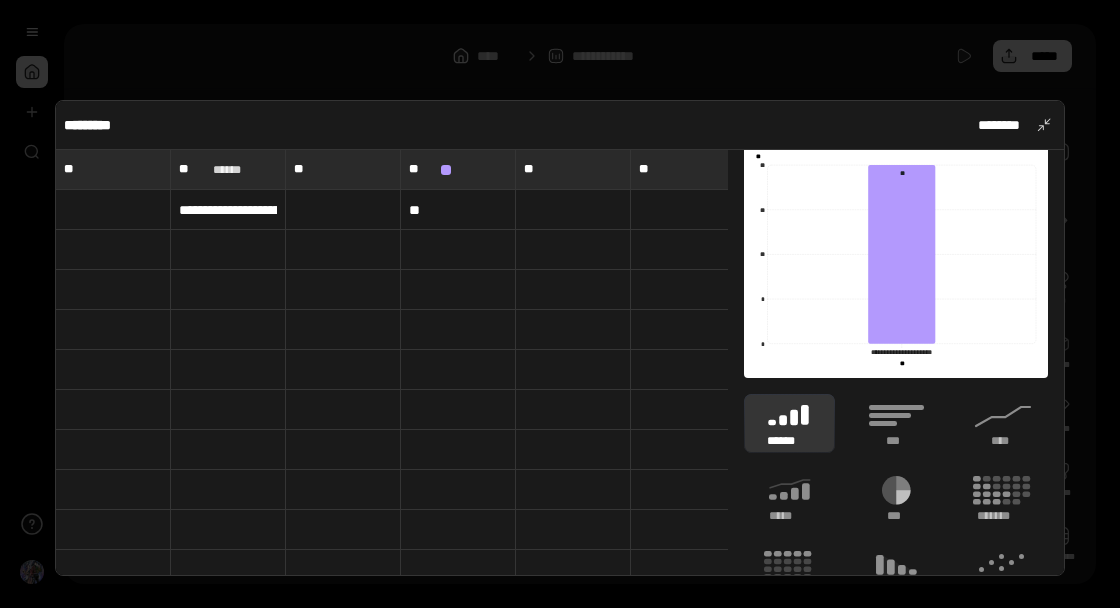 click on "**" at bounding box center (458, 210) 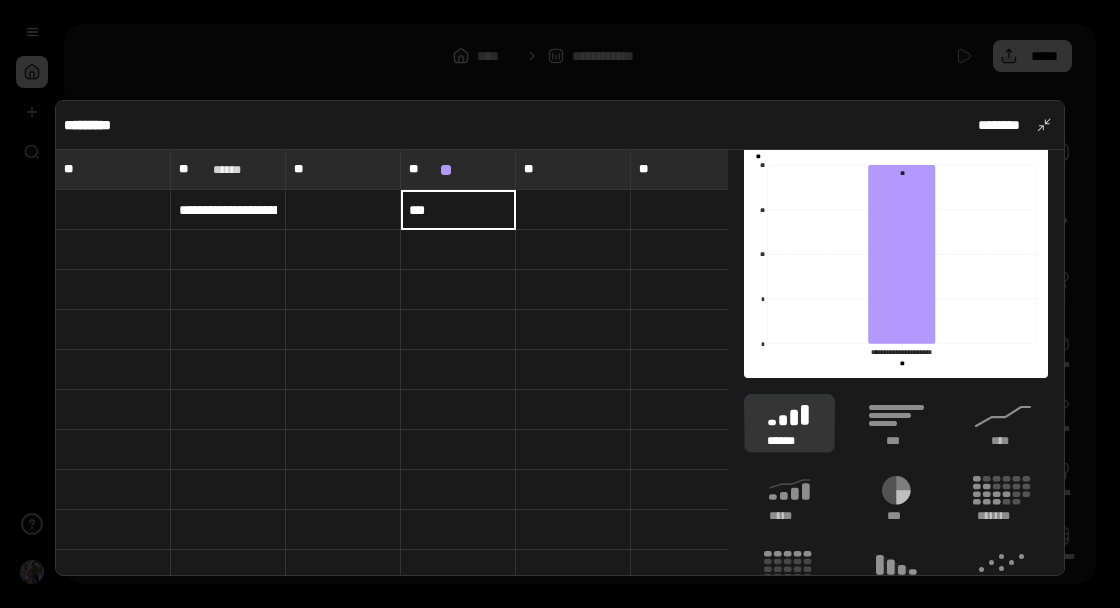 type on "***" 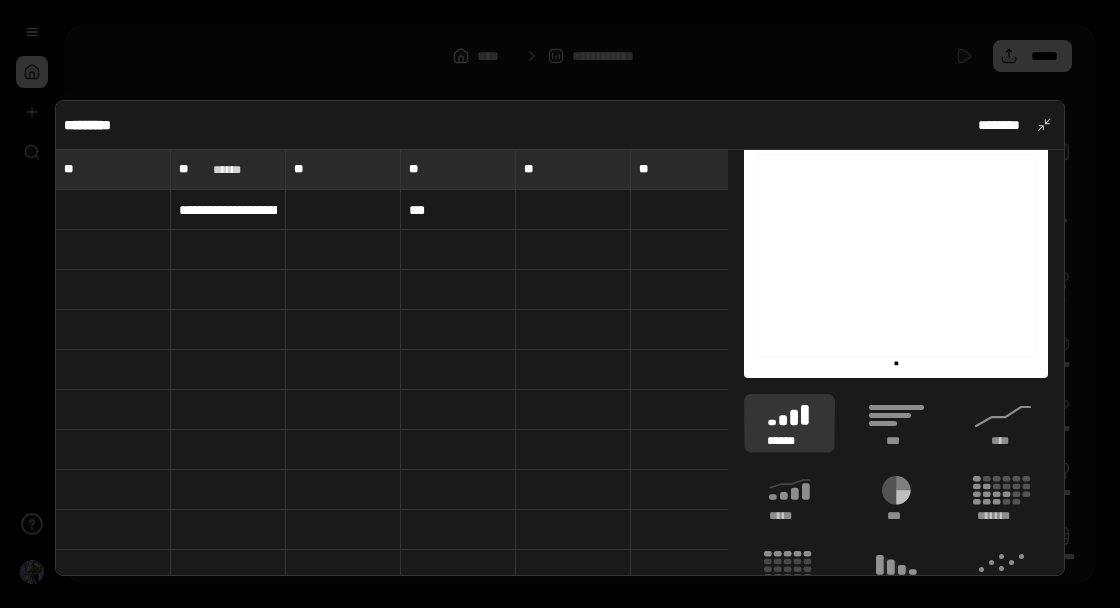 scroll, scrollTop: 0, scrollLeft: 0, axis: both 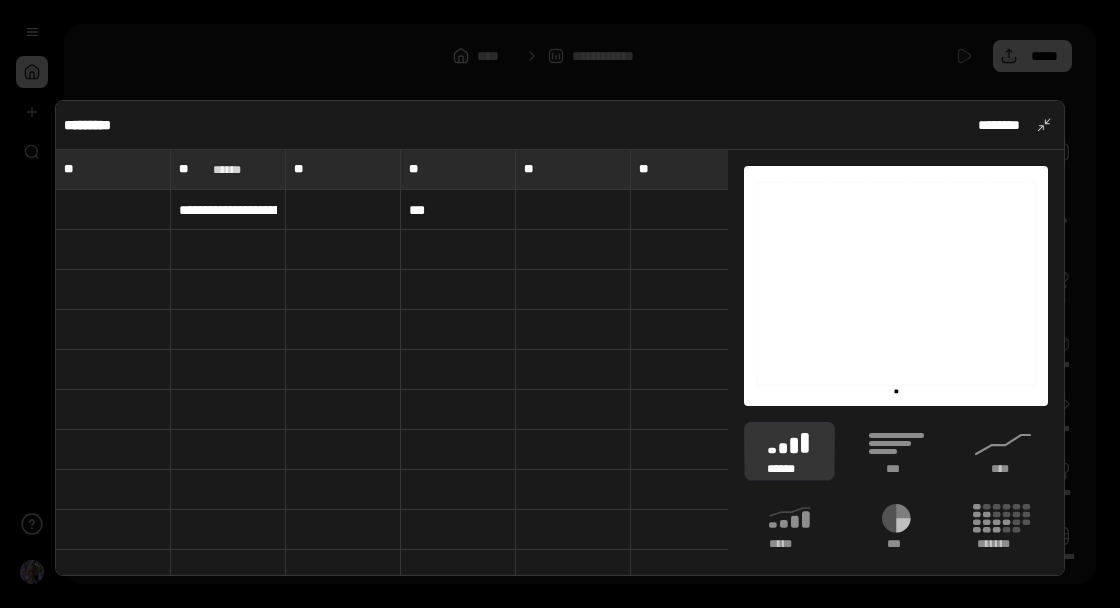 click on "***" at bounding box center [458, 210] 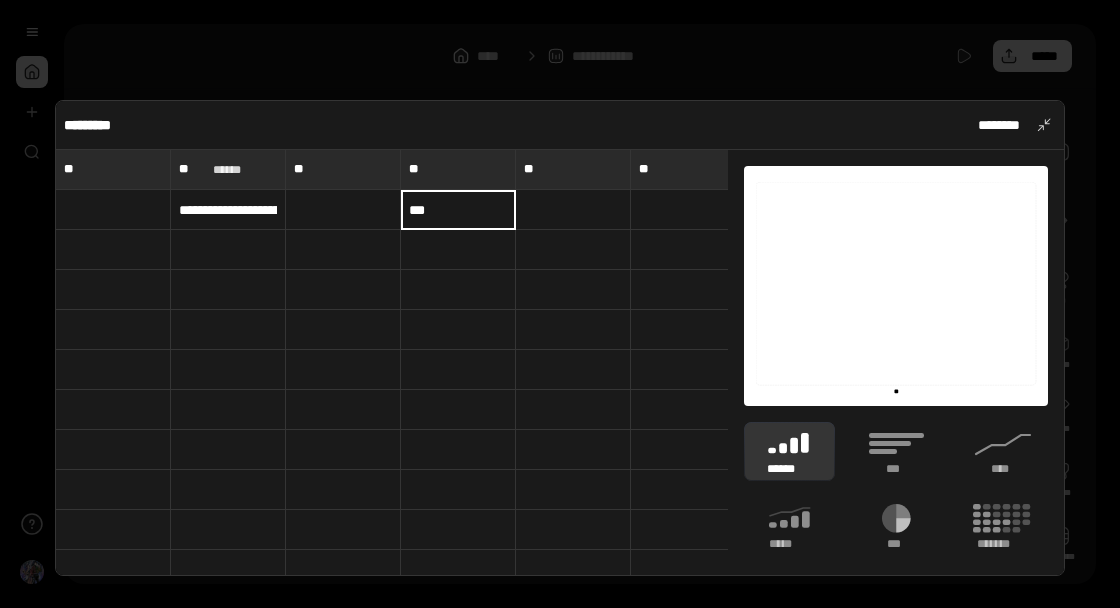 type 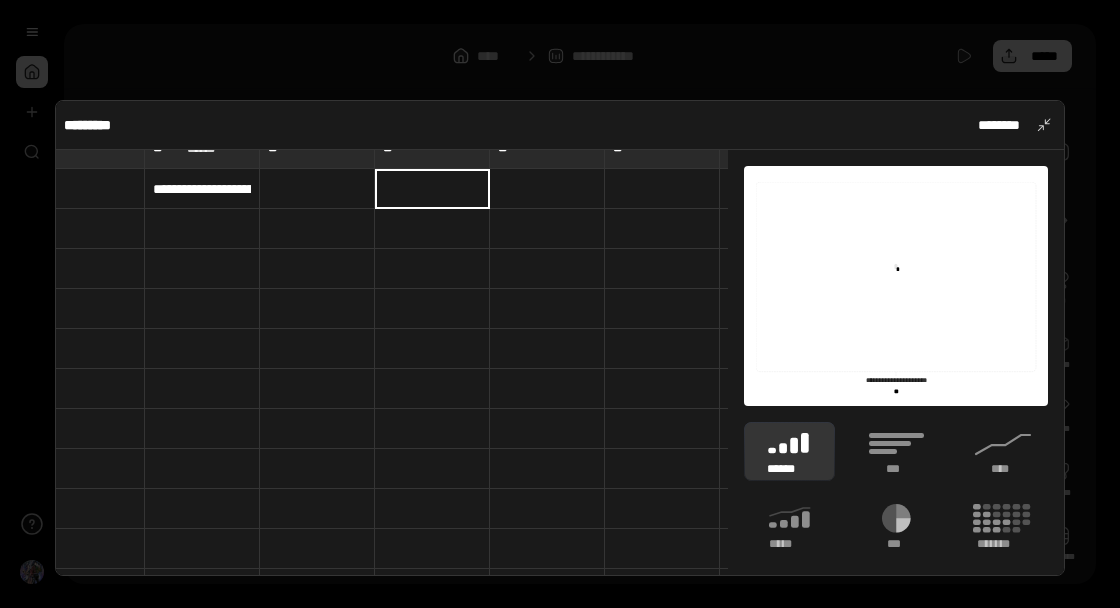 scroll, scrollTop: 20, scrollLeft: 26, axis: both 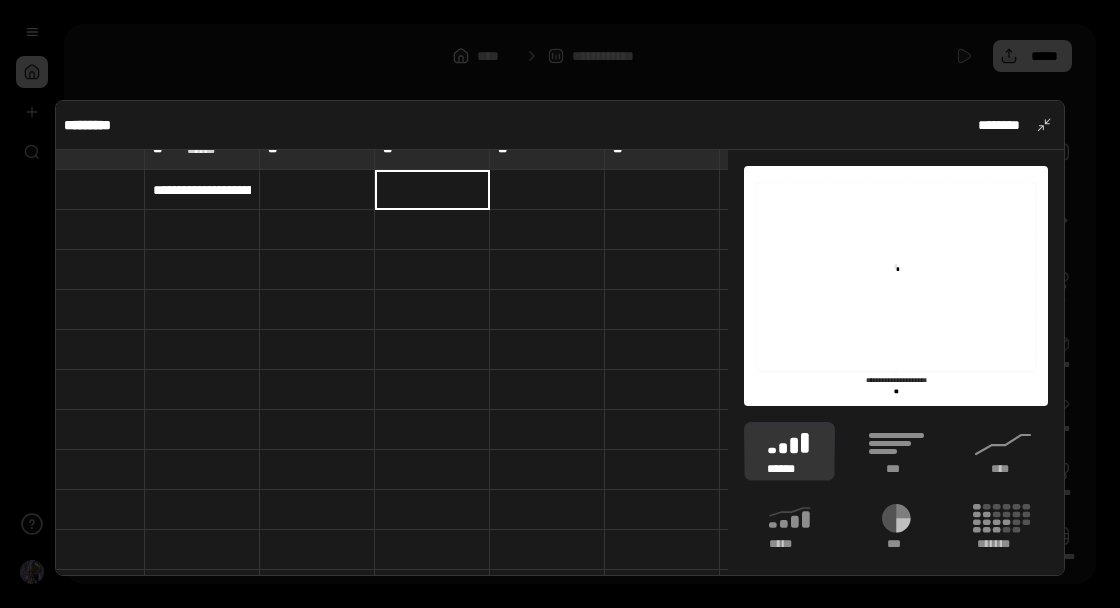 click at bounding box center (560, 304) 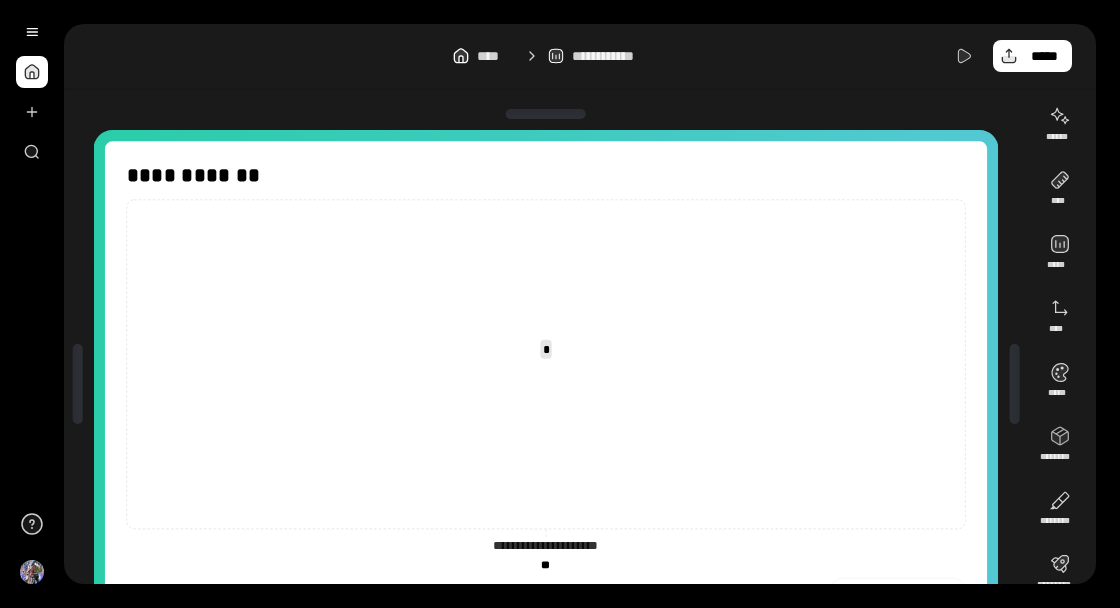 scroll, scrollTop: 0, scrollLeft: 0, axis: both 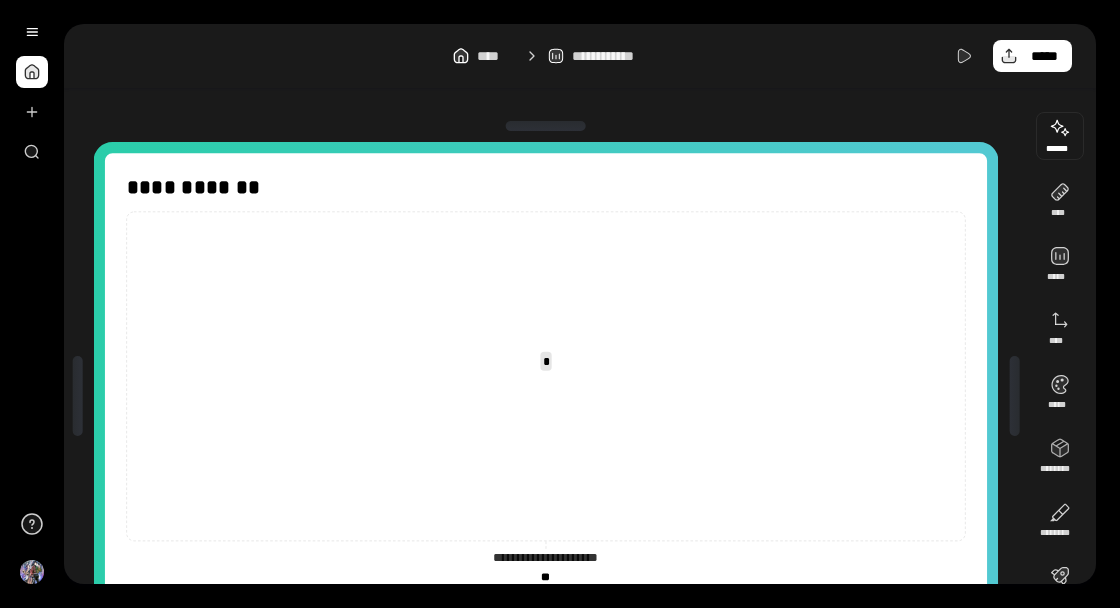 click at bounding box center [1060, 136] 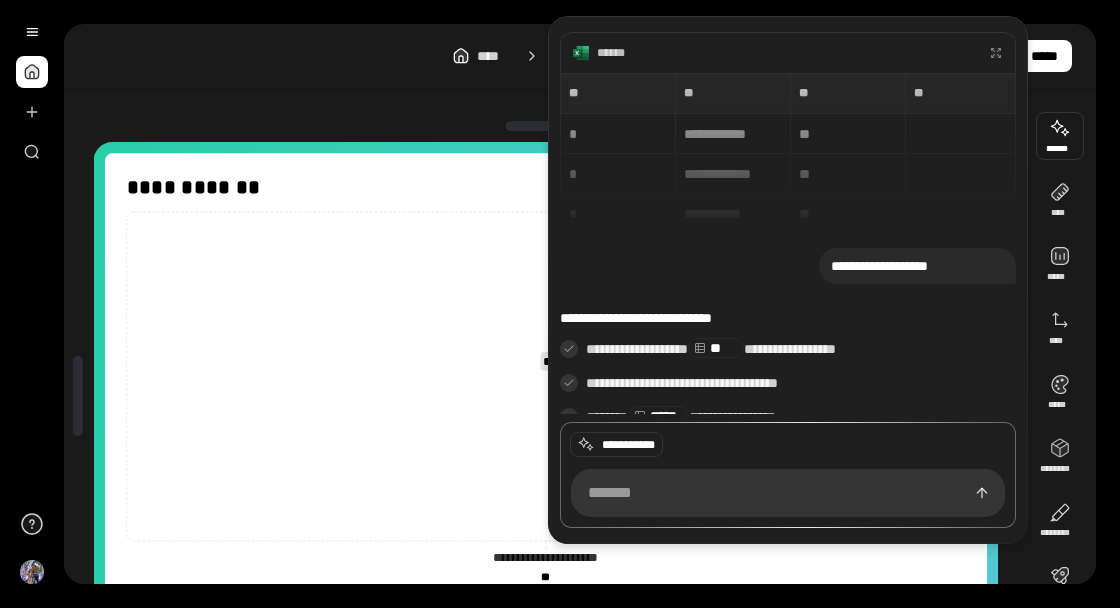 scroll, scrollTop: 485, scrollLeft: 0, axis: vertical 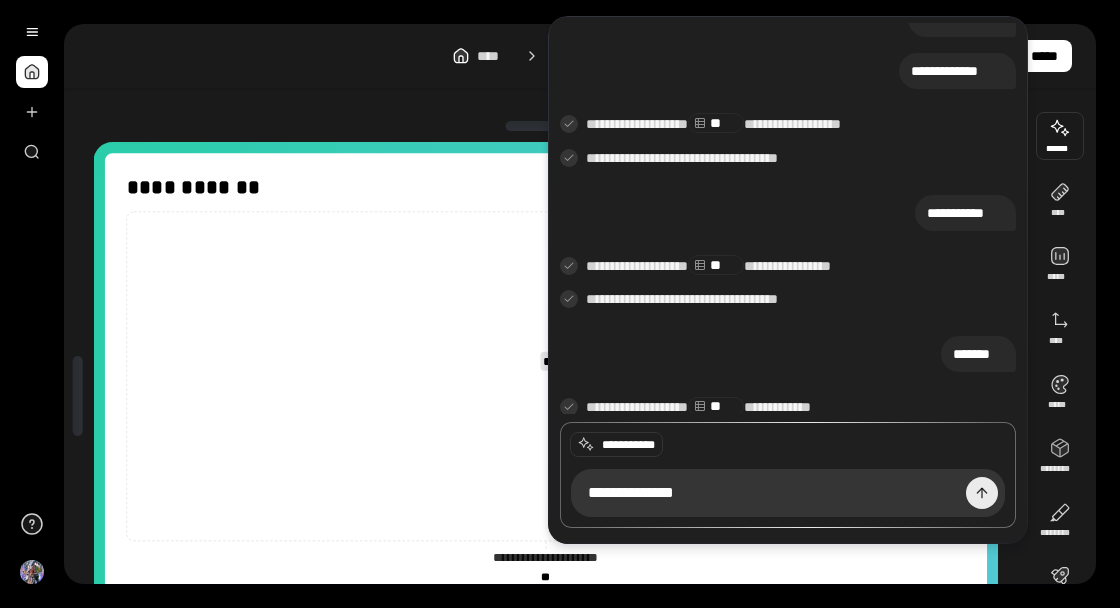 type on "**********" 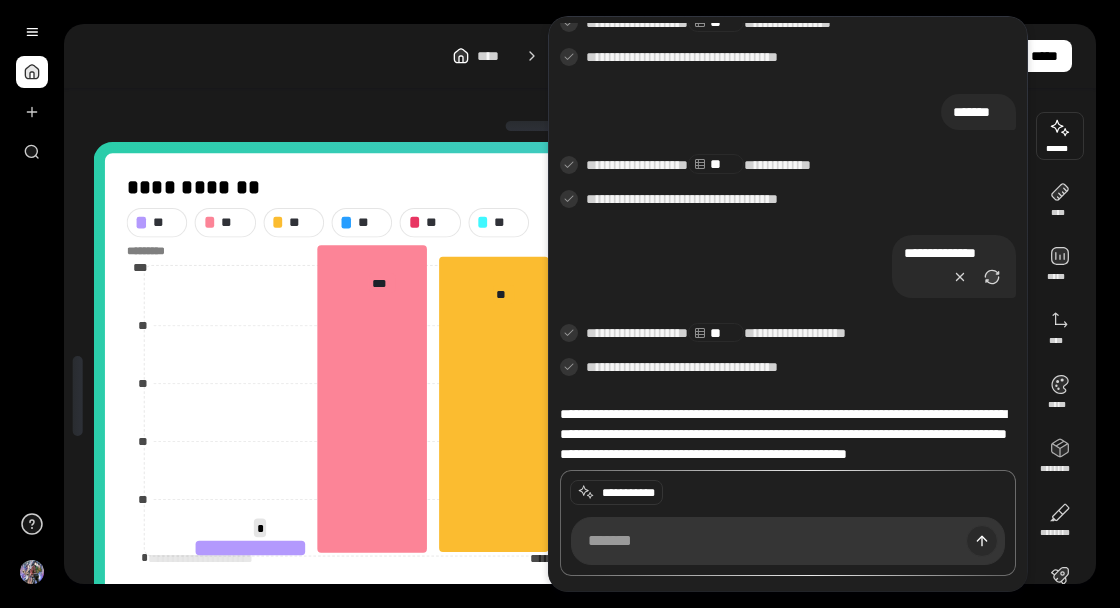 scroll, scrollTop: 757, scrollLeft: 0, axis: vertical 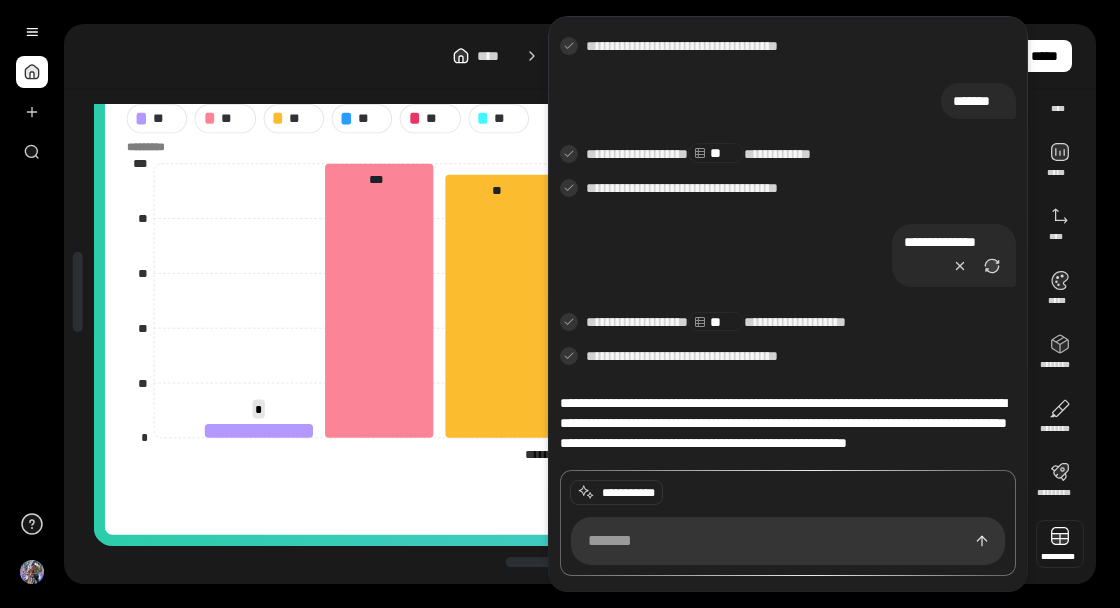 click at bounding box center (1060, 544) 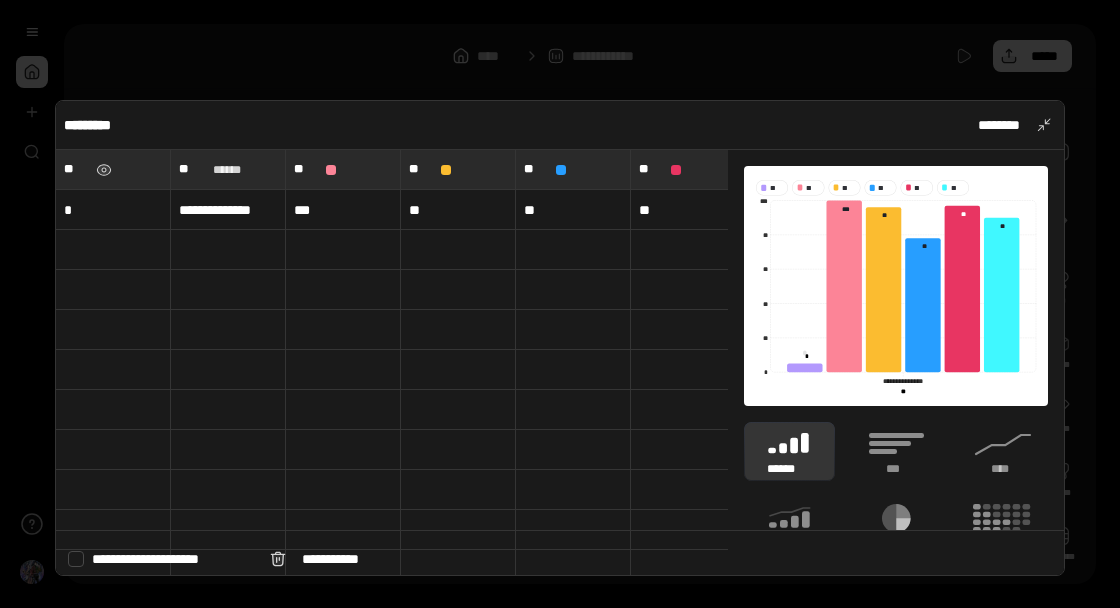 click on "**" at bounding box center (113, 169) 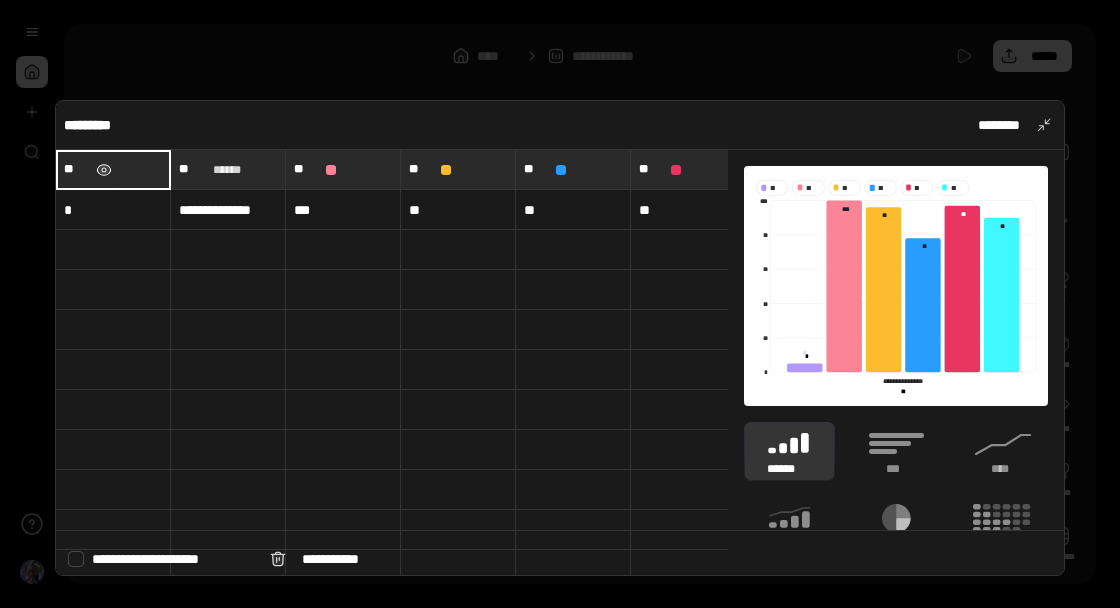 click at bounding box center (104, 170) 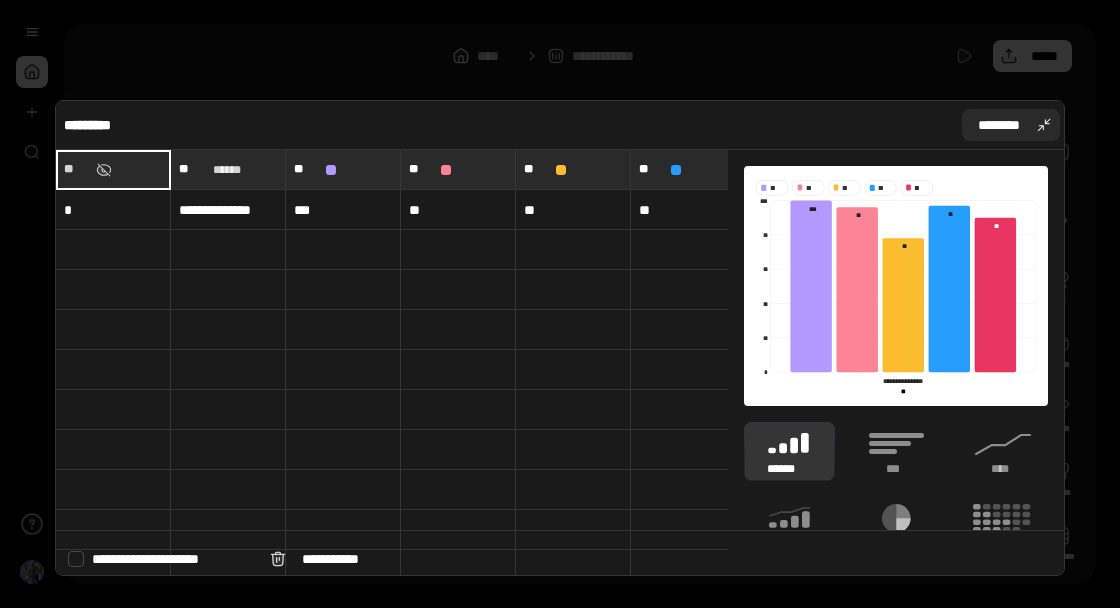 click on "********" at bounding box center (1011, 125) 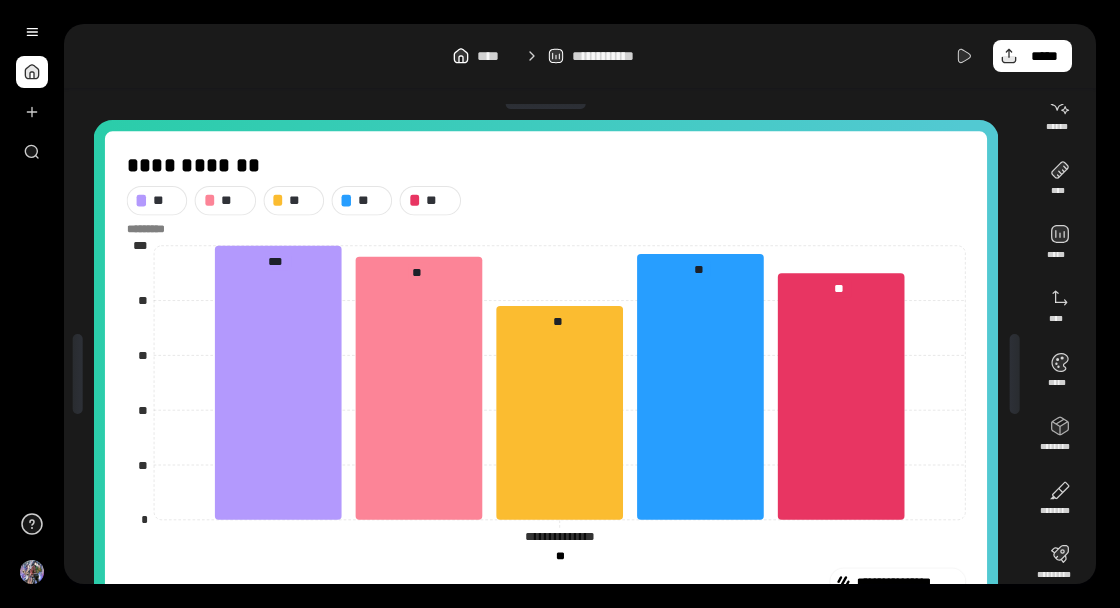 scroll, scrollTop: 5, scrollLeft: 0, axis: vertical 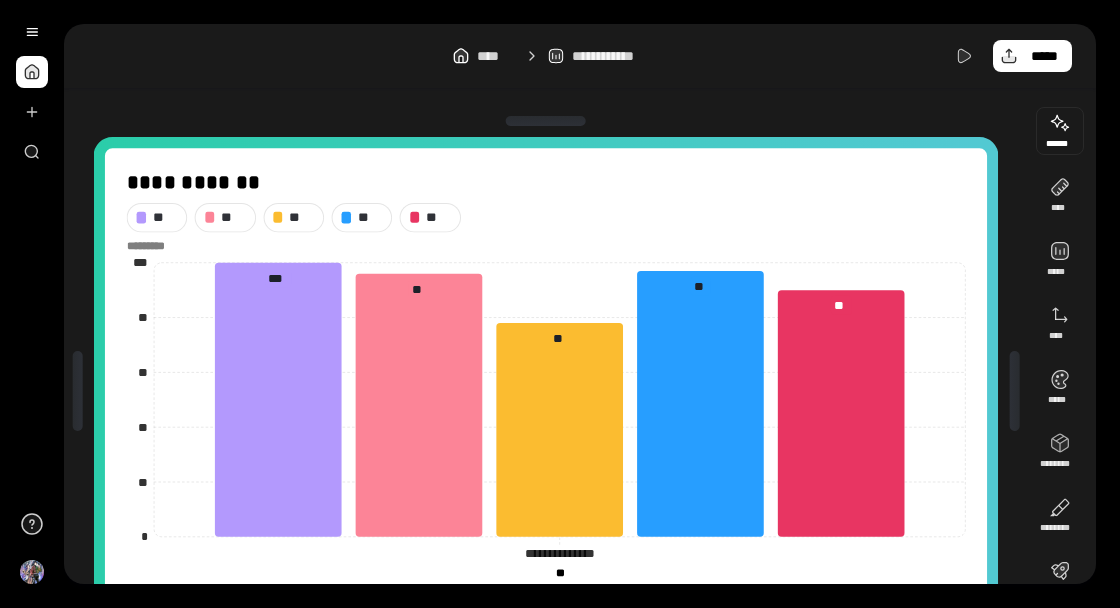 click at bounding box center [1060, 131] 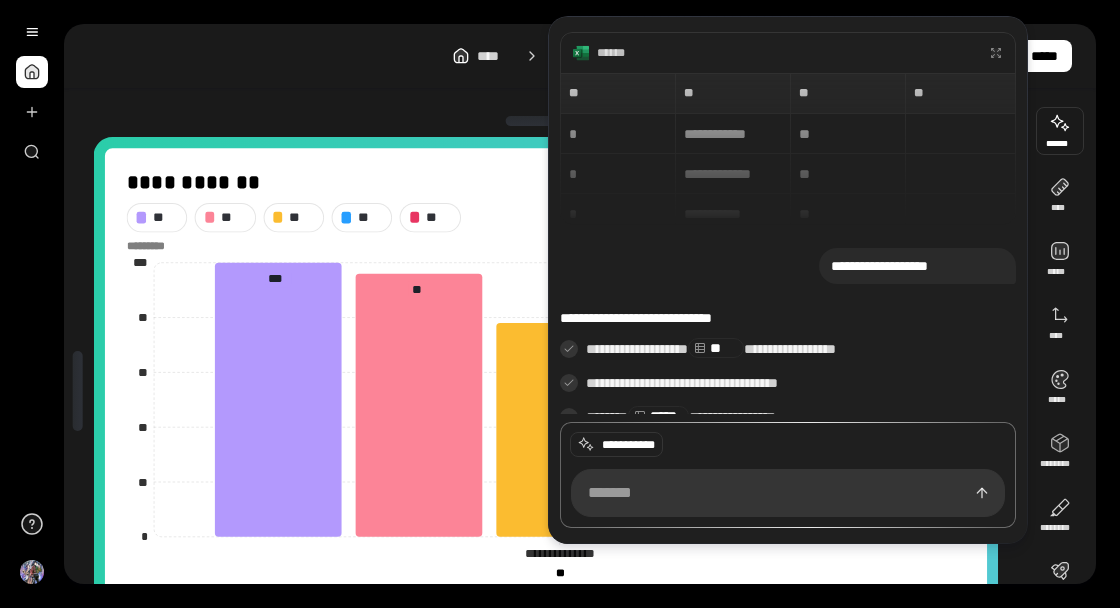 scroll, scrollTop: 730, scrollLeft: 0, axis: vertical 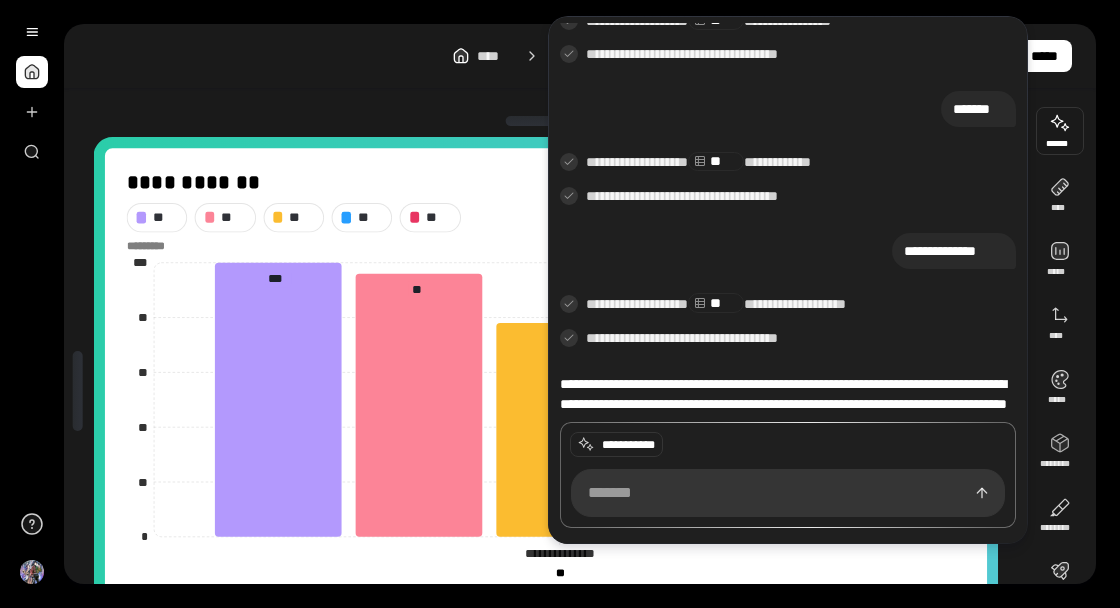 click at bounding box center (1060, 131) 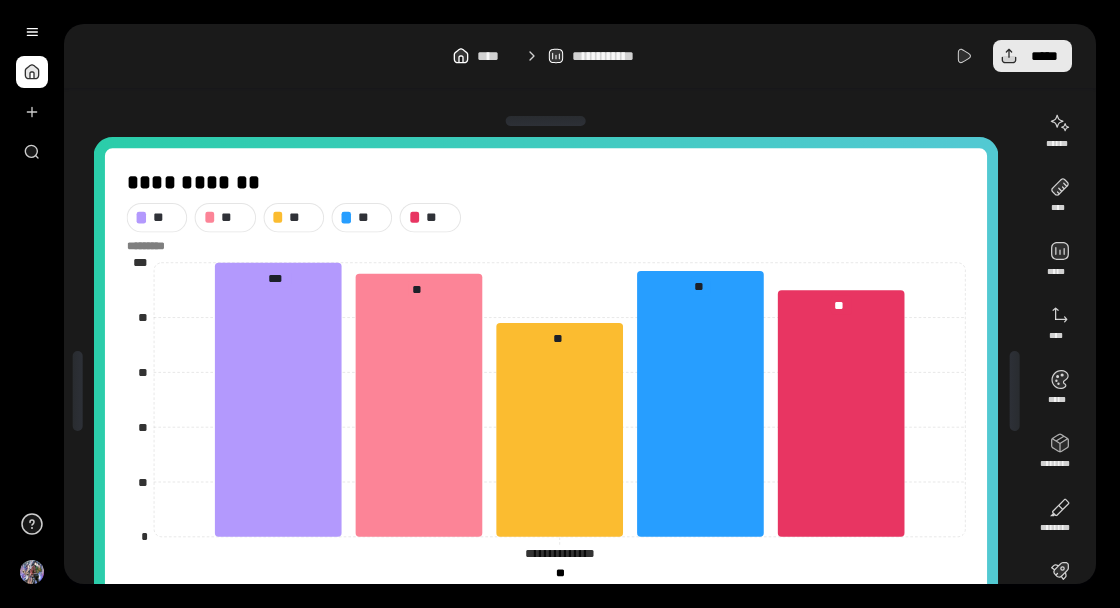 click on "*****" at bounding box center [1044, 56] 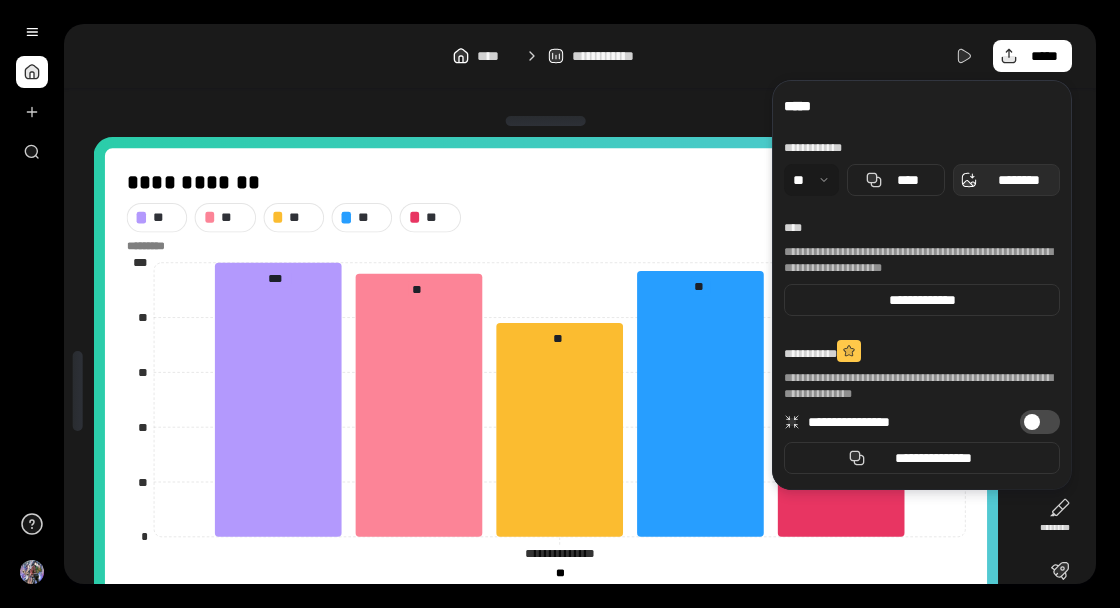 click on "********" at bounding box center (1018, 180) 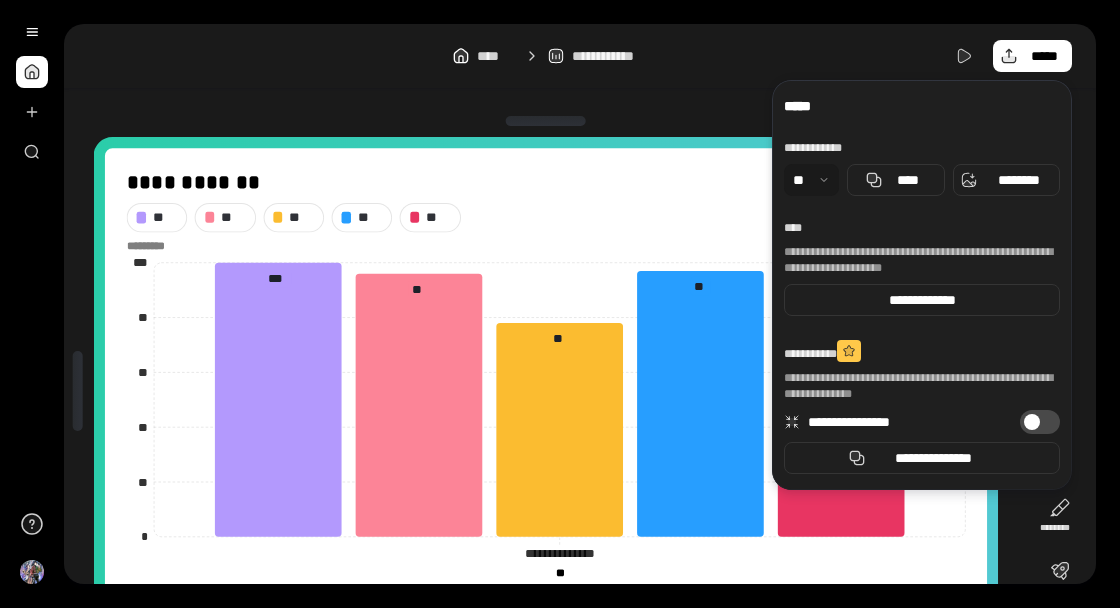 click on "**********" at bounding box center (592, 304) 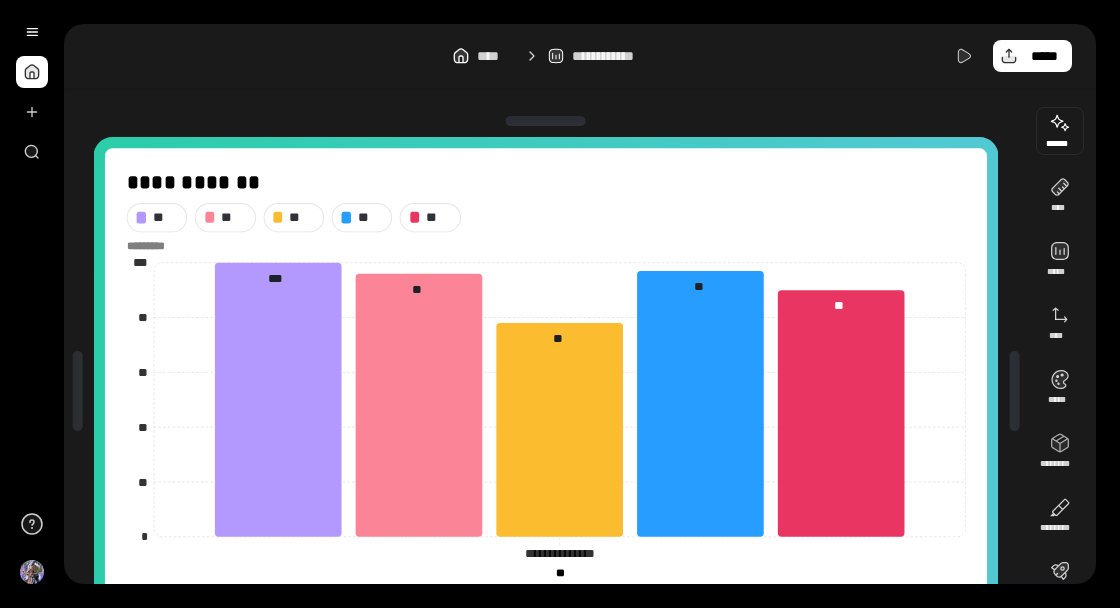click at bounding box center [1060, 131] 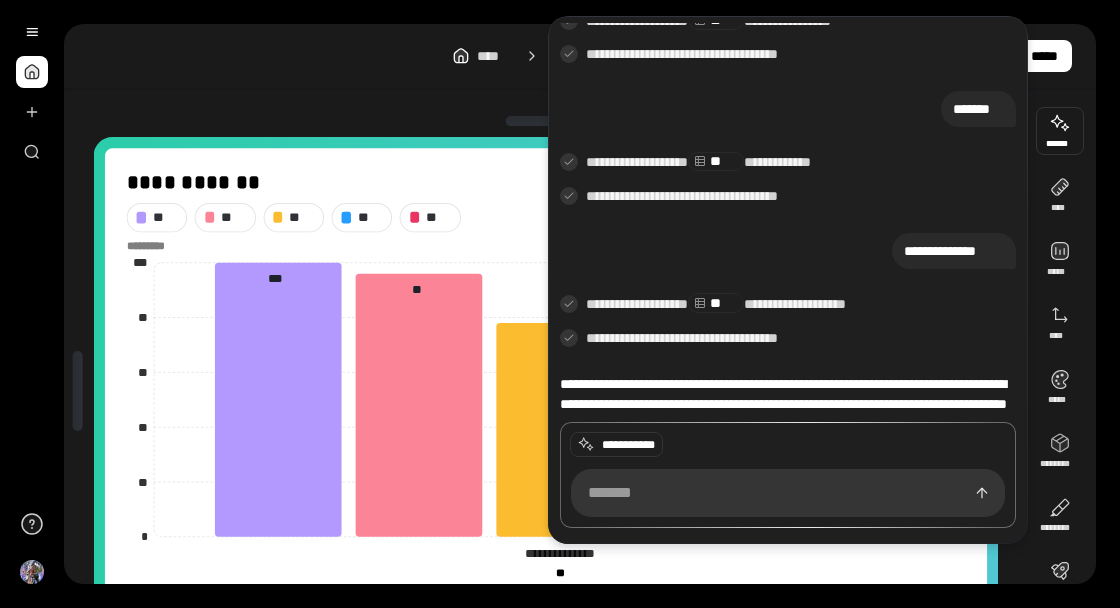 scroll, scrollTop: 778, scrollLeft: 0, axis: vertical 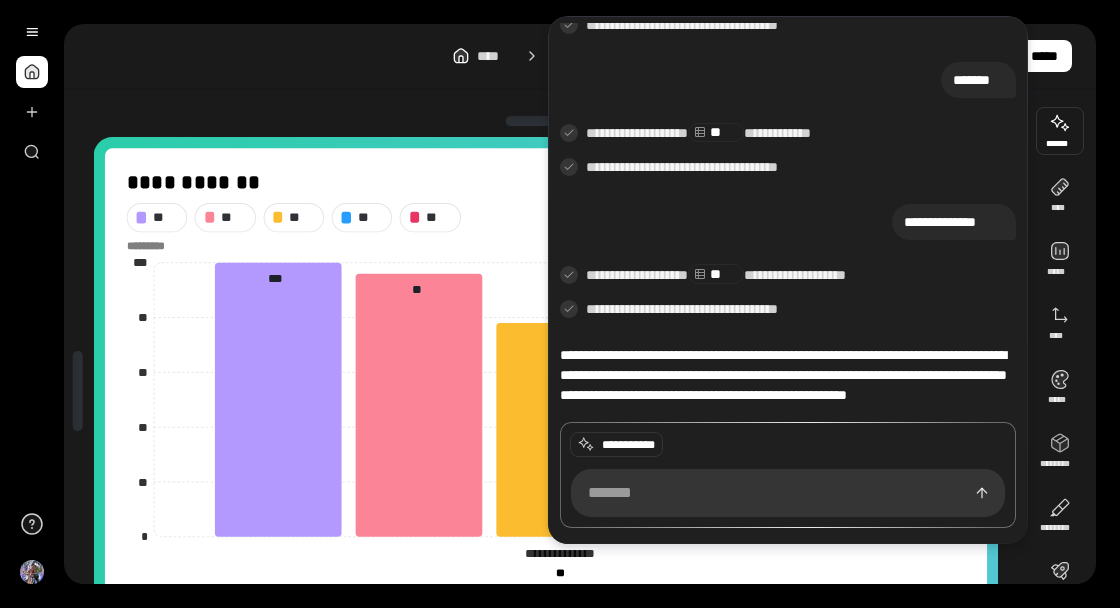 click at bounding box center [788, 493] 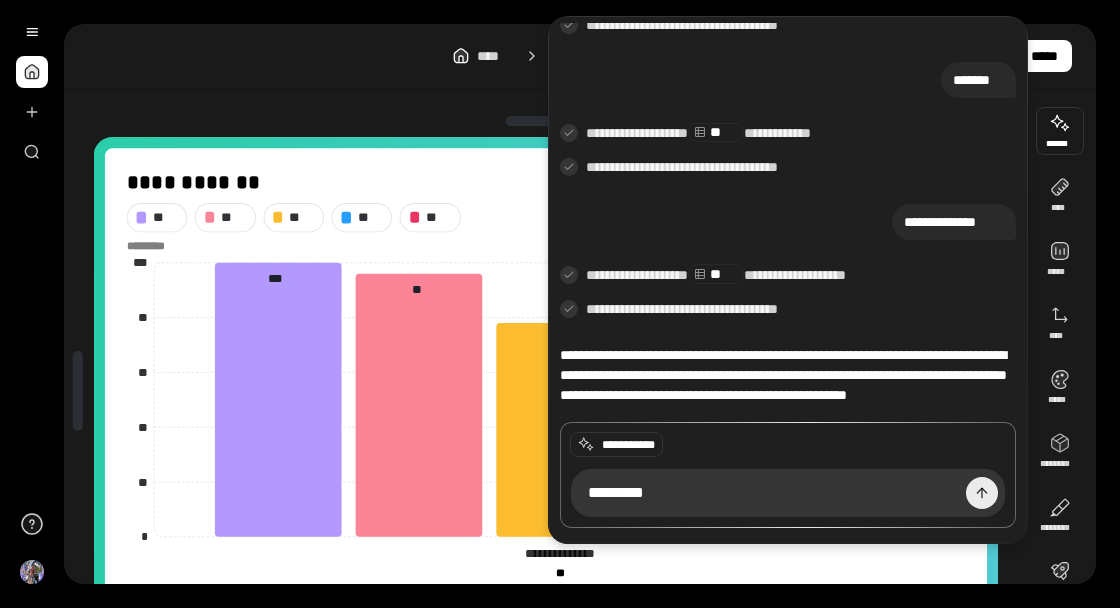 type on "*********" 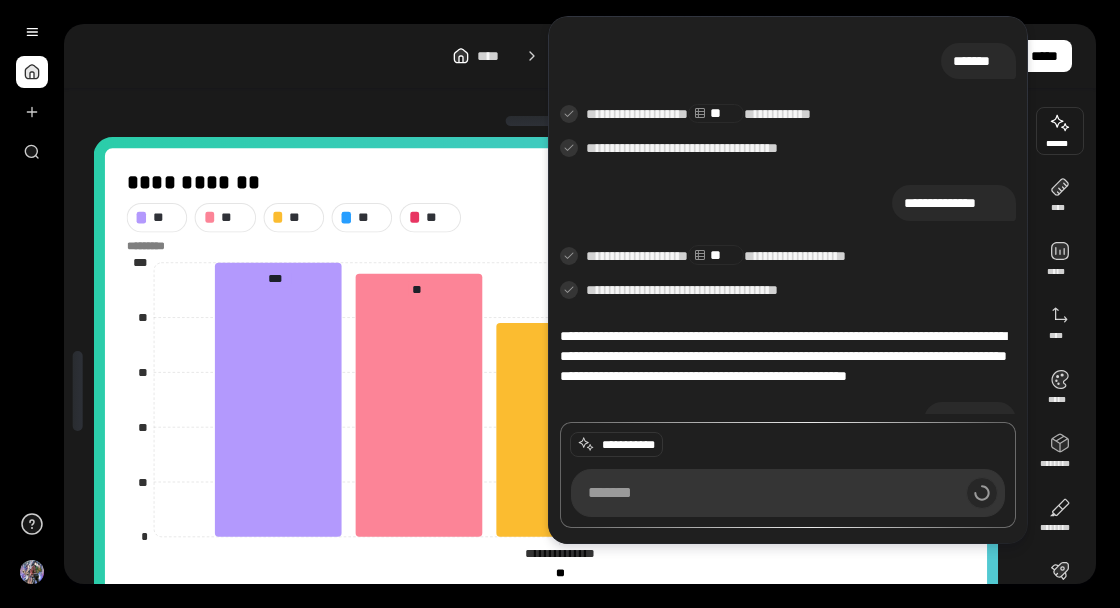 scroll, scrollTop: 782, scrollLeft: 0, axis: vertical 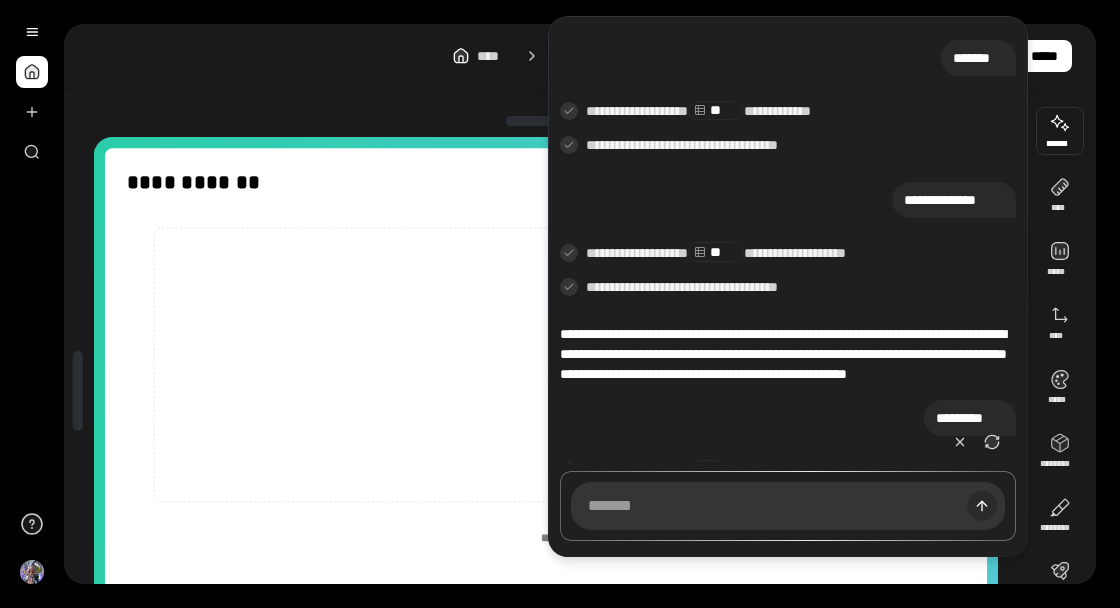 type 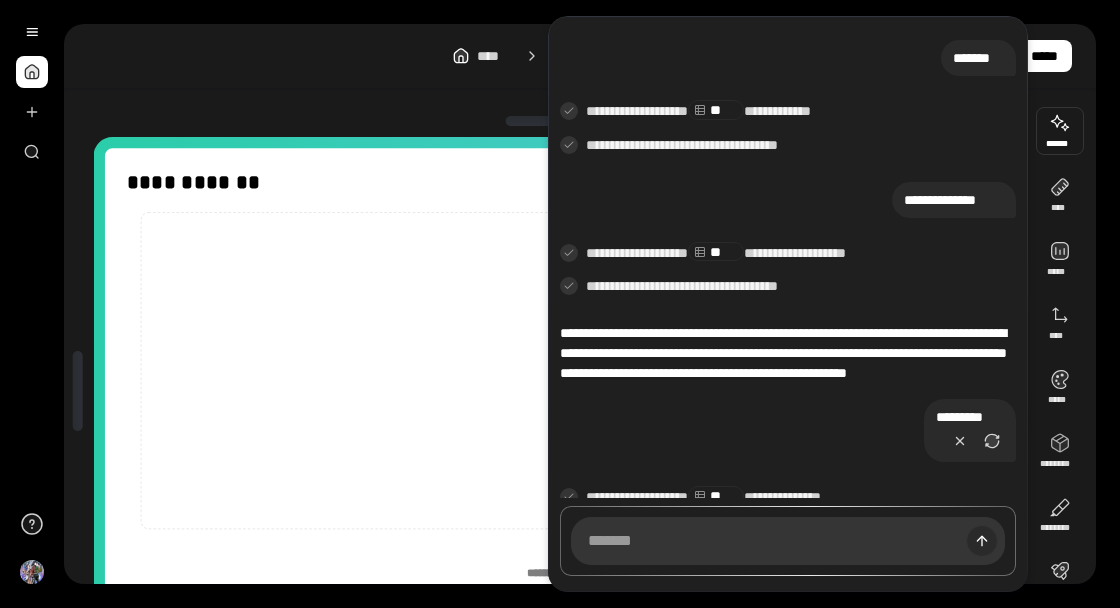 scroll, scrollTop: 856, scrollLeft: 0, axis: vertical 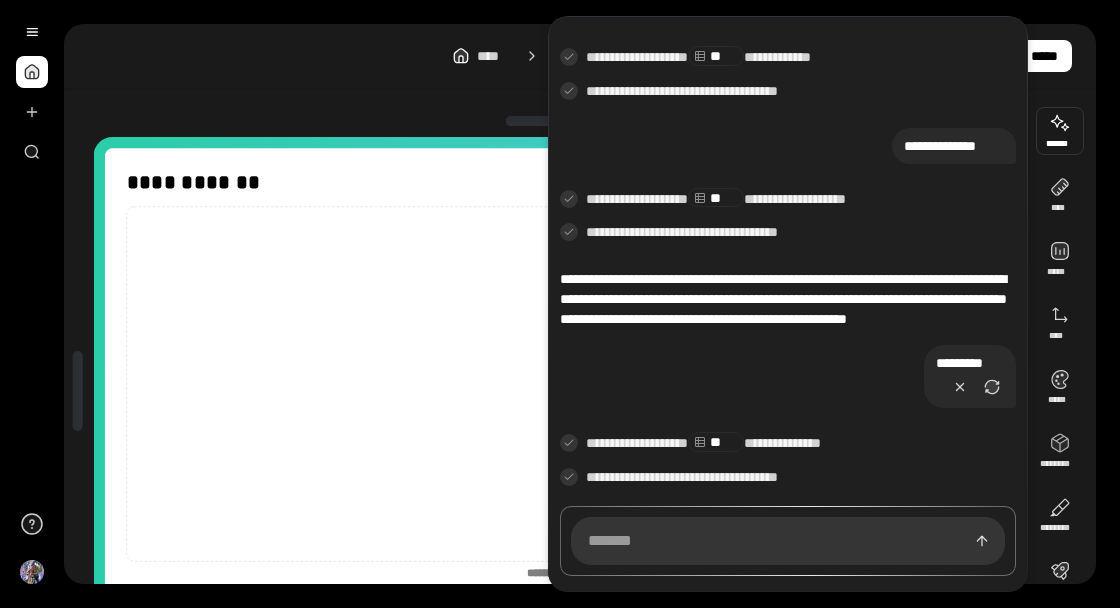 click 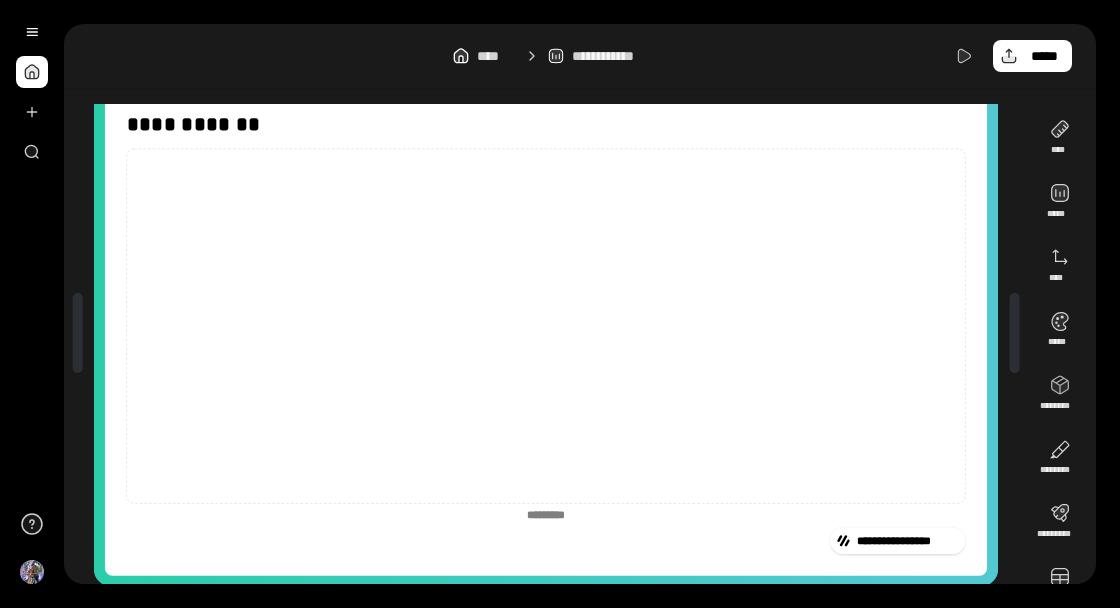 scroll, scrollTop: 104, scrollLeft: 0, axis: vertical 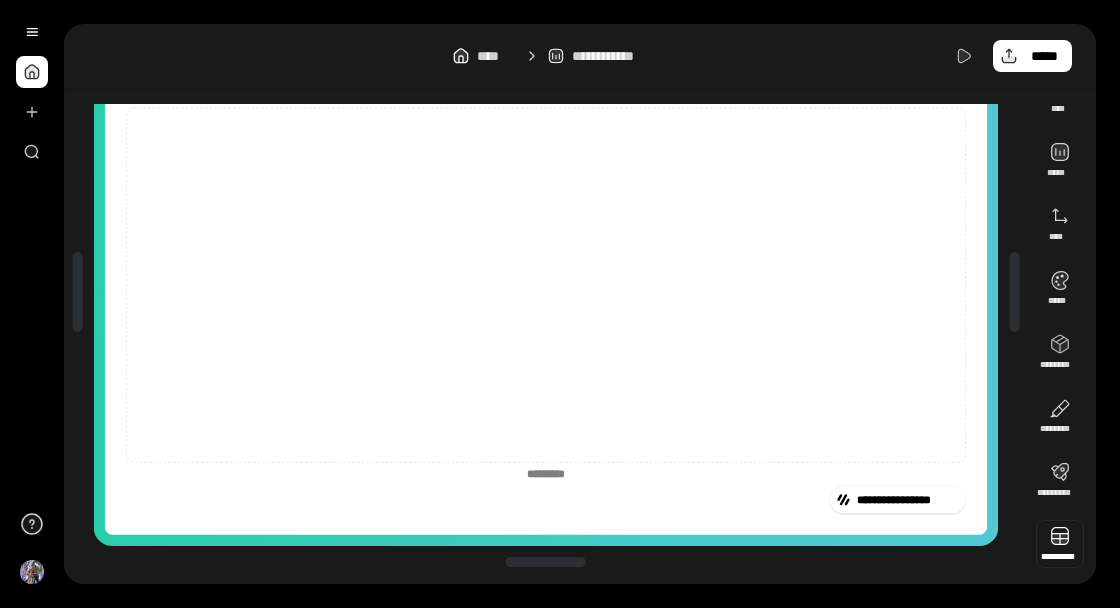 click at bounding box center [1060, 544] 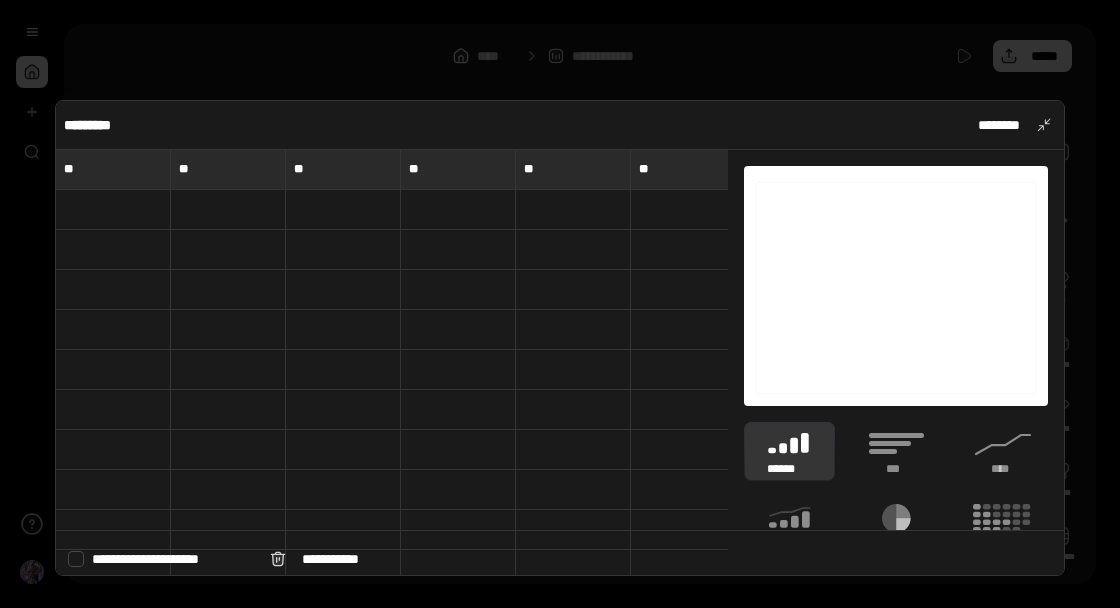 click at bounding box center [228, 210] 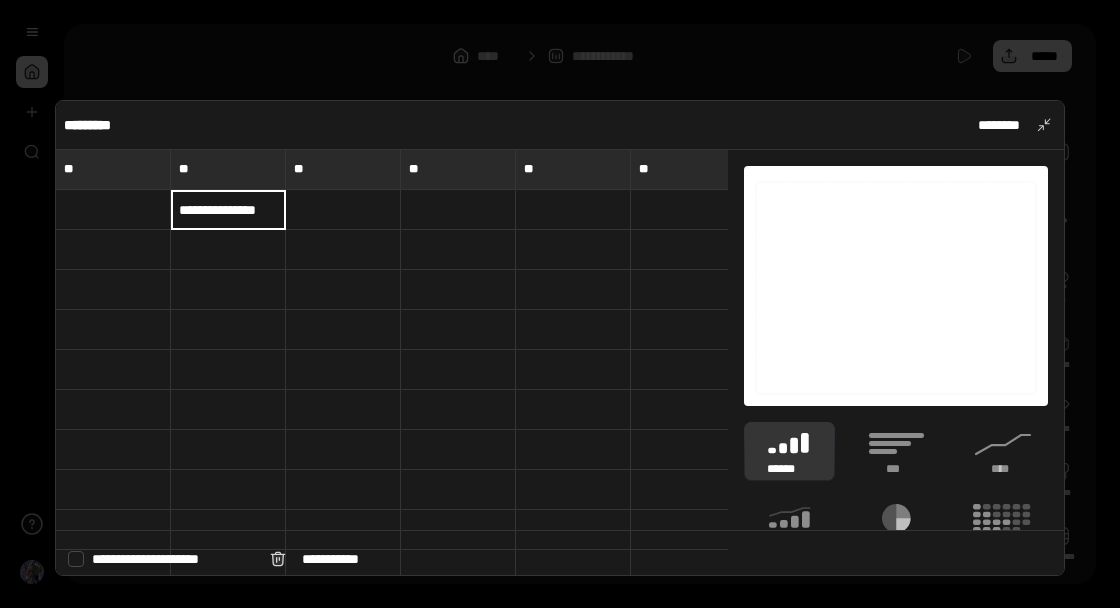 scroll, scrollTop: 0, scrollLeft: 13, axis: horizontal 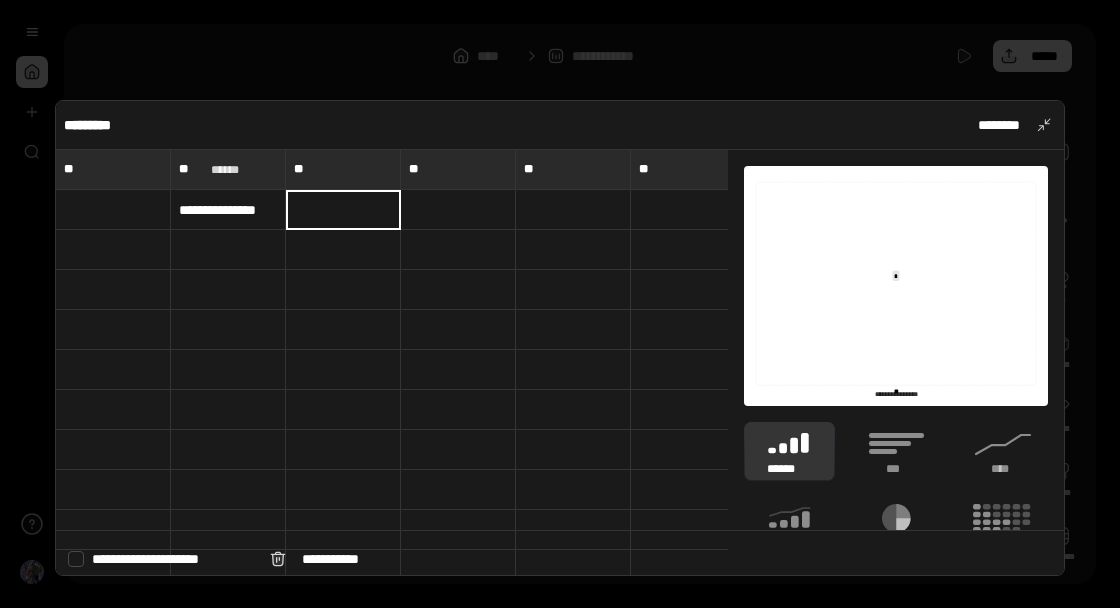 type on "**" 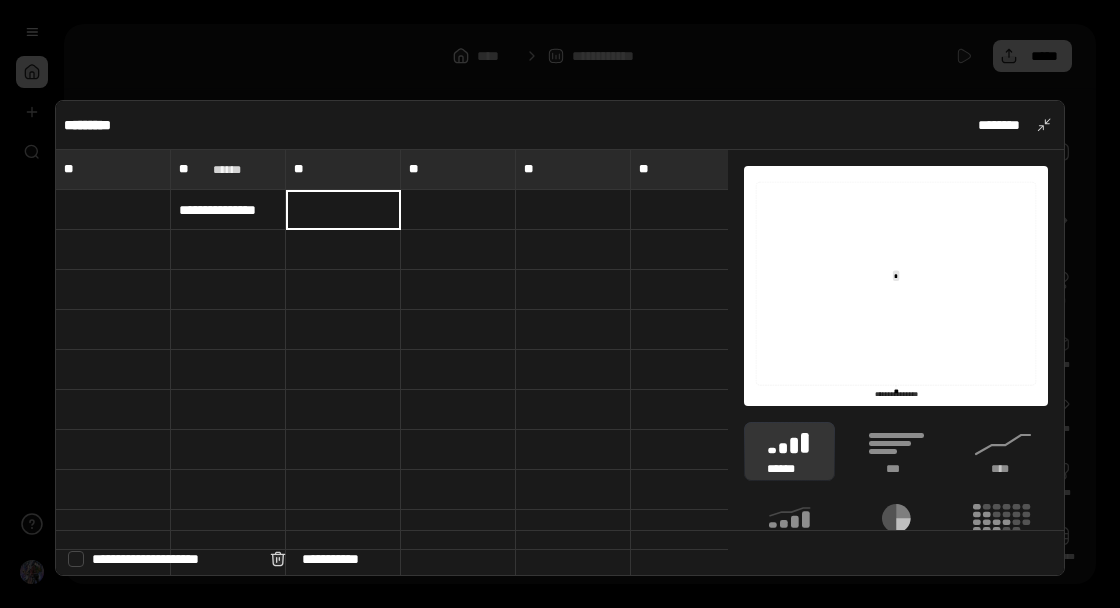 scroll, scrollTop: 0, scrollLeft: 0, axis: both 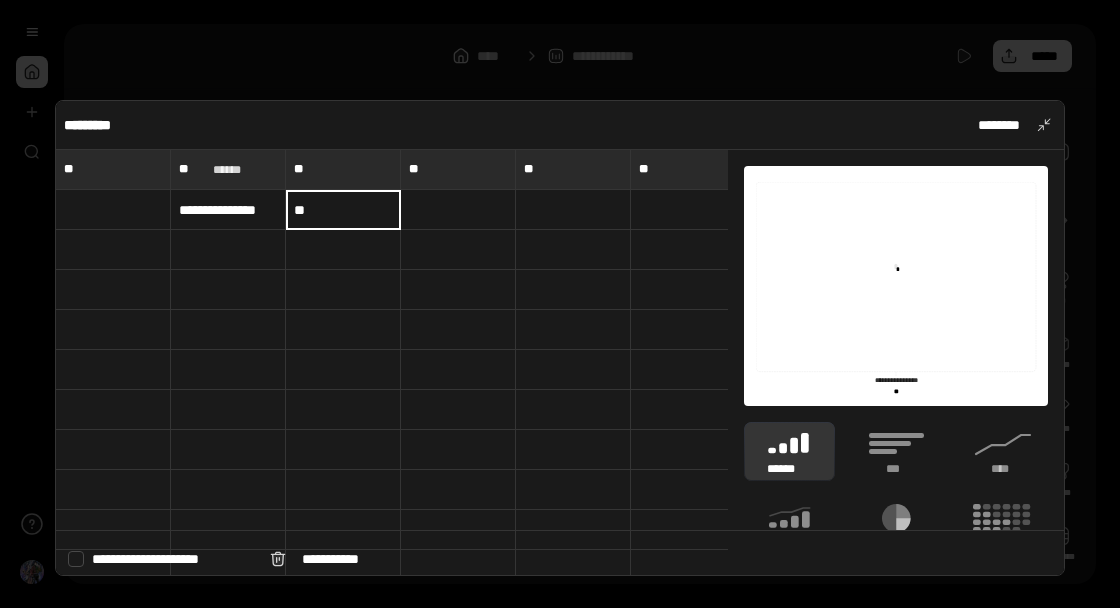 type on "**" 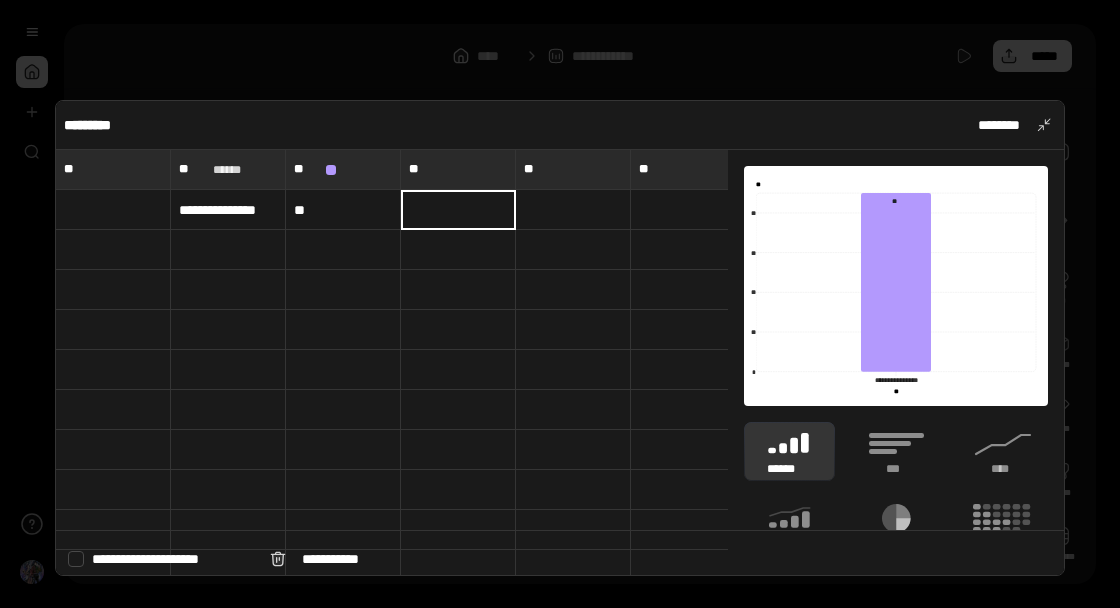 scroll, scrollTop: 32, scrollLeft: 0, axis: vertical 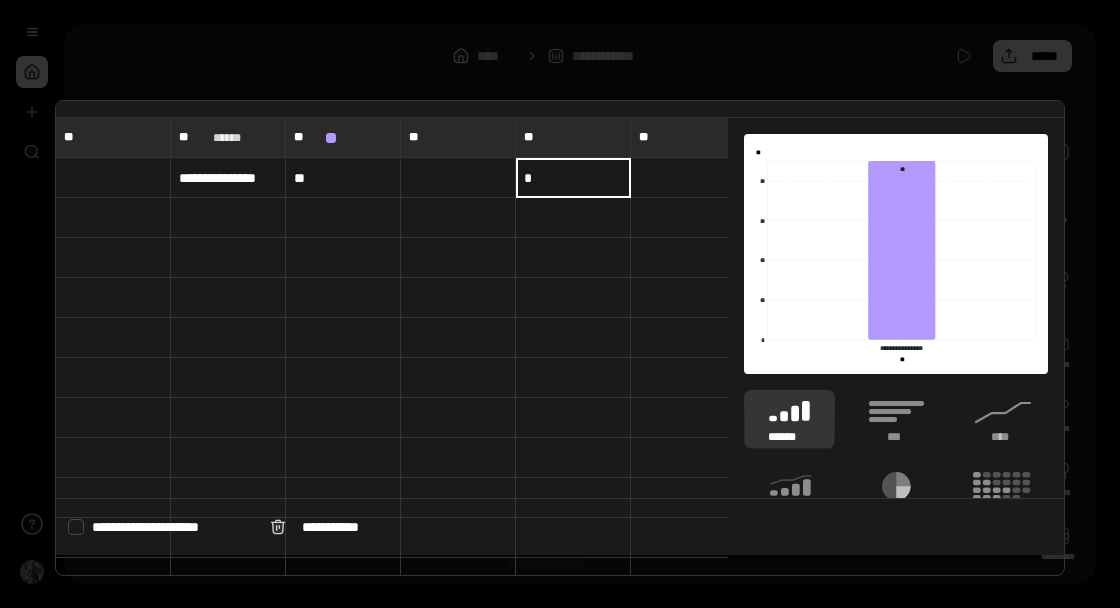 type on "*" 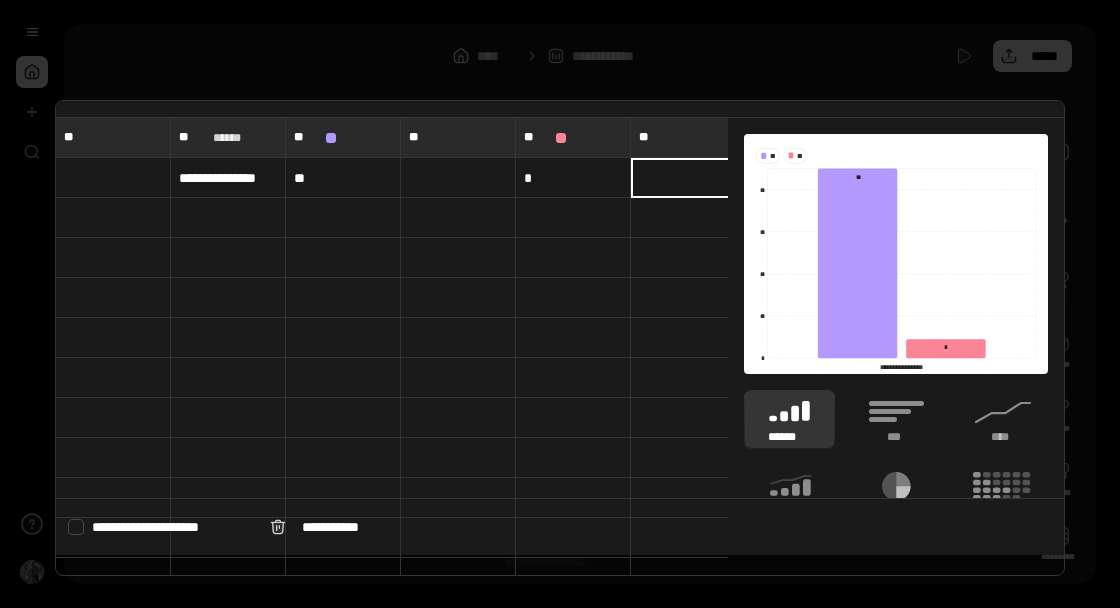 type 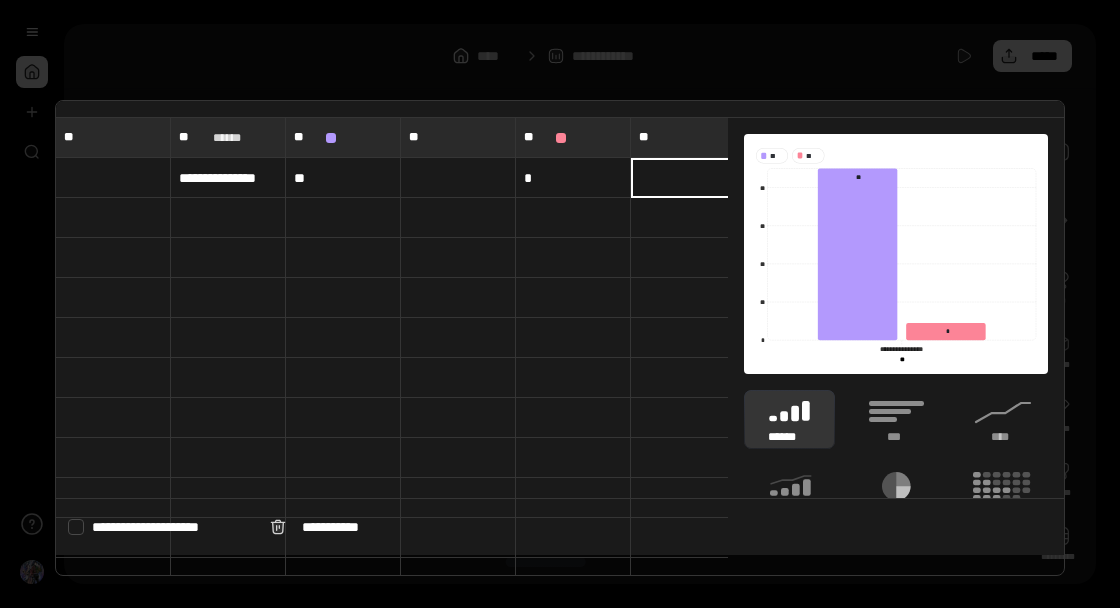 scroll, scrollTop: 0, scrollLeft: 18, axis: horizontal 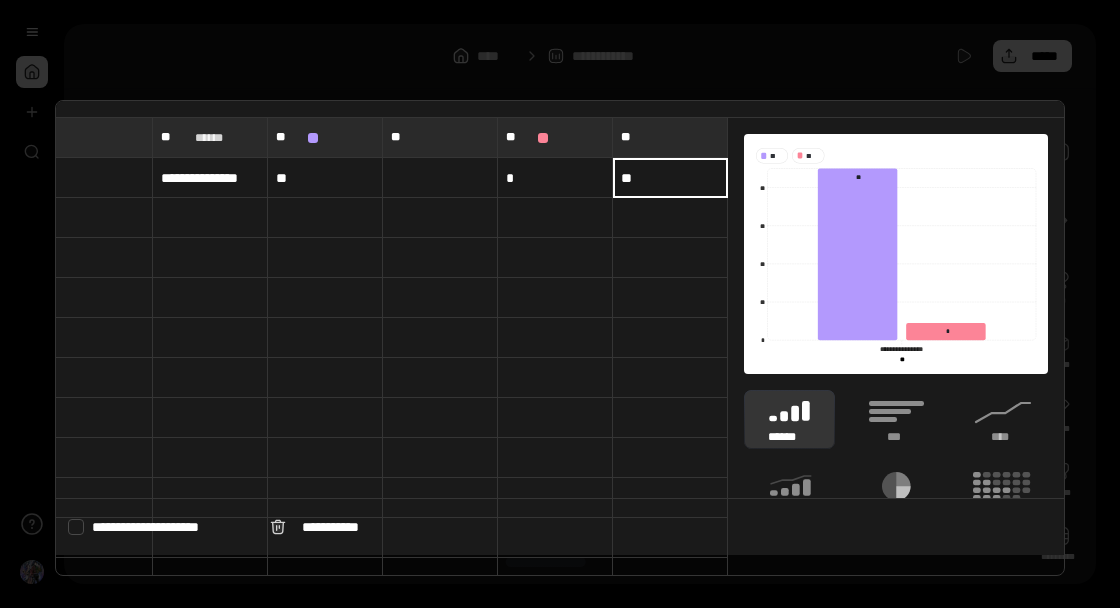 type on "**" 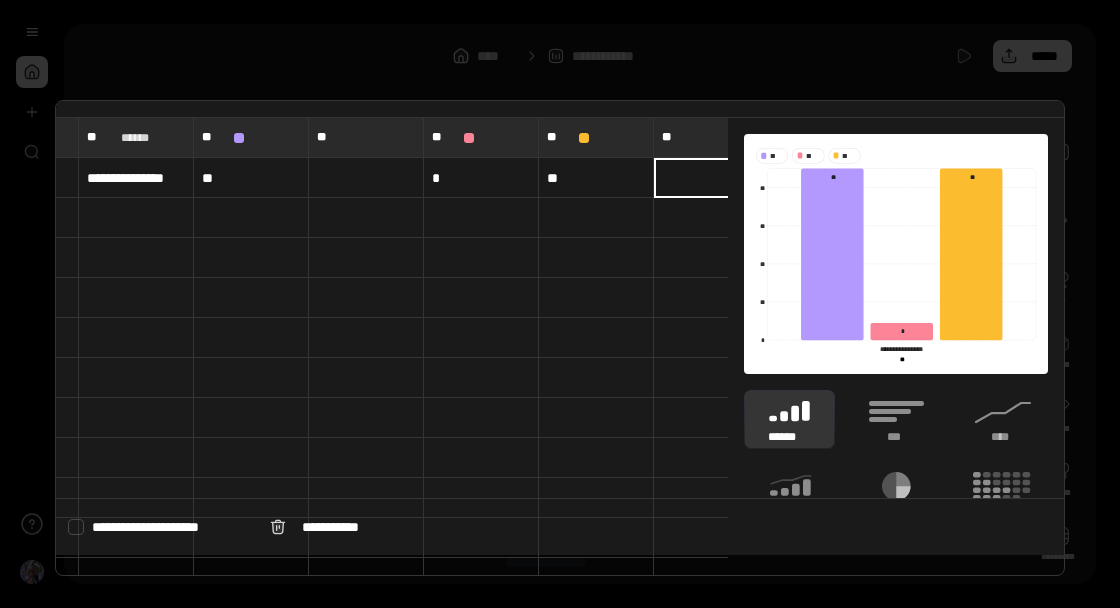 scroll, scrollTop: 0, scrollLeft: 133, axis: horizontal 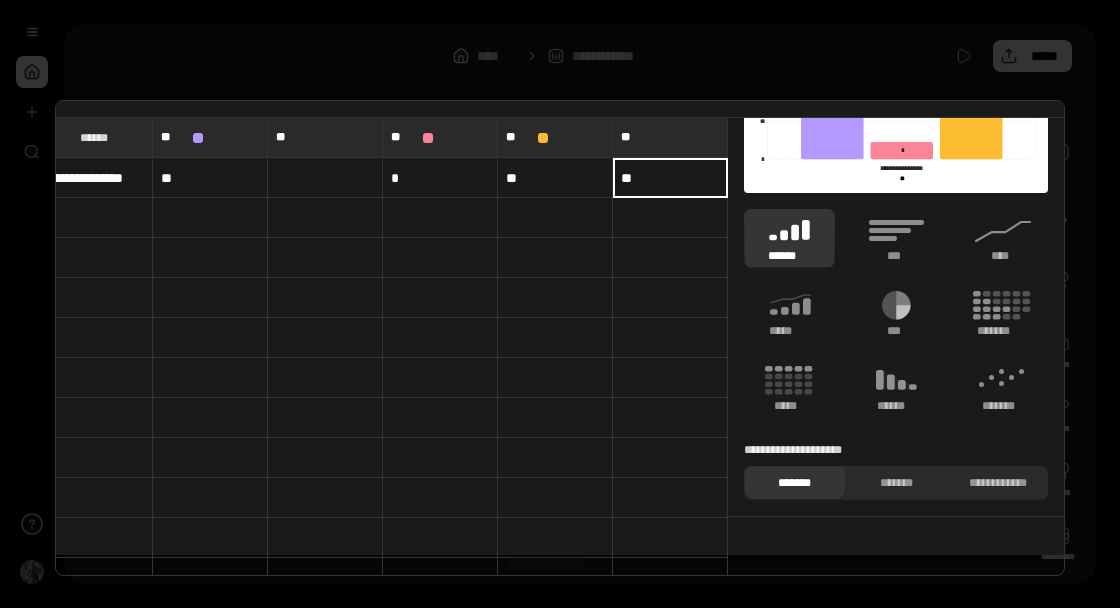 type on "**" 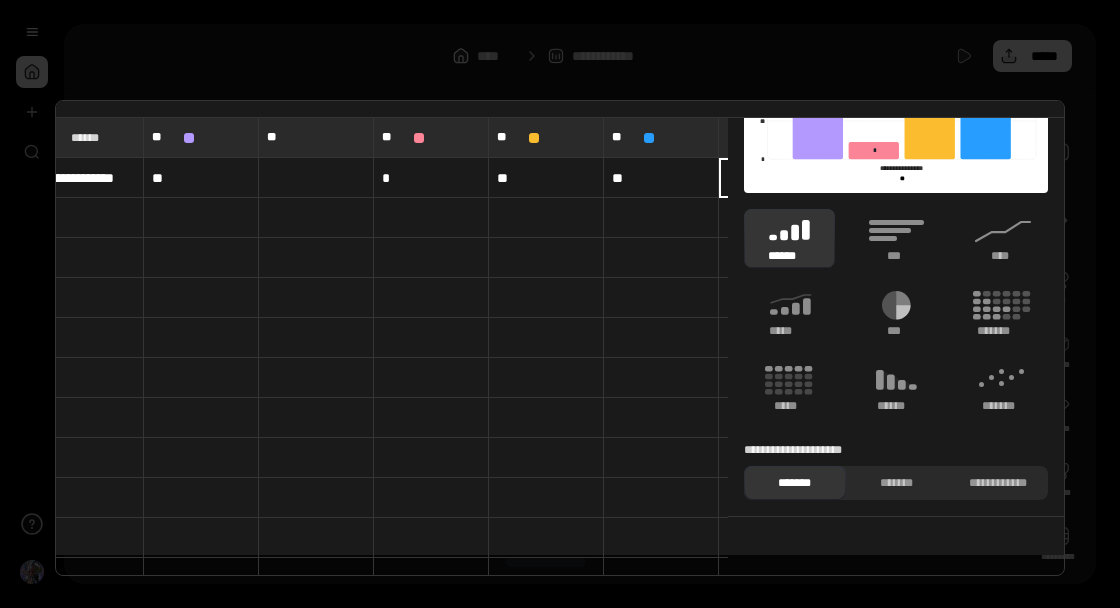 scroll, scrollTop: 0, scrollLeft: 0, axis: both 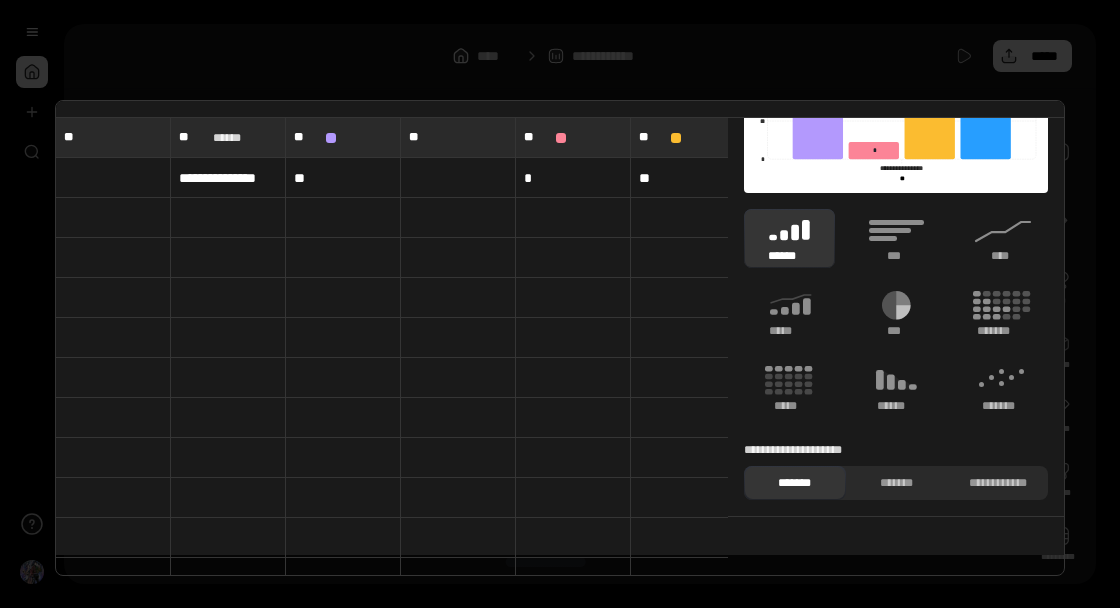 click on "*" at bounding box center [573, 178] 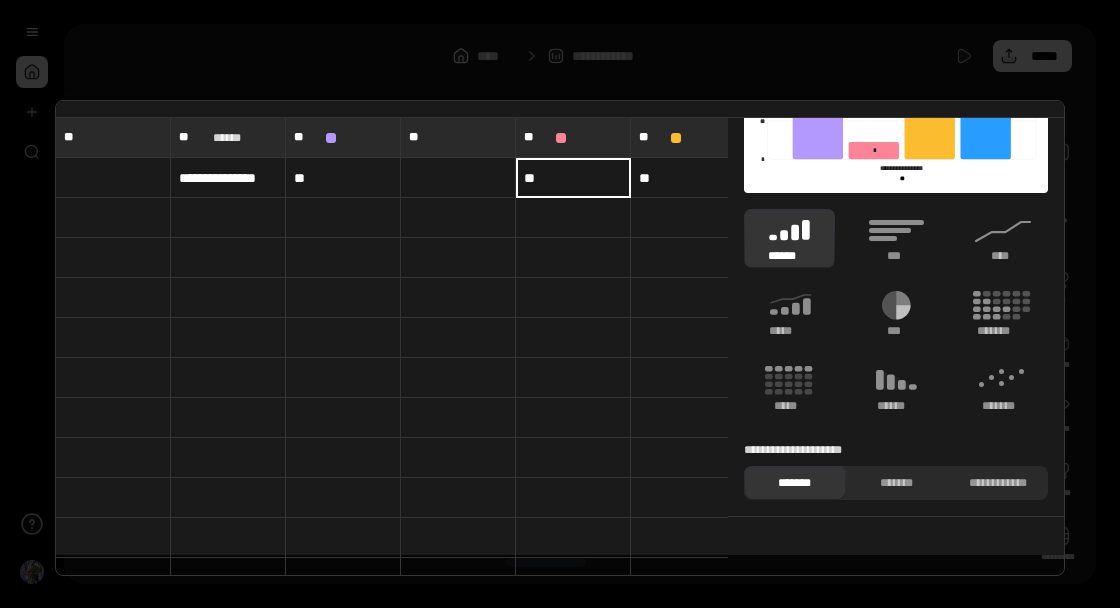 type on "*" 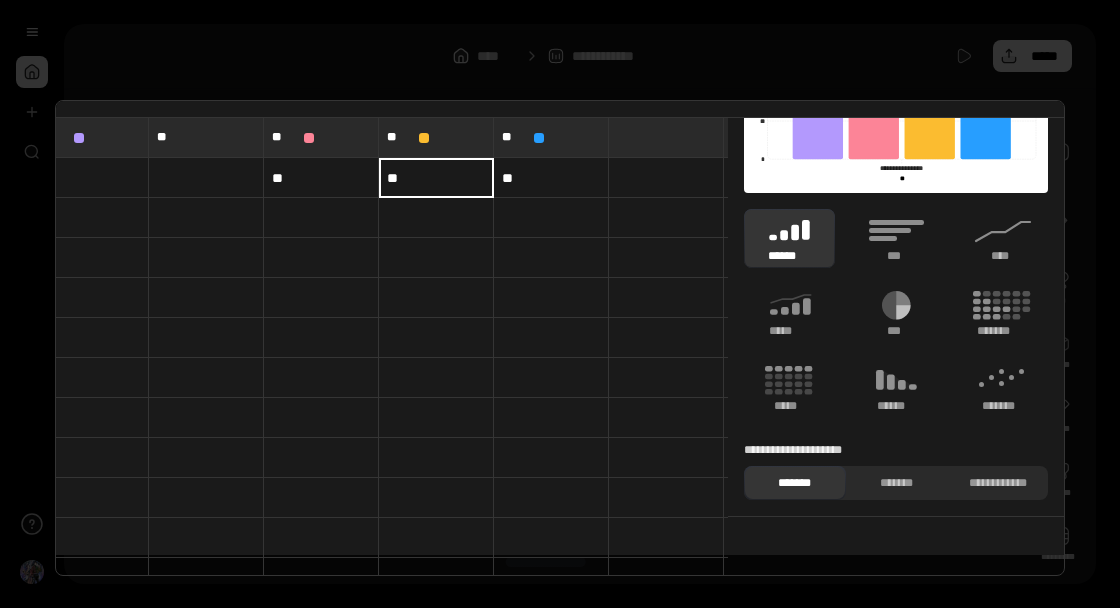 scroll, scrollTop: 0, scrollLeft: 250, axis: horizontal 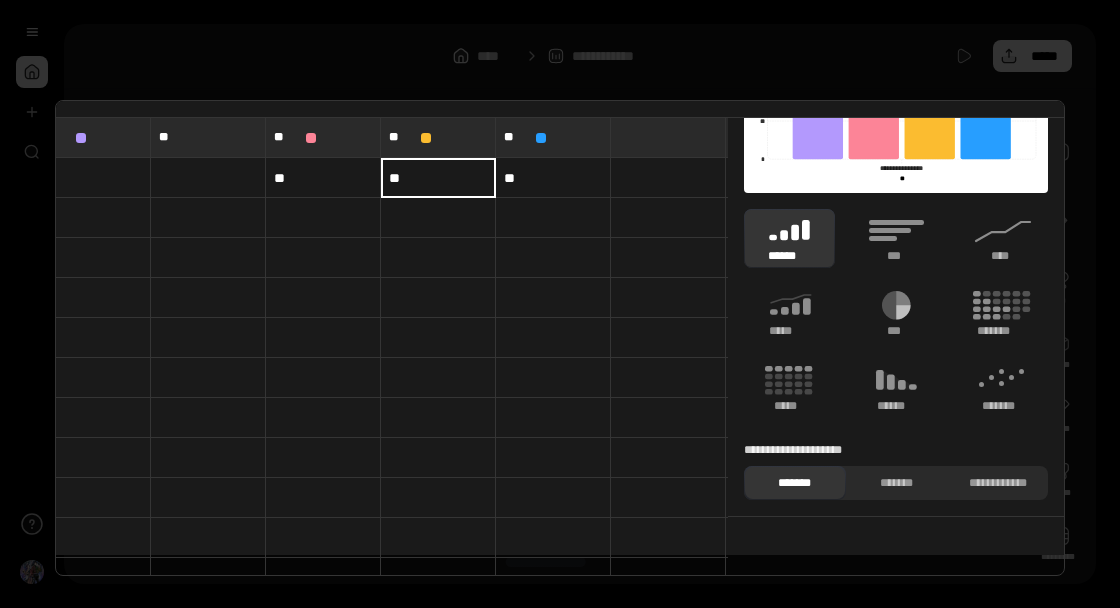 click at bounding box center (560, 304) 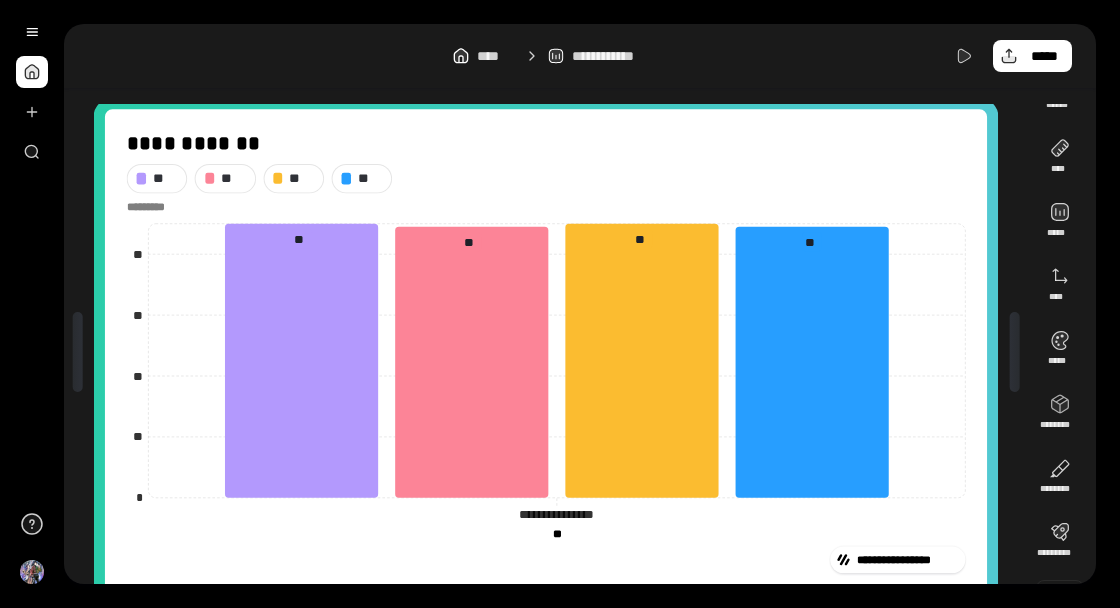 scroll, scrollTop: 44, scrollLeft: 0, axis: vertical 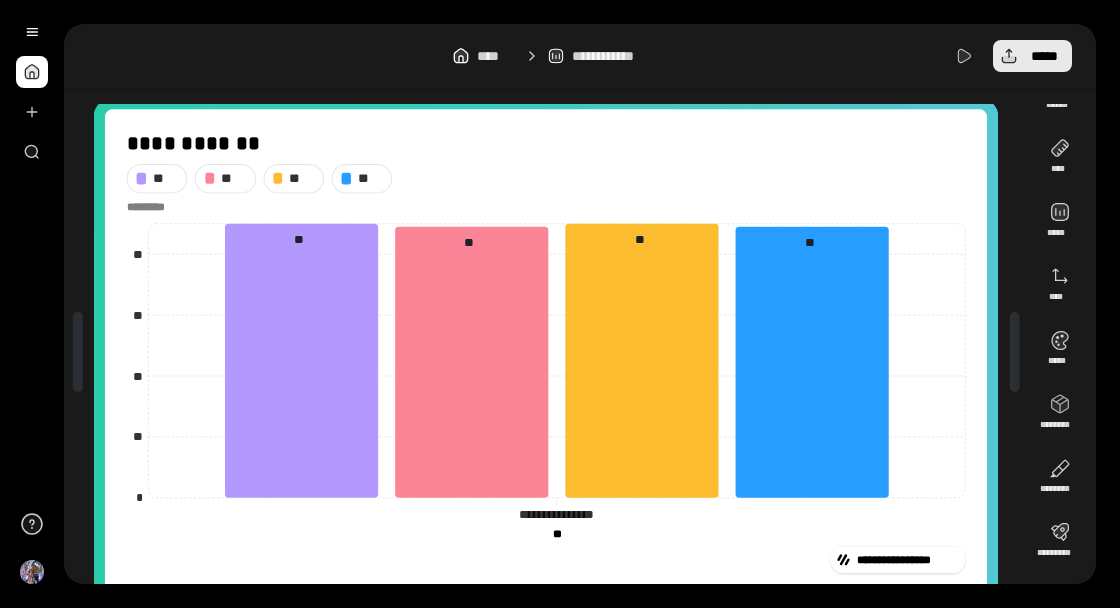 click on "*****" at bounding box center [1032, 56] 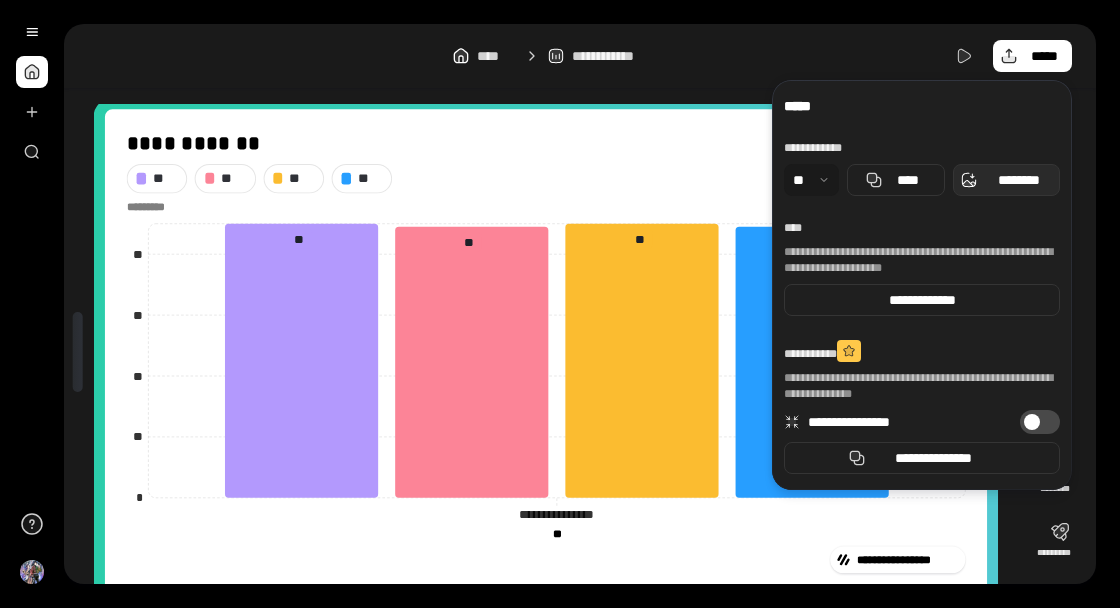 click on "********" at bounding box center [1018, 180] 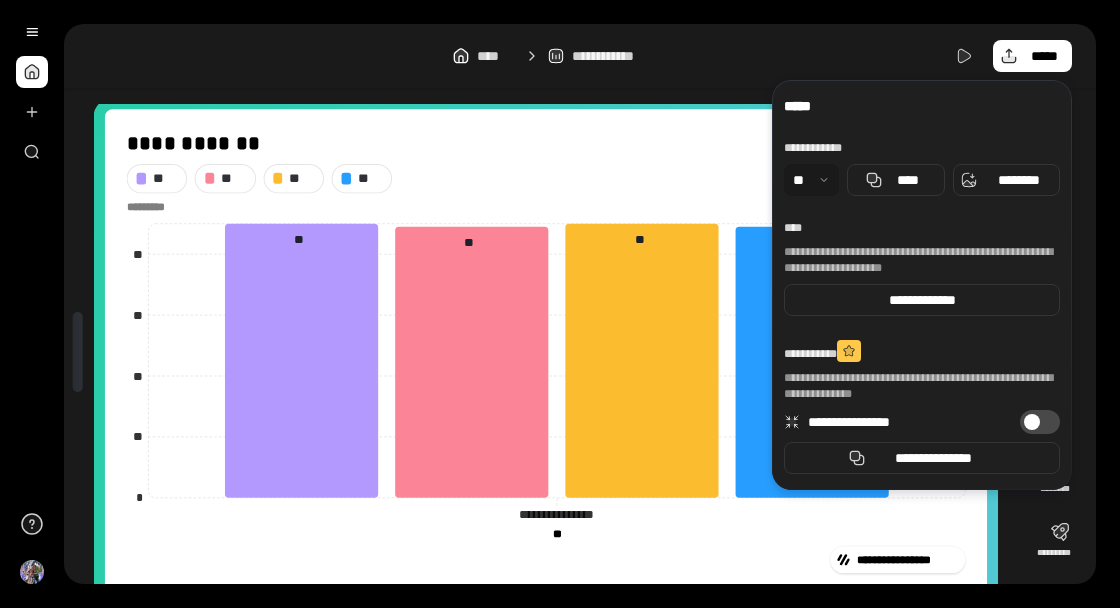 click on "**********" at bounding box center [592, 304] 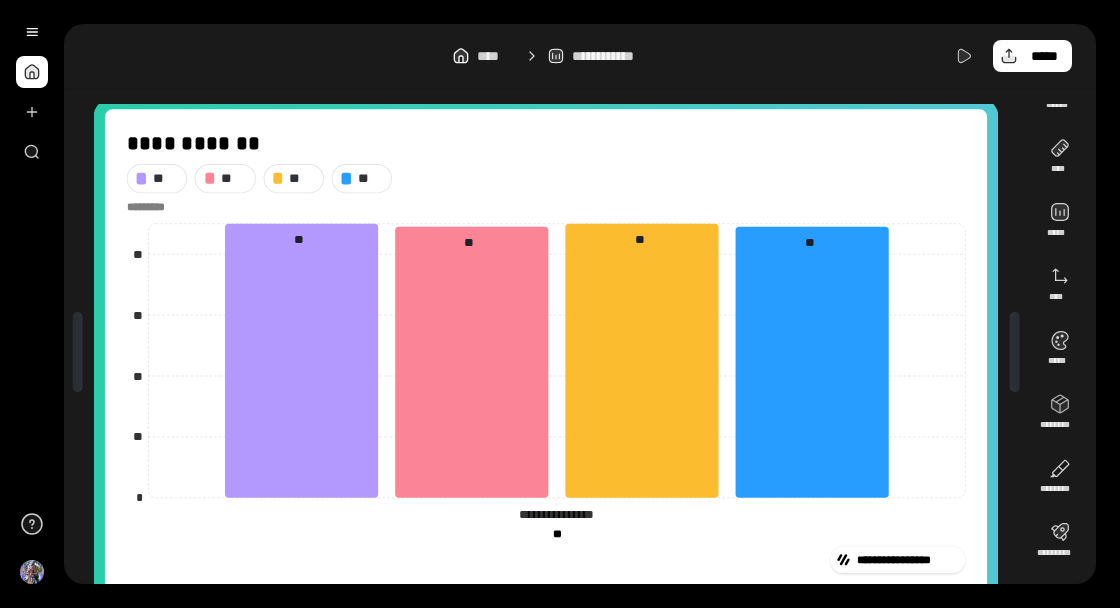 scroll, scrollTop: 0, scrollLeft: 0, axis: both 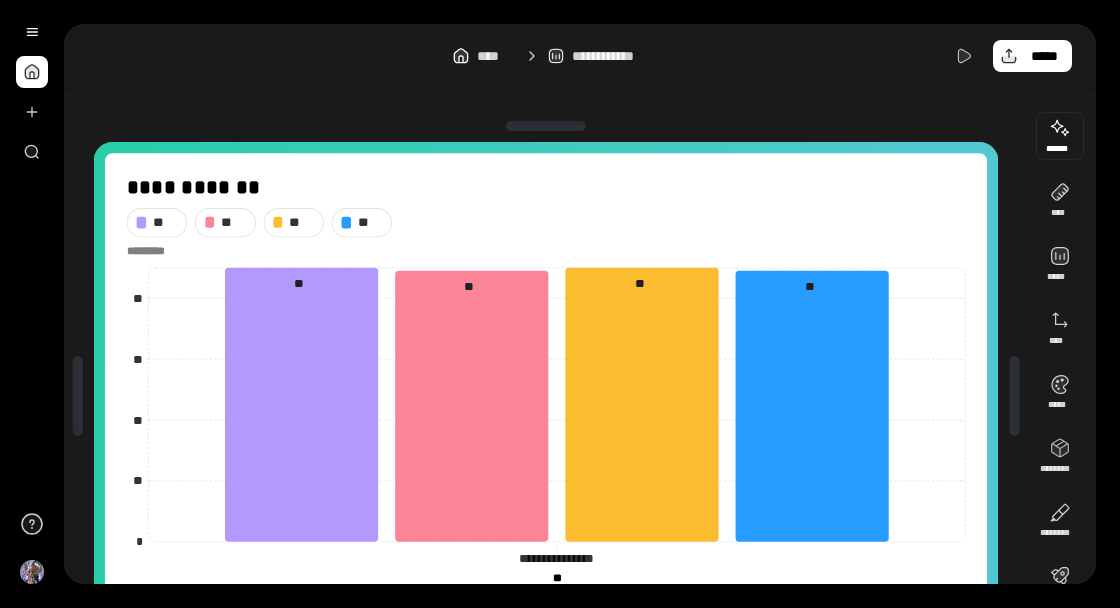 click at bounding box center (1060, 136) 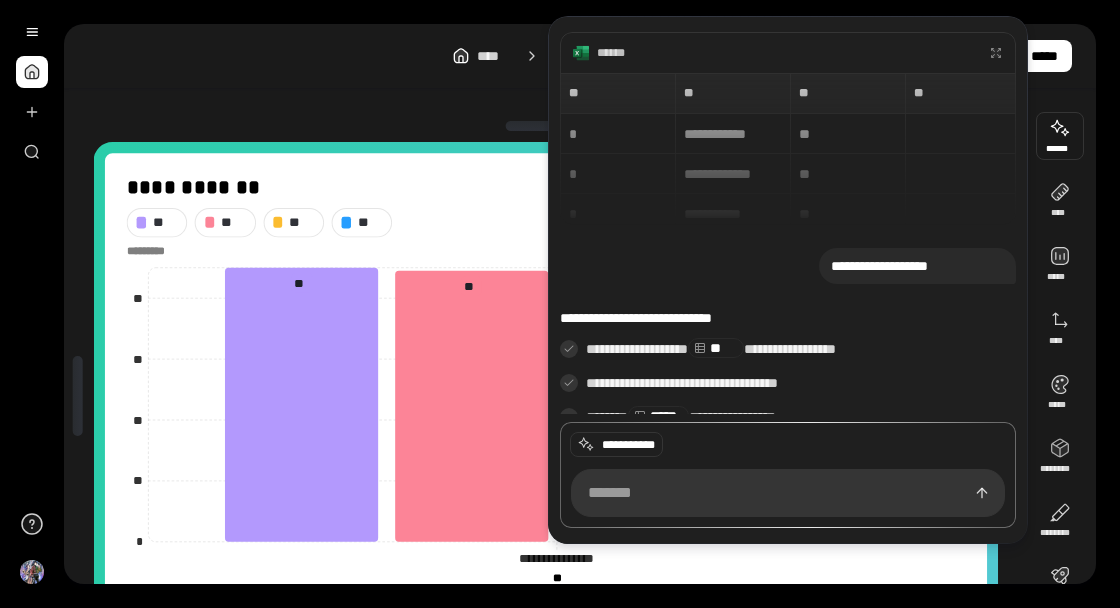 scroll, scrollTop: 864, scrollLeft: 0, axis: vertical 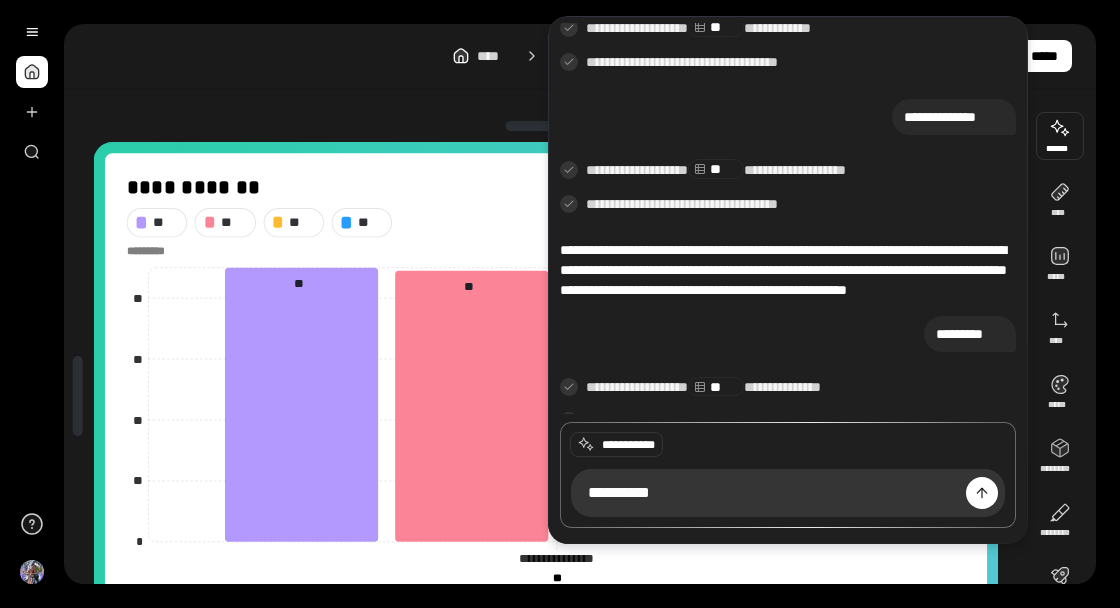 type on "**********" 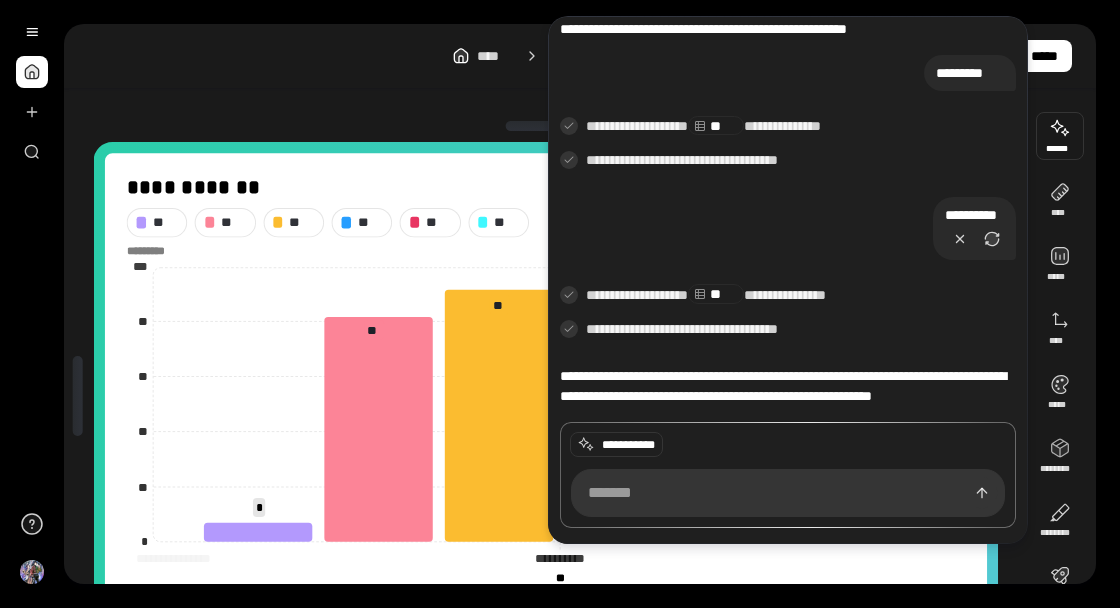 scroll, scrollTop: 1165, scrollLeft: 0, axis: vertical 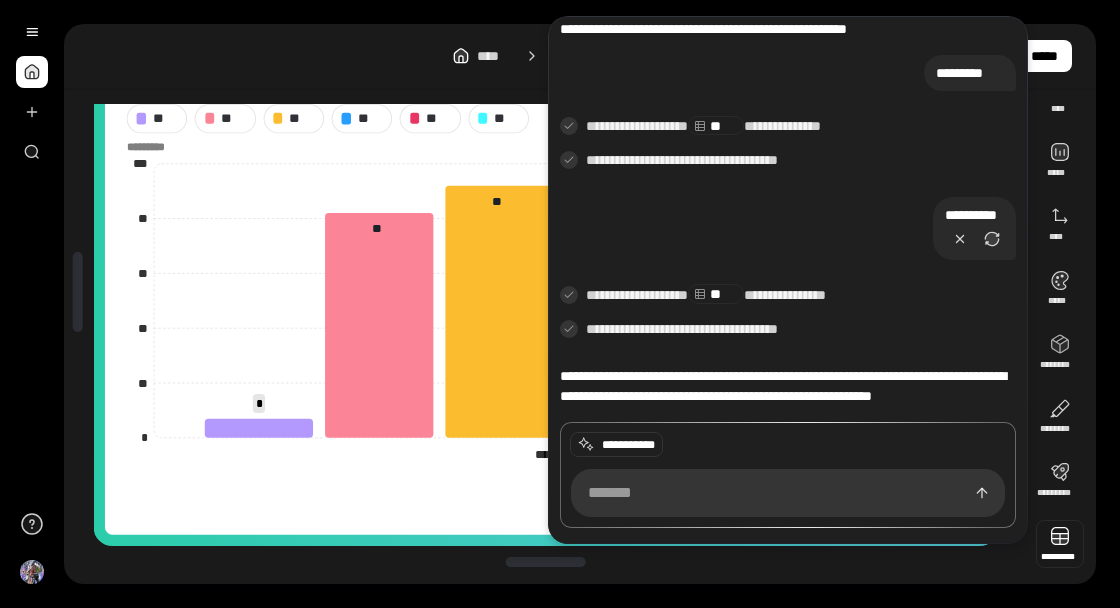 click at bounding box center (1060, 544) 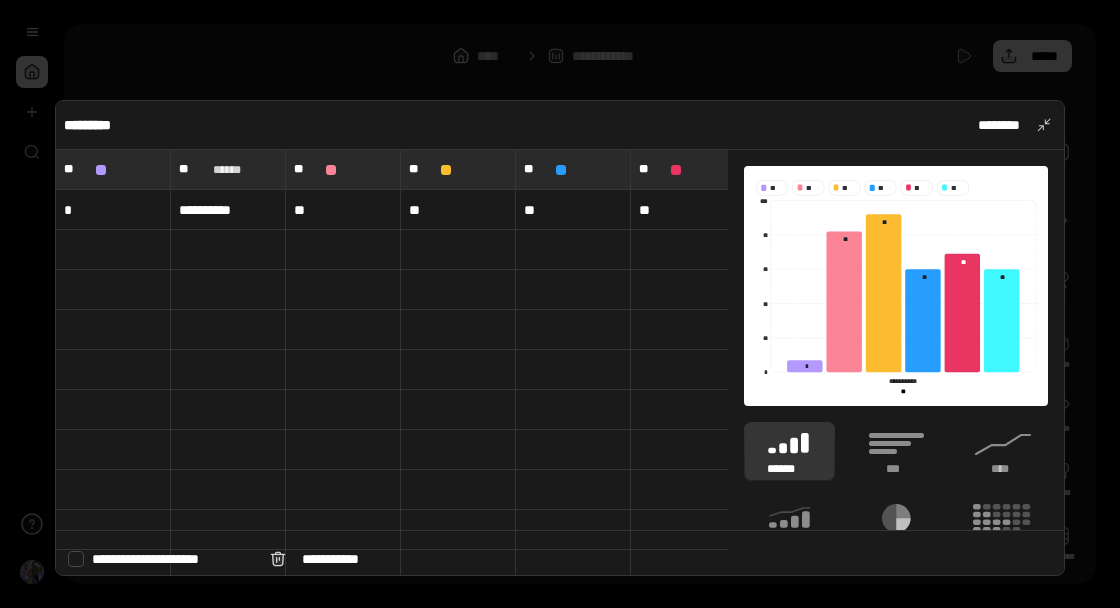 click at bounding box center (101, 170) 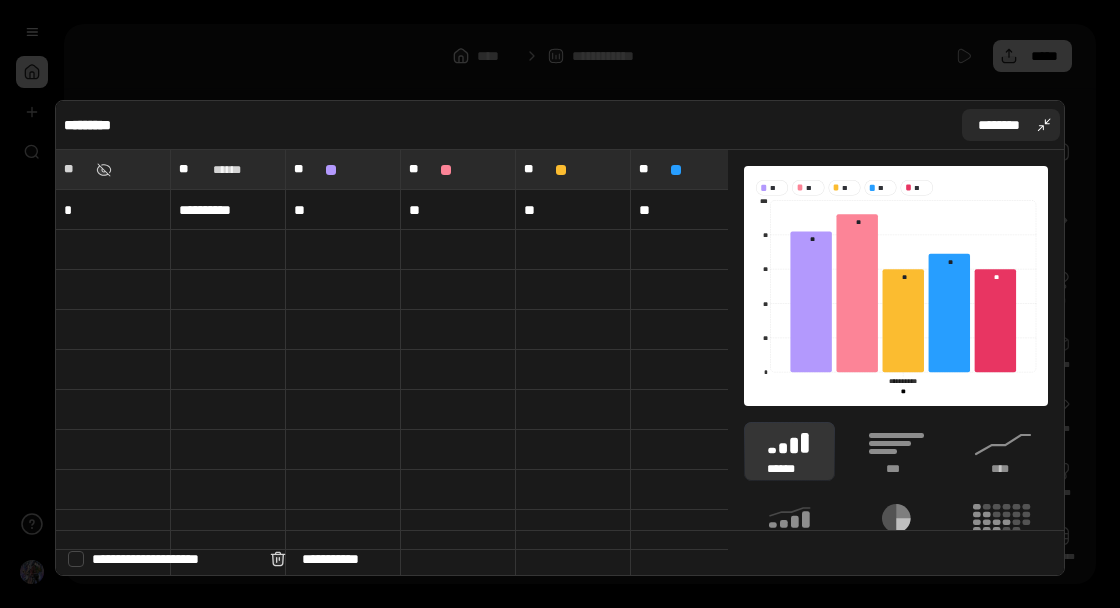 click on "********" at bounding box center (1011, 125) 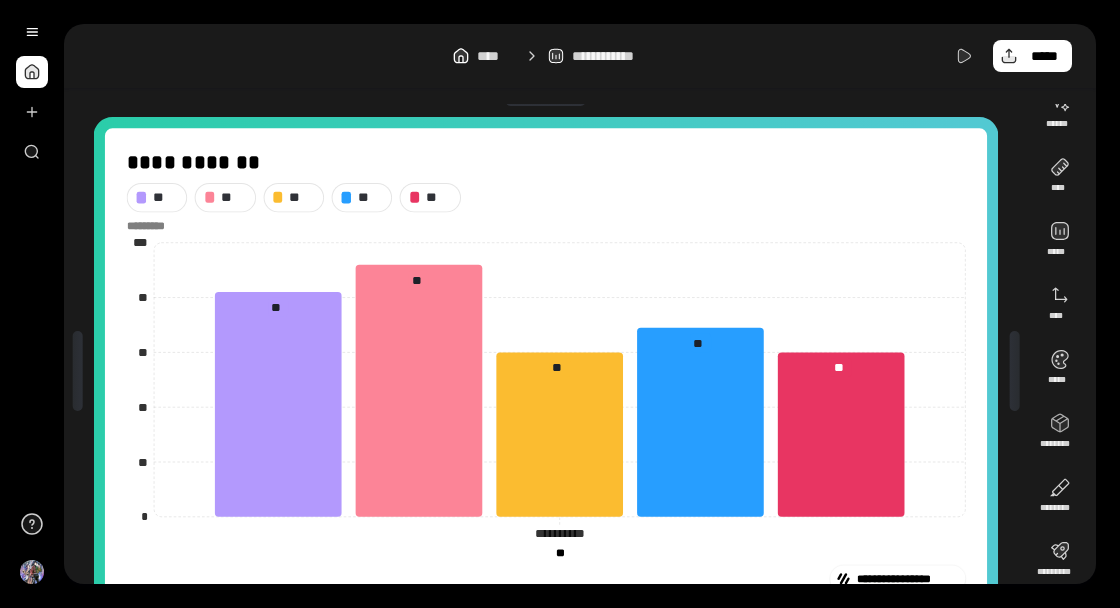 scroll, scrollTop: 0, scrollLeft: 0, axis: both 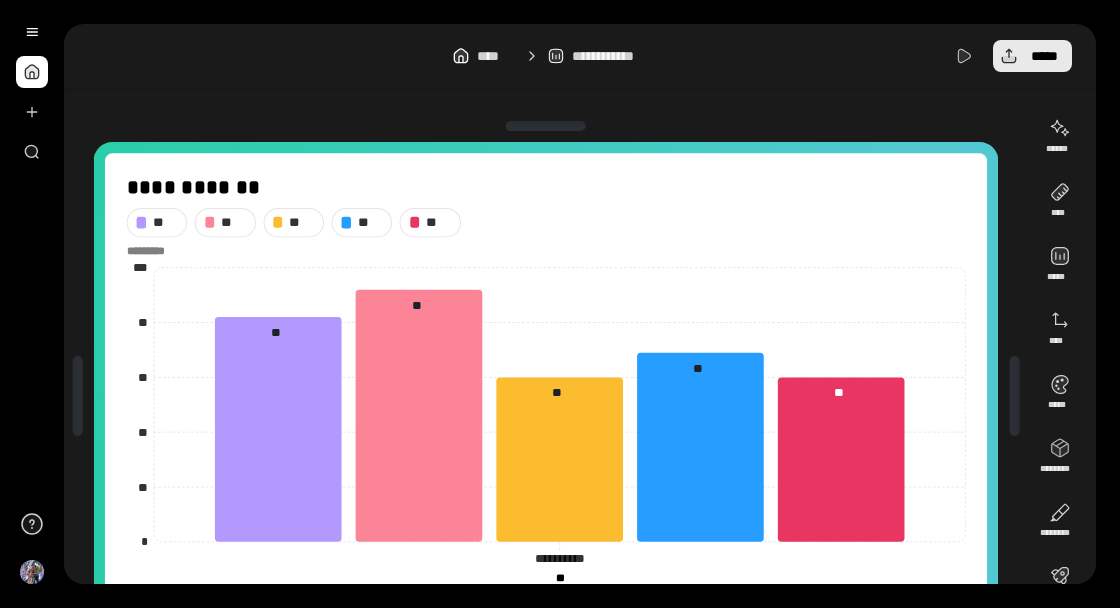 click on "*****" at bounding box center [1044, 56] 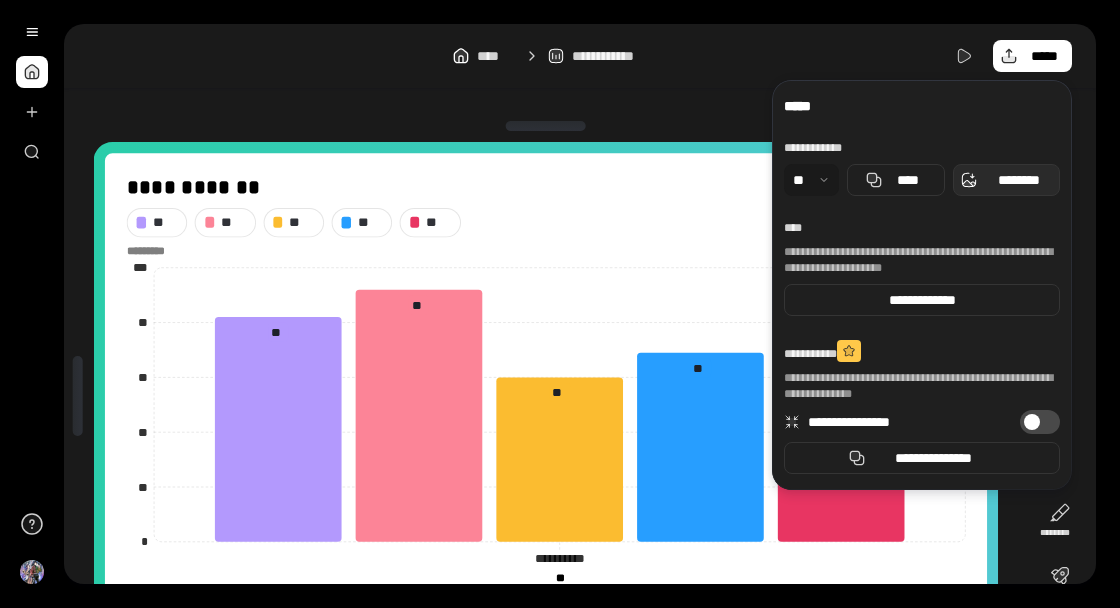 click on "********" at bounding box center (1018, 180) 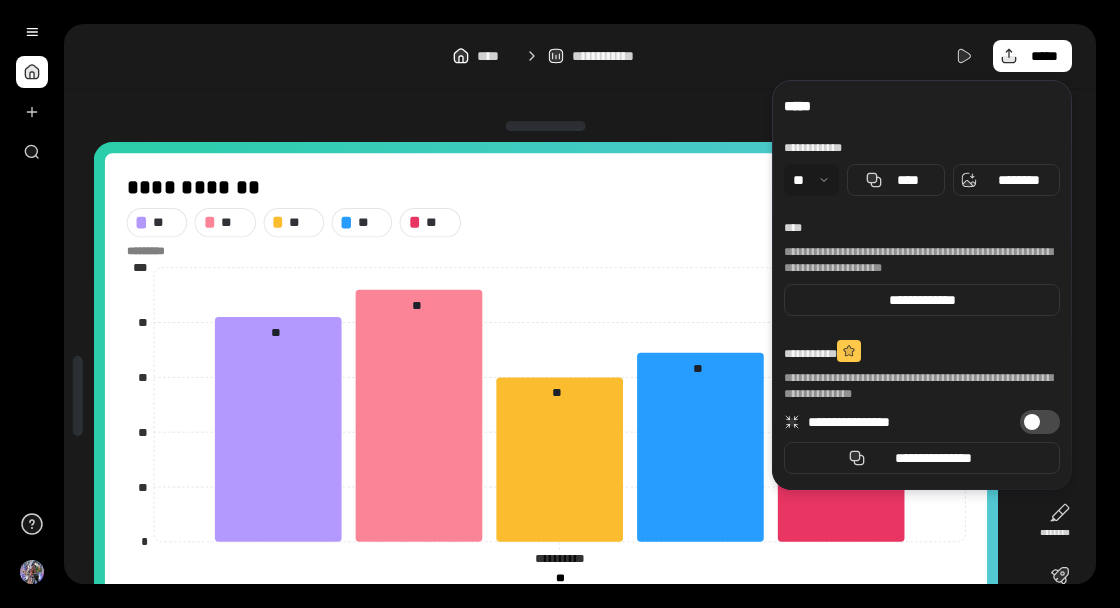 click on "**********" at bounding box center (580, 344) 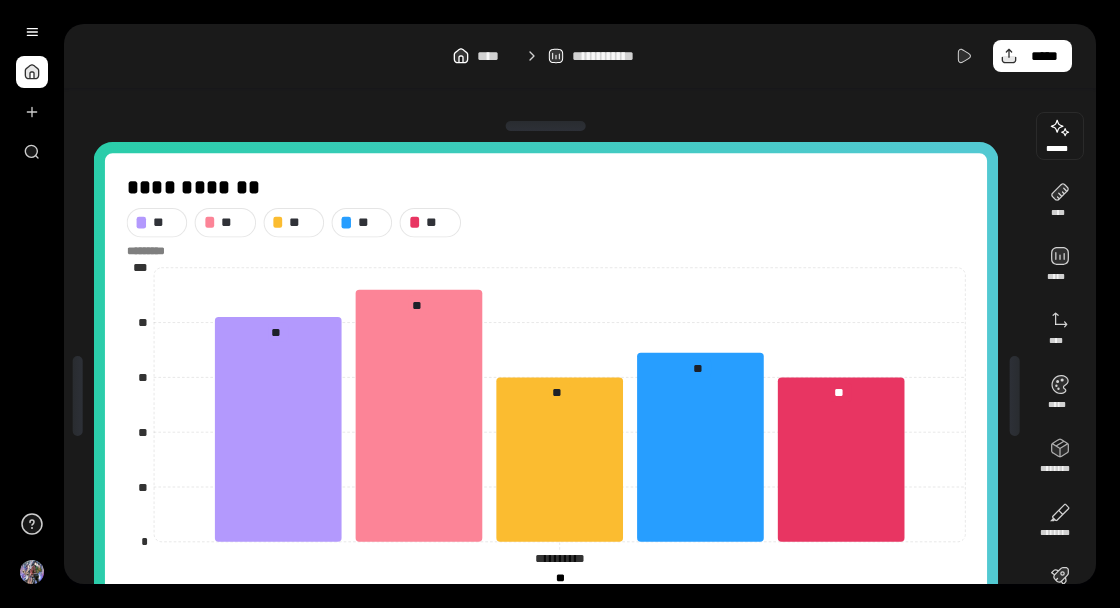 click at bounding box center (1060, 136) 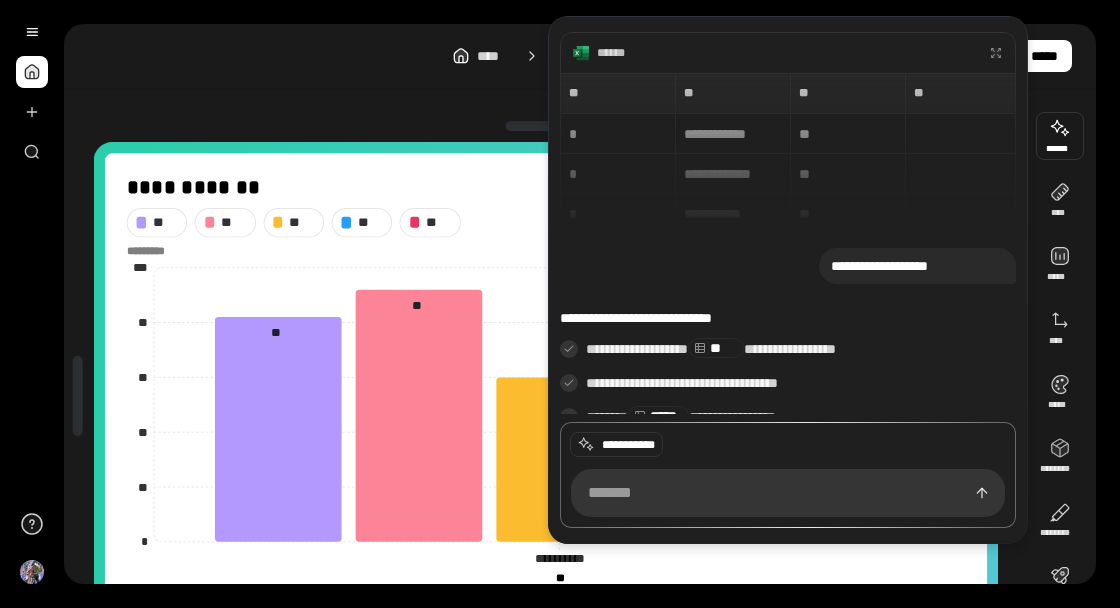 scroll, scrollTop: 1090, scrollLeft: 0, axis: vertical 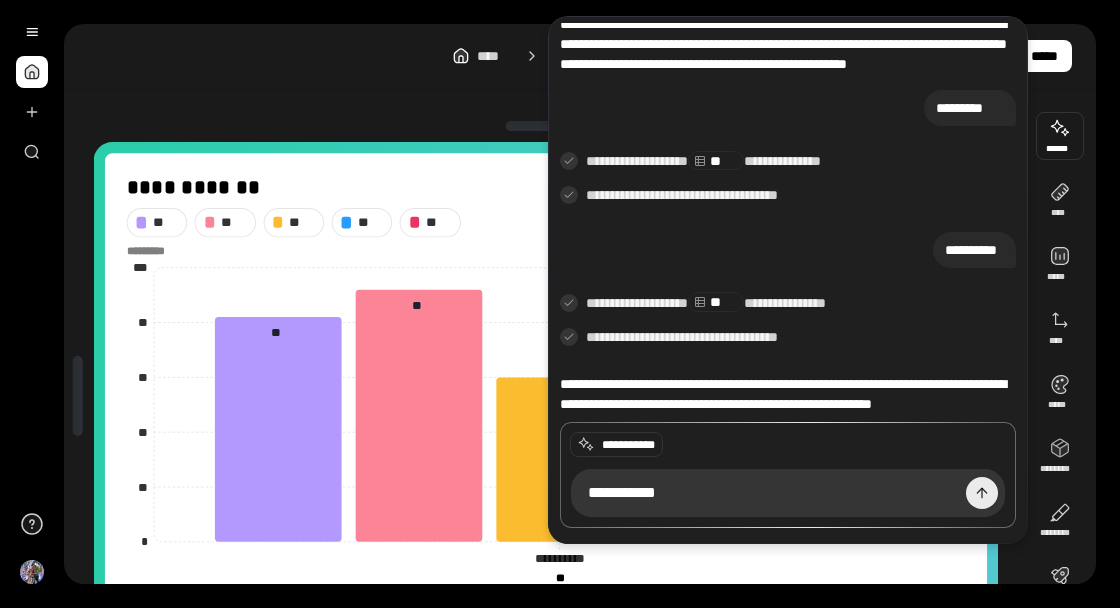 type on "**********" 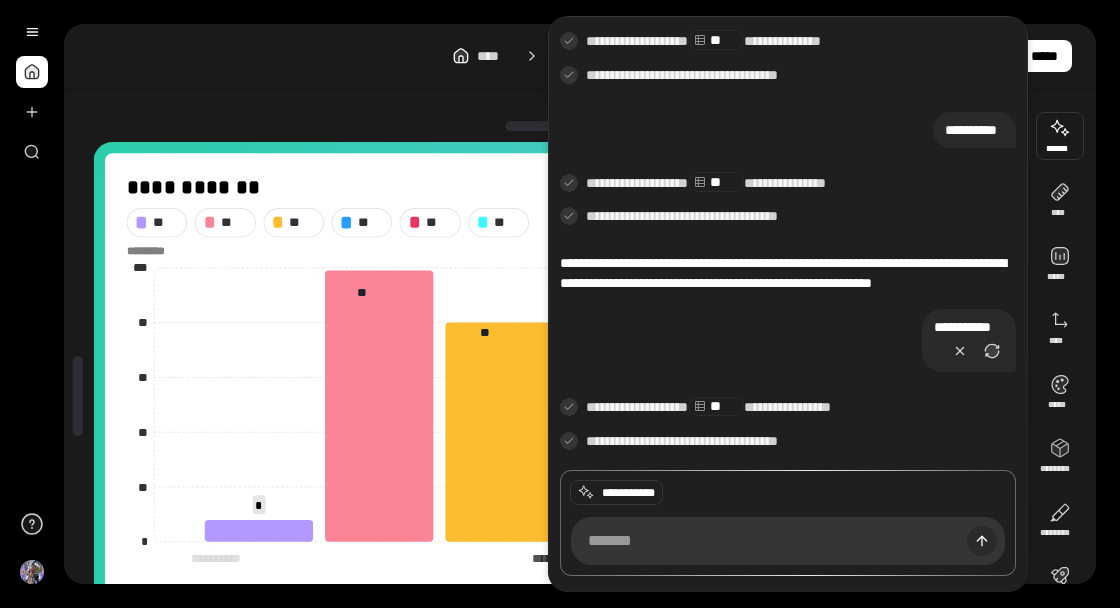 scroll, scrollTop: 1250, scrollLeft: 0, axis: vertical 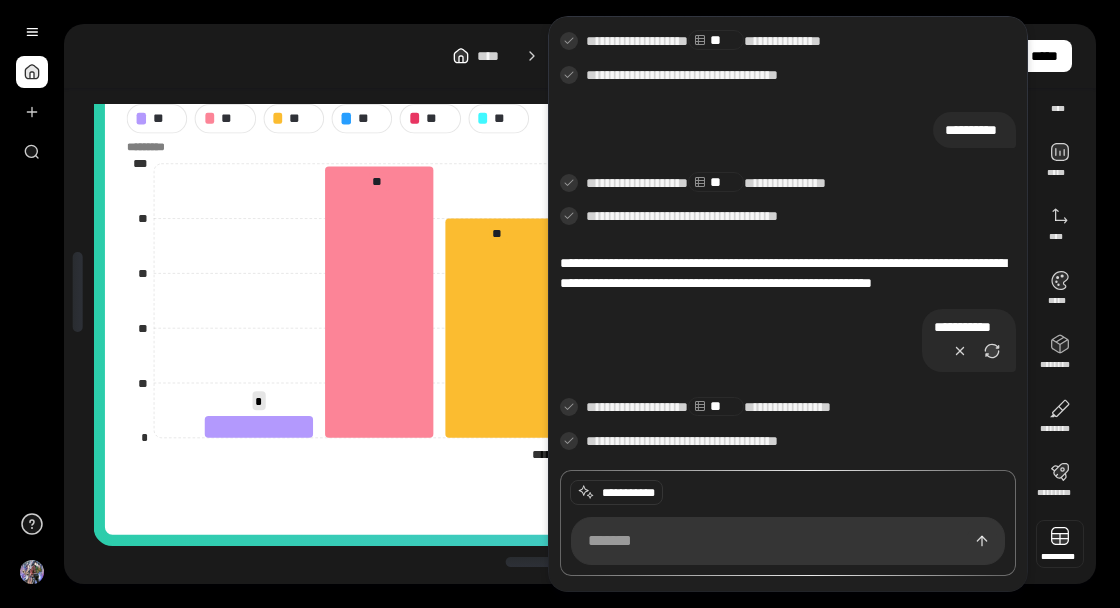click at bounding box center (1060, 544) 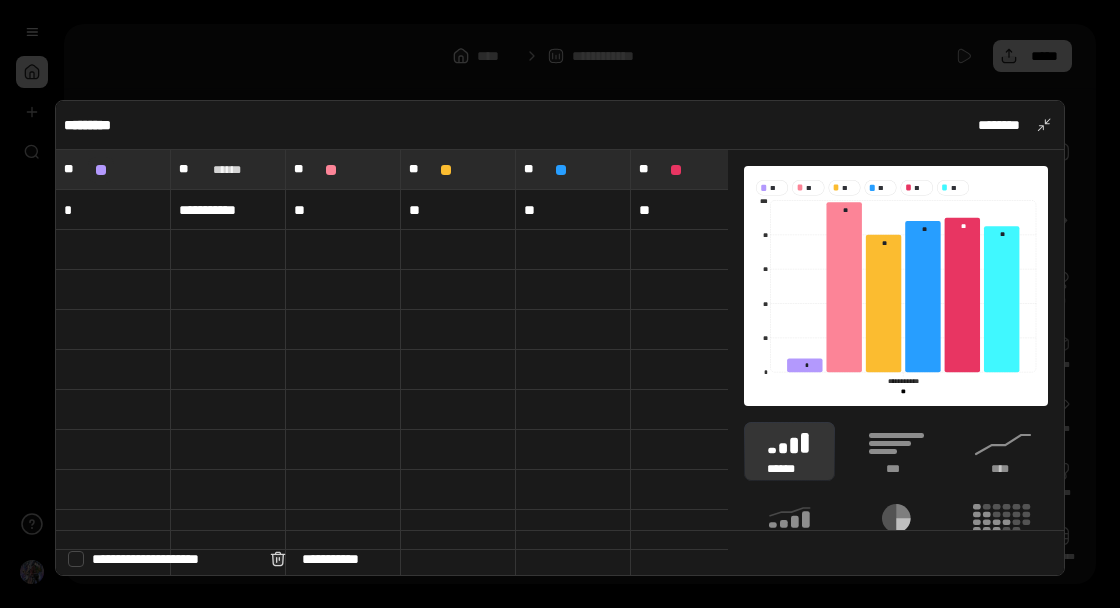 click at bounding box center (101, 170) 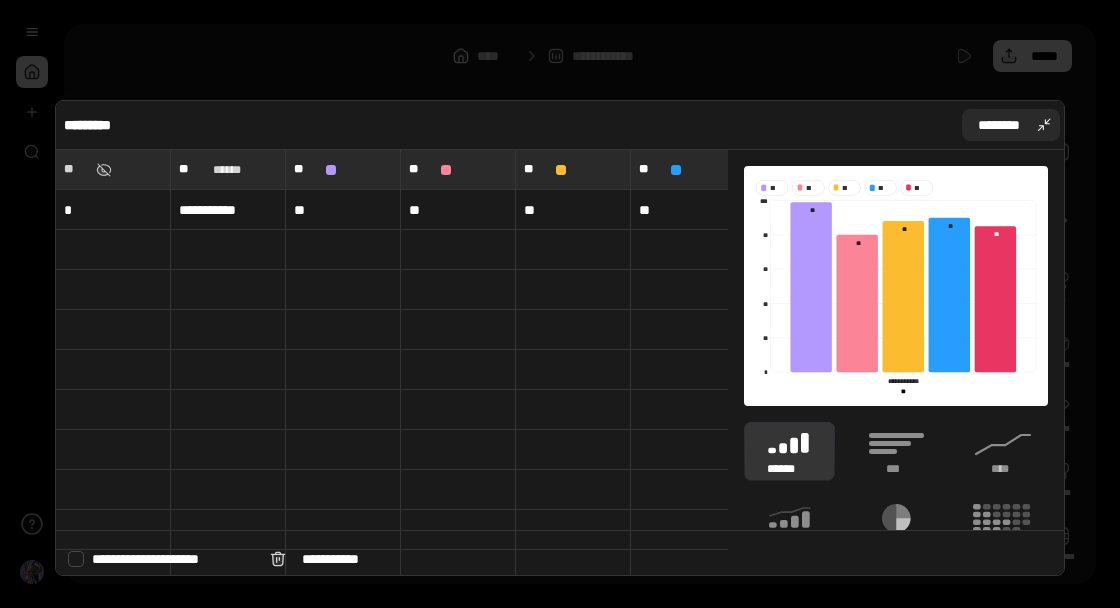 click on "********" at bounding box center (999, 125) 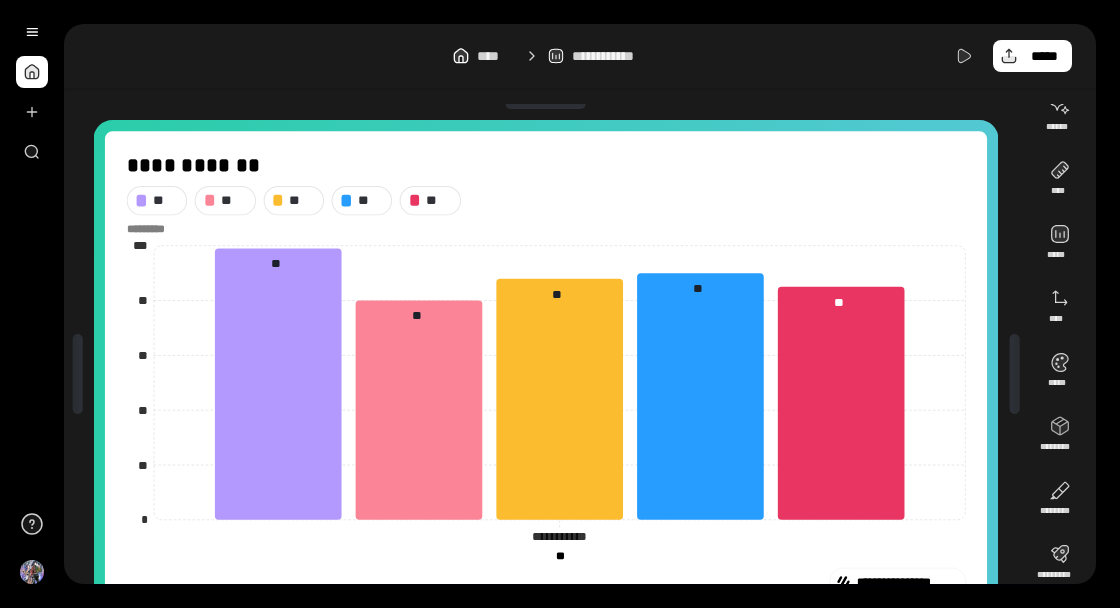 scroll, scrollTop: 21, scrollLeft: 0, axis: vertical 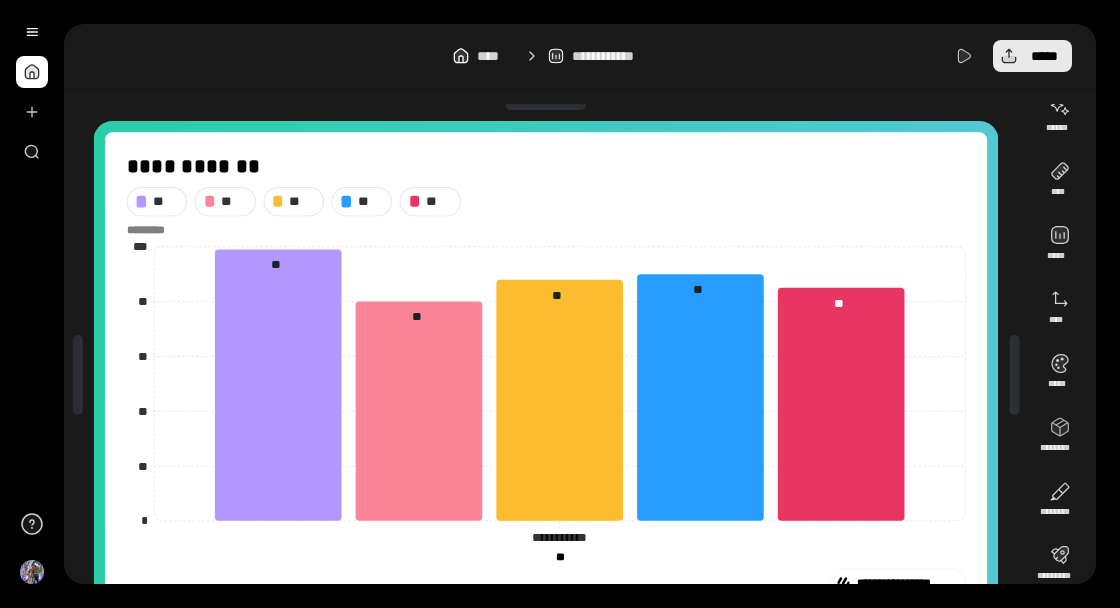click on "*****" at bounding box center [1032, 56] 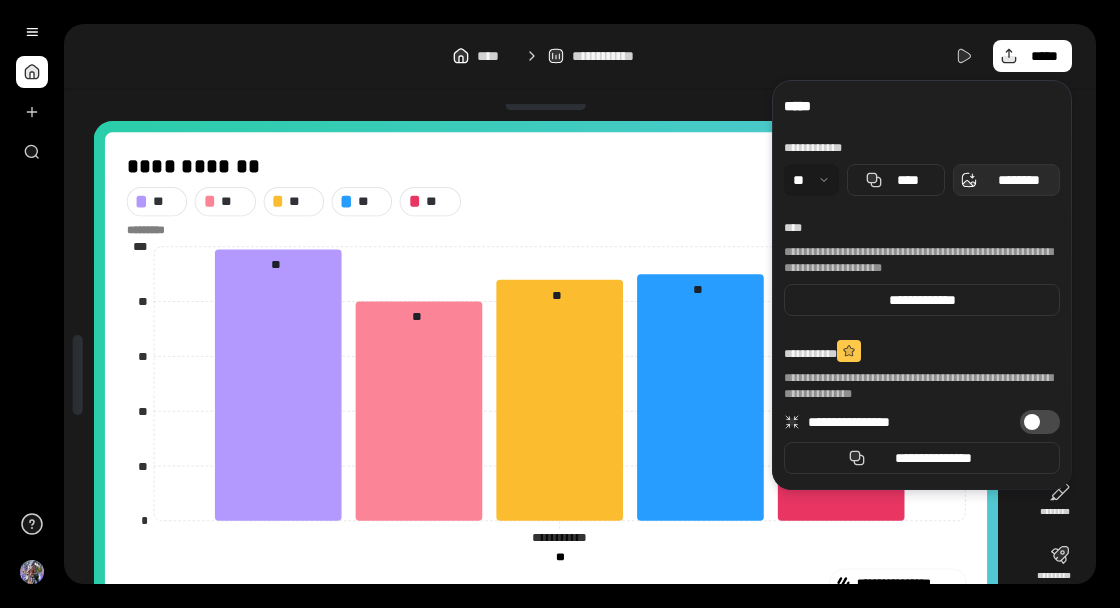 click on "********" at bounding box center (1018, 180) 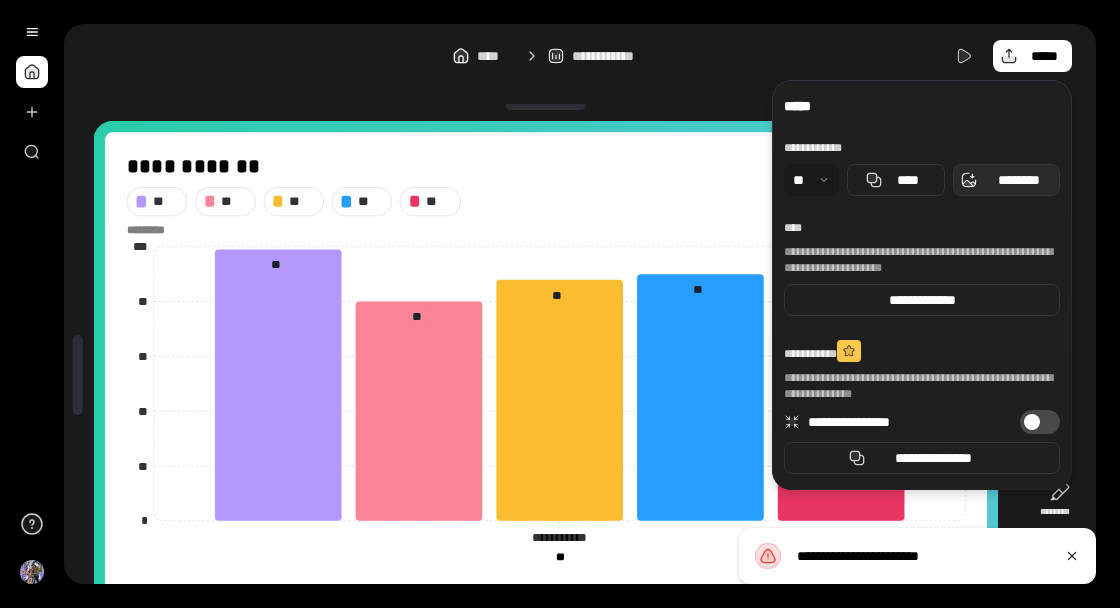 click on "********" at bounding box center [1018, 180] 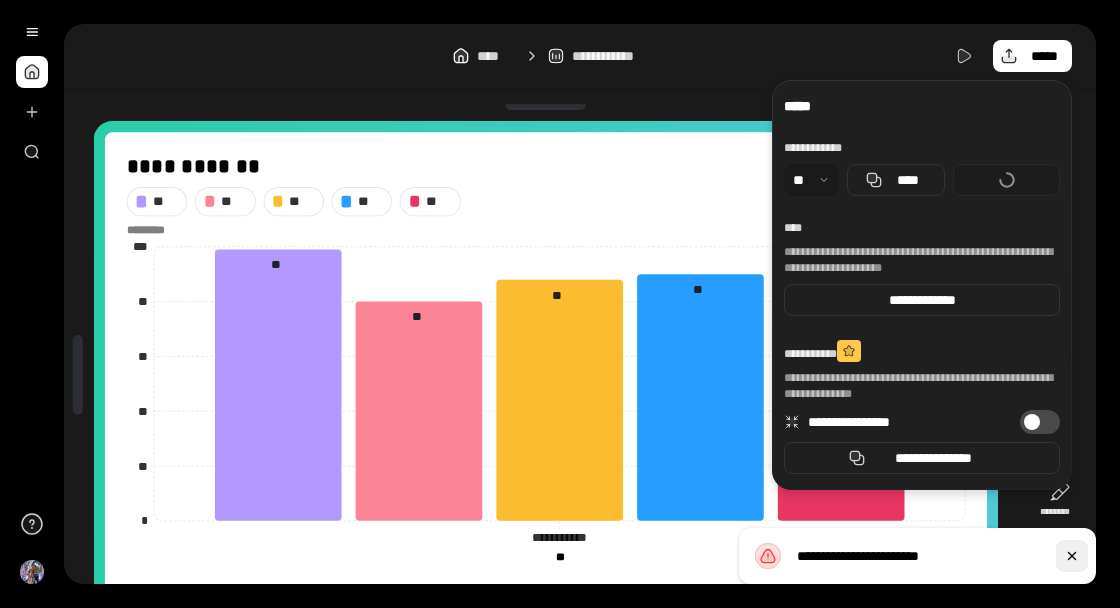 click at bounding box center [1072, 556] 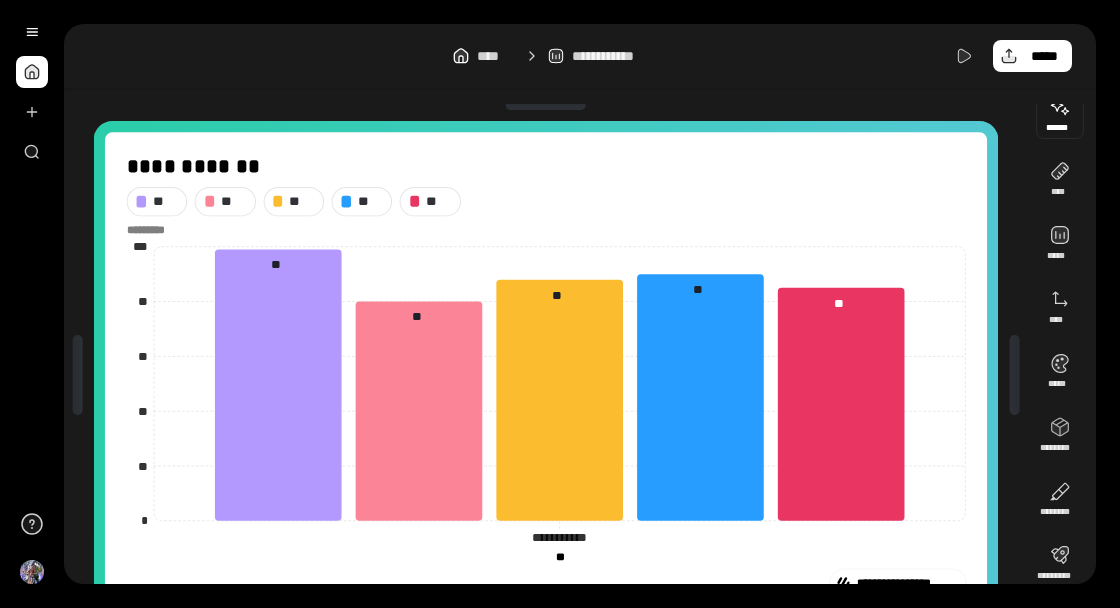 click at bounding box center (1060, 115) 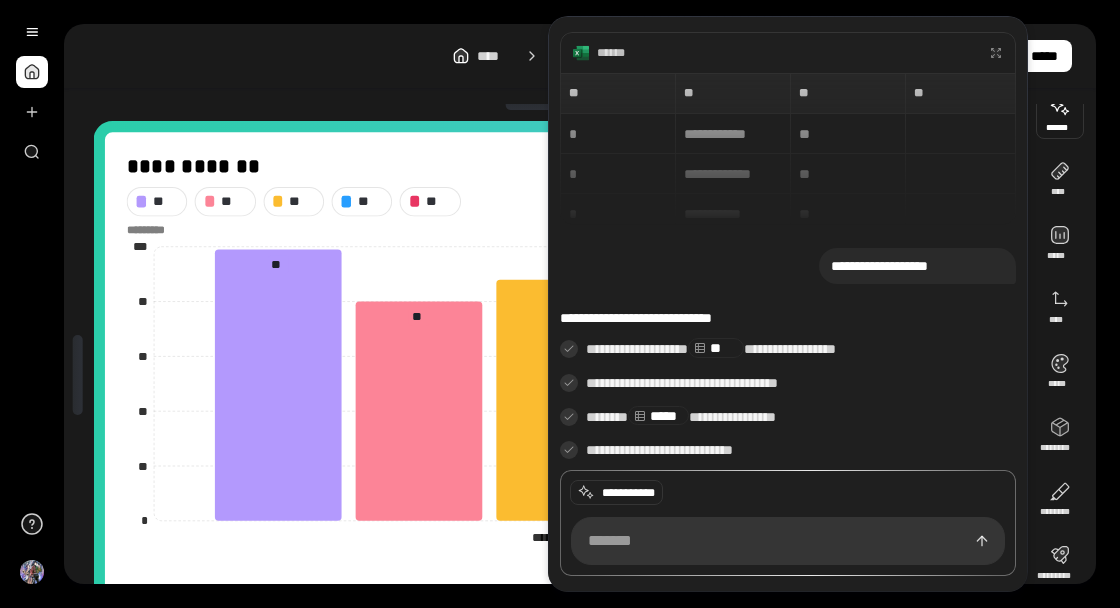 scroll, scrollTop: 1223, scrollLeft: 0, axis: vertical 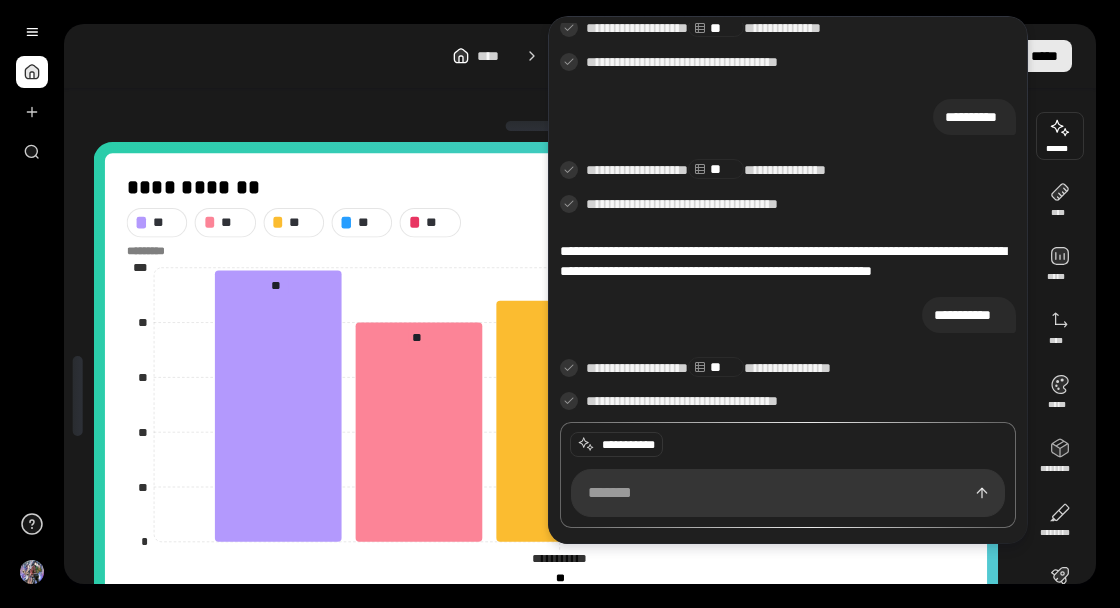 click on "*****" at bounding box center [1044, 56] 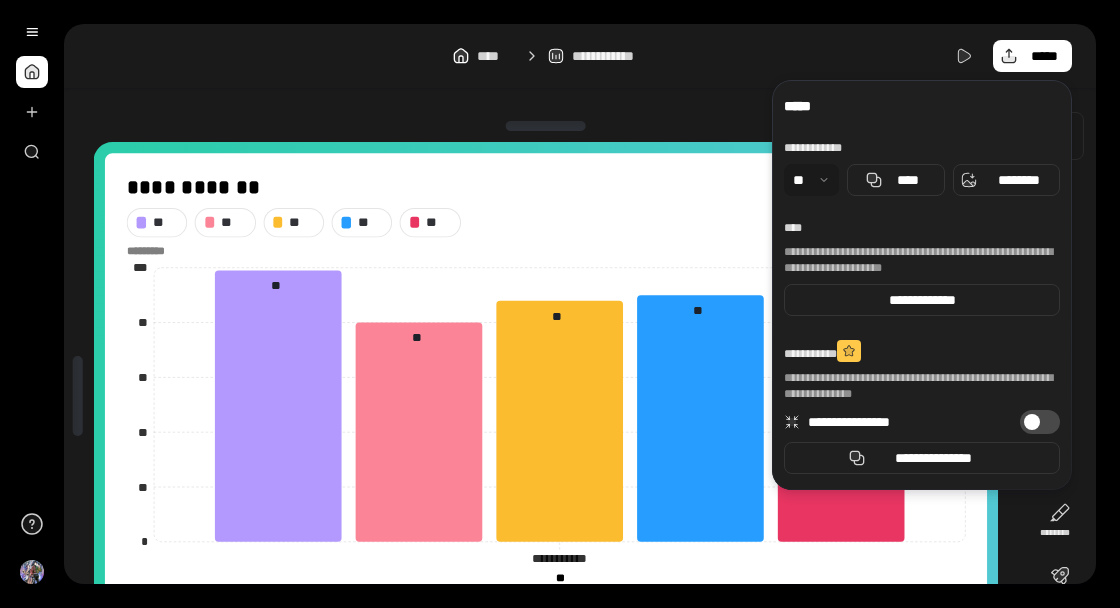 click at bounding box center [1060, 136] 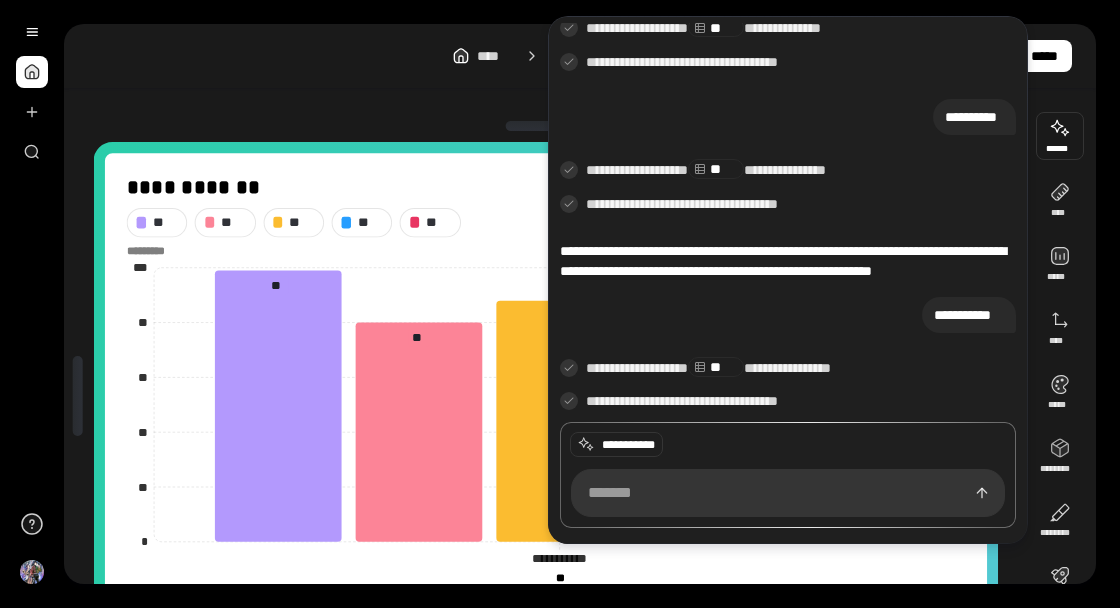 click at bounding box center [1060, 136] 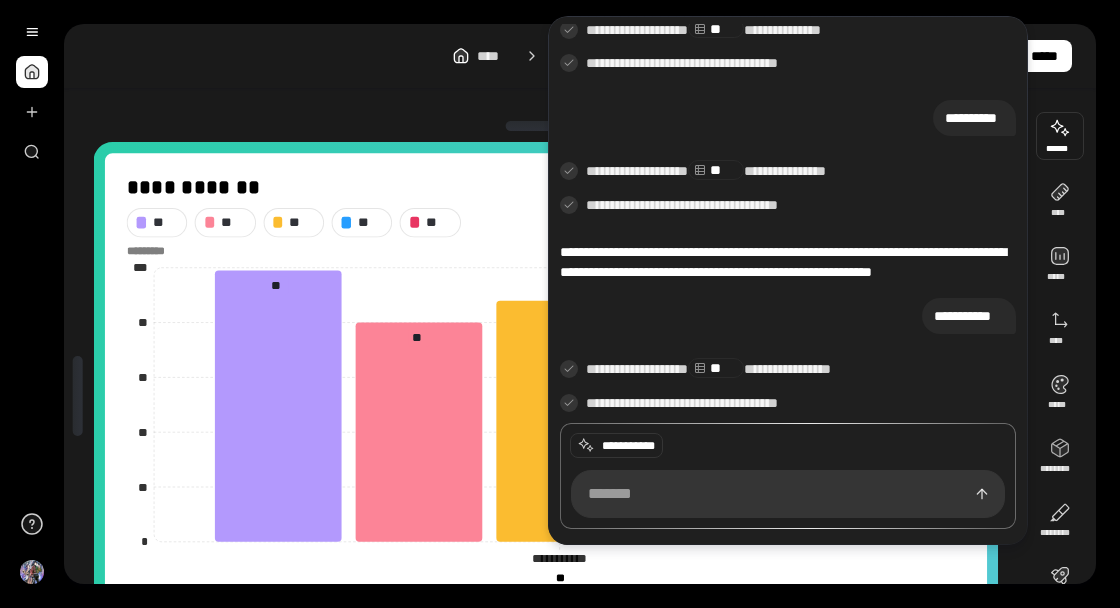 scroll, scrollTop: 1223, scrollLeft: 0, axis: vertical 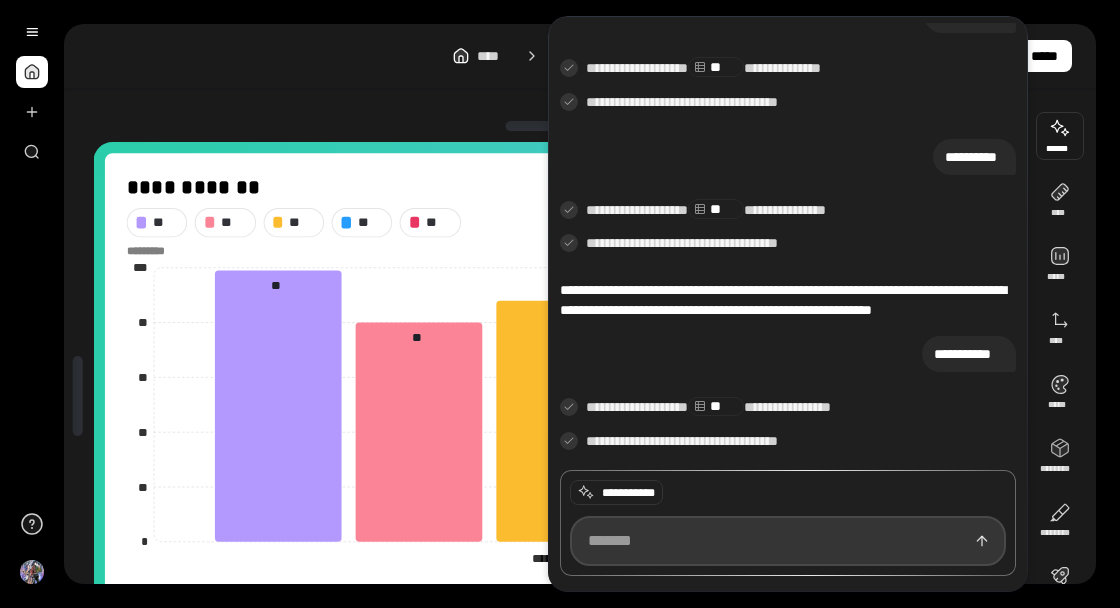 click at bounding box center [788, 541] 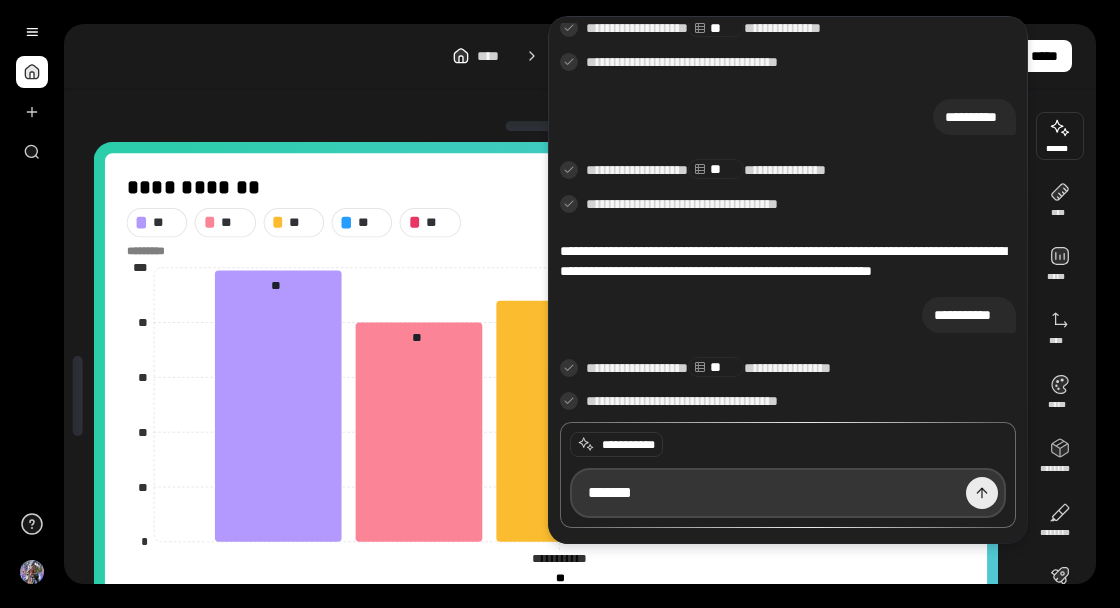 type on "*******" 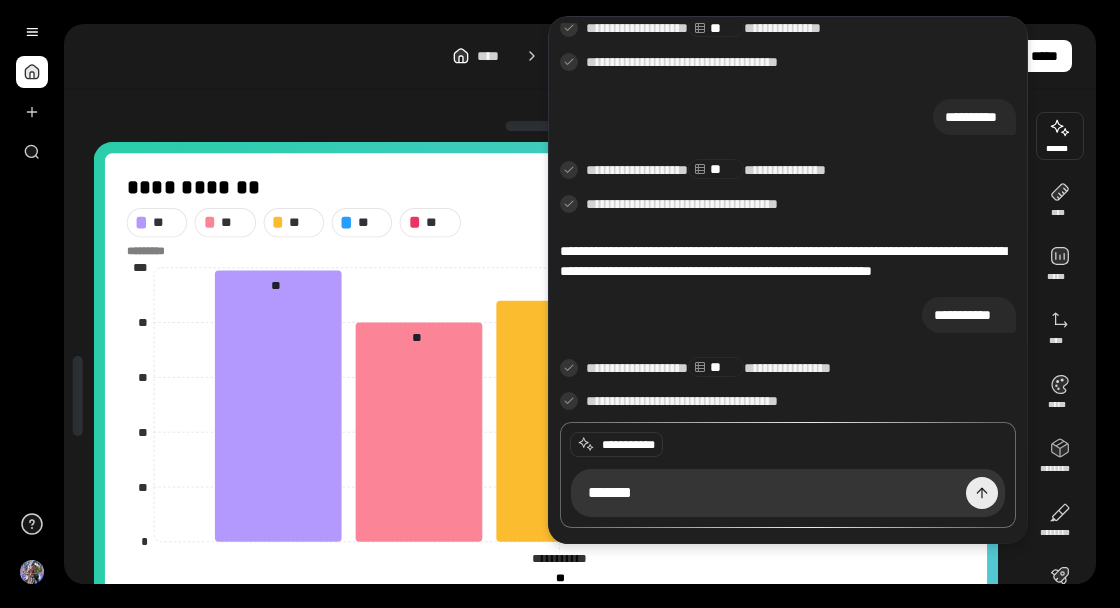 click at bounding box center [982, 493] 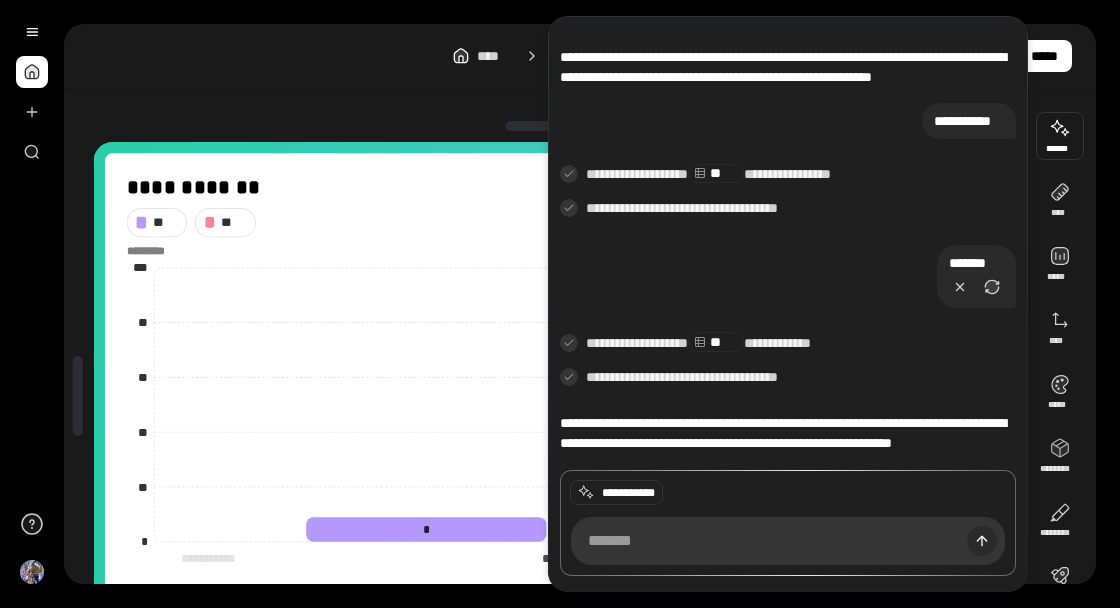 scroll, scrollTop: 1476, scrollLeft: 0, axis: vertical 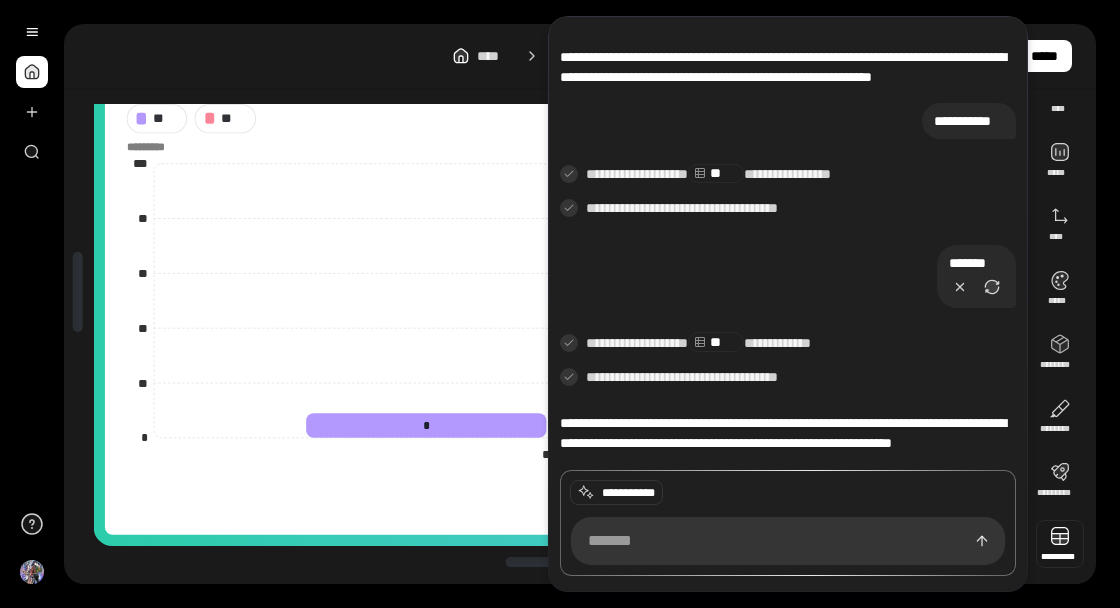 click at bounding box center [1060, 544] 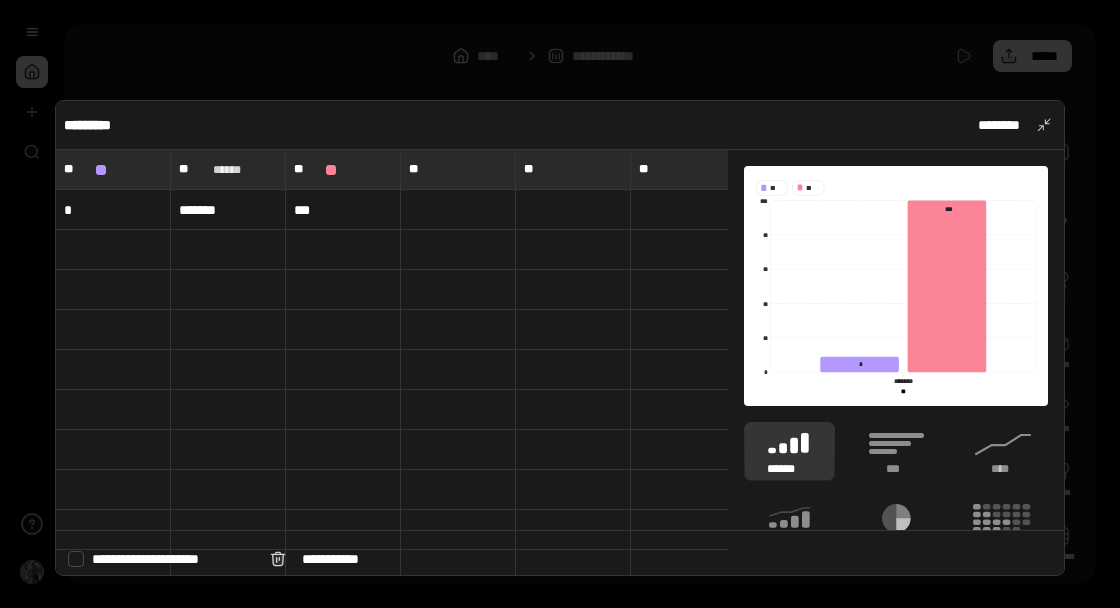 click at bounding box center (101, 170) 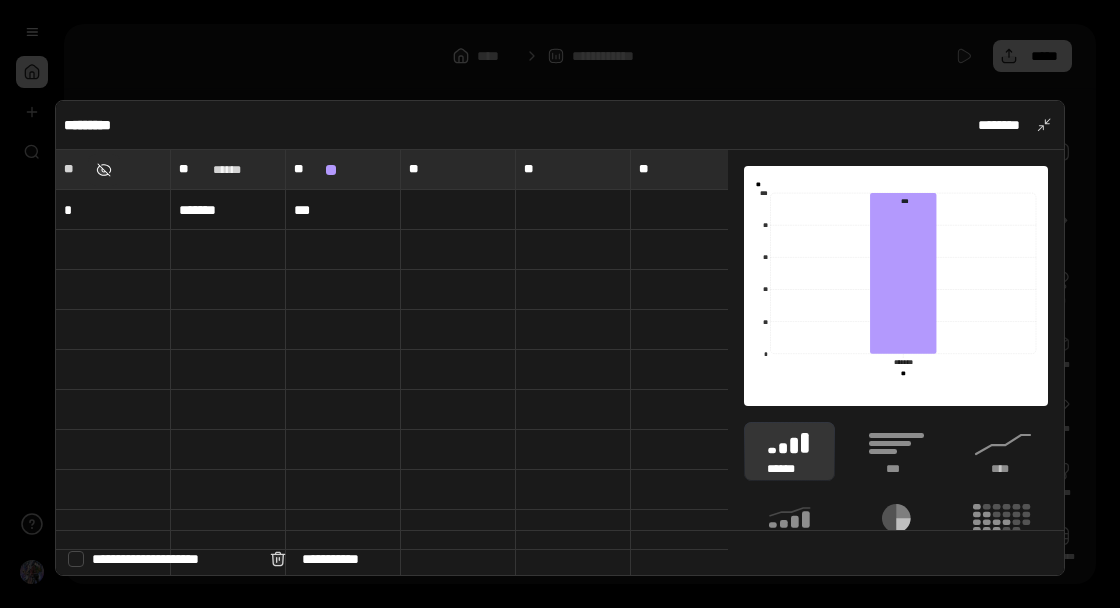 type on "**" 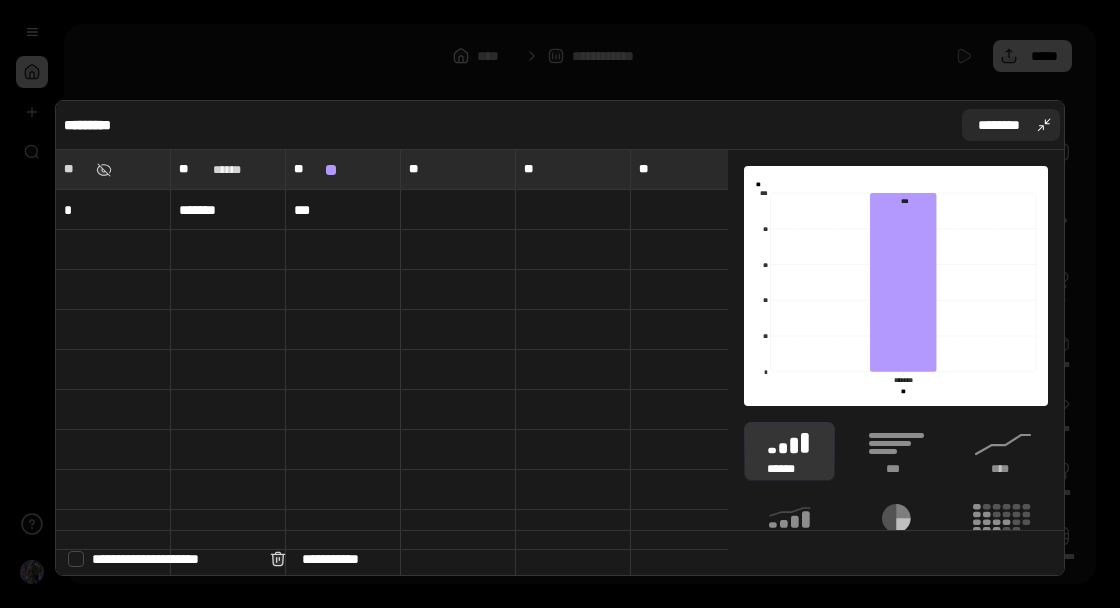 click on "********" at bounding box center [1011, 125] 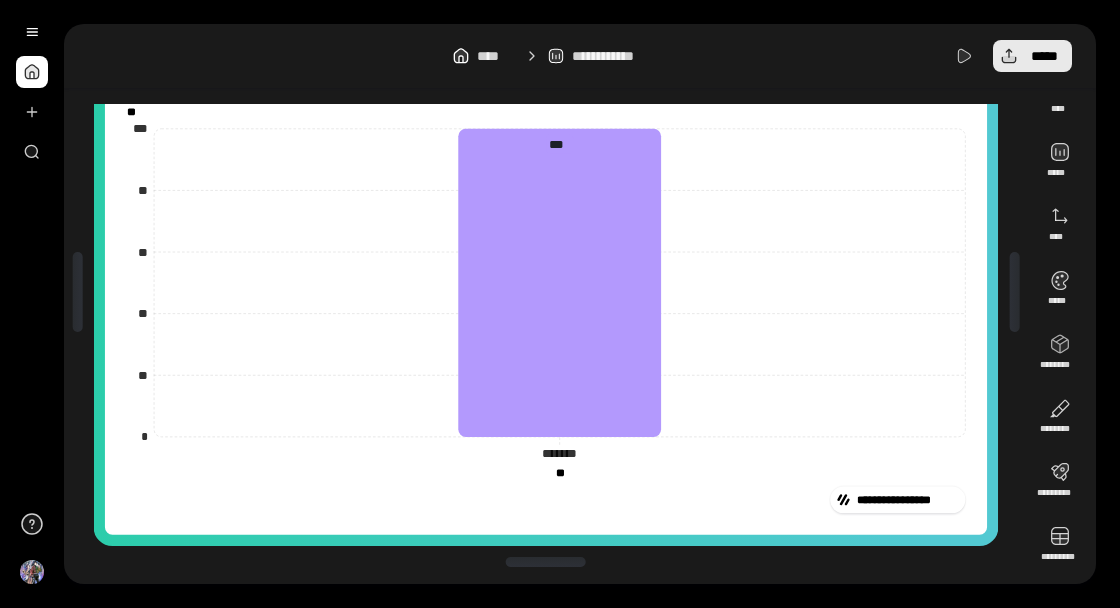click on "*****" at bounding box center (1032, 56) 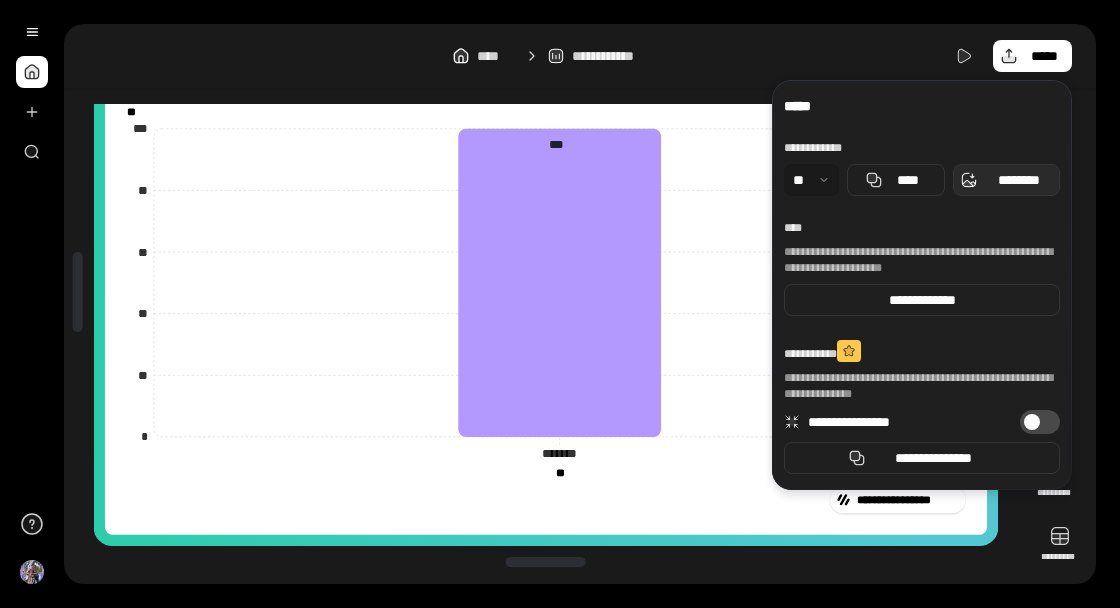 click on "********" at bounding box center (1018, 180) 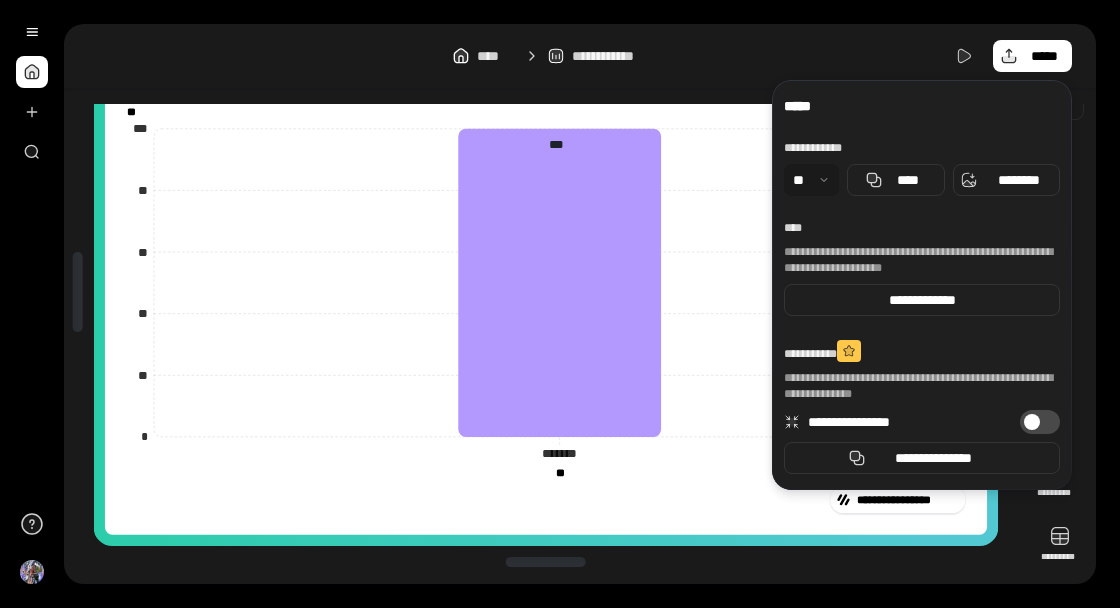click at bounding box center (1060, 96) 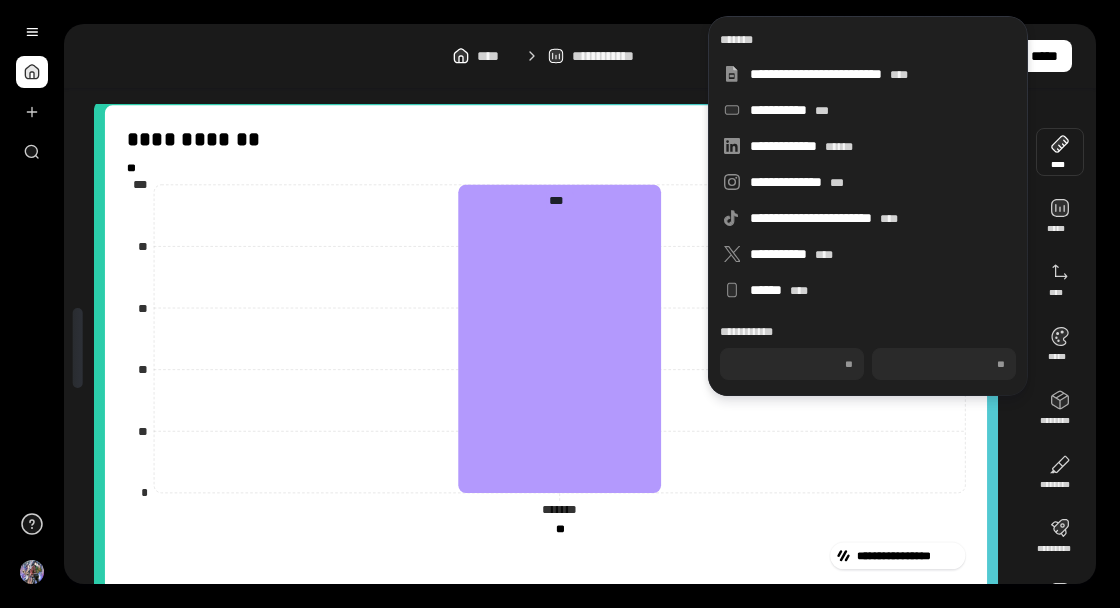 scroll, scrollTop: 0, scrollLeft: 0, axis: both 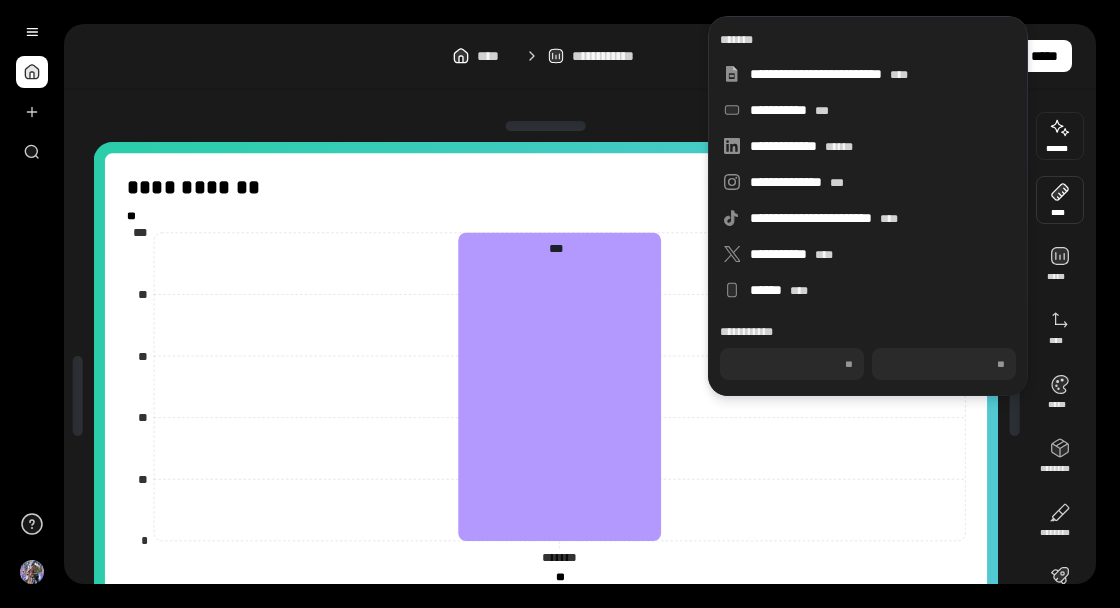 click at bounding box center (1060, 136) 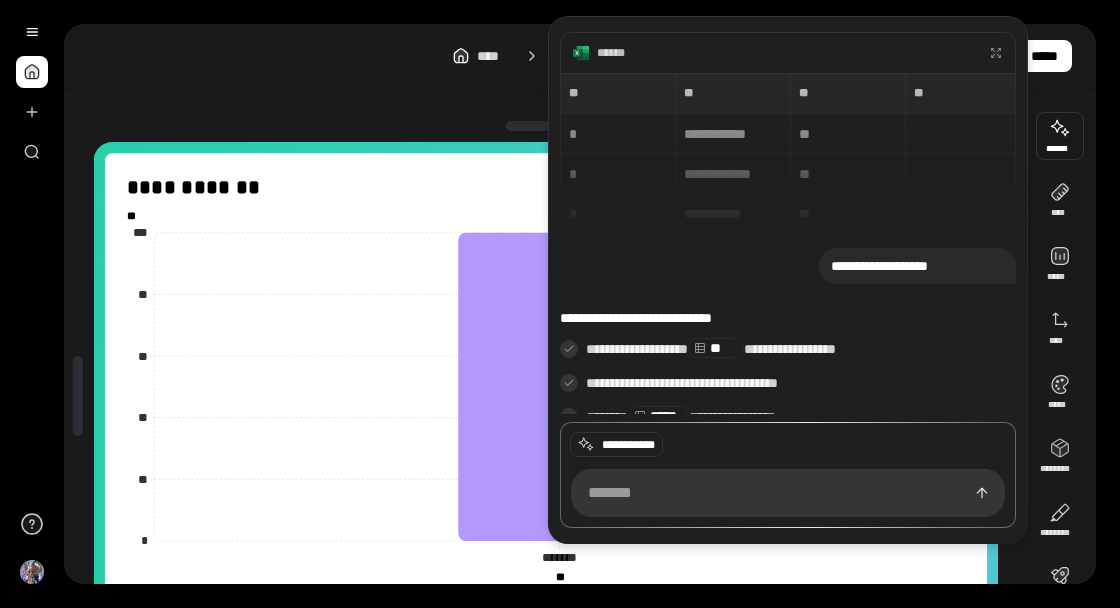 scroll, scrollTop: 1414, scrollLeft: 0, axis: vertical 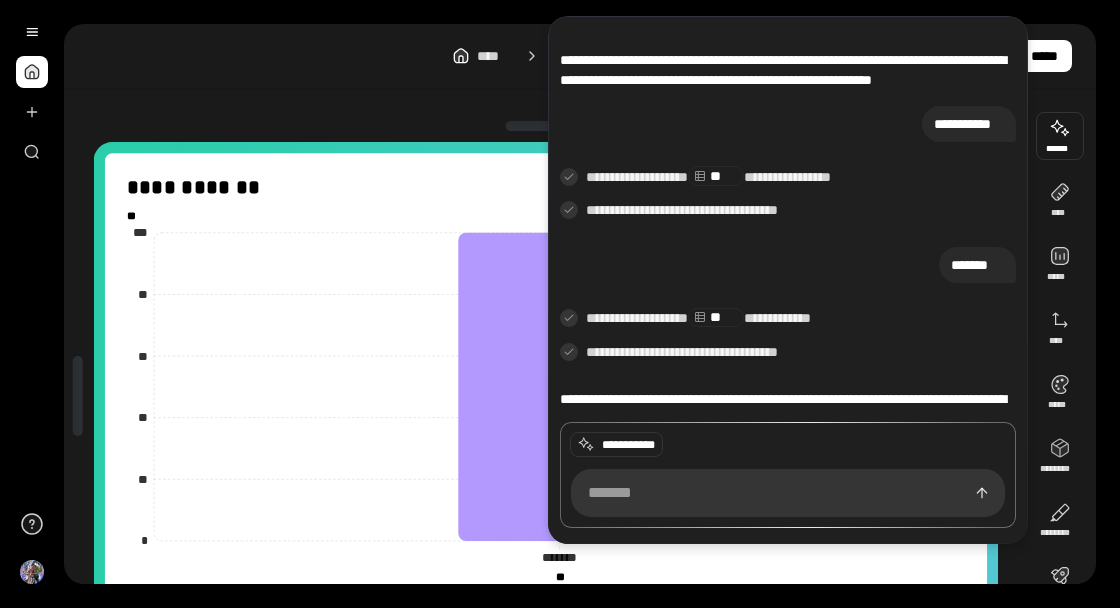 click at bounding box center (788, 493) 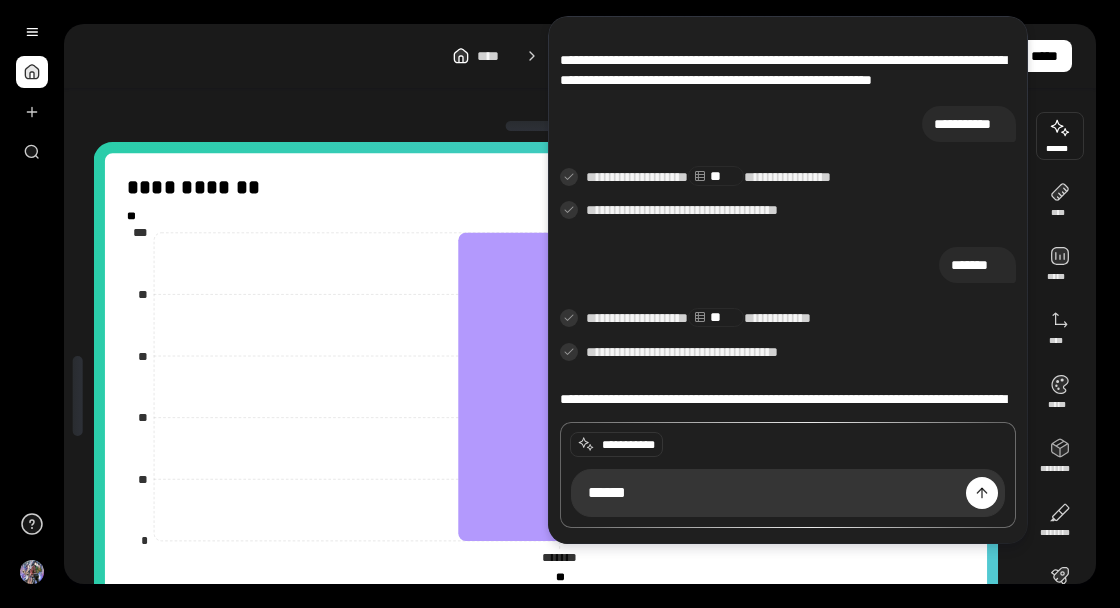 type on "******" 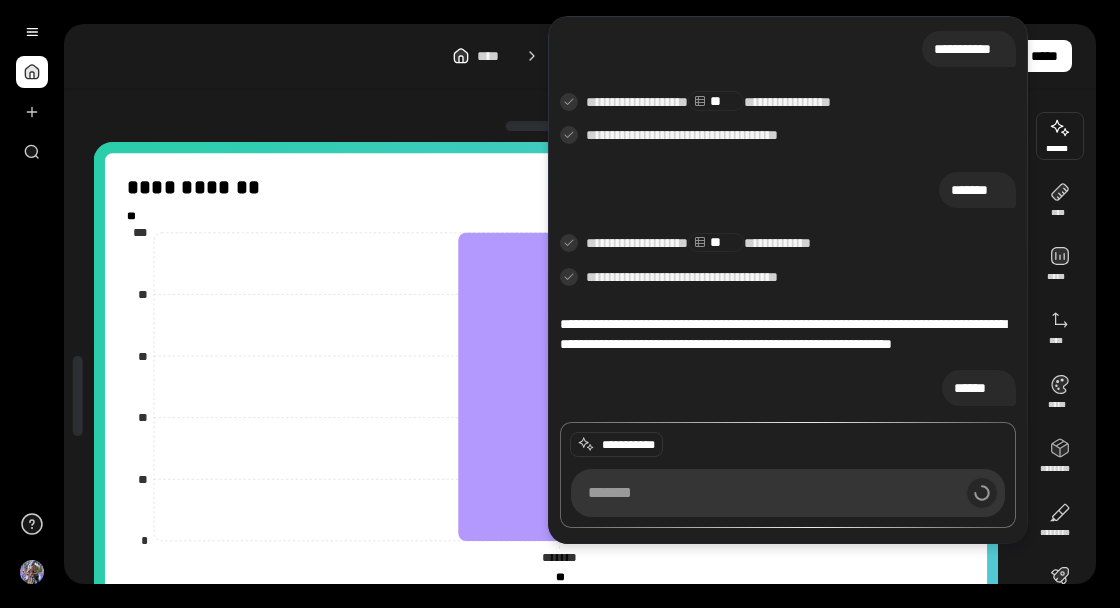 scroll, scrollTop: 1549, scrollLeft: 0, axis: vertical 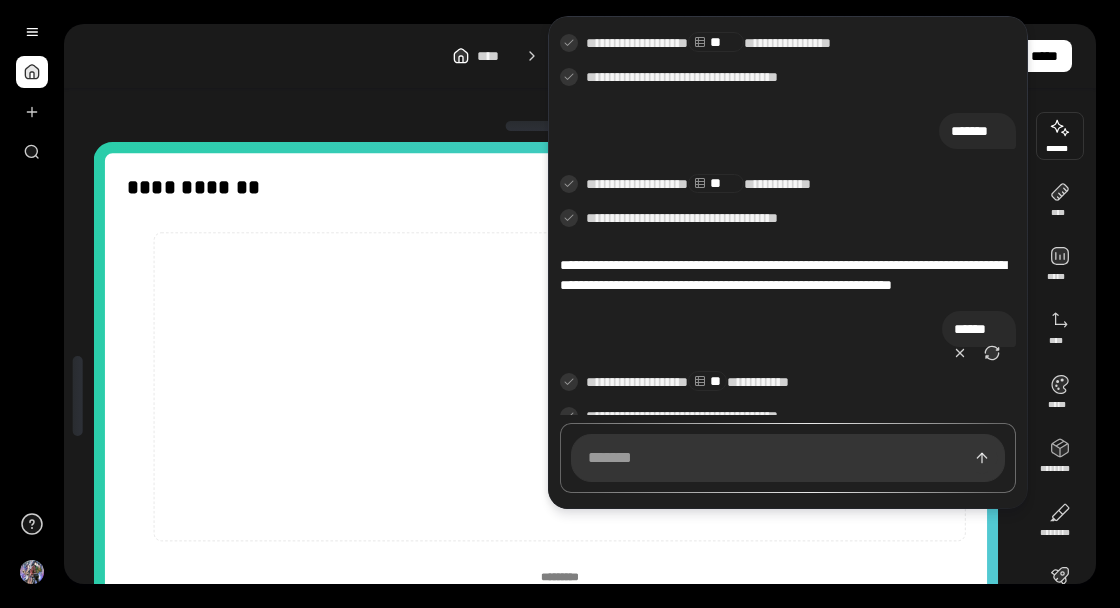 type 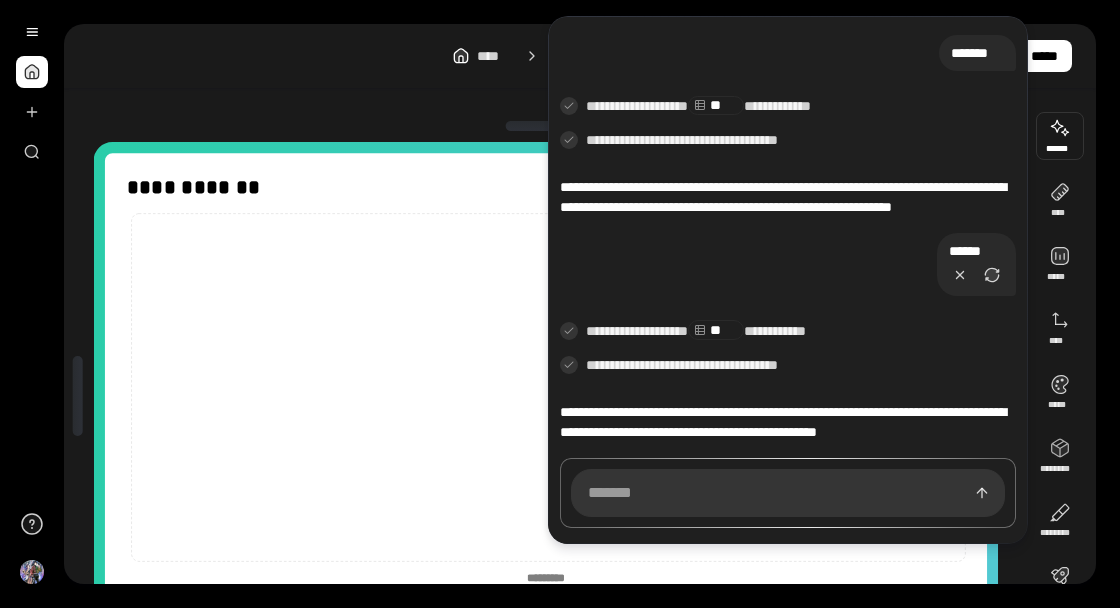 scroll, scrollTop: 1706, scrollLeft: 0, axis: vertical 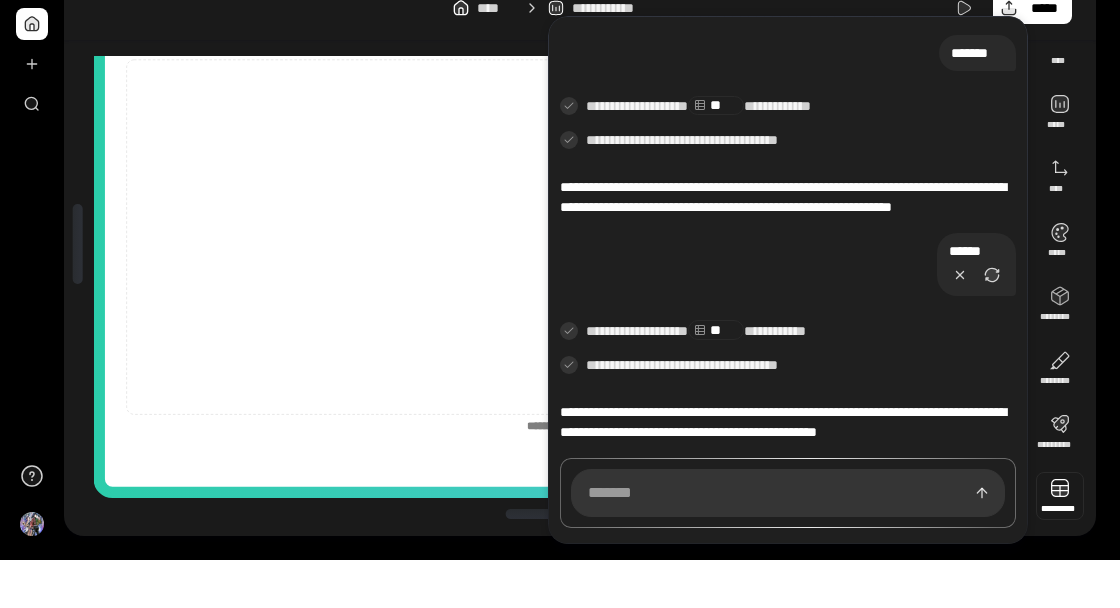 click at bounding box center (1060, 544) 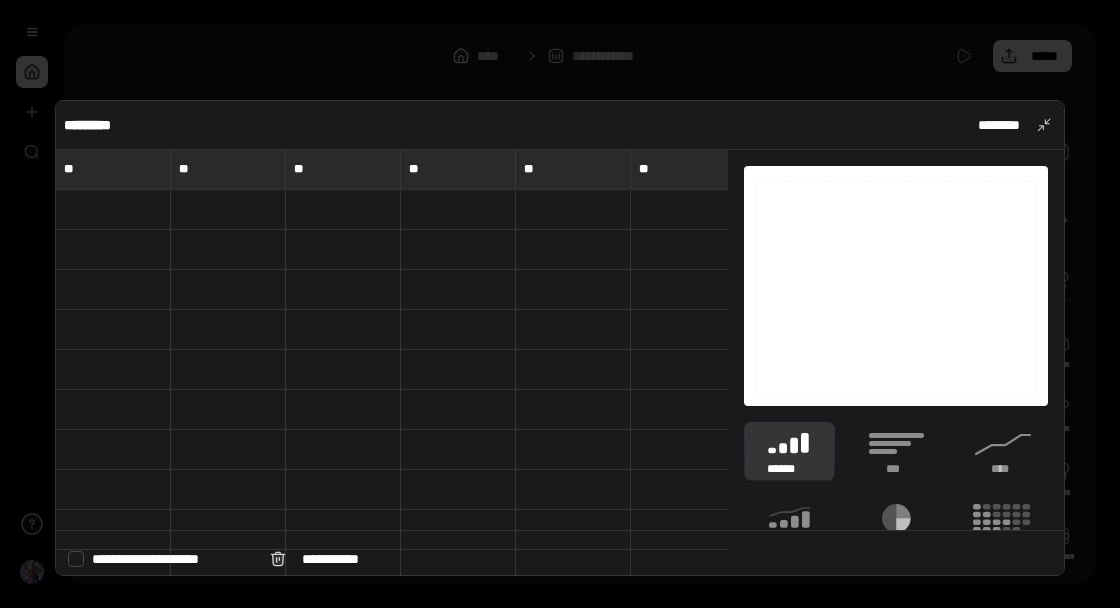 click at bounding box center [228, 210] 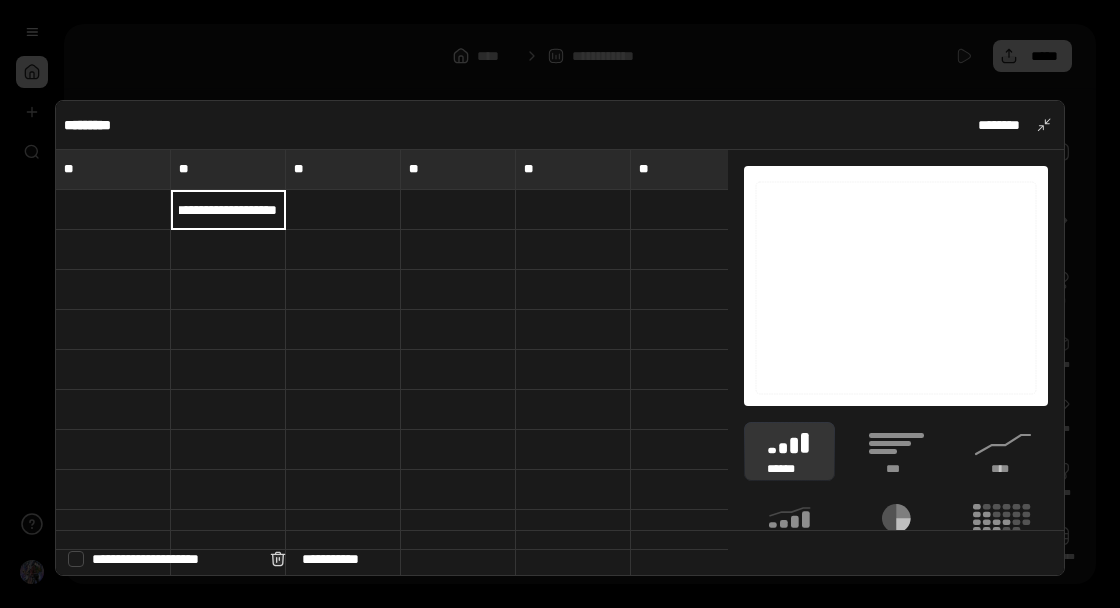scroll, scrollTop: 0, scrollLeft: 59, axis: horizontal 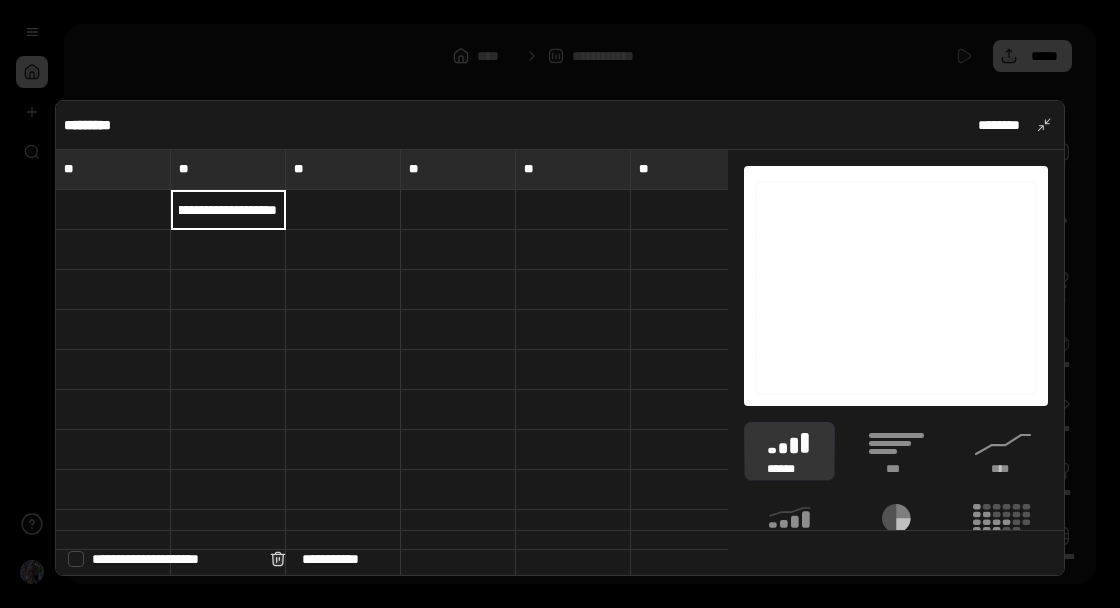 type on "**********" 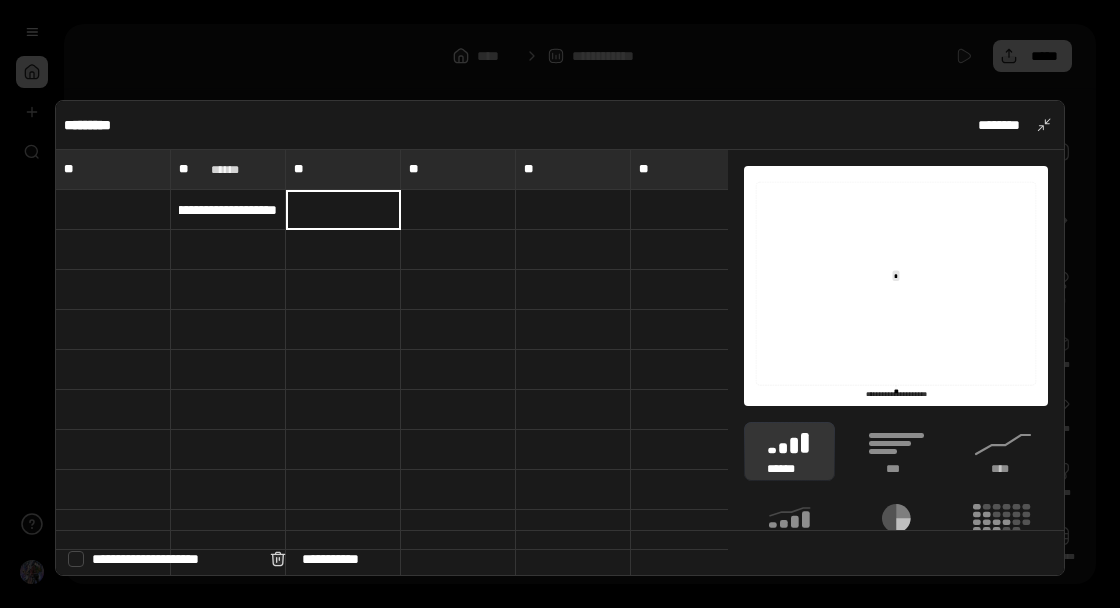 type on "**" 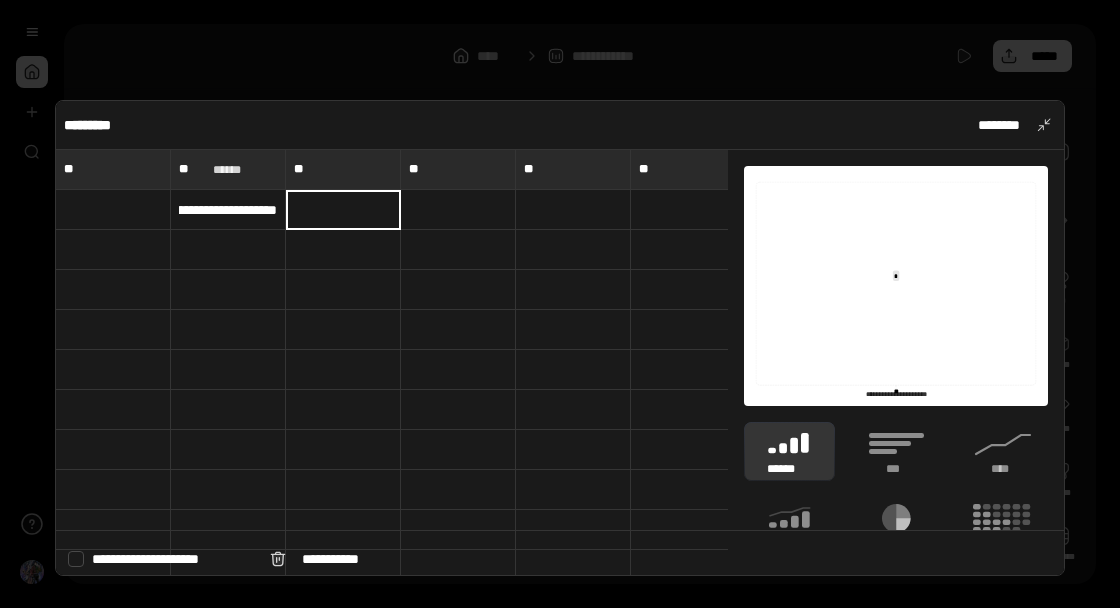 scroll, scrollTop: 0, scrollLeft: 0, axis: both 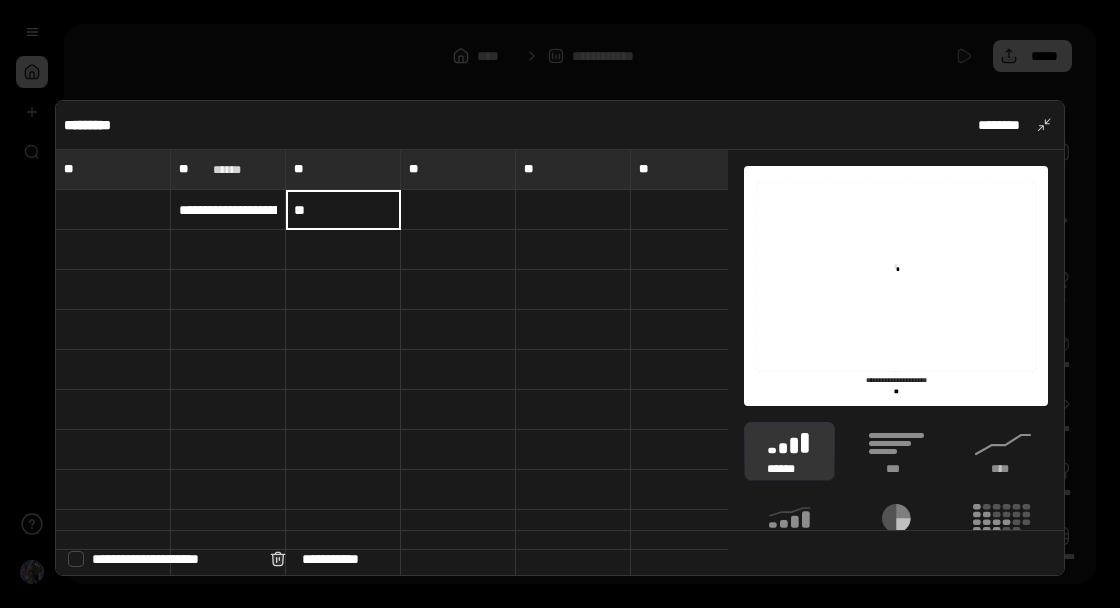 type on "**" 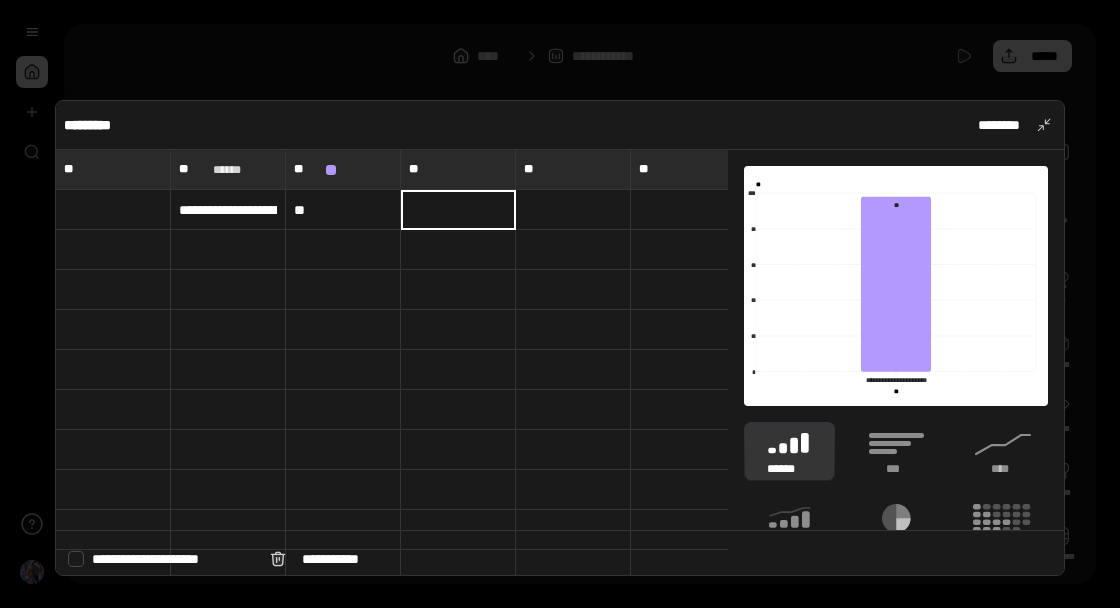 scroll, scrollTop: 32, scrollLeft: 0, axis: vertical 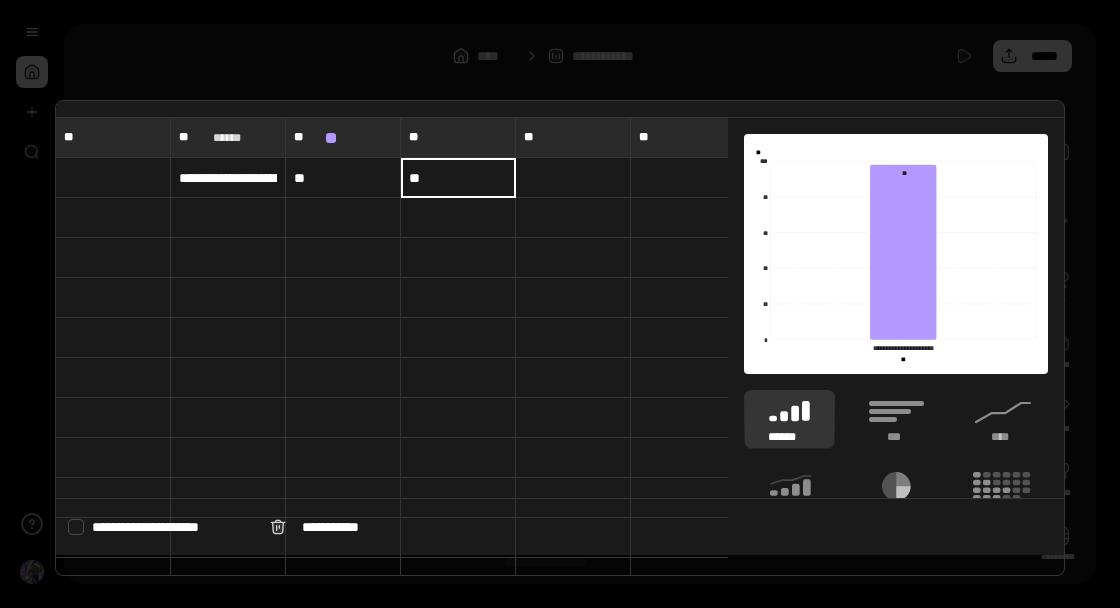 type on "**" 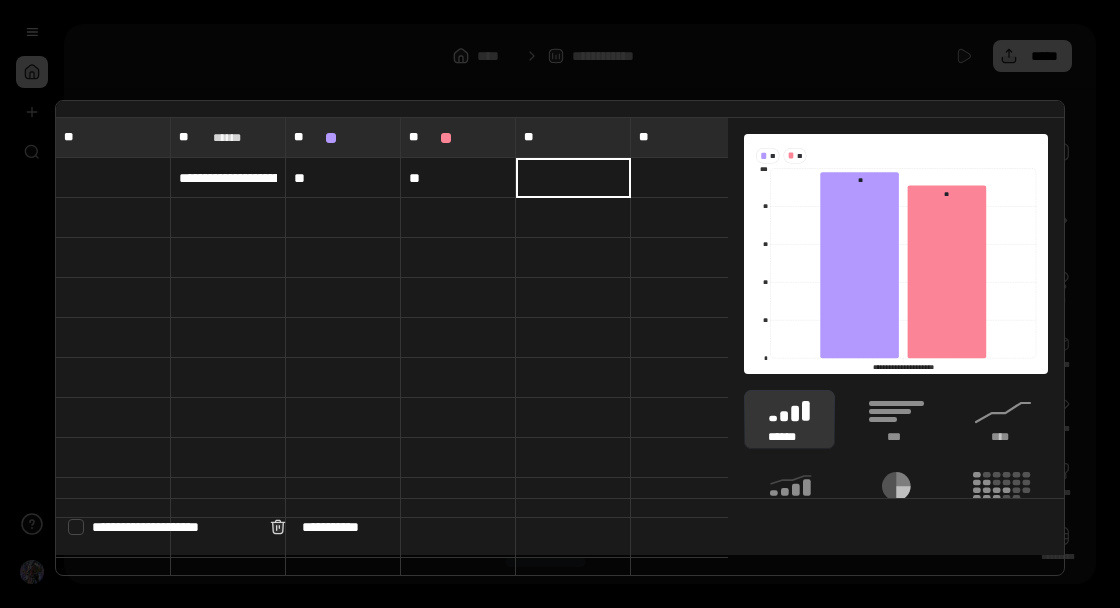 type 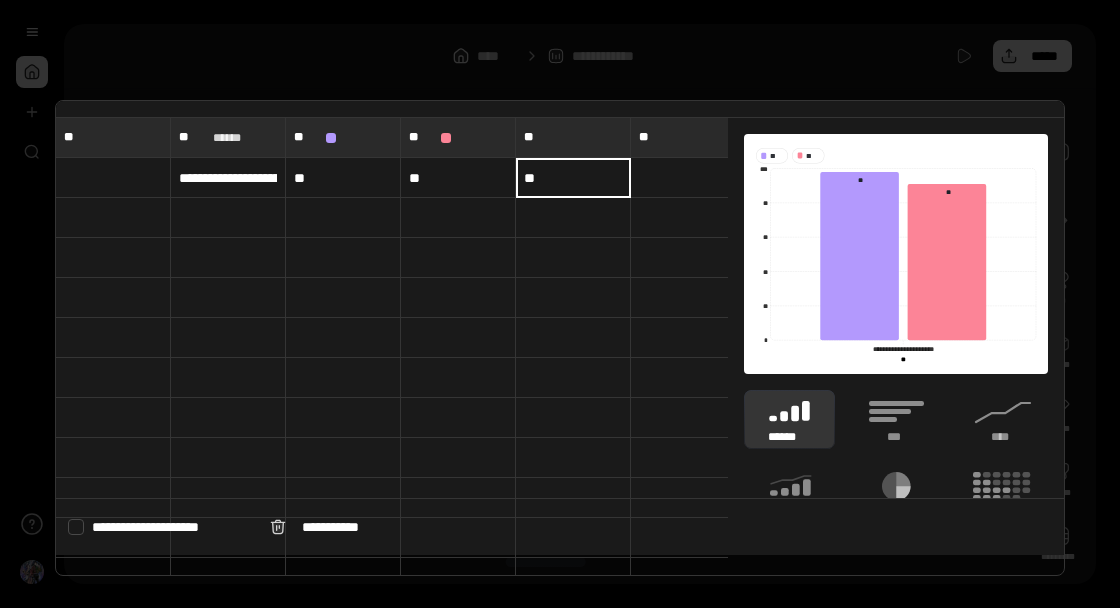 type on "**" 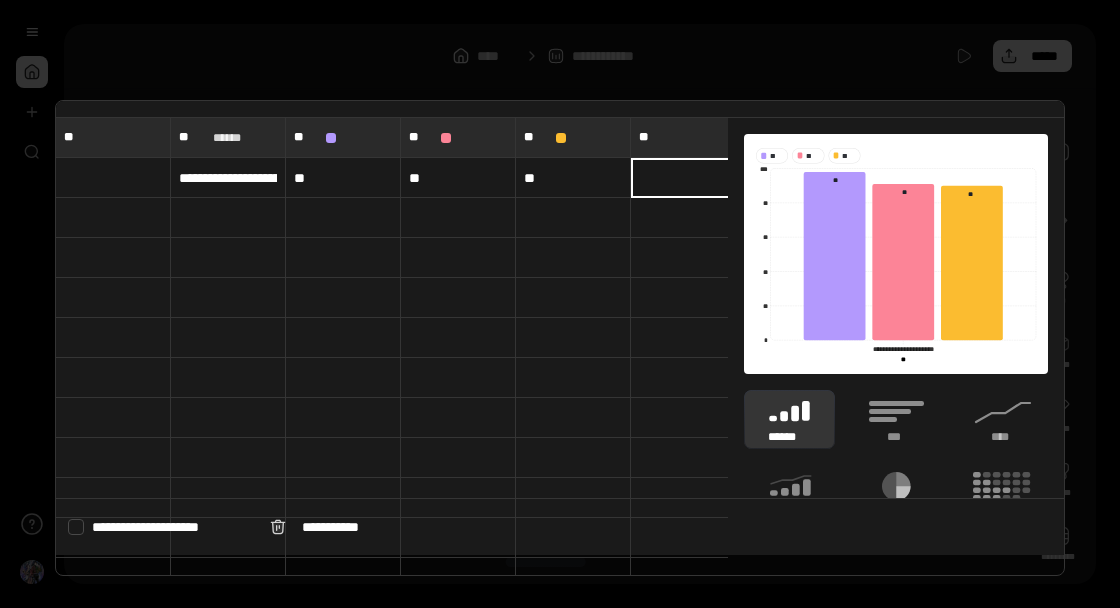 scroll, scrollTop: 0, scrollLeft: 18, axis: horizontal 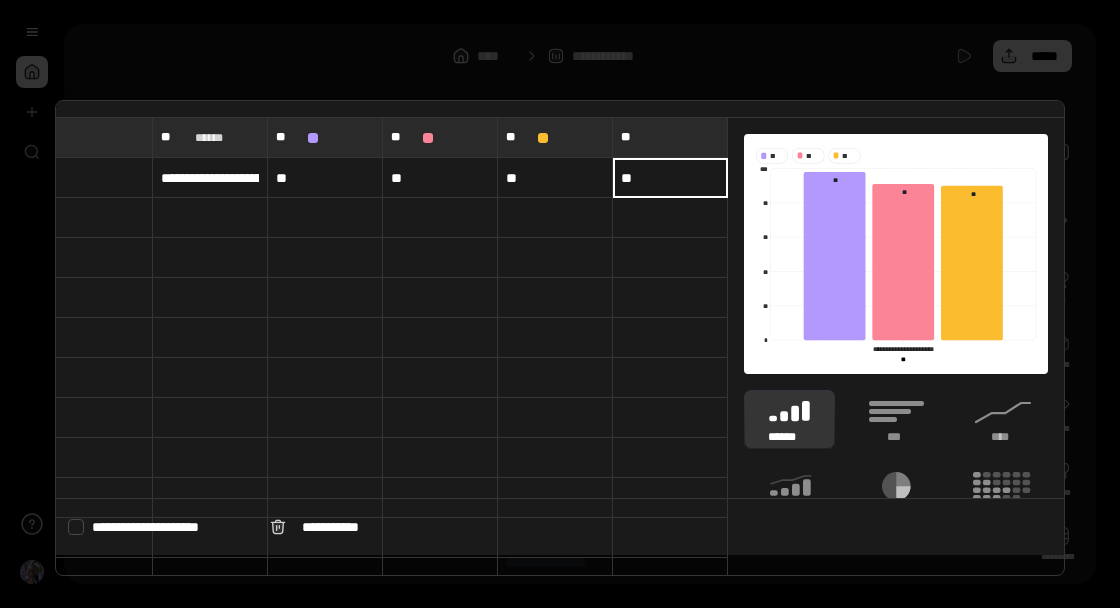 type on "**" 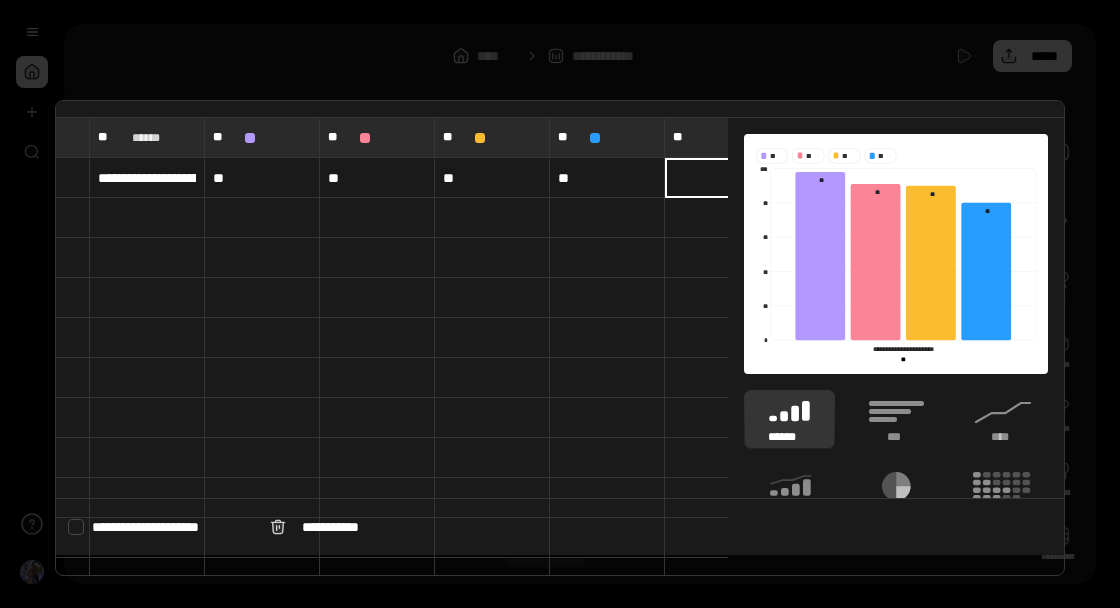 scroll, scrollTop: 0, scrollLeft: 133, axis: horizontal 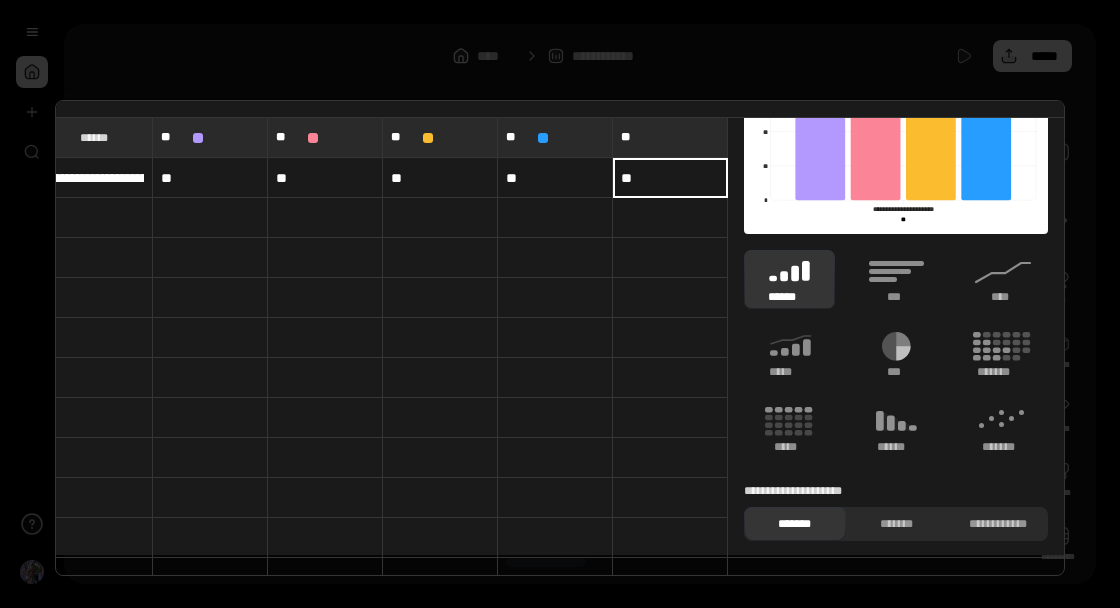type on "**" 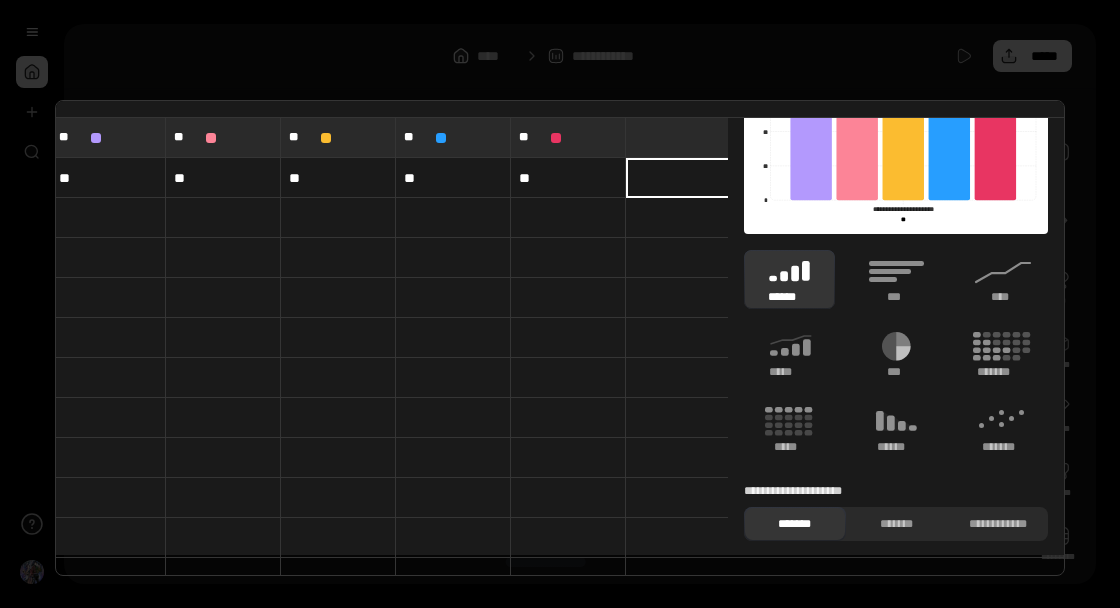 scroll, scrollTop: 0, scrollLeft: 248, axis: horizontal 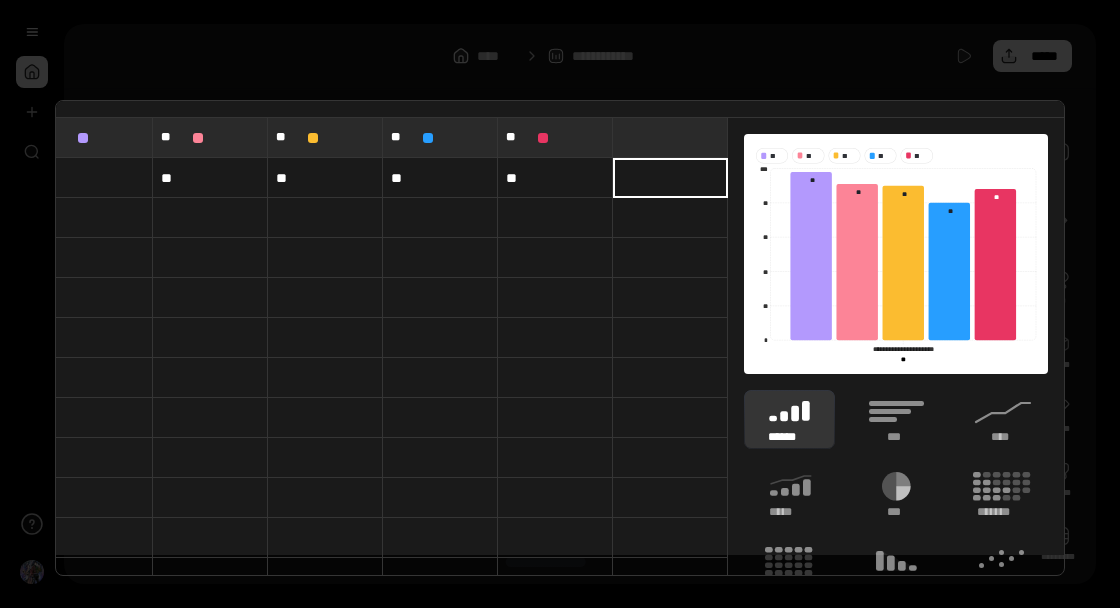 click at bounding box center (560, 304) 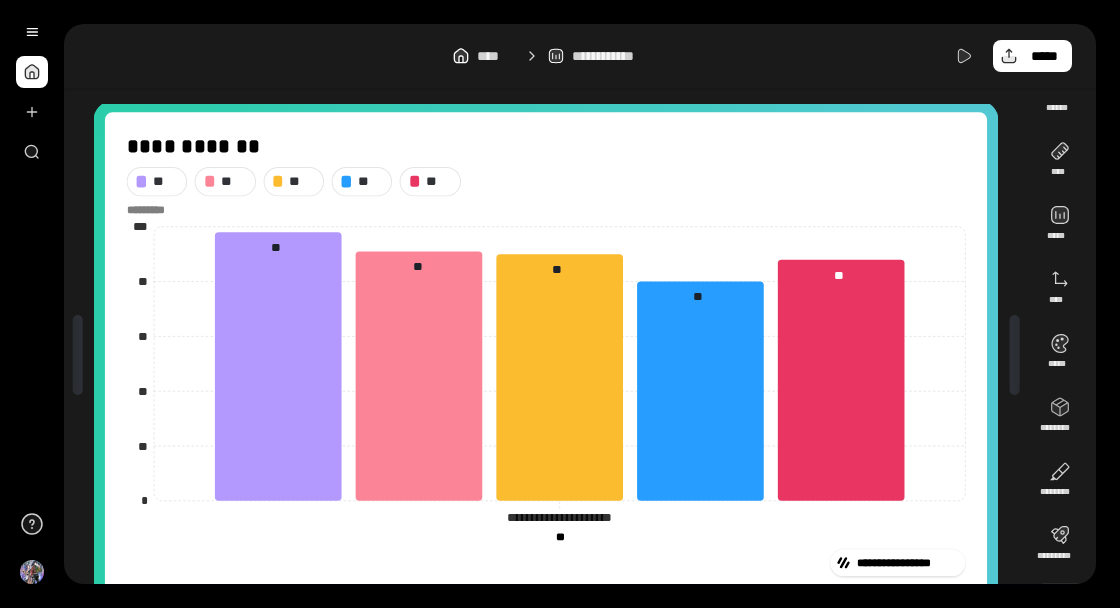 scroll, scrollTop: 41, scrollLeft: 0, axis: vertical 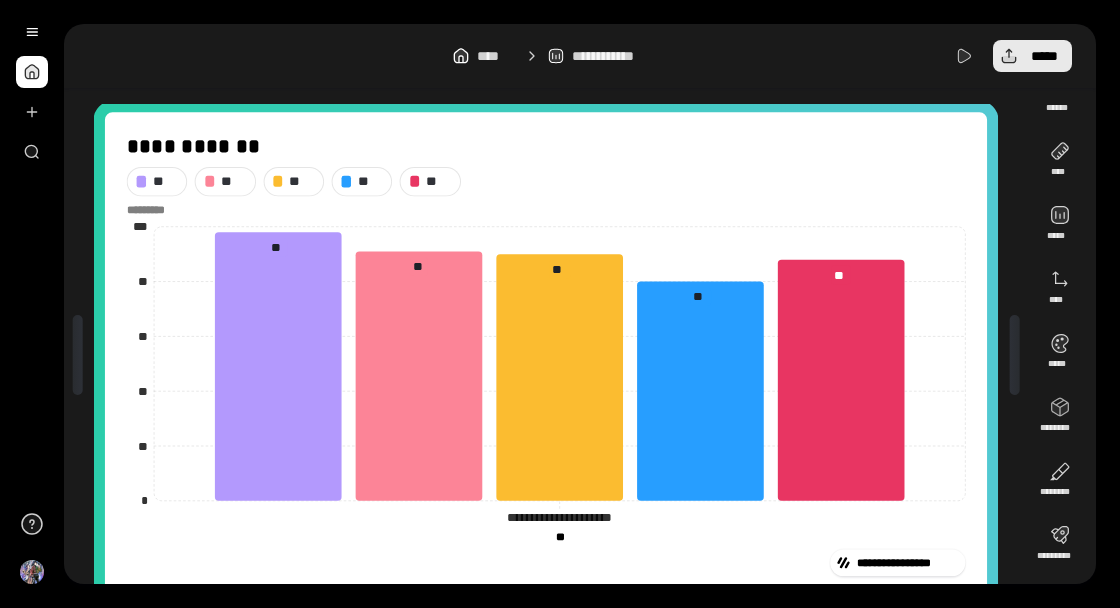click on "*****" at bounding box center (1044, 56) 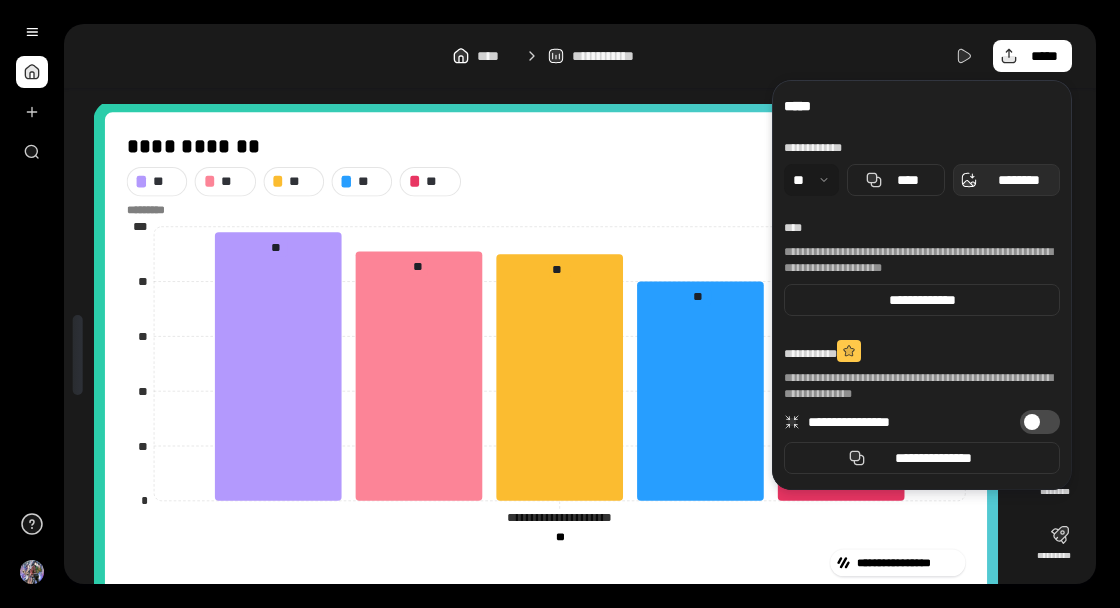 click on "********" at bounding box center (1018, 180) 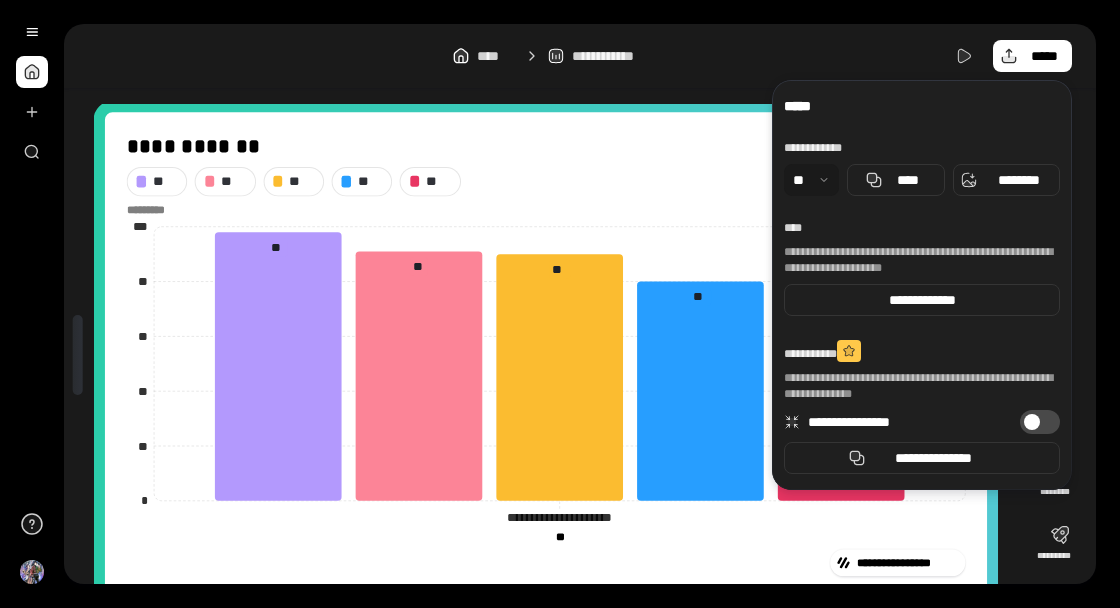 click on "**********" at bounding box center (592, 304) 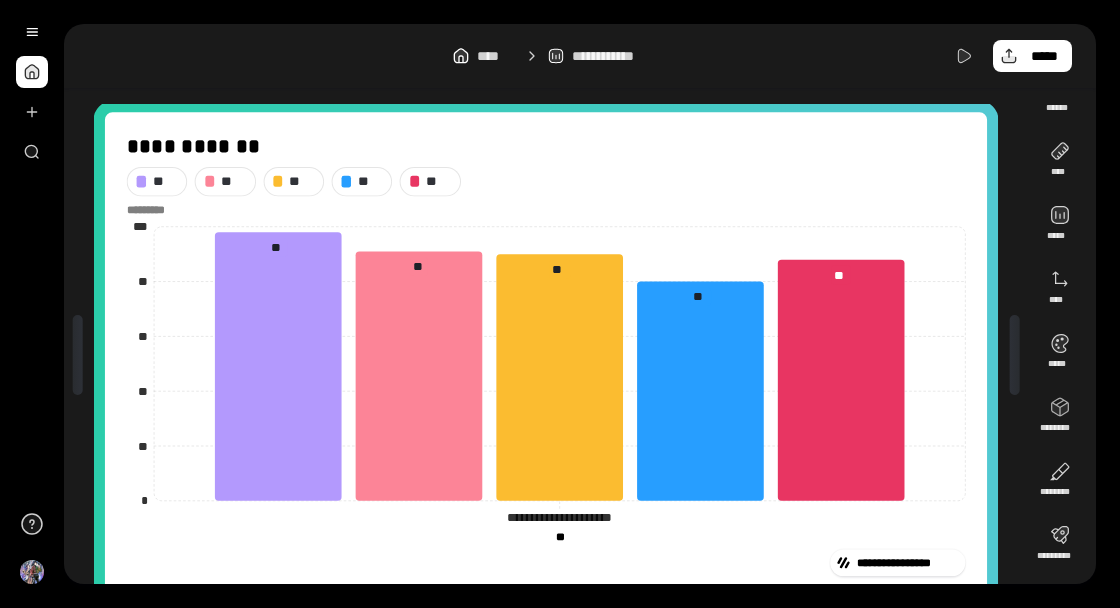 scroll, scrollTop: 0, scrollLeft: 0, axis: both 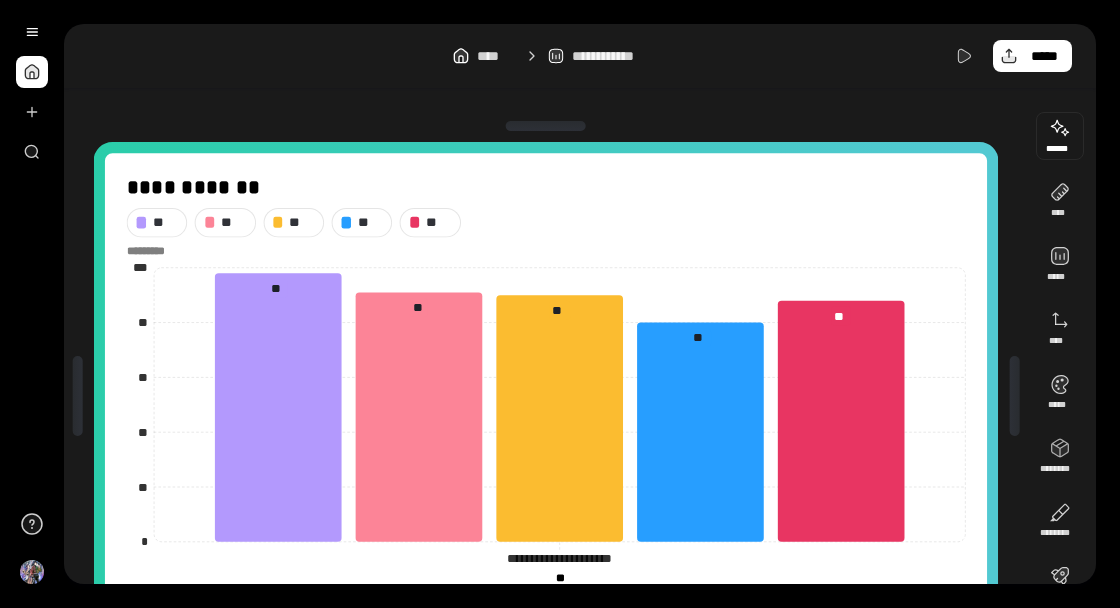 click at bounding box center [1060, 136] 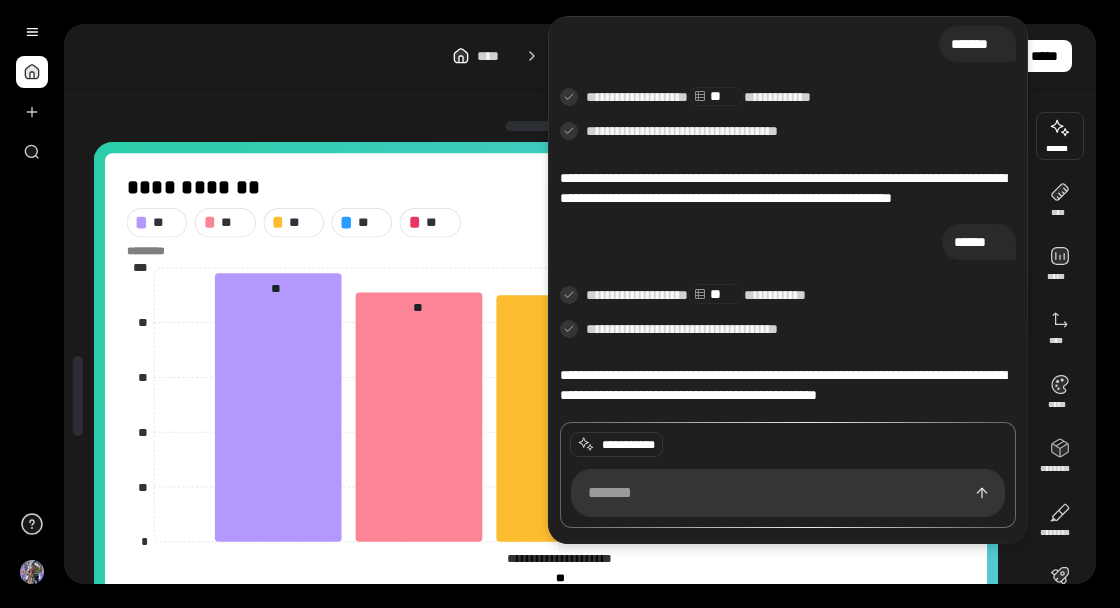 scroll, scrollTop: 1714, scrollLeft: 0, axis: vertical 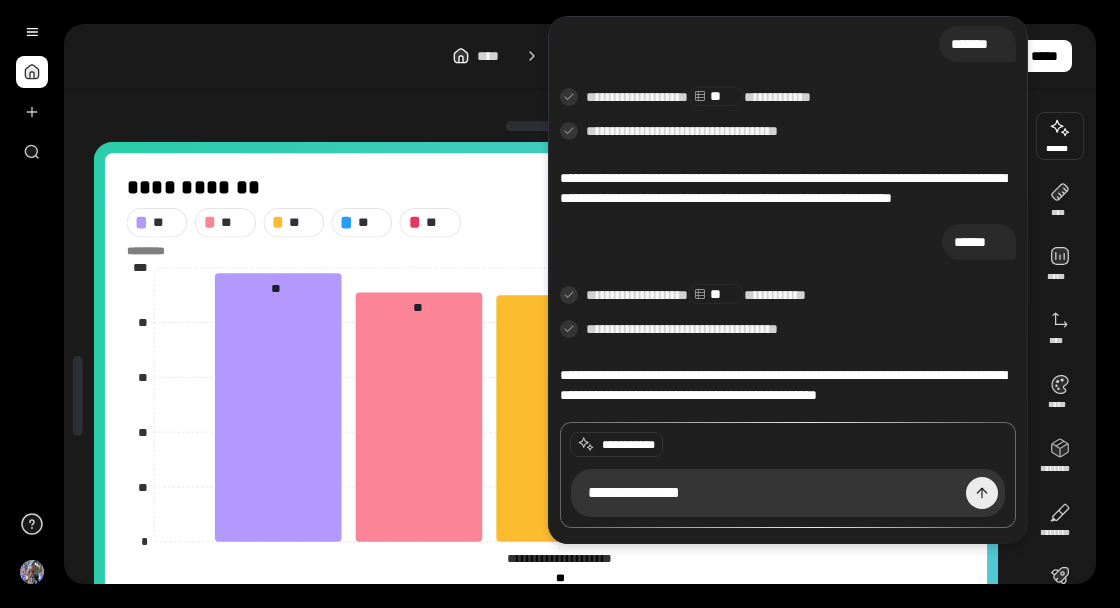 type on "**********" 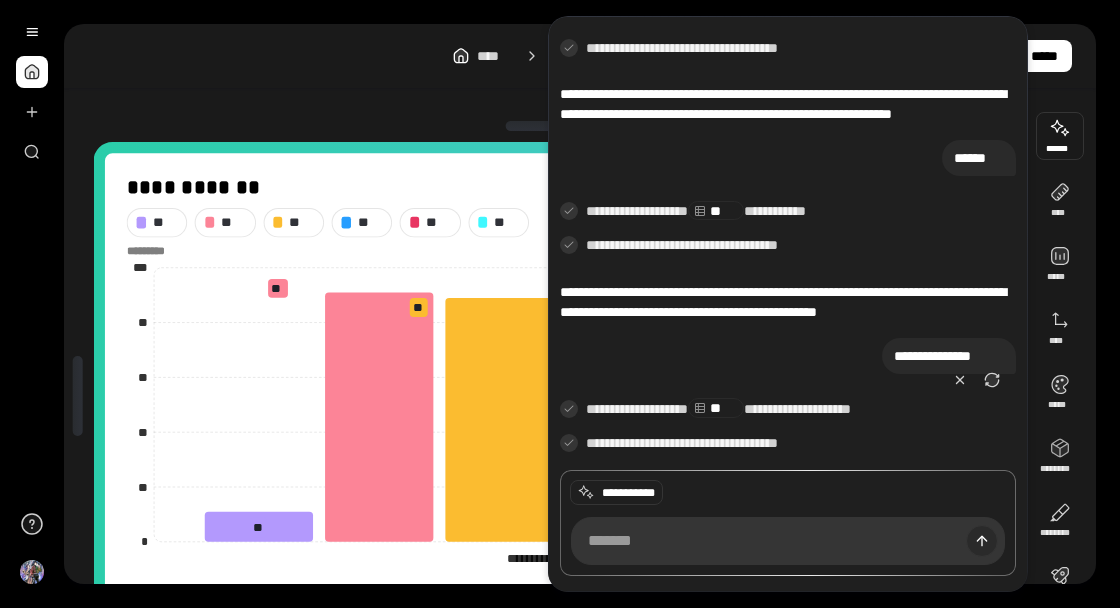 scroll, scrollTop: 1827, scrollLeft: 0, axis: vertical 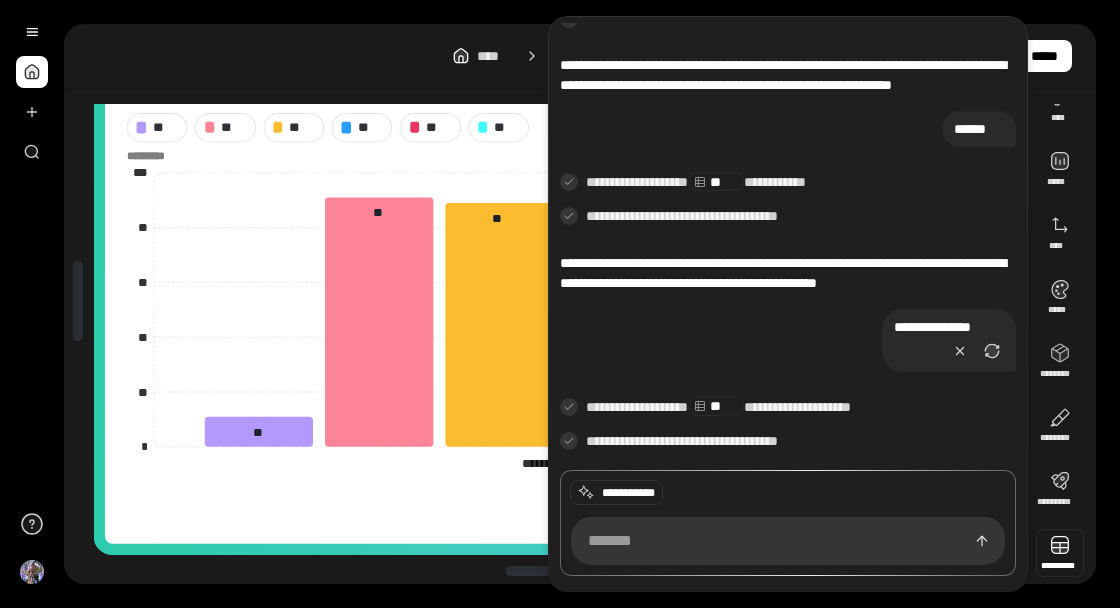 click at bounding box center (1060, 553) 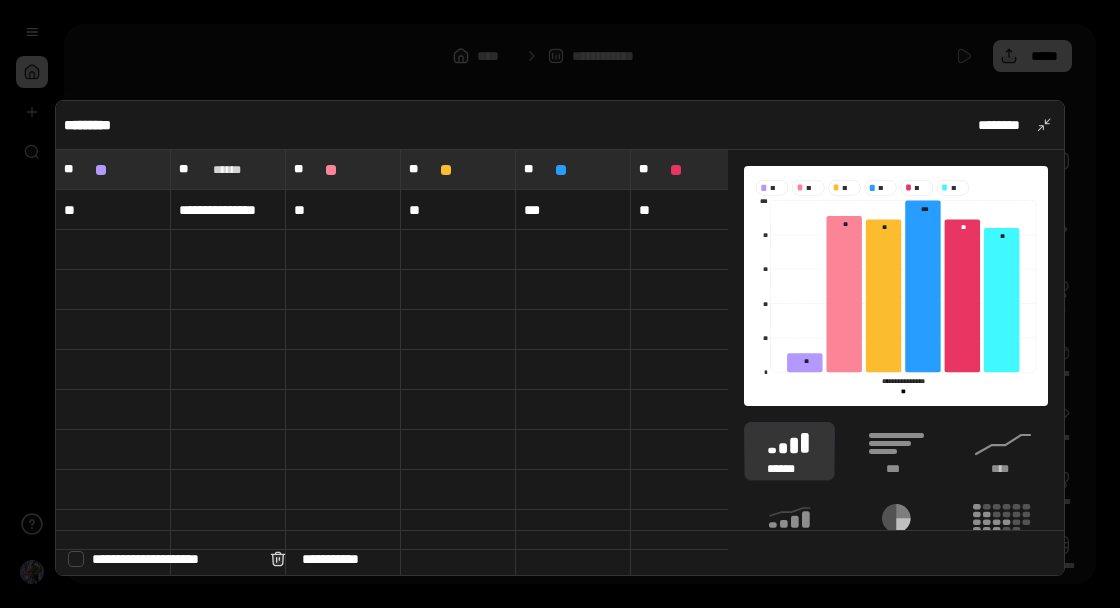 click on "**" at bounding box center [113, 210] 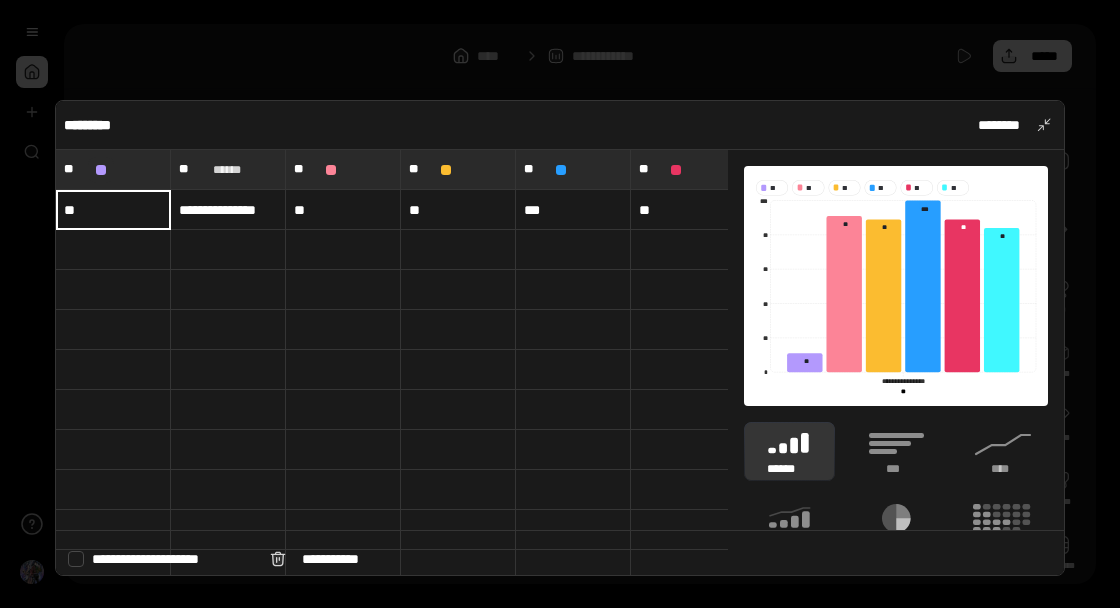 click at bounding box center [101, 170] 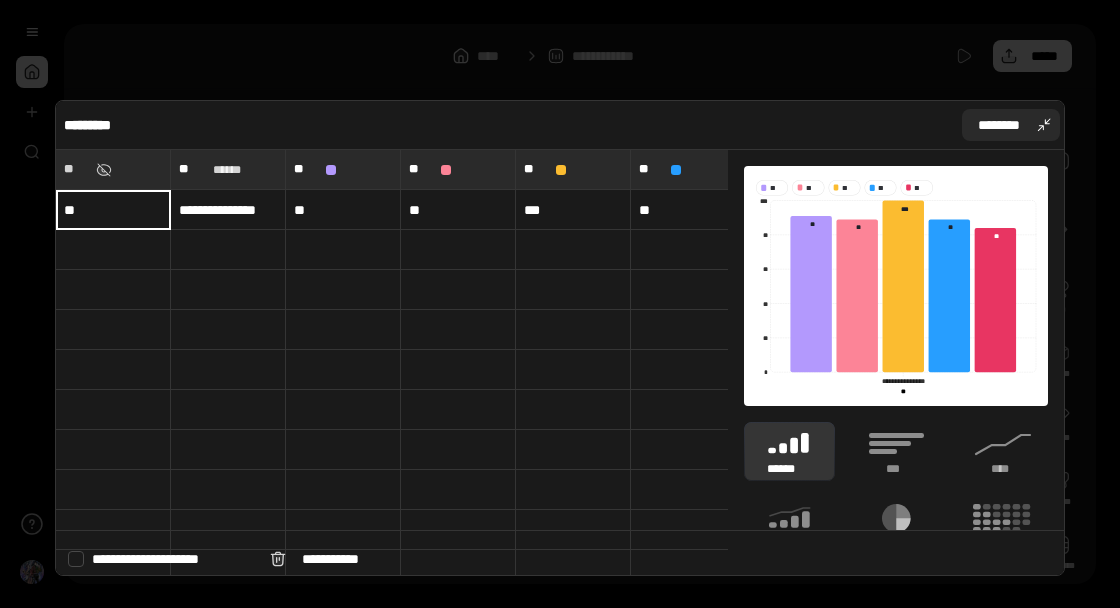 click on "********" at bounding box center [1011, 125] 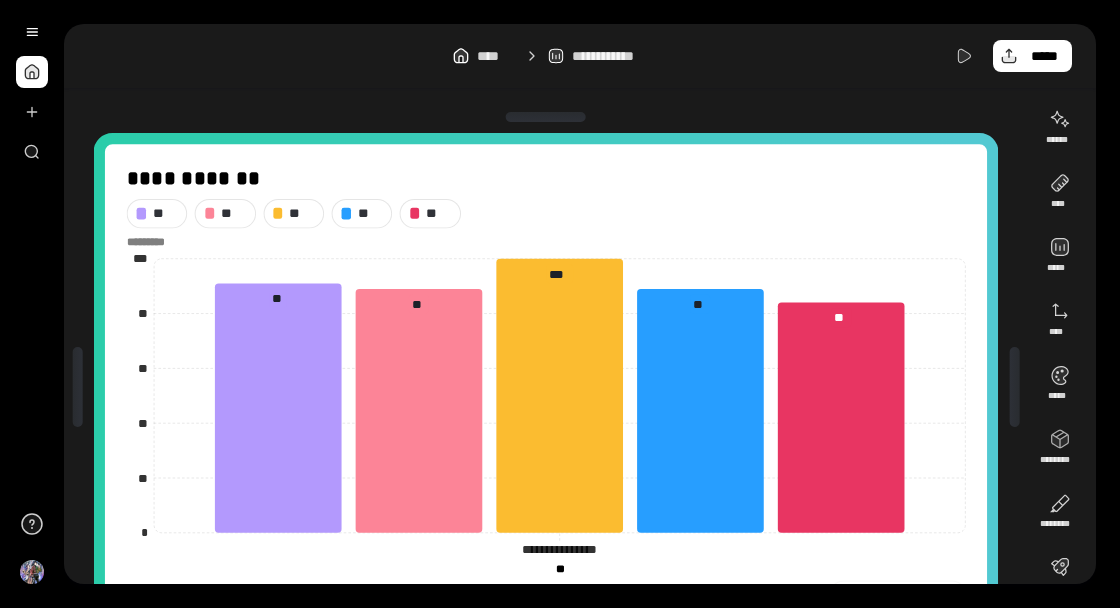 scroll, scrollTop: 0, scrollLeft: 0, axis: both 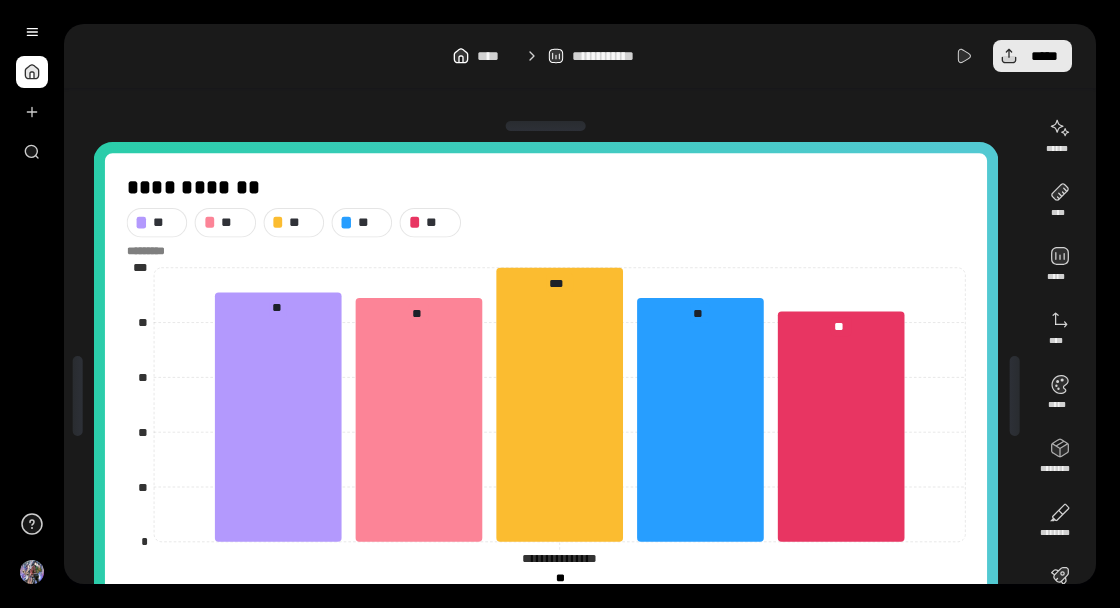 click on "*****" at bounding box center (1044, 56) 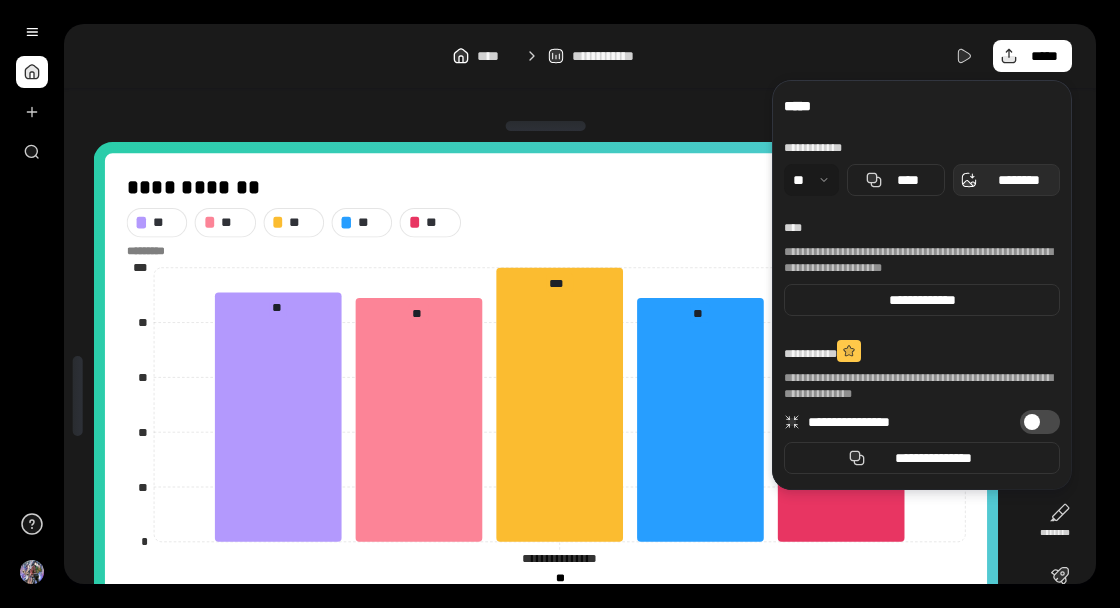 click on "********" at bounding box center [1018, 180] 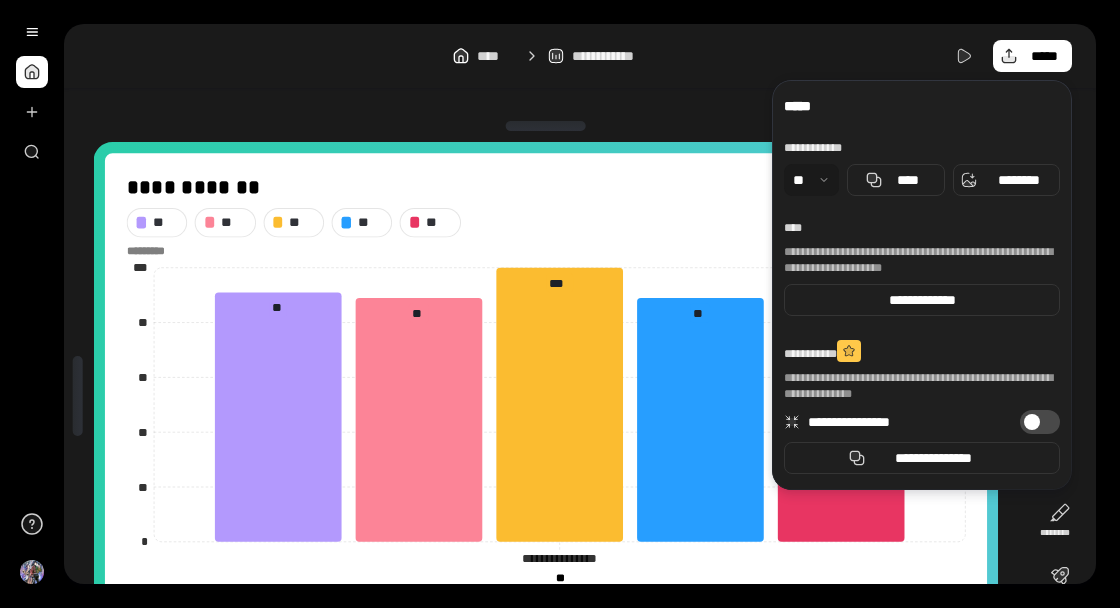 click on "**********" at bounding box center [580, 344] 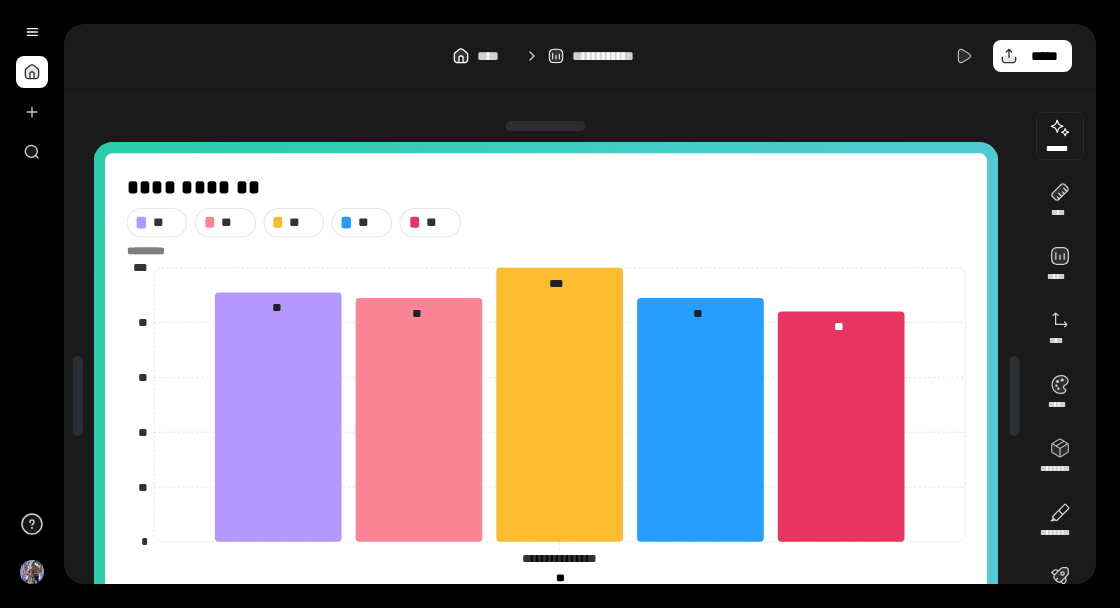 click at bounding box center (1060, 136) 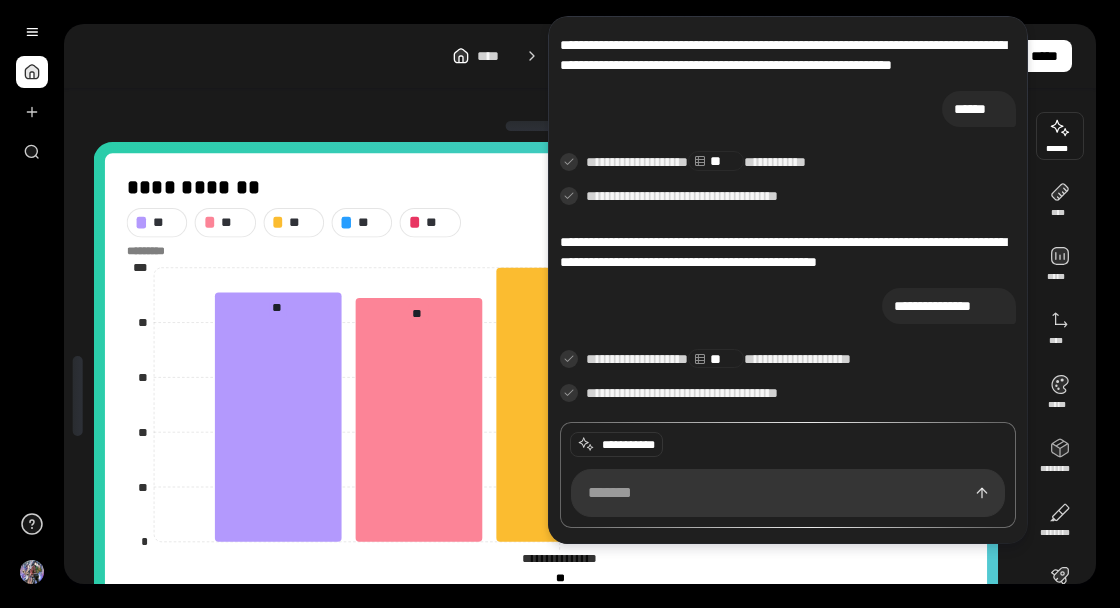 scroll, scrollTop: 1848, scrollLeft: 0, axis: vertical 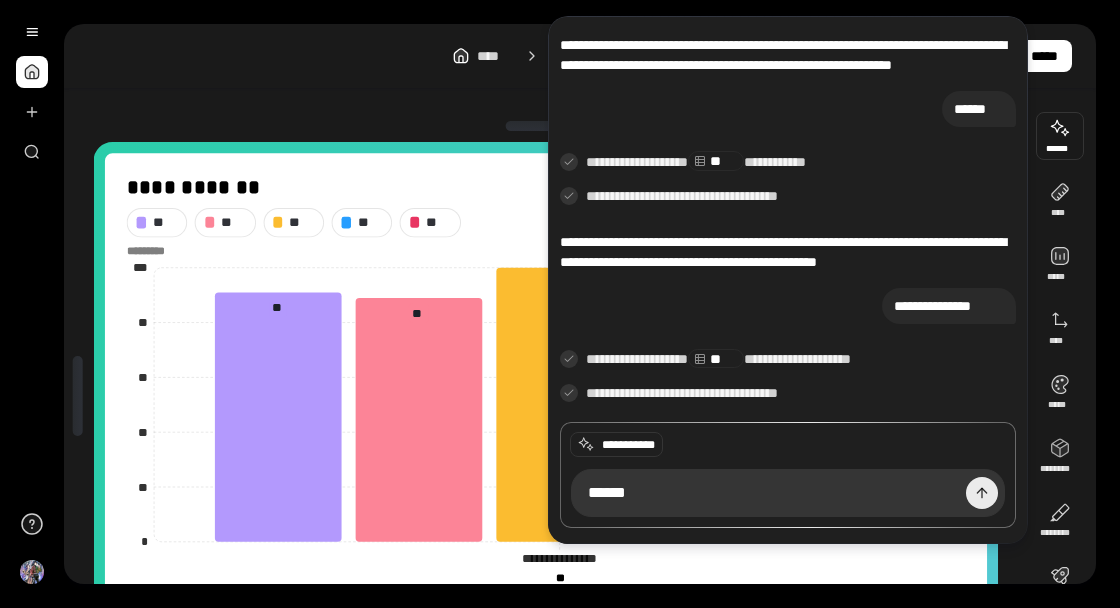 type on "******" 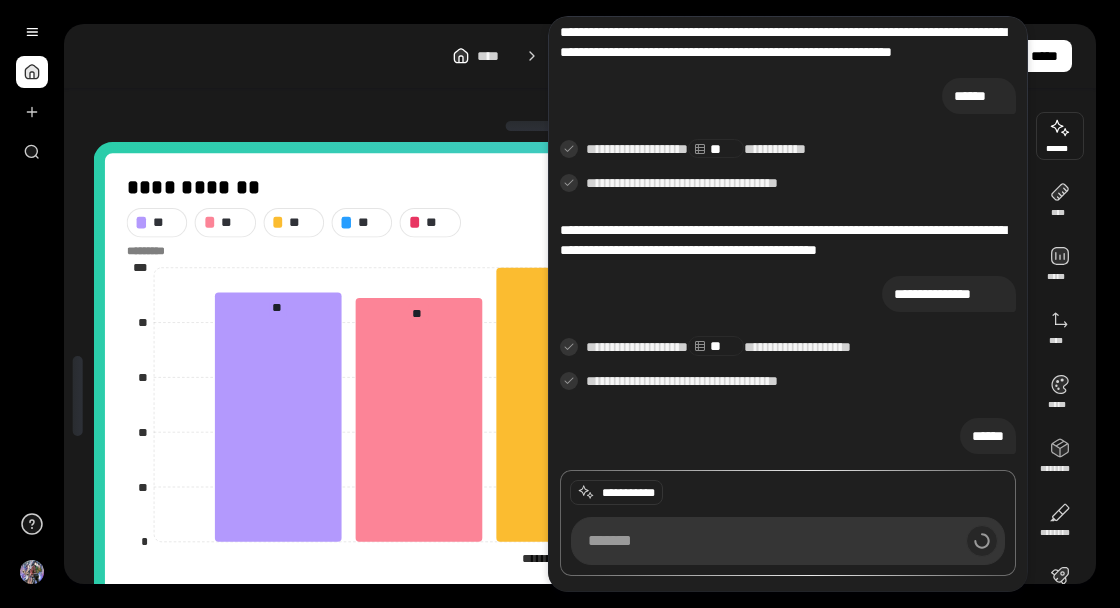scroll, scrollTop: 1860, scrollLeft: 0, axis: vertical 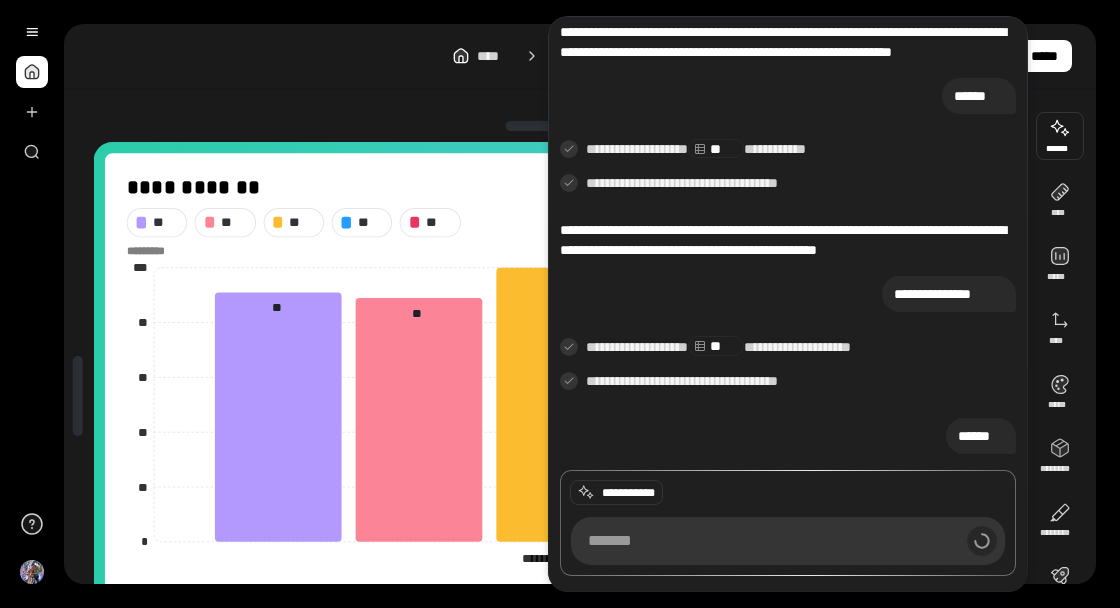 type 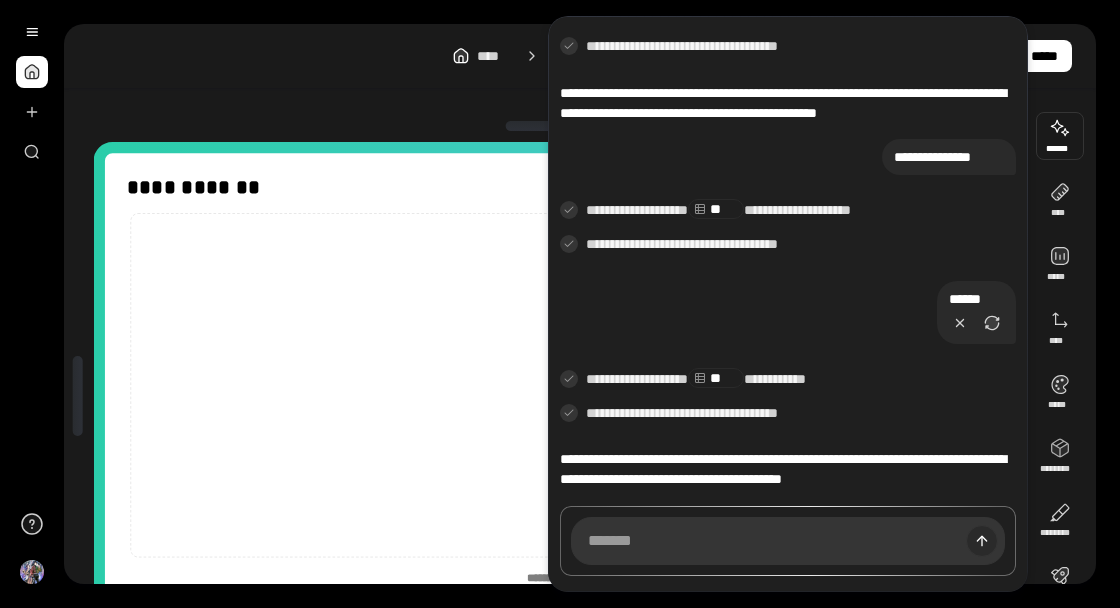 scroll, scrollTop: 1997, scrollLeft: 0, axis: vertical 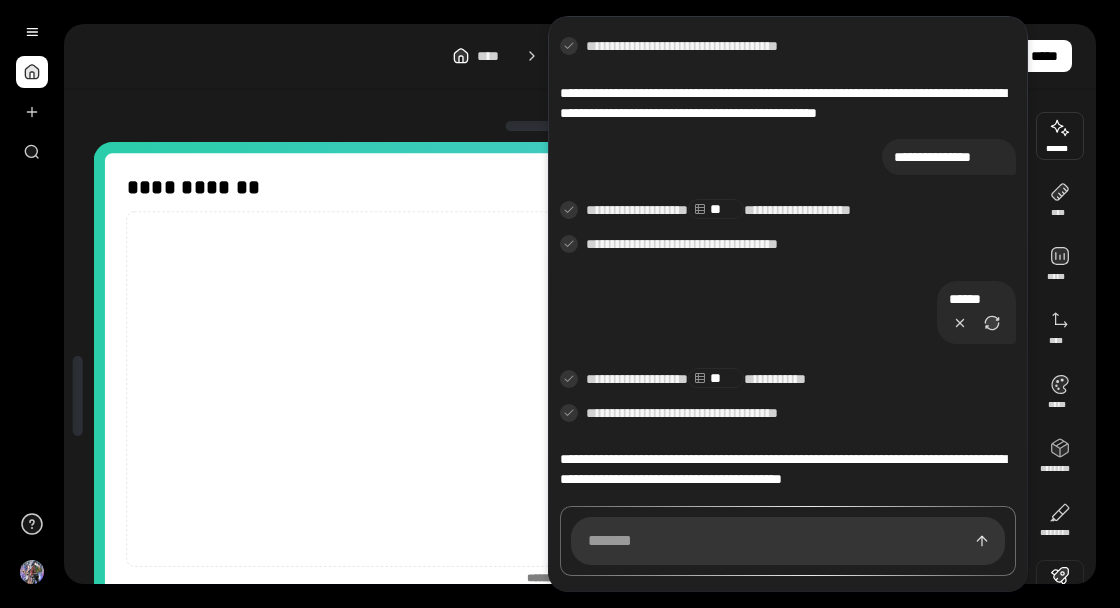 click at bounding box center [1060, 584] 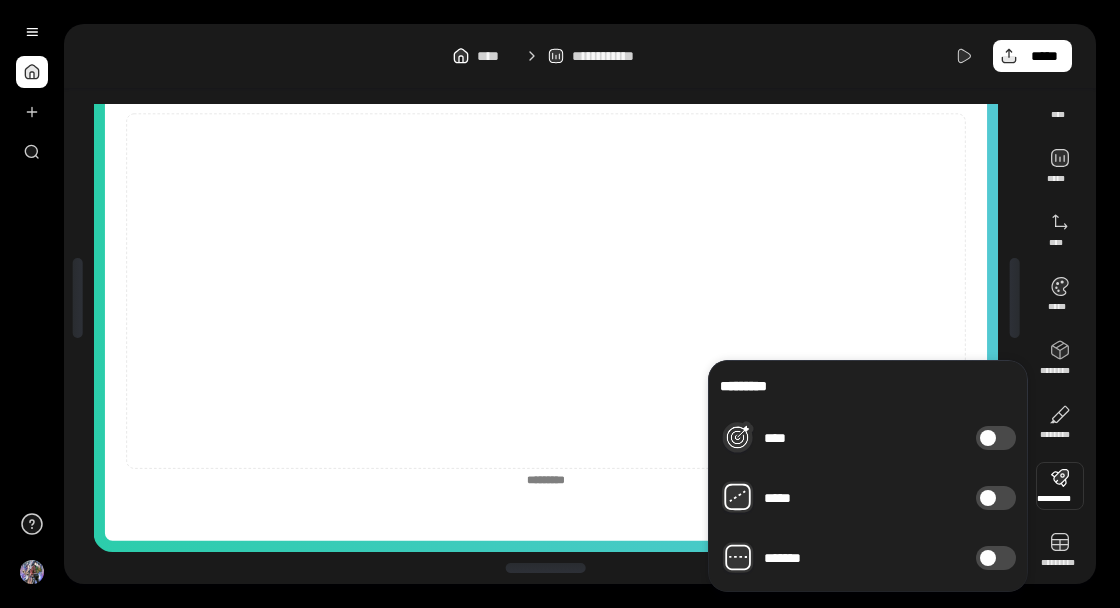 scroll, scrollTop: 104, scrollLeft: 0, axis: vertical 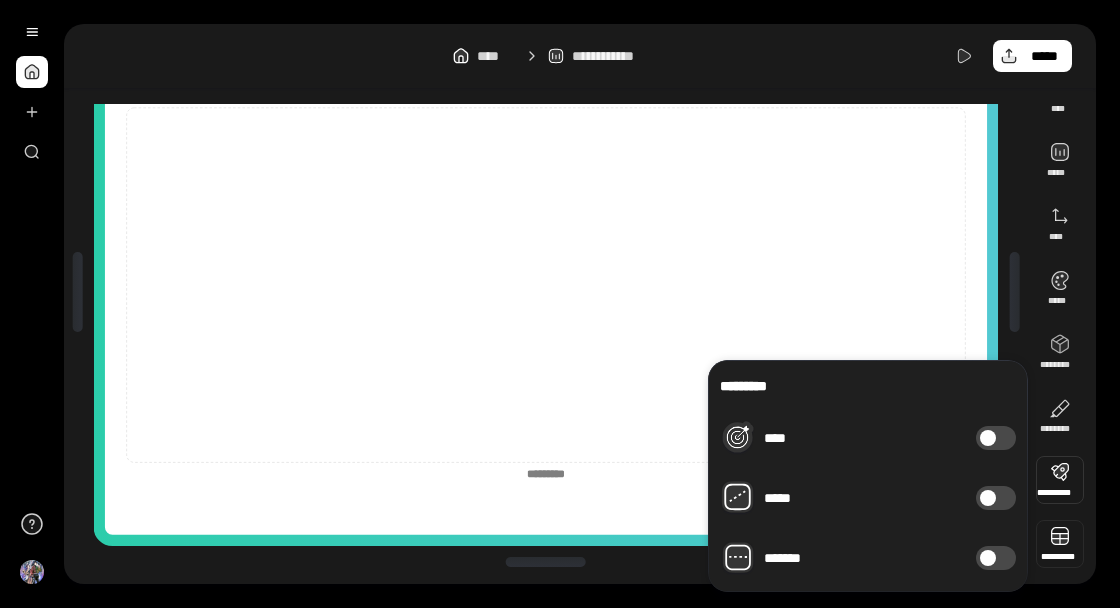 click at bounding box center (1060, 544) 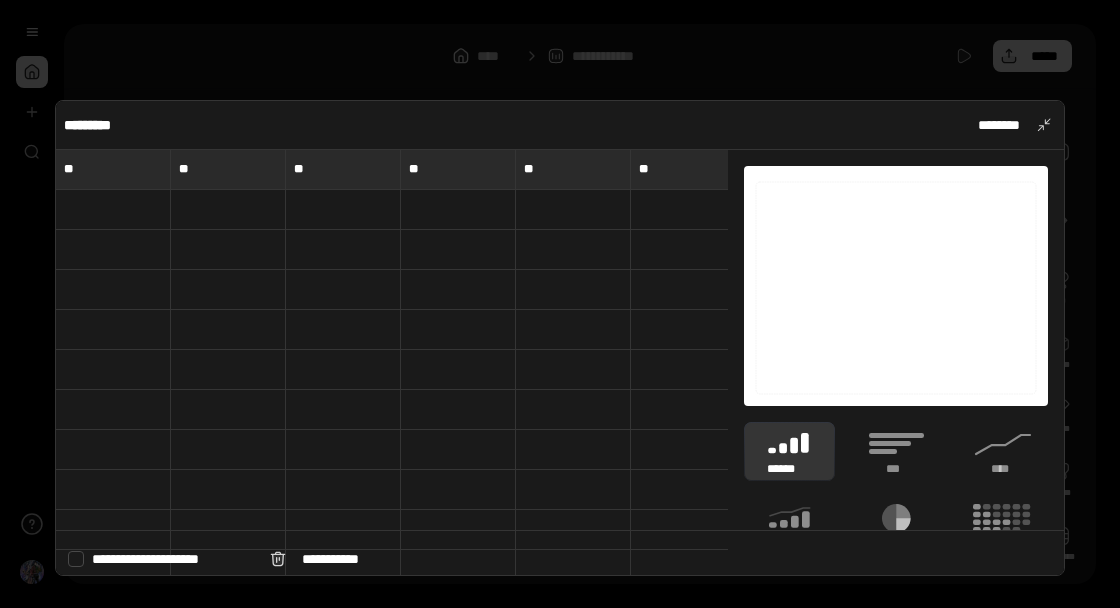 click at bounding box center (228, 210) 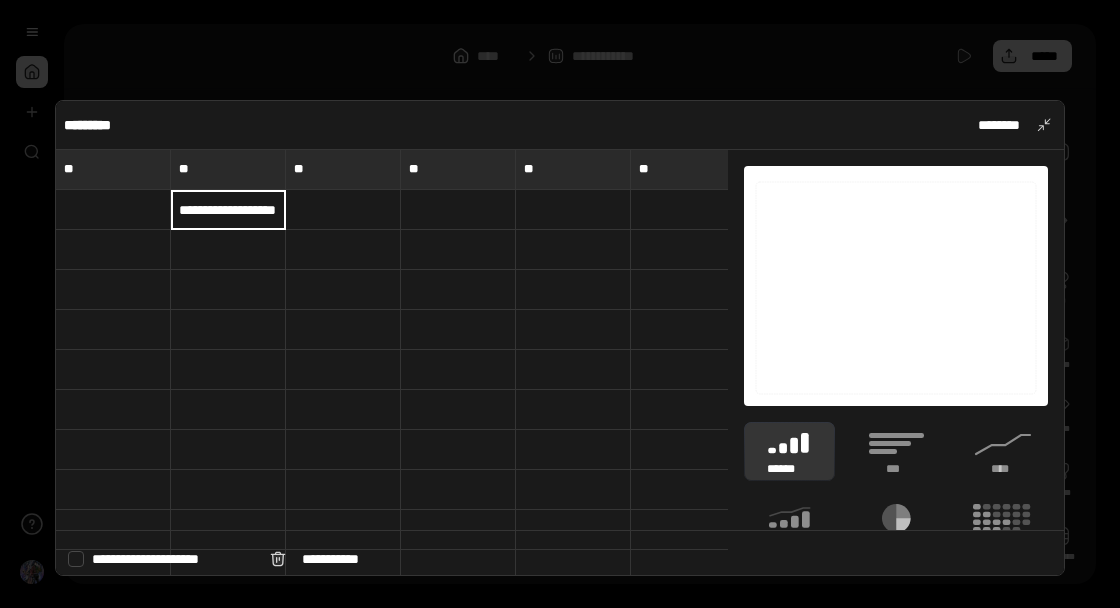 scroll, scrollTop: 0, scrollLeft: 43, axis: horizontal 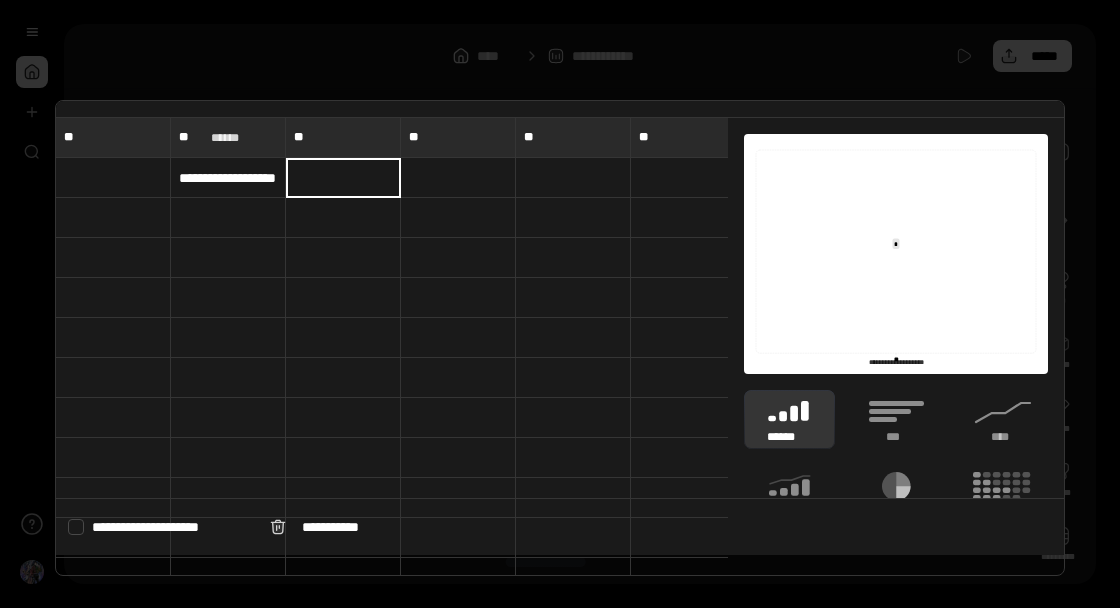 type on "**" 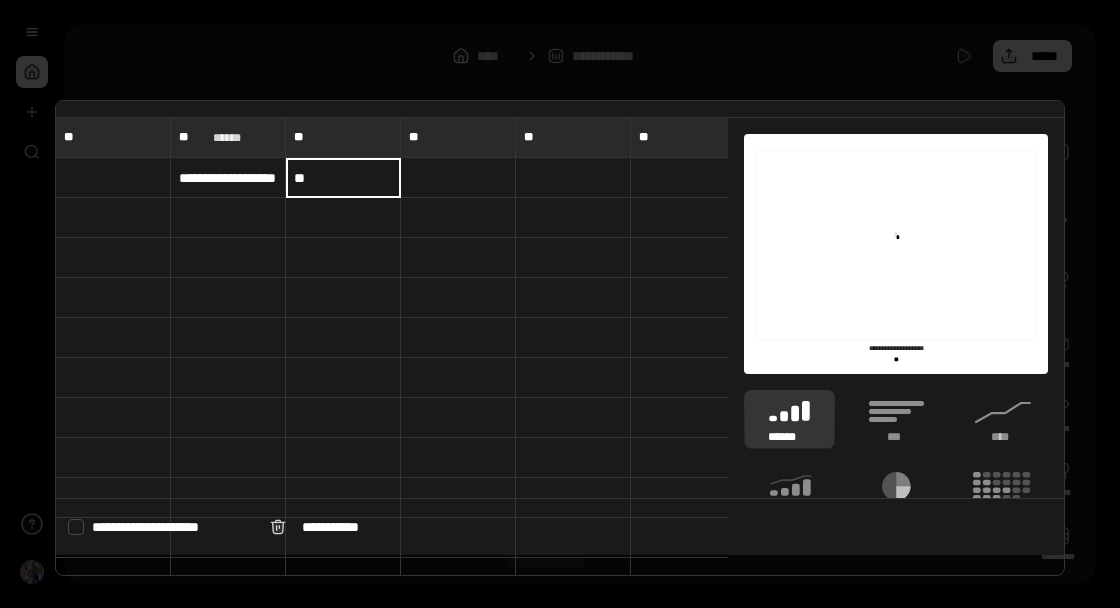 type on "**" 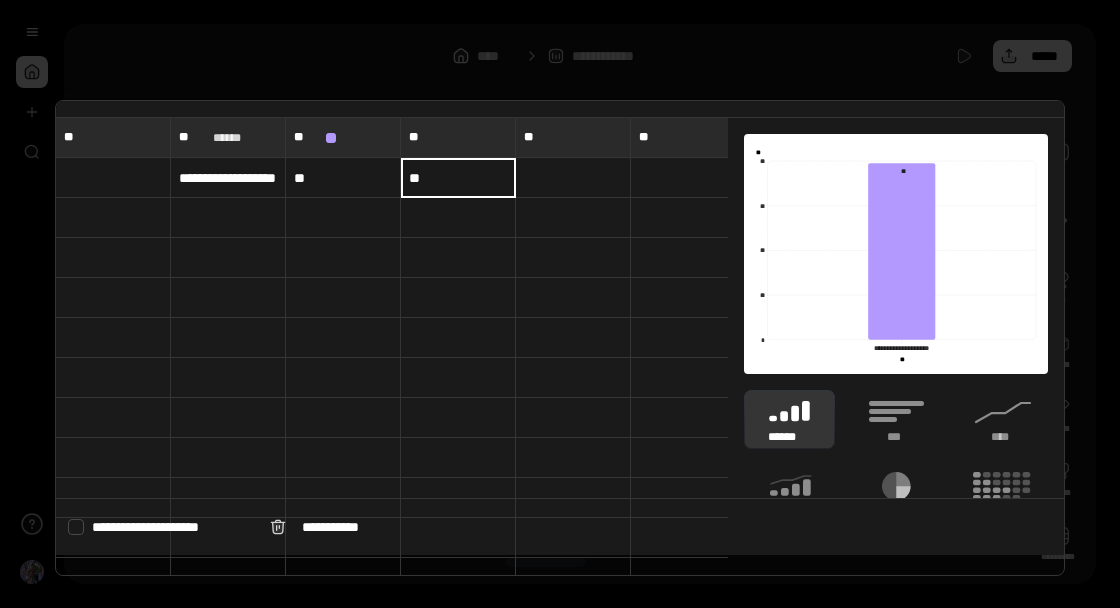 type on "**" 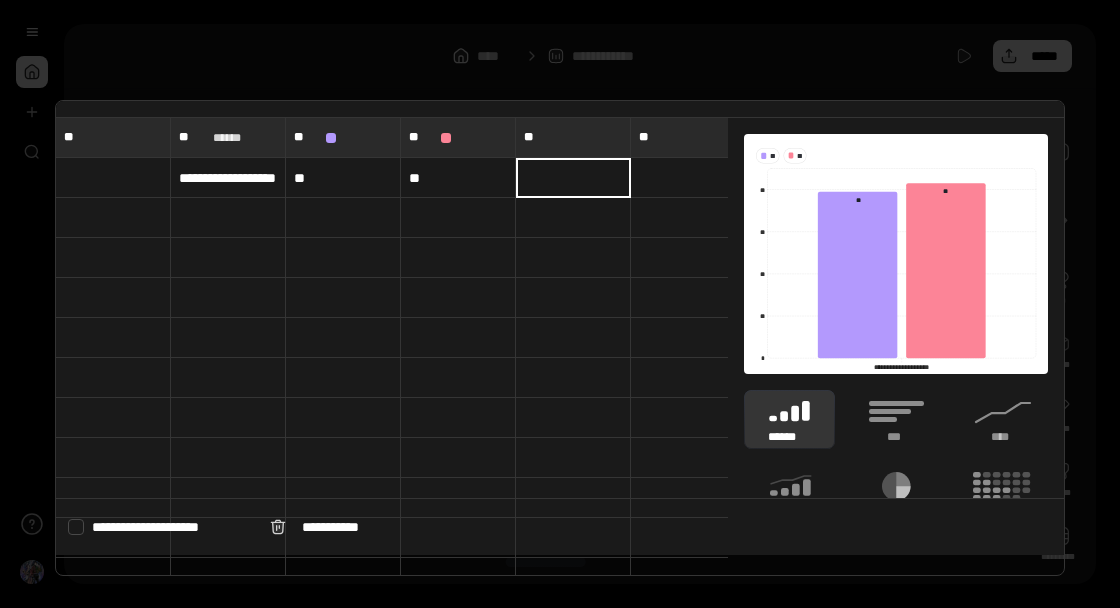 type 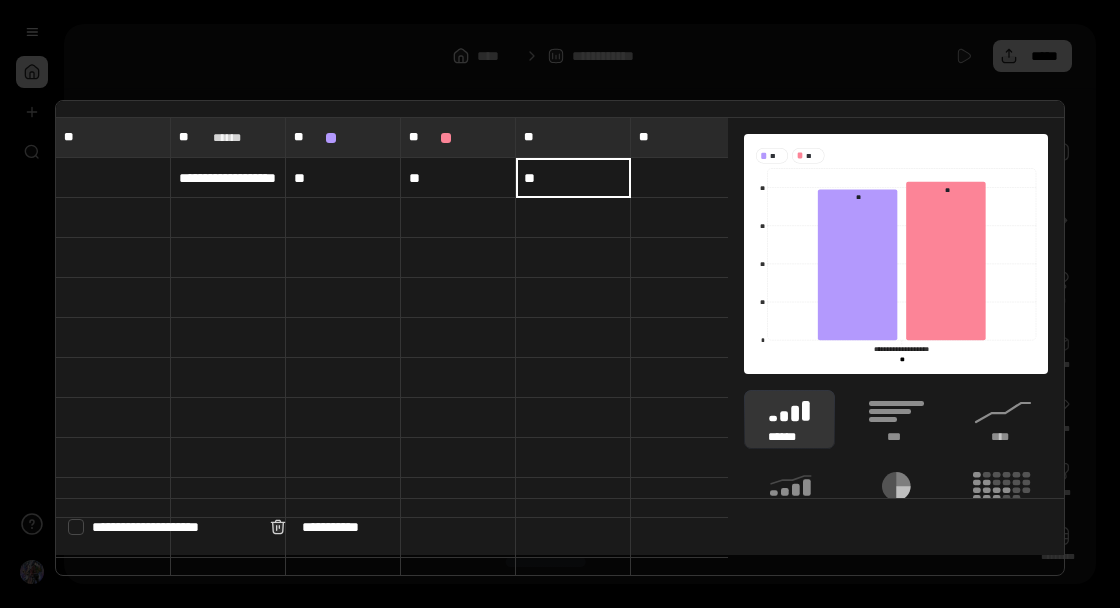 type on "**" 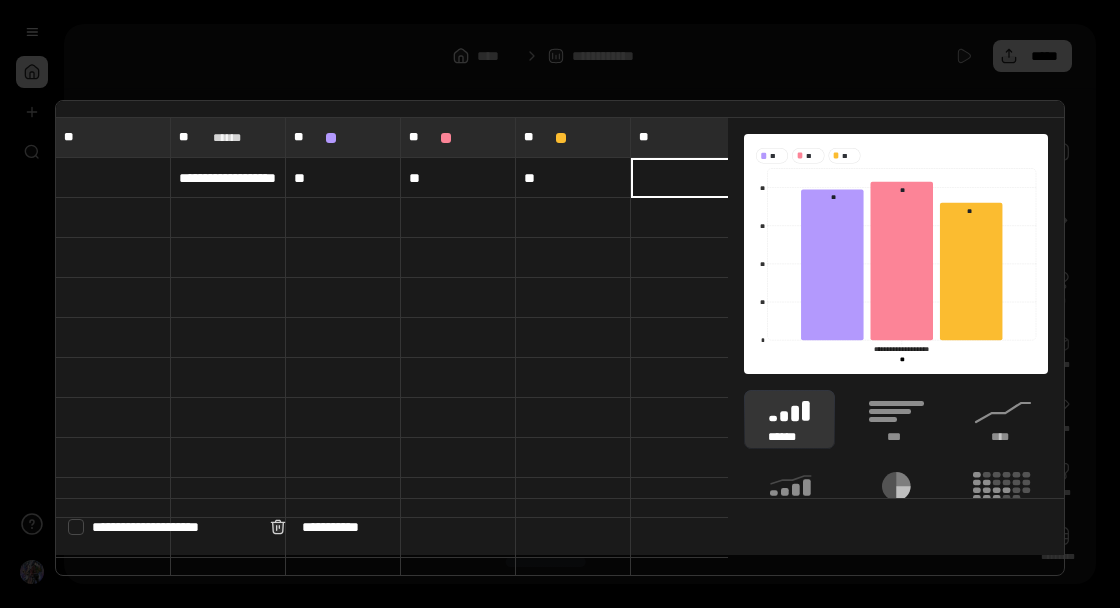 scroll, scrollTop: 0, scrollLeft: 18, axis: horizontal 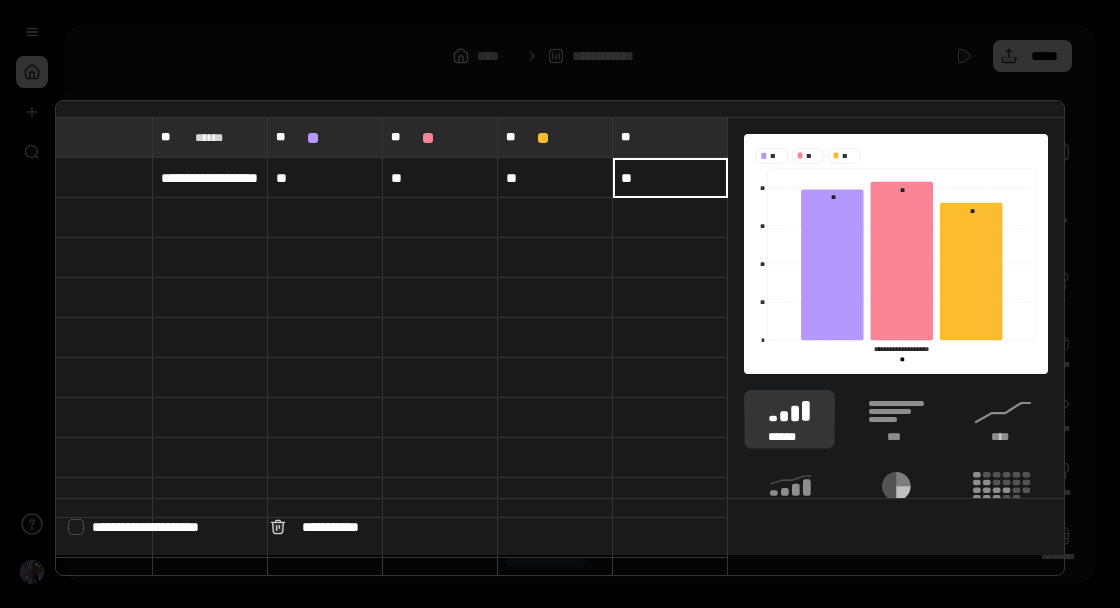 type on "**" 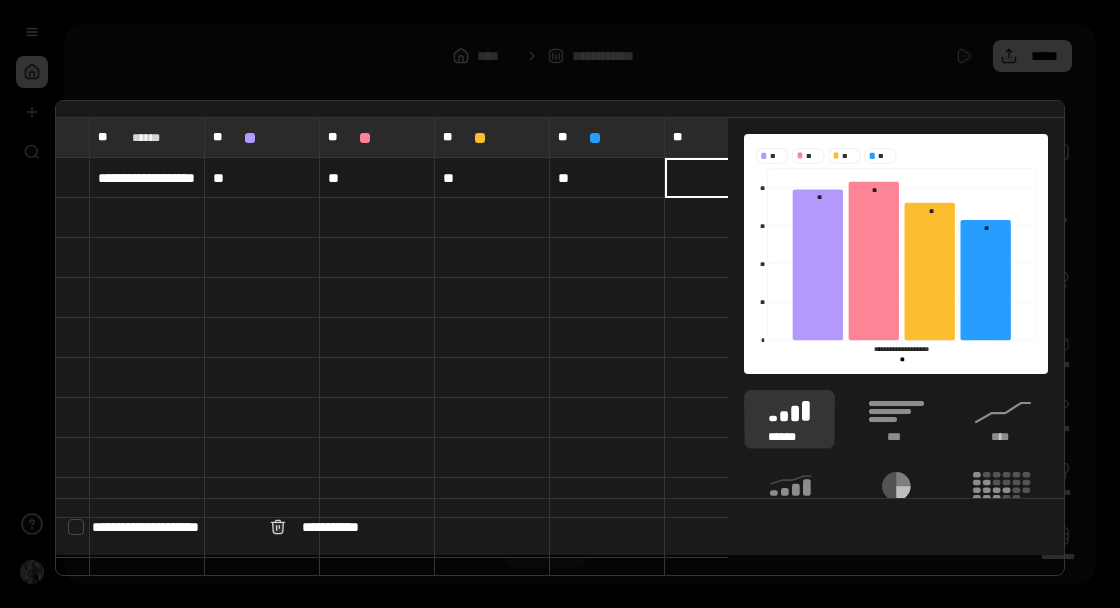 scroll, scrollTop: 0, scrollLeft: 133, axis: horizontal 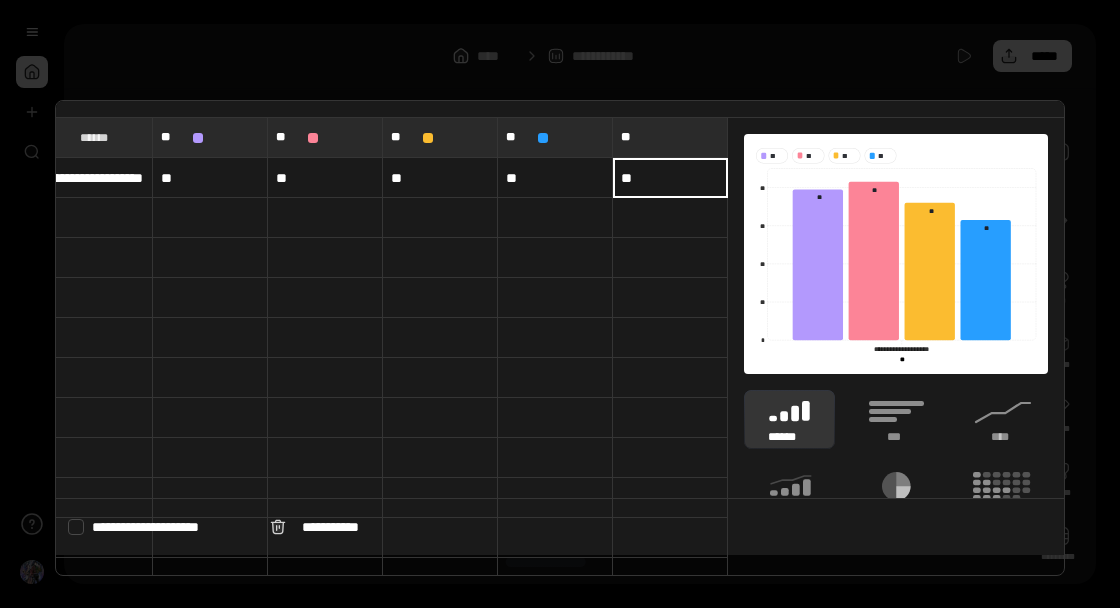 type on "**" 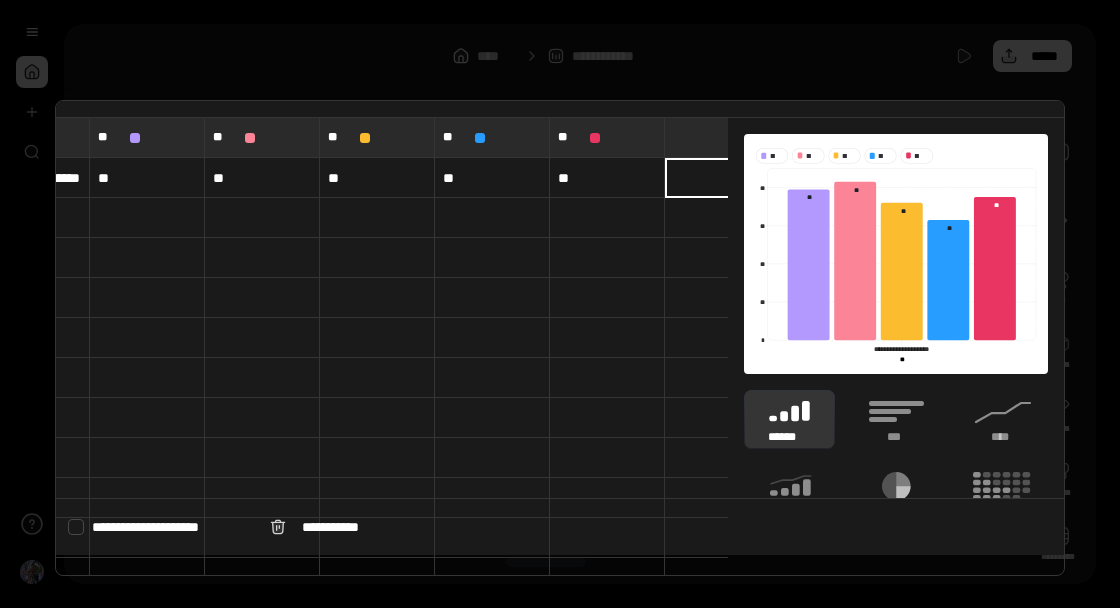 scroll, scrollTop: 0, scrollLeft: 248, axis: horizontal 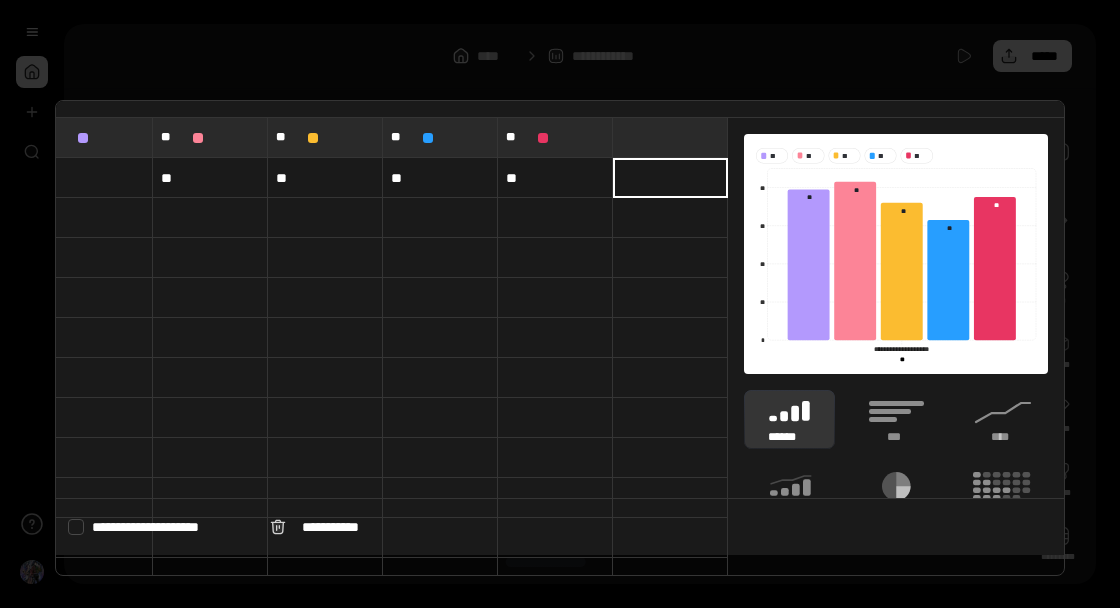 click at bounding box center [560, 304] 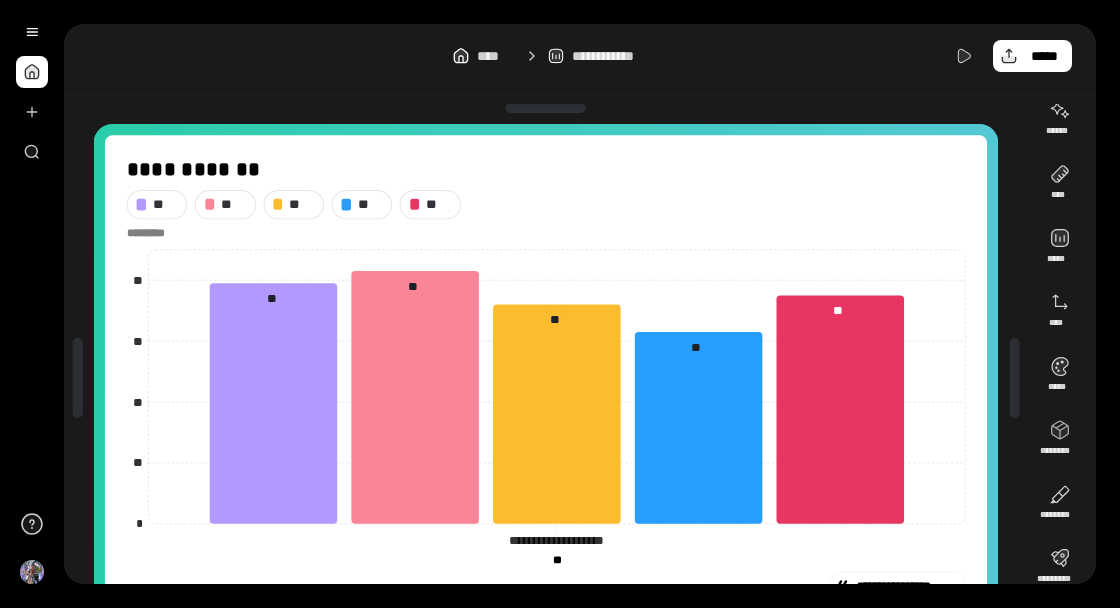 scroll, scrollTop: 0, scrollLeft: 0, axis: both 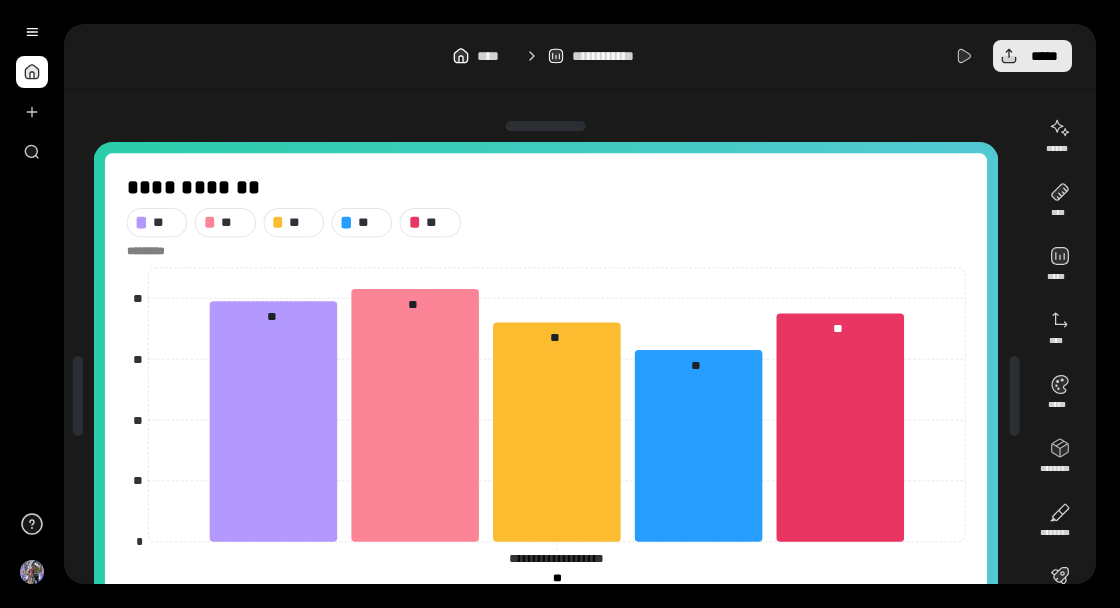 click on "*****" at bounding box center [1044, 56] 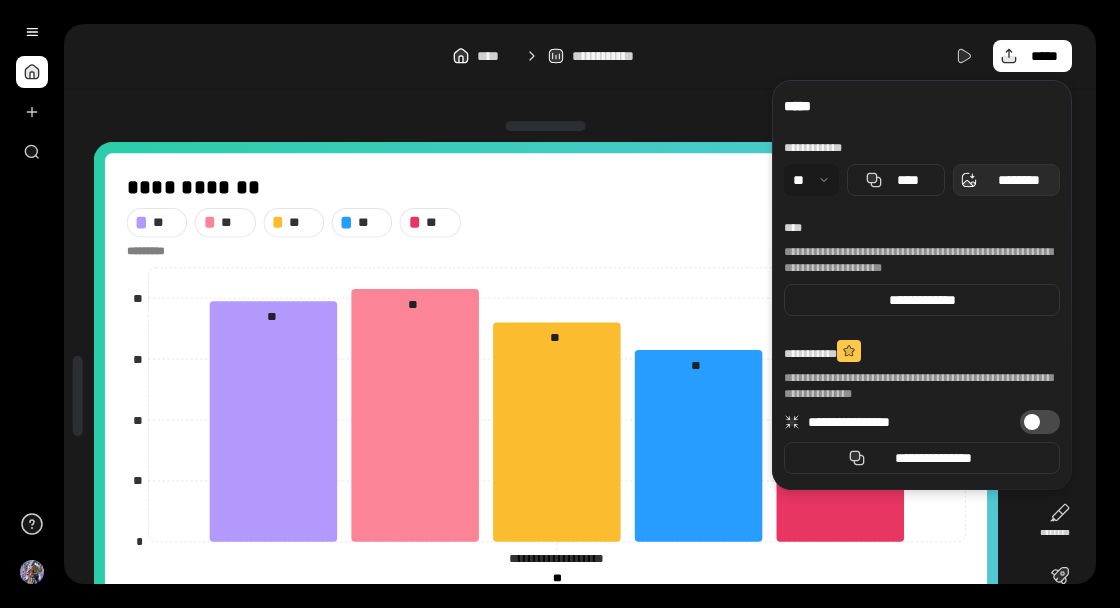 click on "********" at bounding box center (1018, 180) 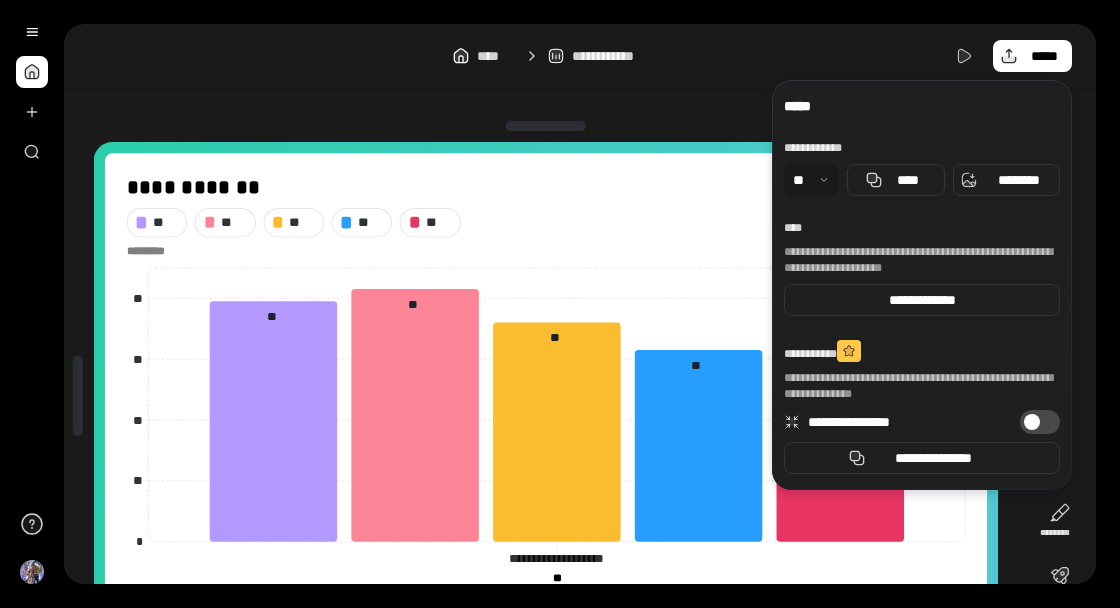 click on "**********" at bounding box center [592, 304] 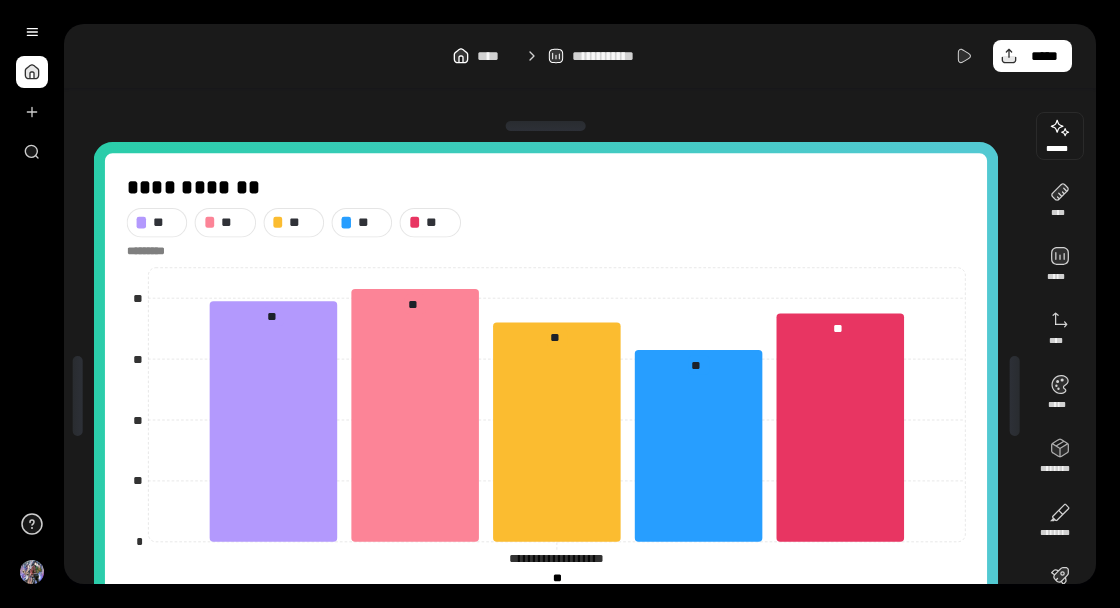 click at bounding box center [1060, 136] 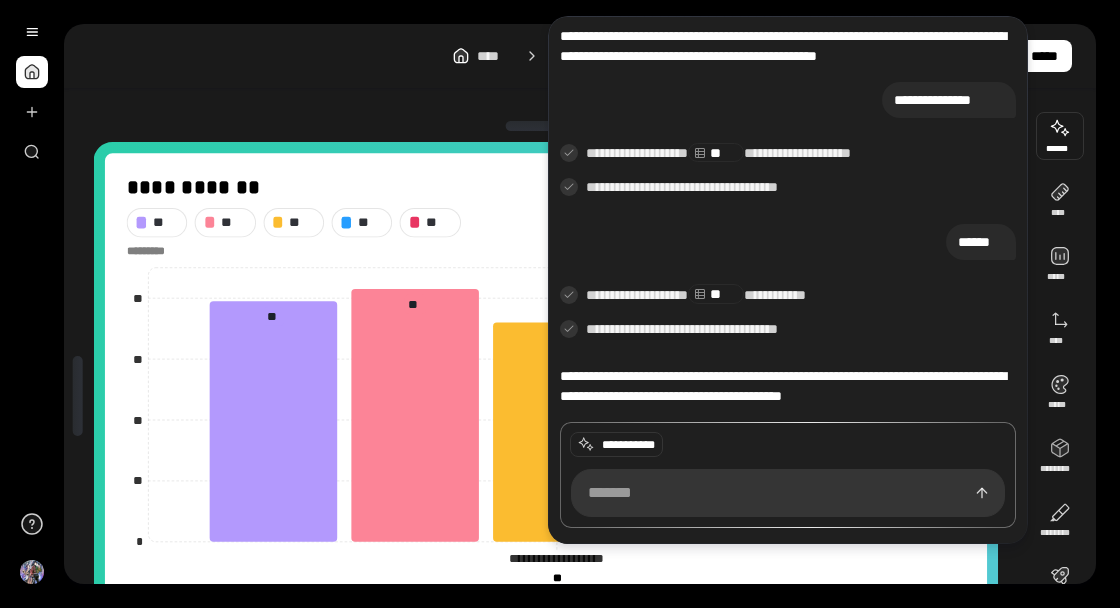 scroll, scrollTop: 2054, scrollLeft: 0, axis: vertical 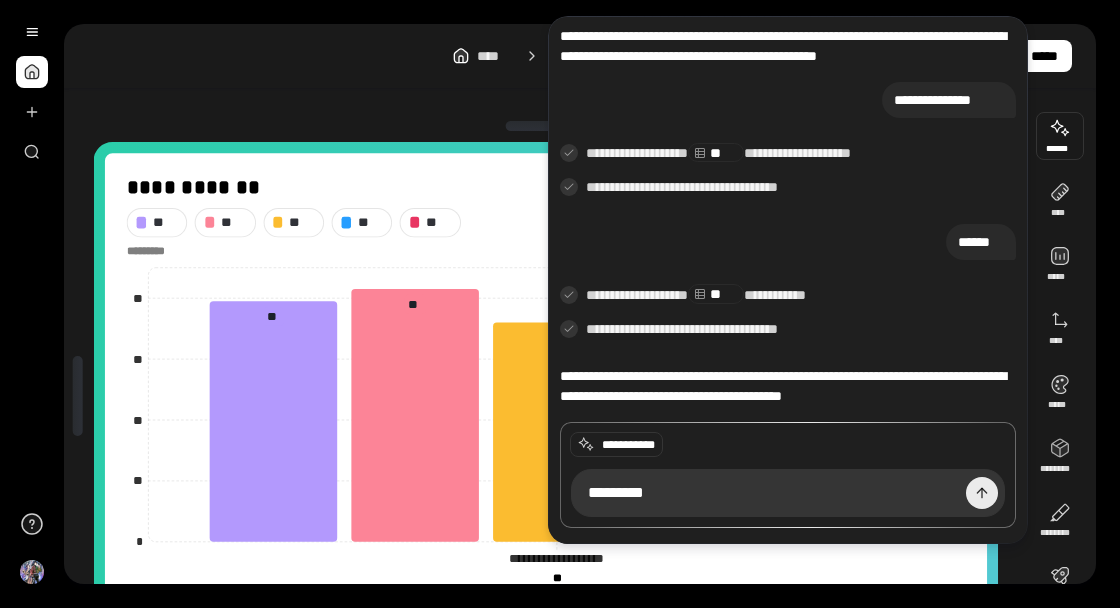 type on "*********" 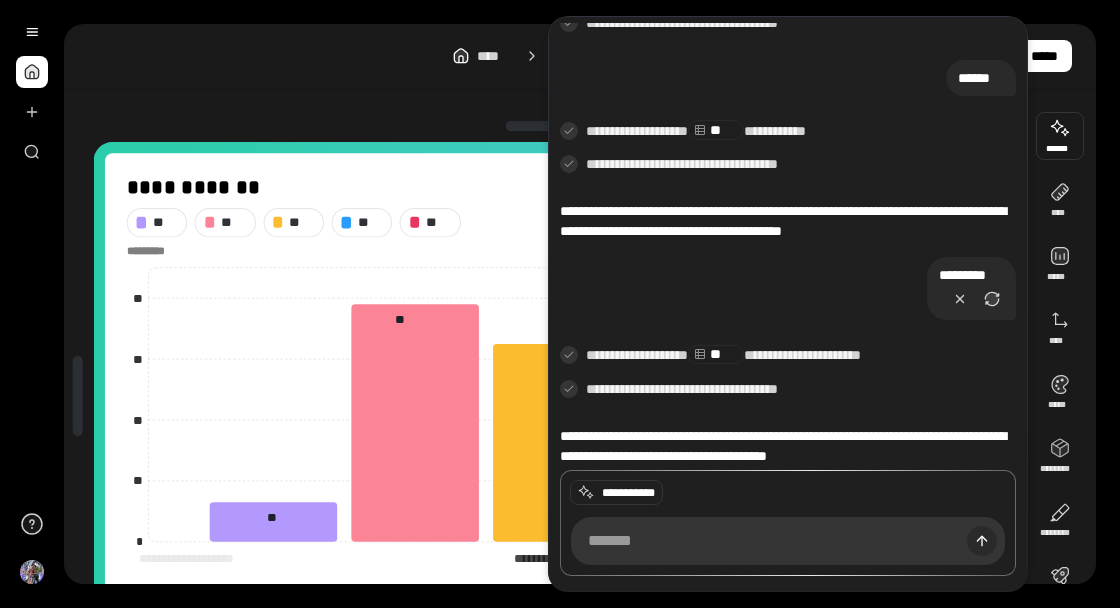 scroll, scrollTop: 2230, scrollLeft: 0, axis: vertical 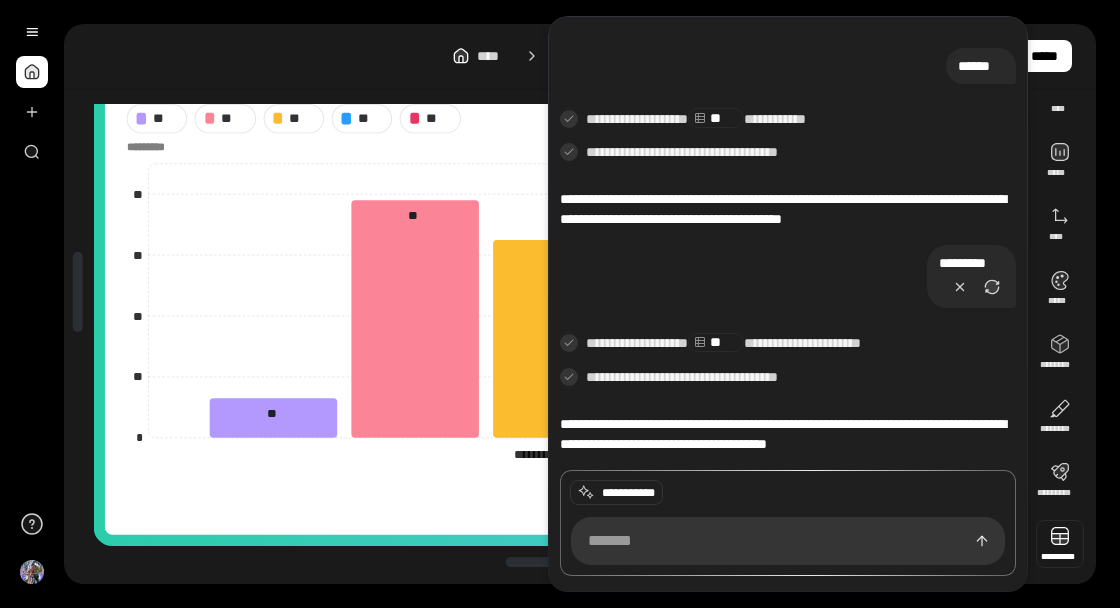 click at bounding box center (1060, 544) 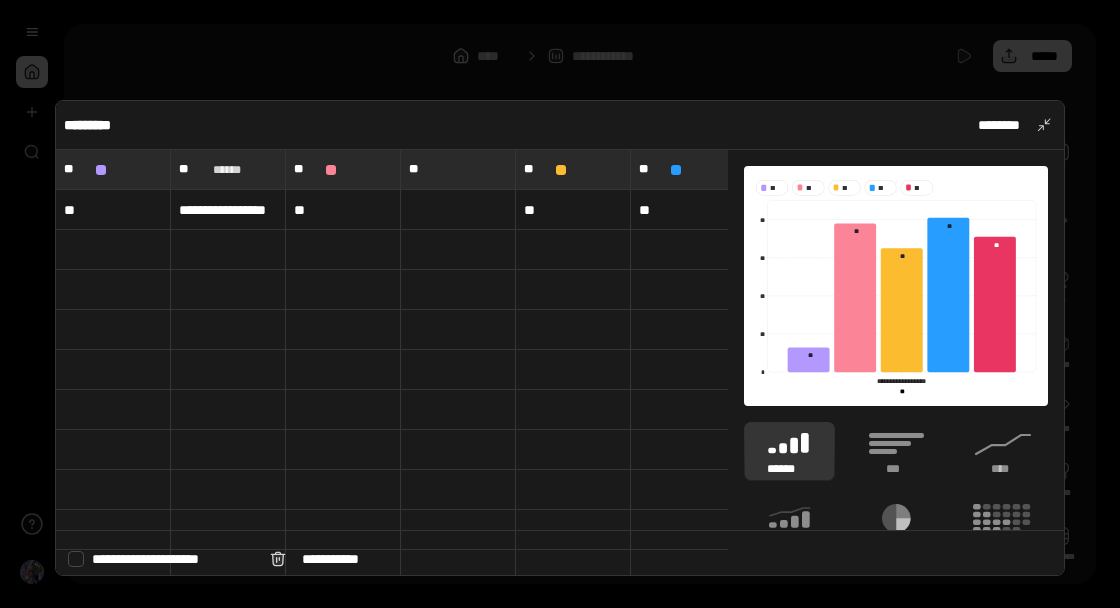 click at bounding box center [101, 170] 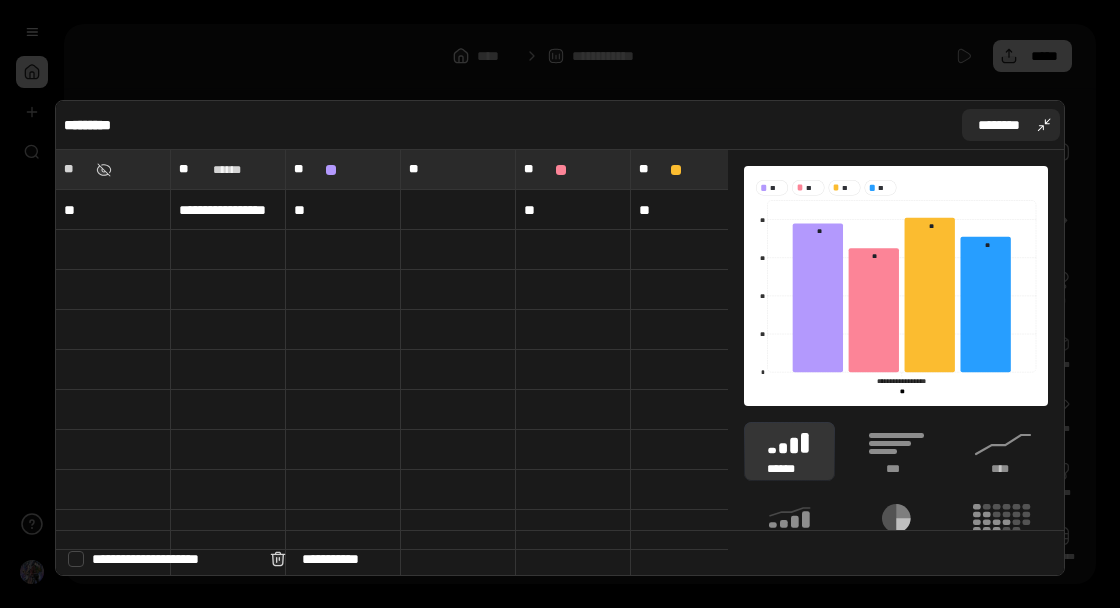 click on "********" at bounding box center [1011, 125] 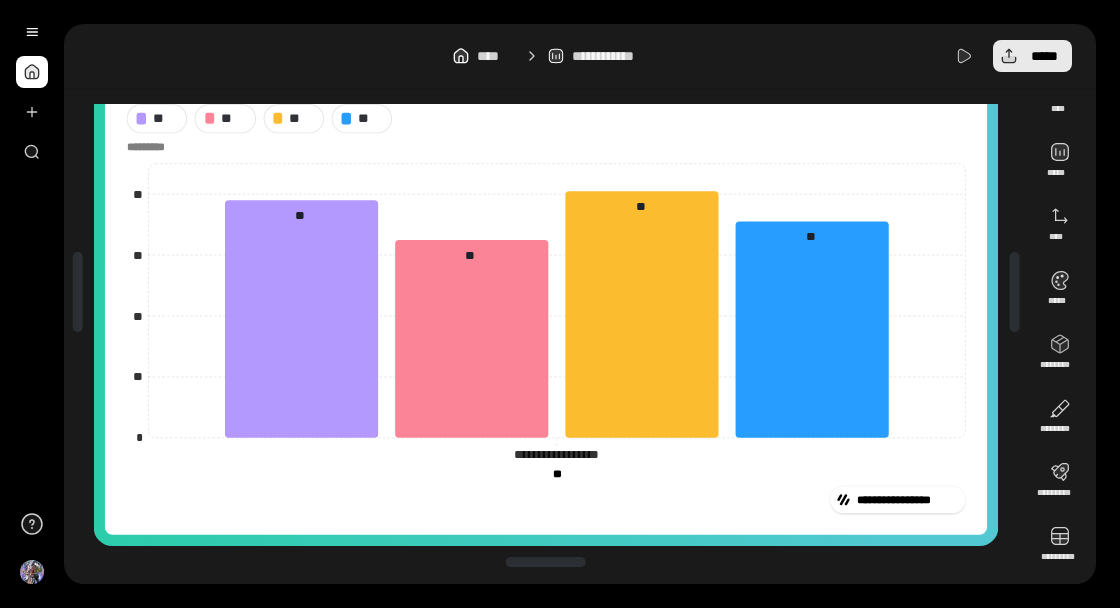 click on "*****" at bounding box center (1044, 56) 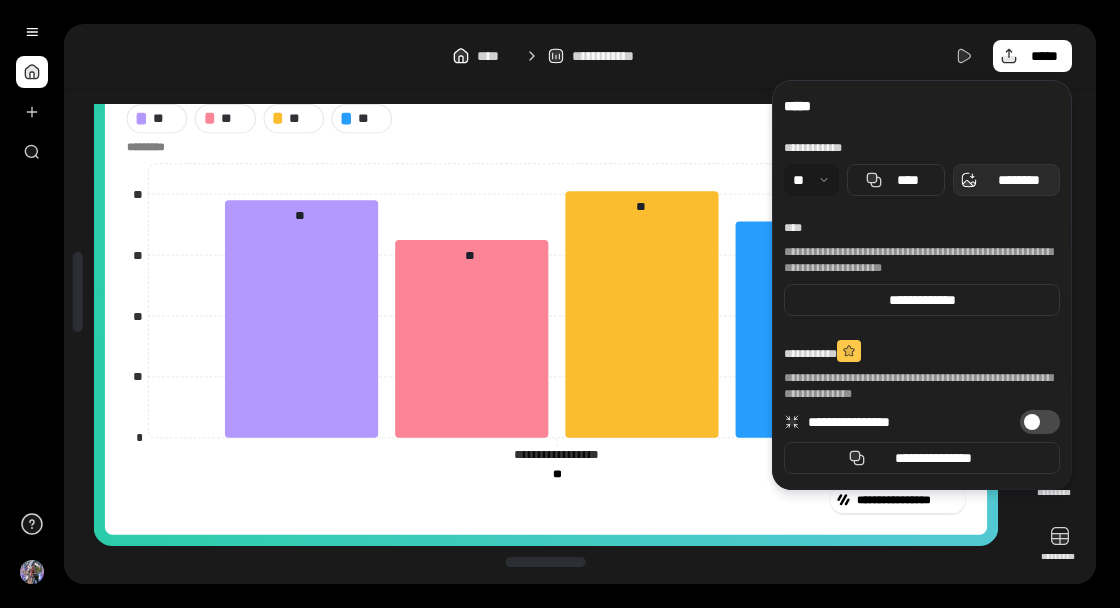 click on "********" at bounding box center [1018, 180] 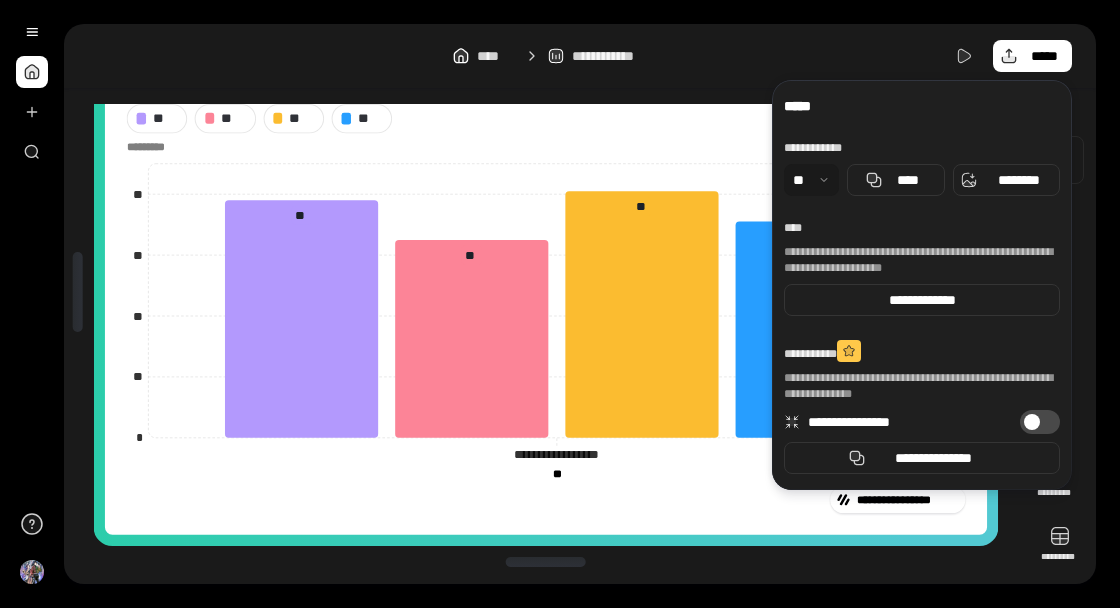 click at bounding box center [1060, 160] 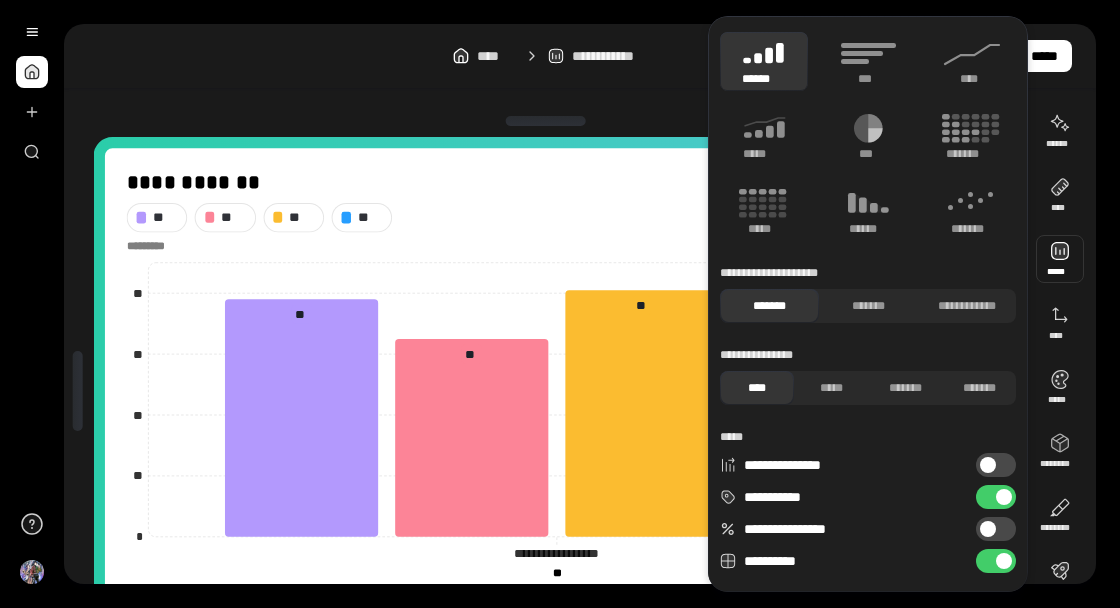 scroll, scrollTop: 0, scrollLeft: 0, axis: both 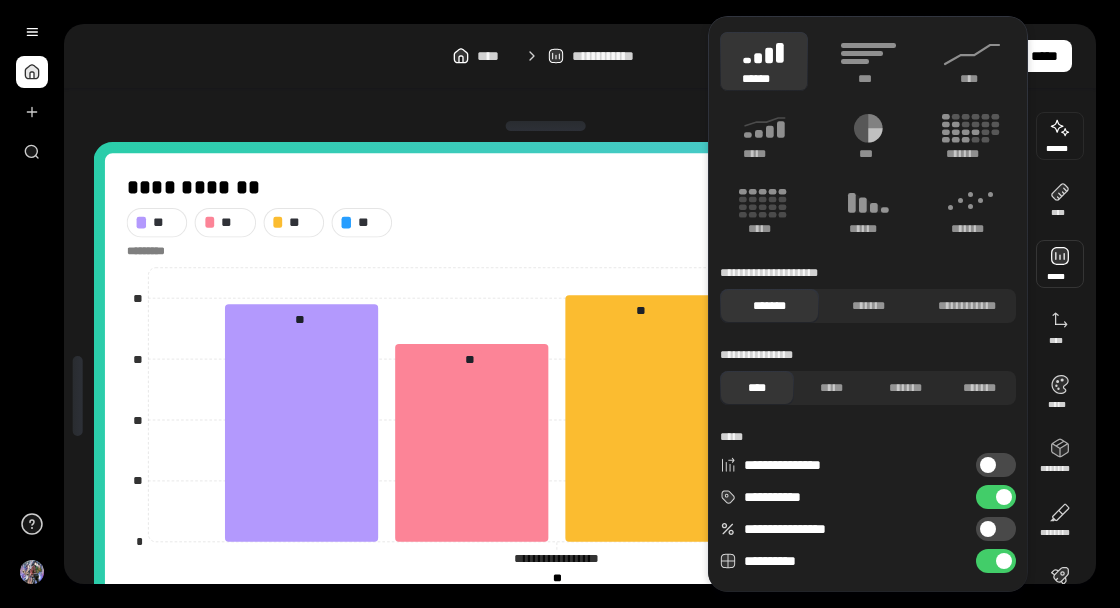 click at bounding box center [1060, 136] 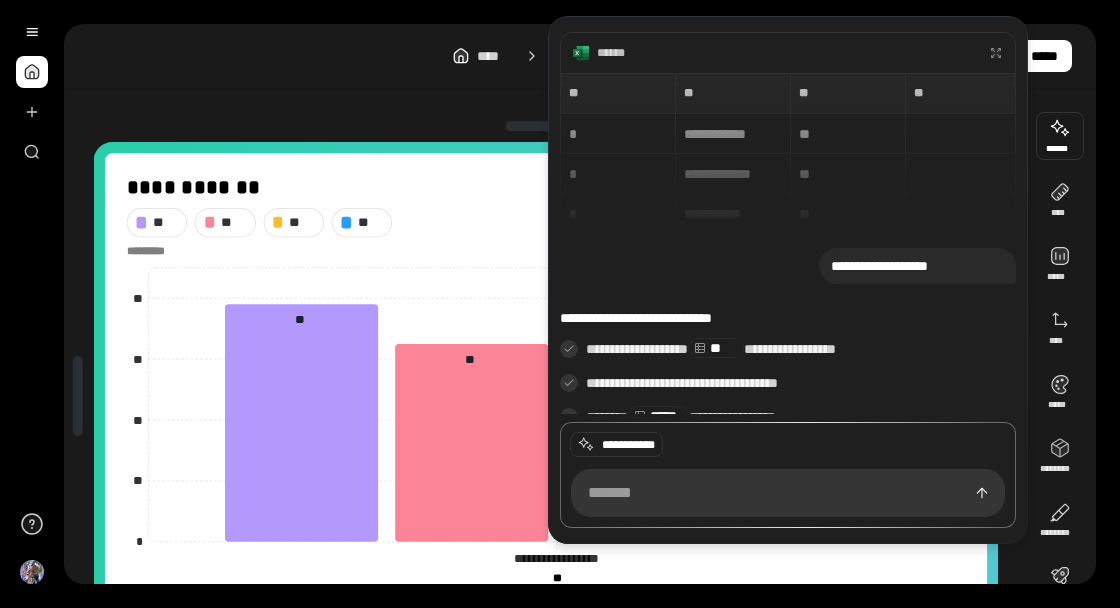 scroll, scrollTop: 2168, scrollLeft: 0, axis: vertical 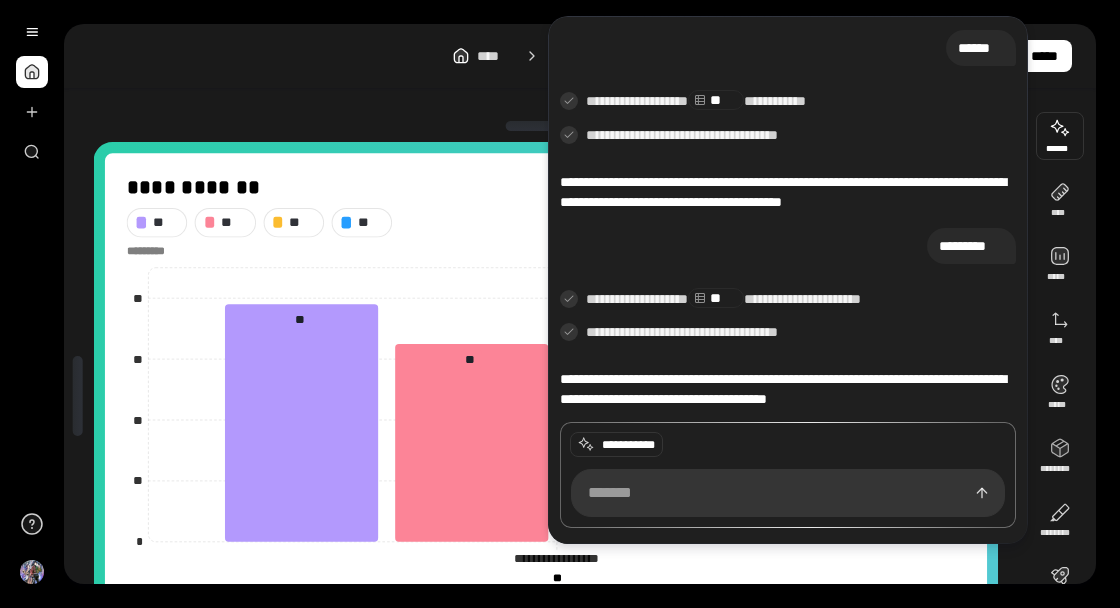 click at bounding box center (788, 493) 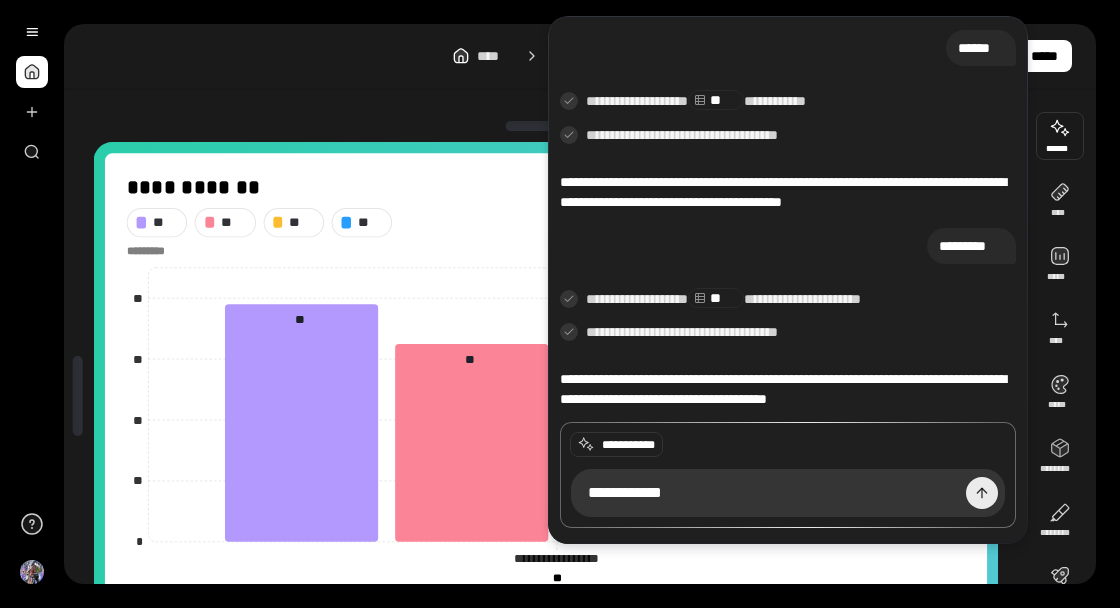 type on "**********" 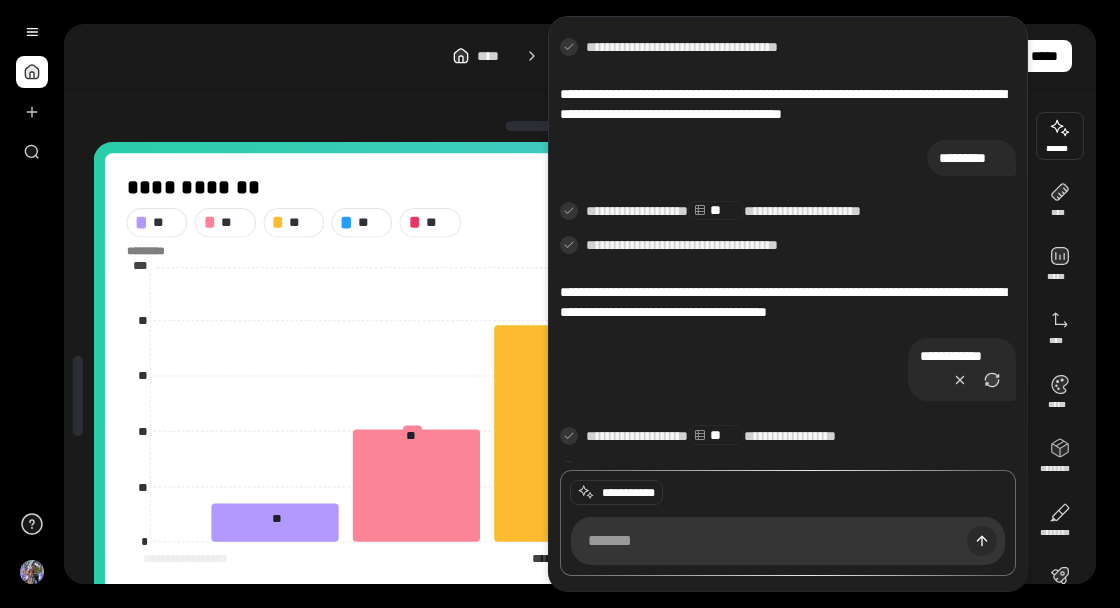 scroll, scrollTop: 2448, scrollLeft: 0, axis: vertical 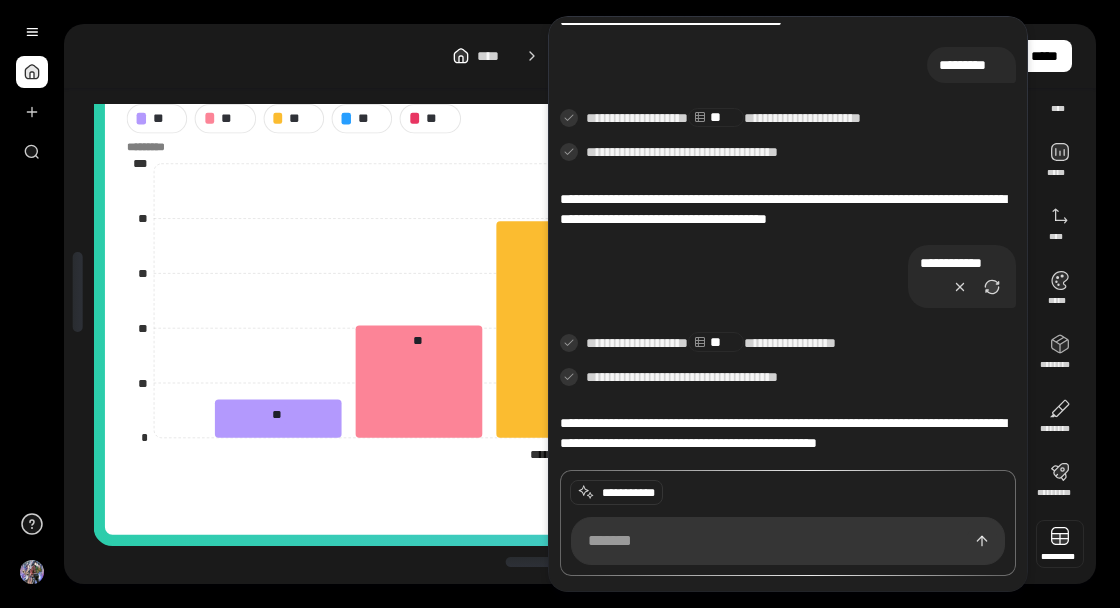 click at bounding box center (1060, 544) 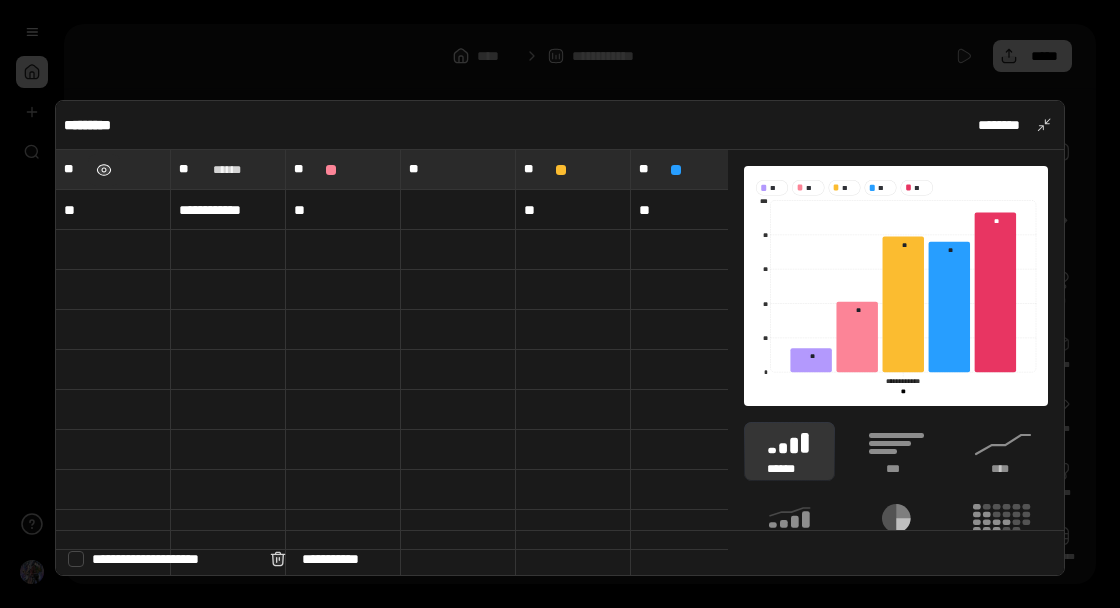 click at bounding box center [104, 170] 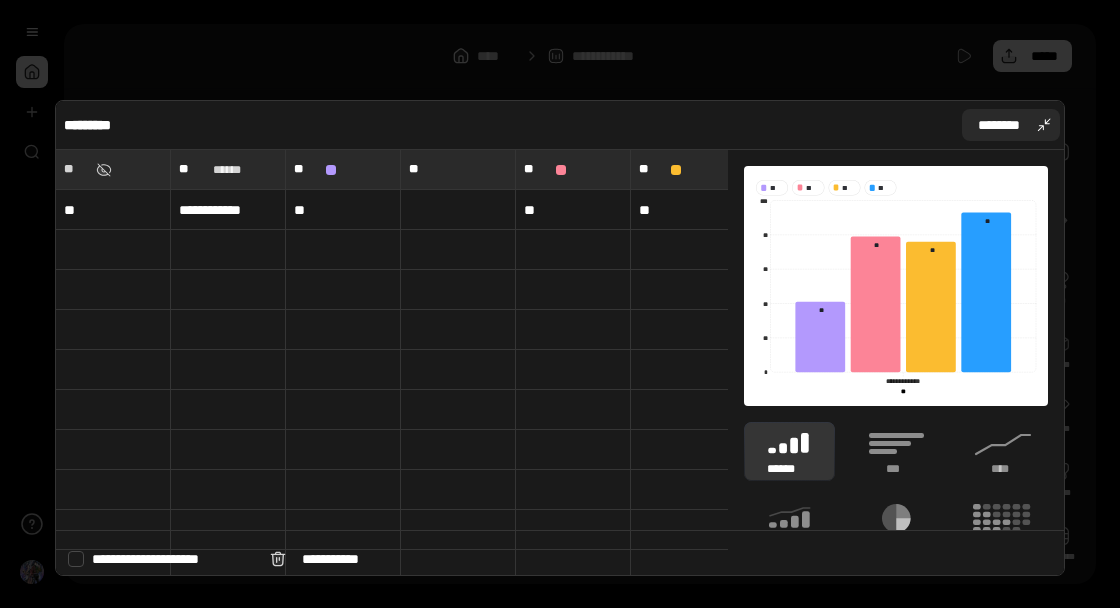 click on "********" at bounding box center [999, 125] 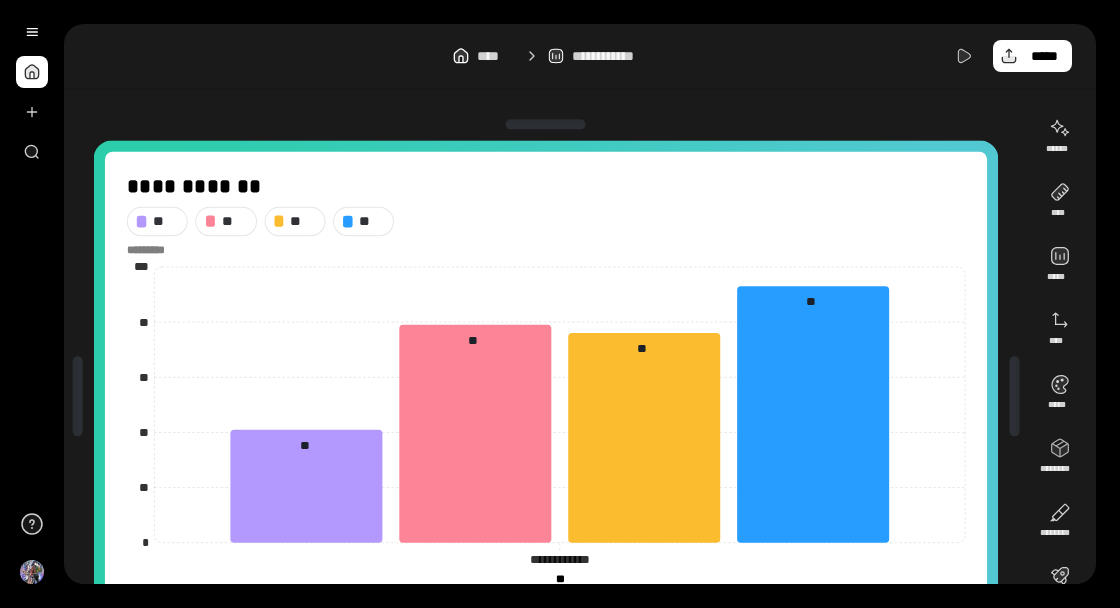 scroll, scrollTop: 0, scrollLeft: 0, axis: both 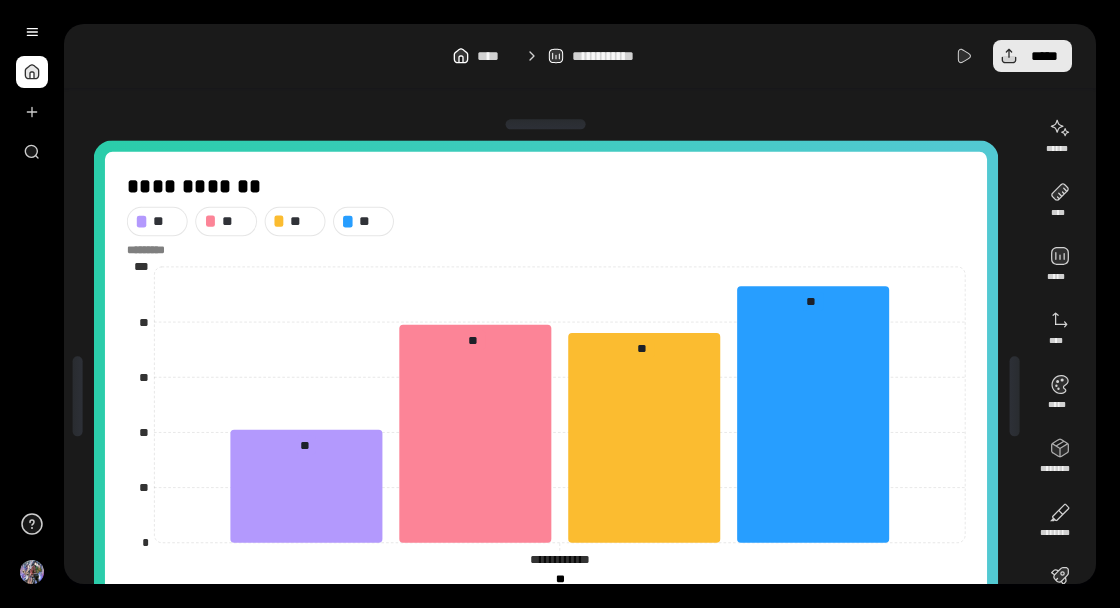 click on "*****" at bounding box center [1044, 56] 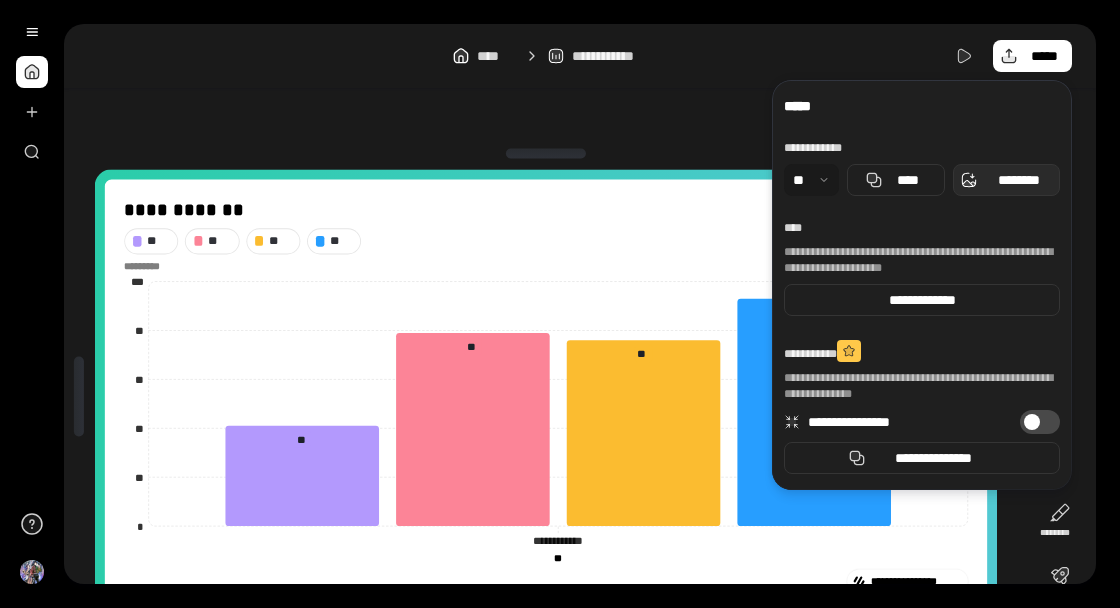 click on "********" at bounding box center (1018, 180) 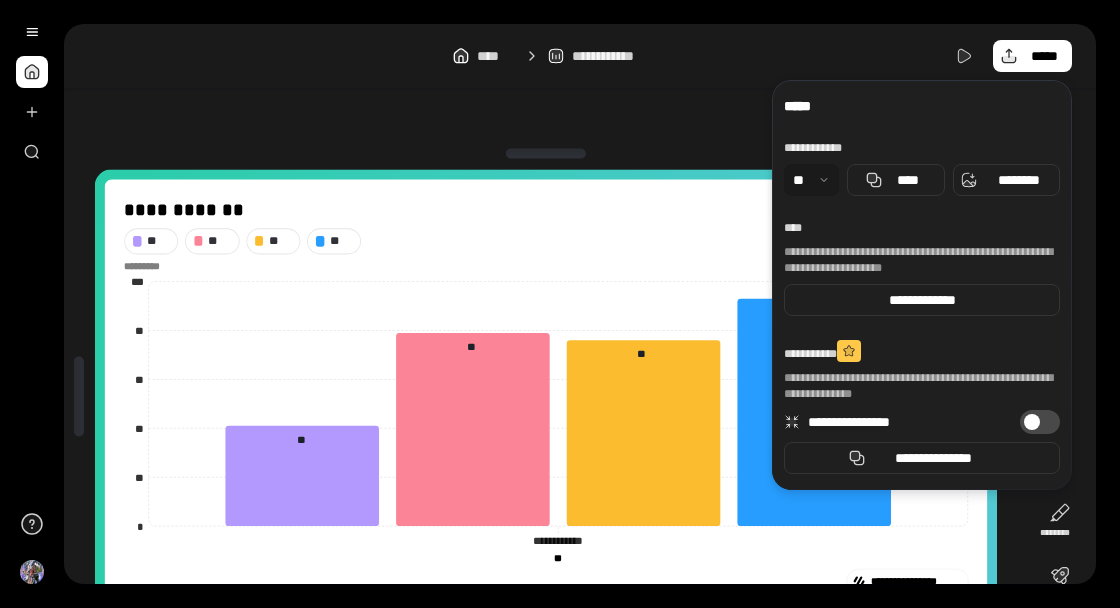 click on "**********" at bounding box center [580, 56] 